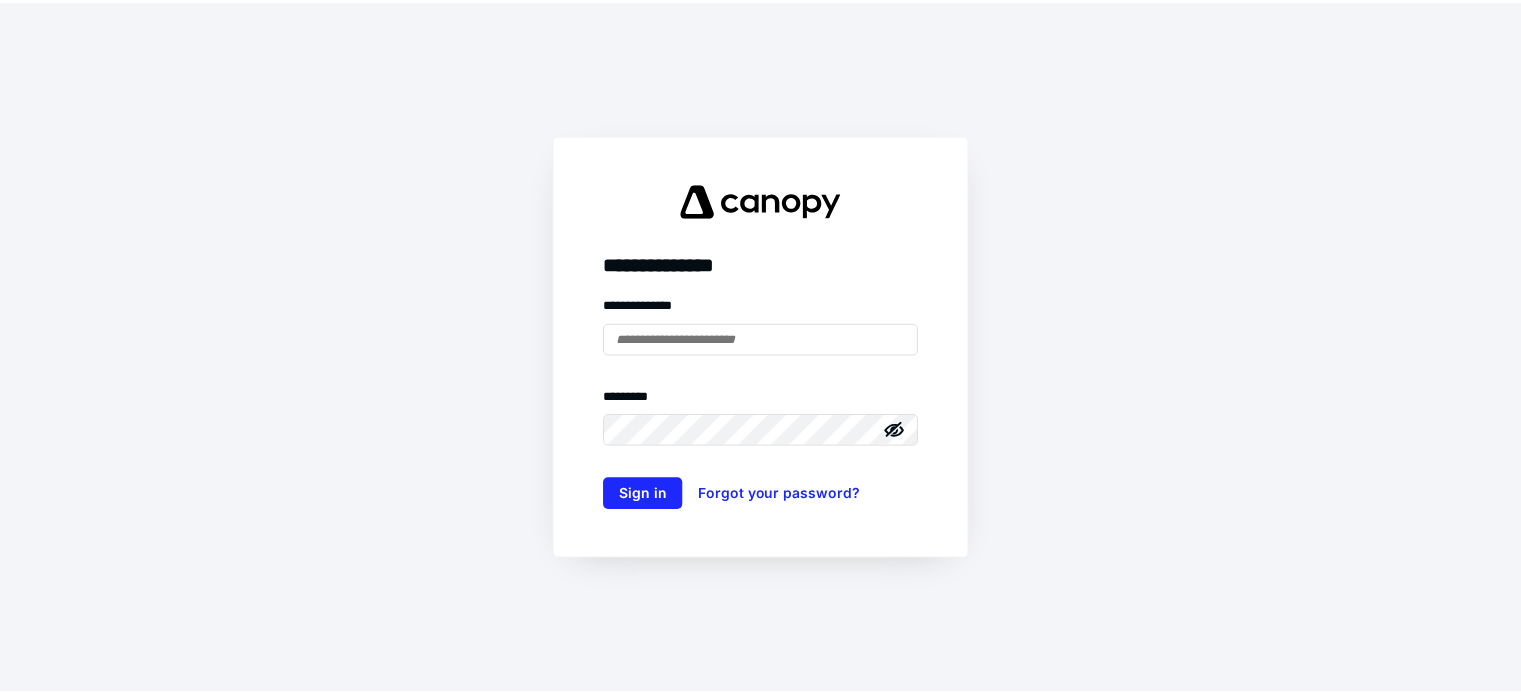 scroll, scrollTop: 0, scrollLeft: 0, axis: both 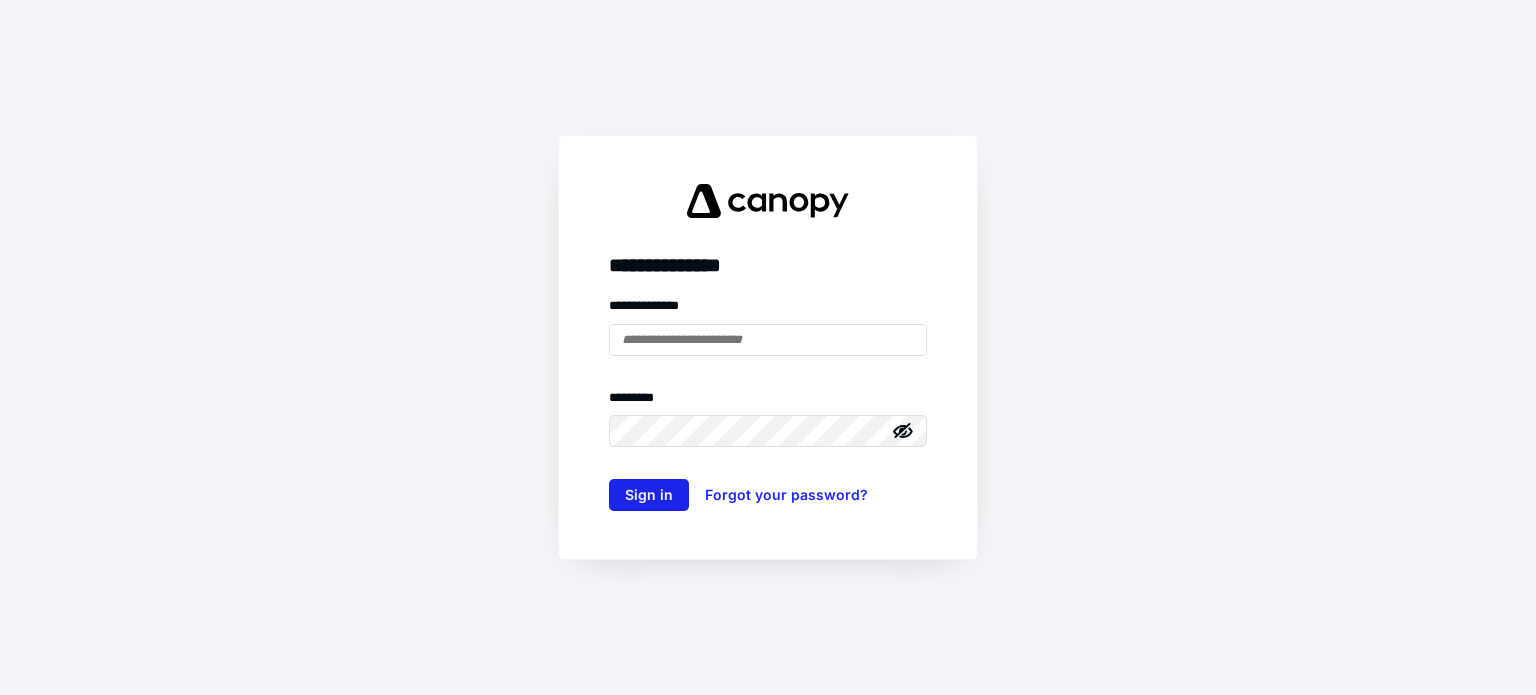 type on "**********" 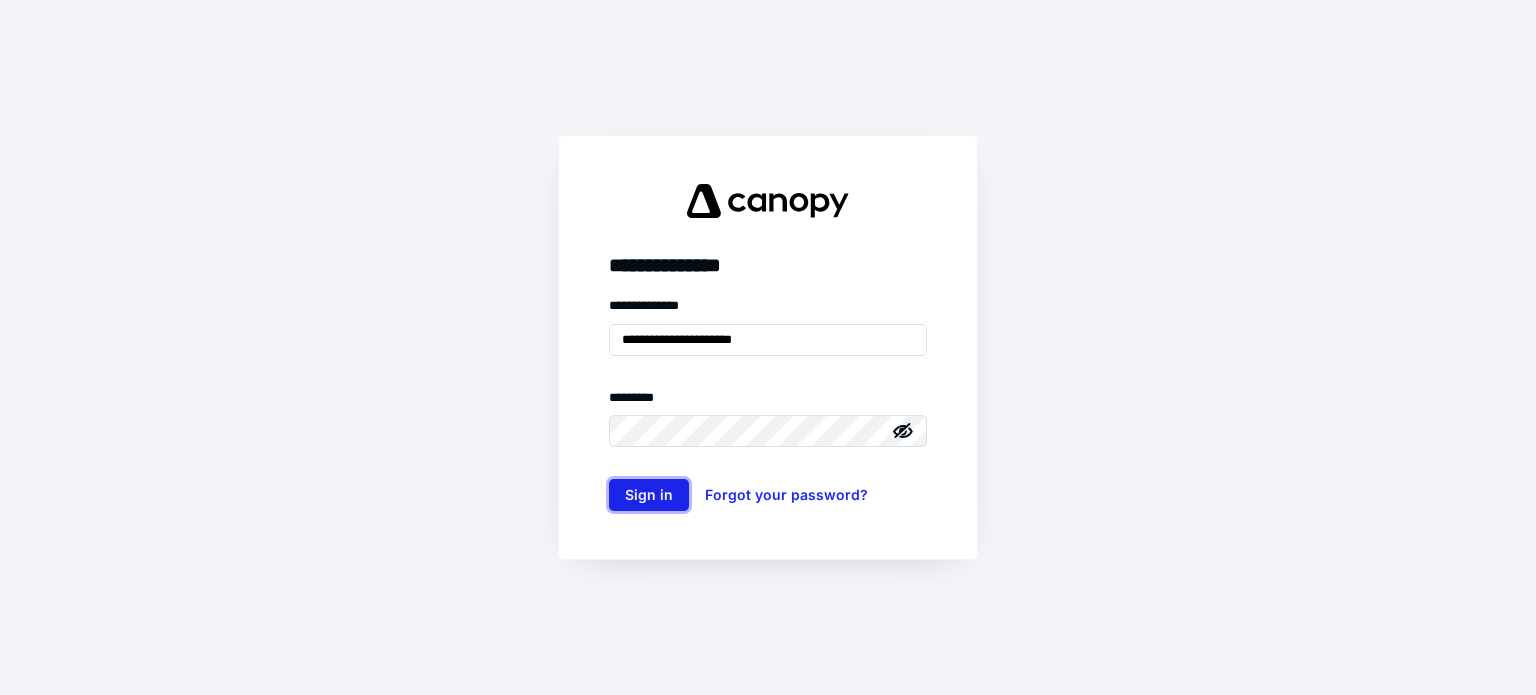 click on "Sign in" at bounding box center [649, 495] 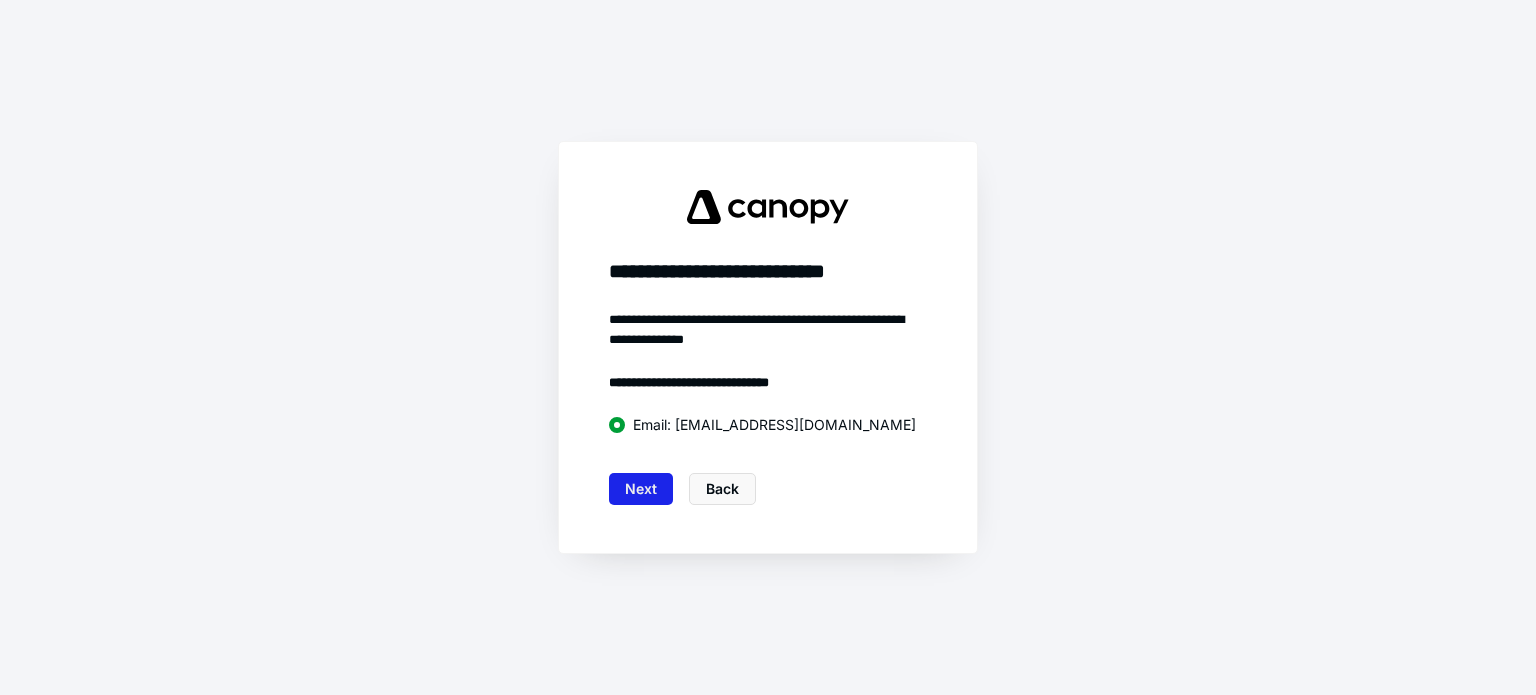 click on "Next" at bounding box center [641, 489] 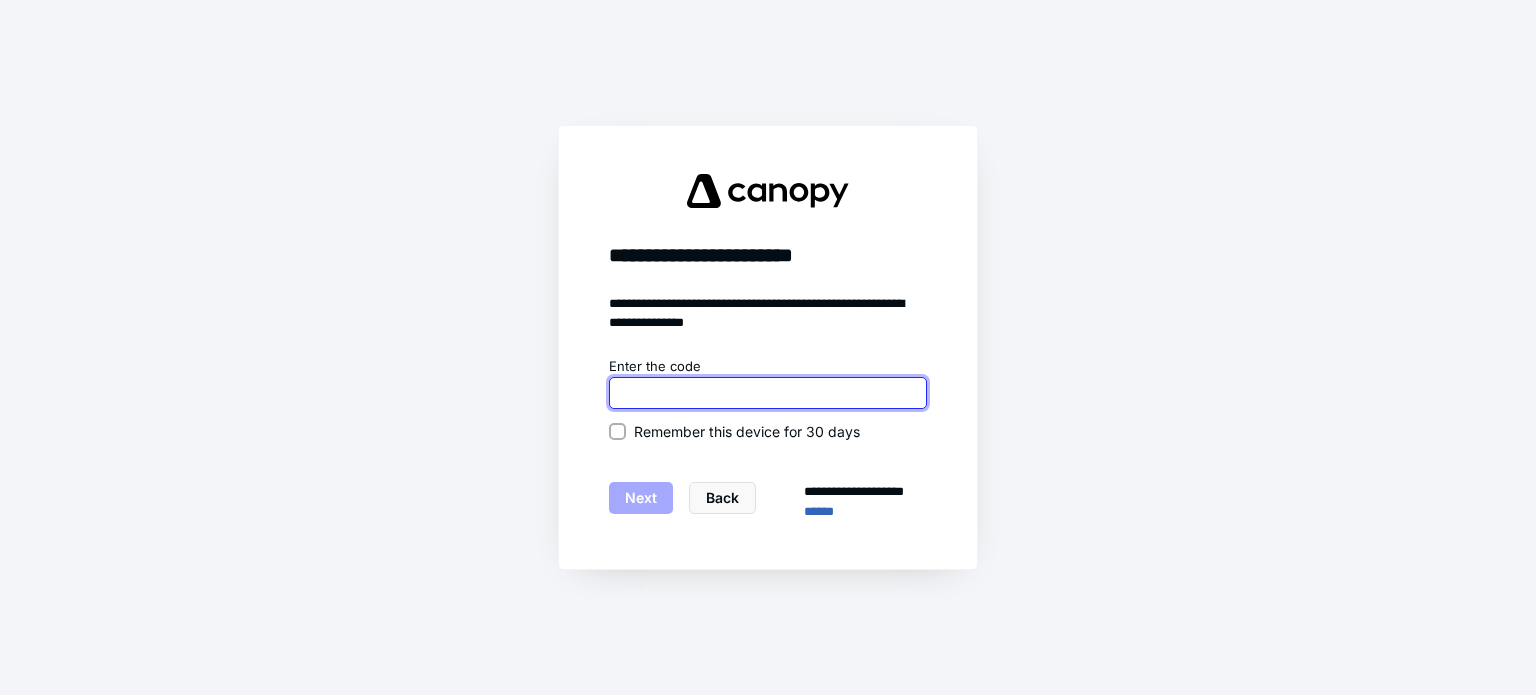 click at bounding box center (768, 393) 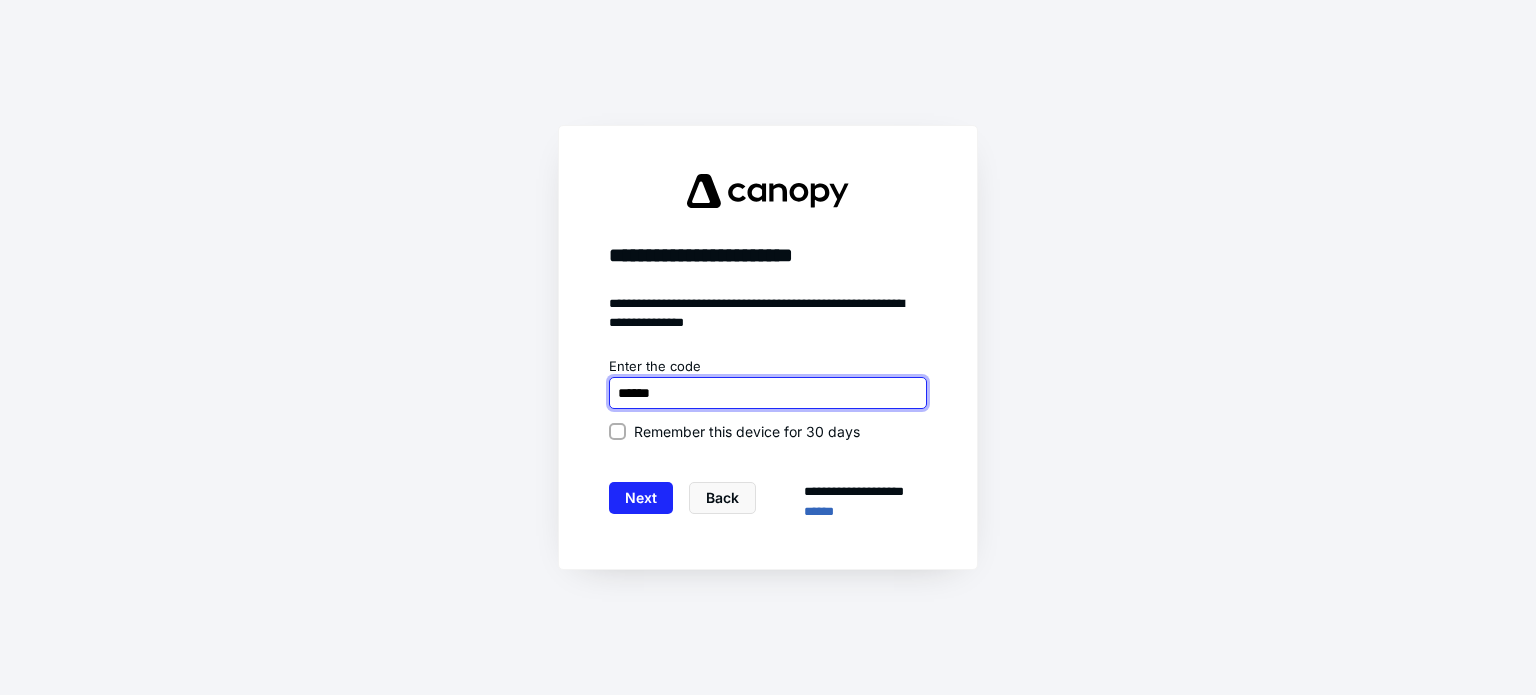 type on "******" 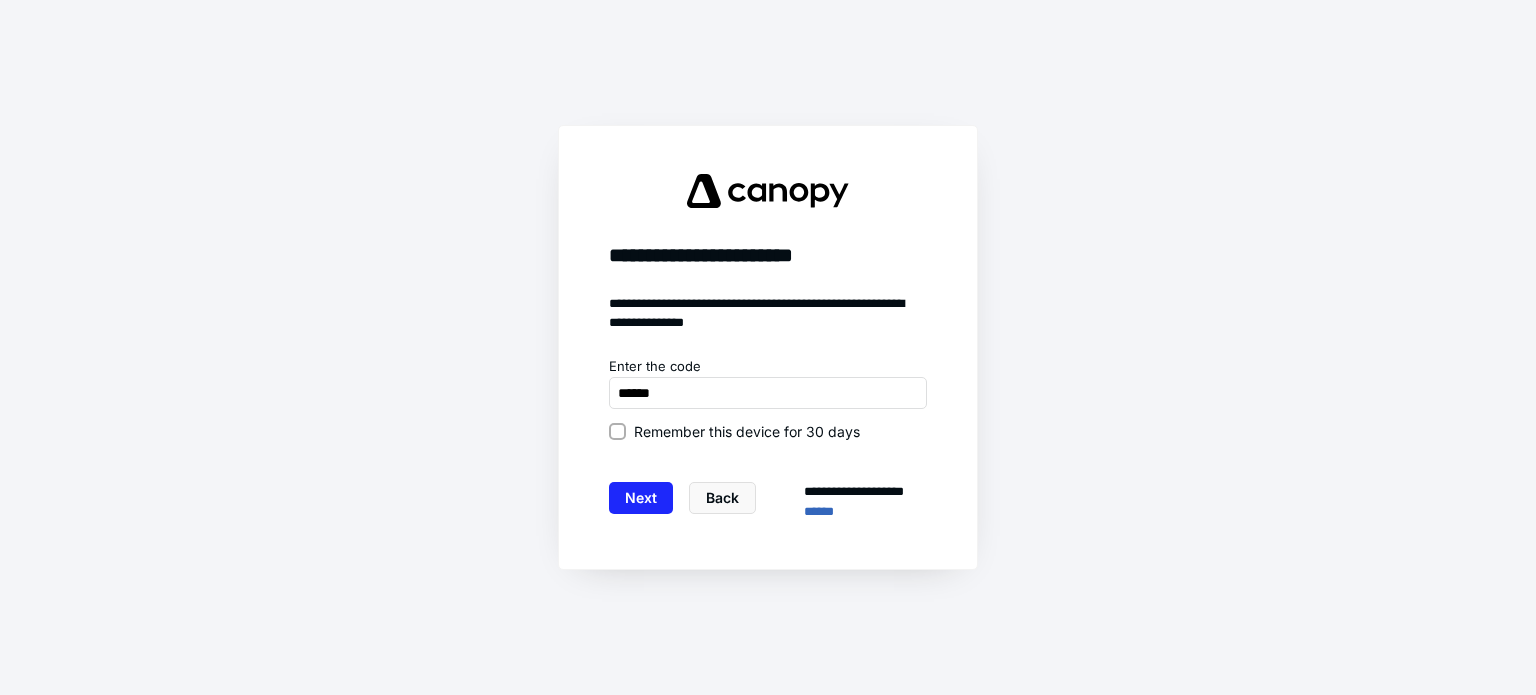 click 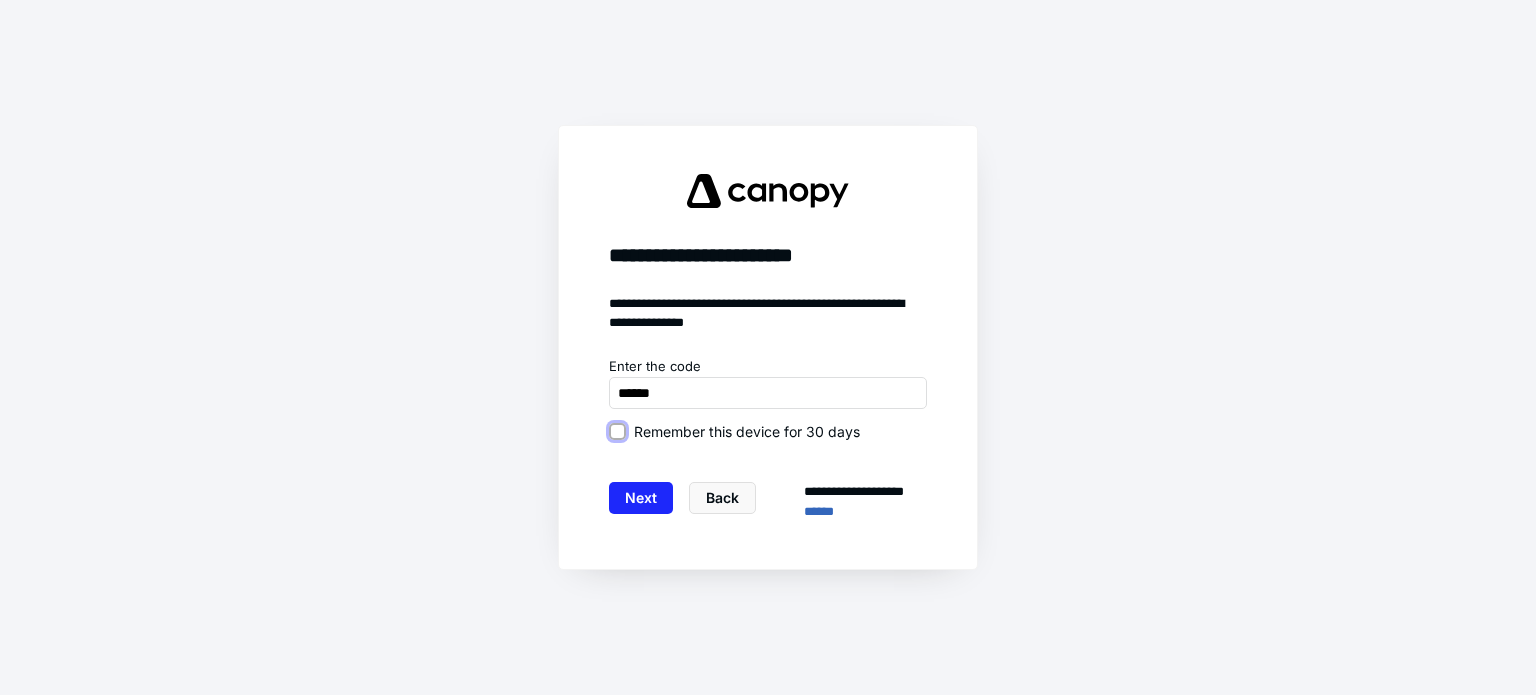 click on "Remember this device for 30 days" at bounding box center (617, 431) 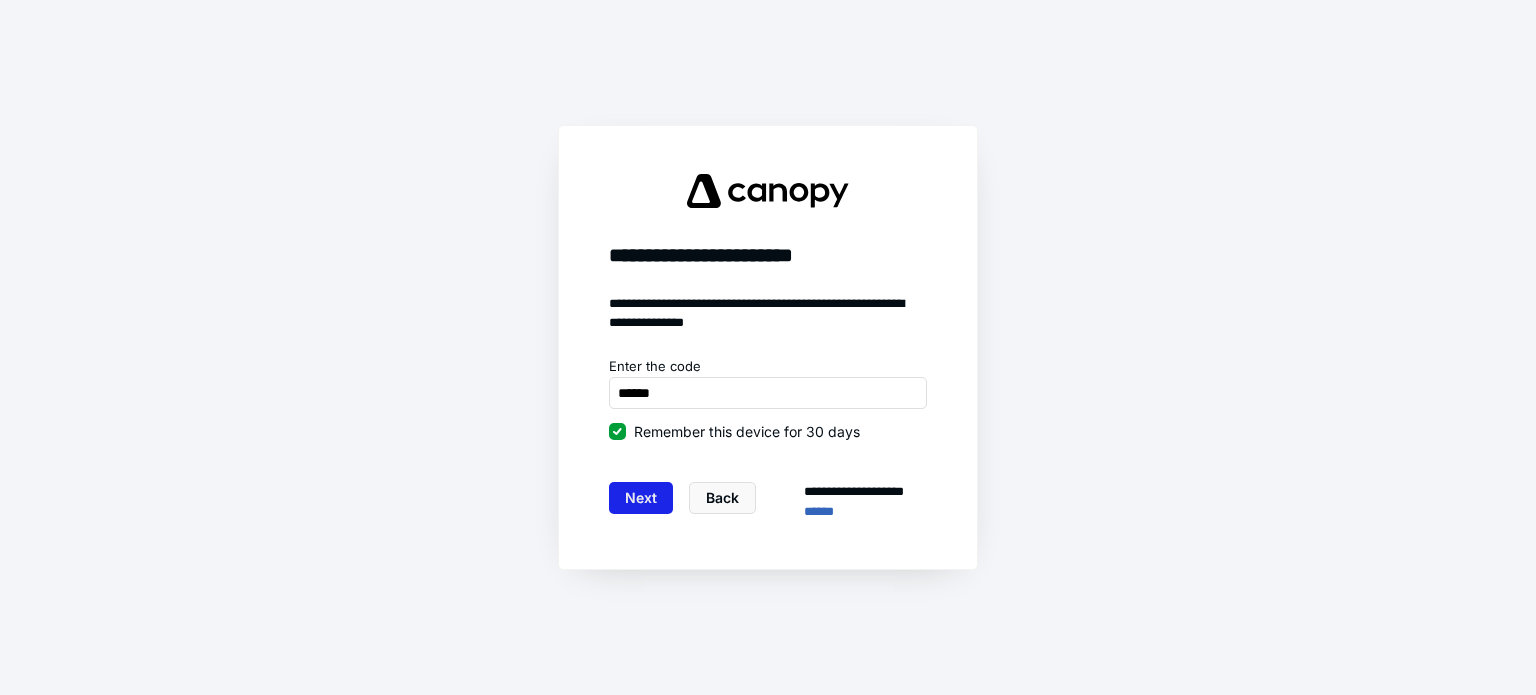click on "Next" at bounding box center (641, 498) 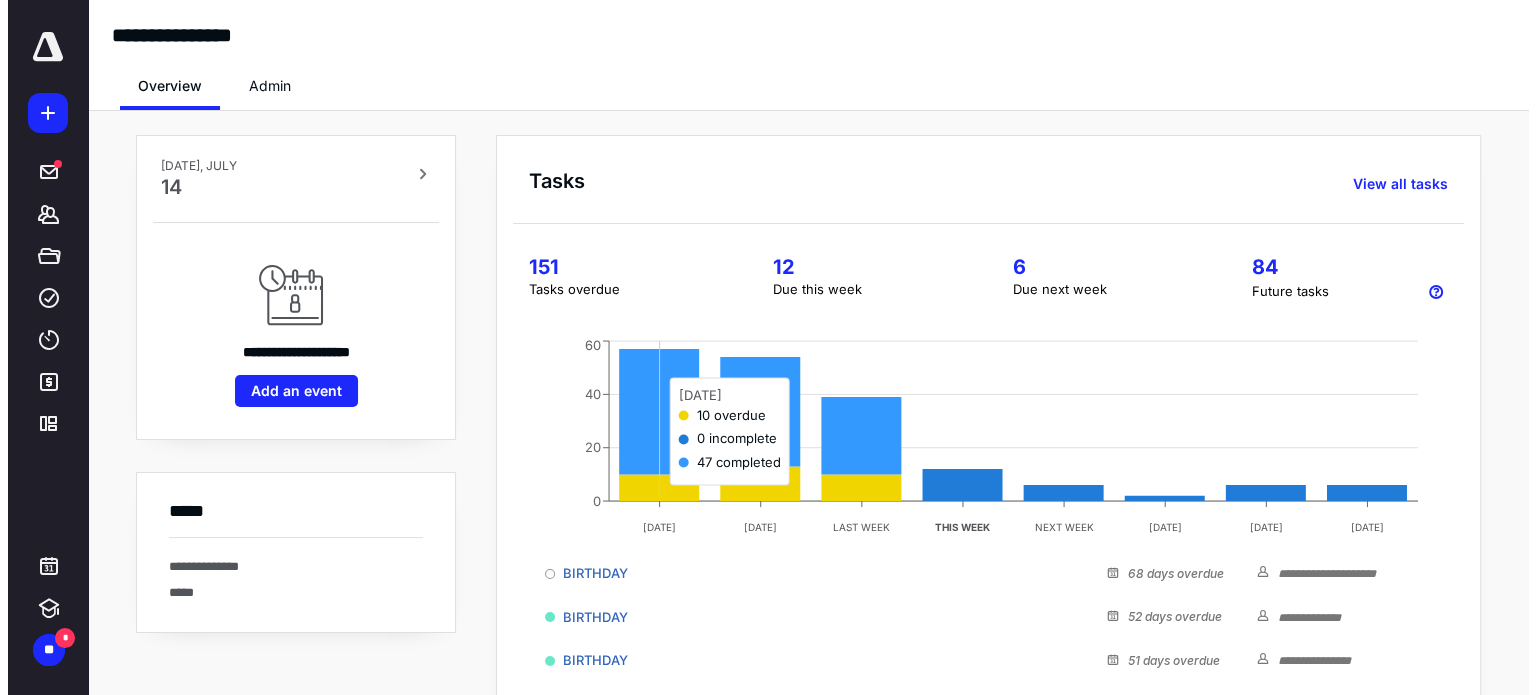 scroll, scrollTop: 0, scrollLeft: 0, axis: both 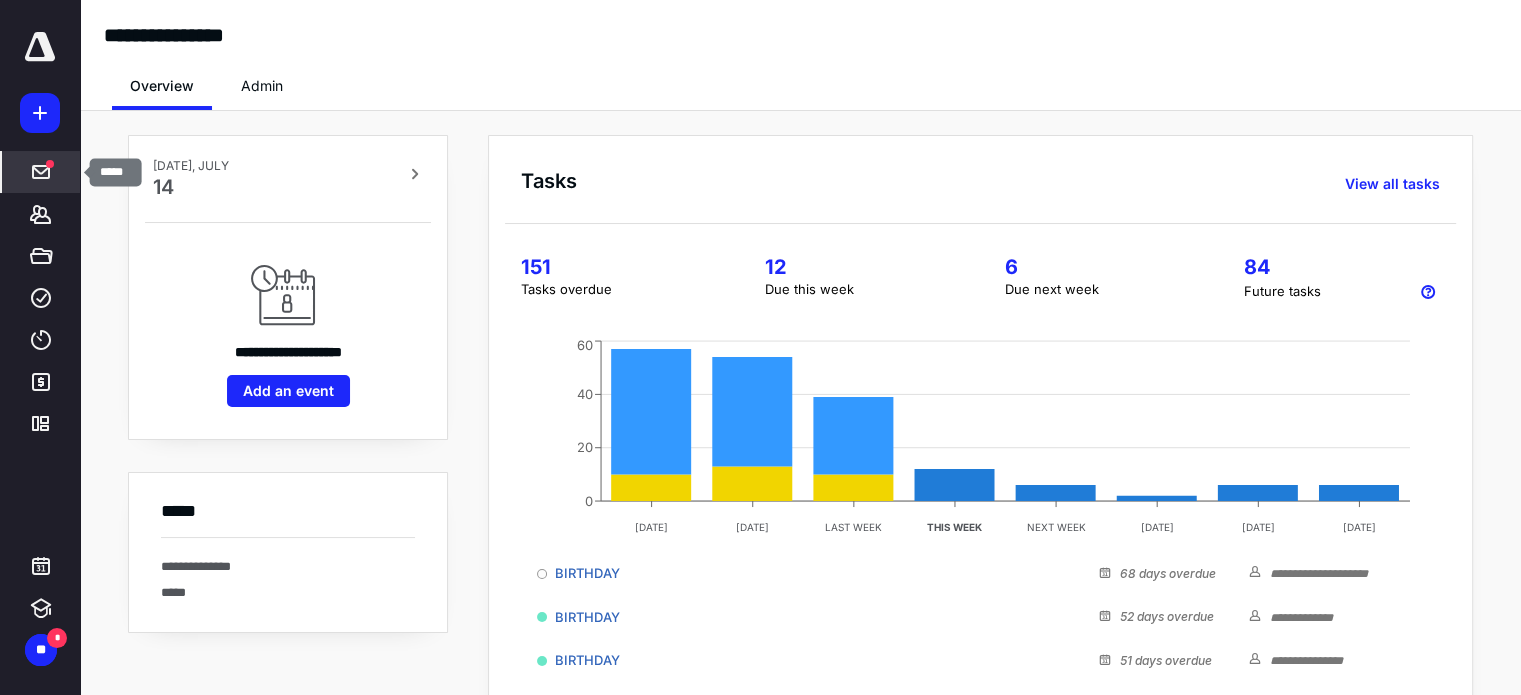 click on "*****" at bounding box center (41, 172) 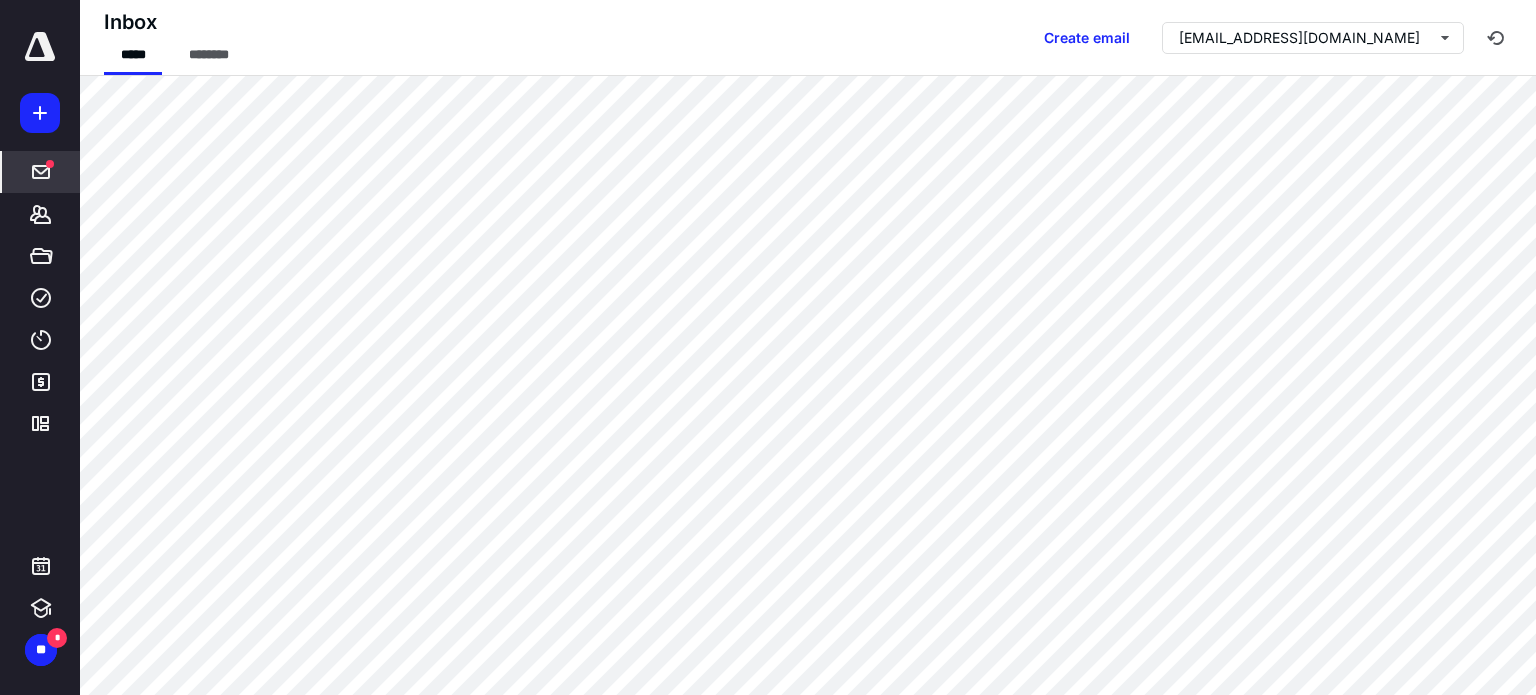click 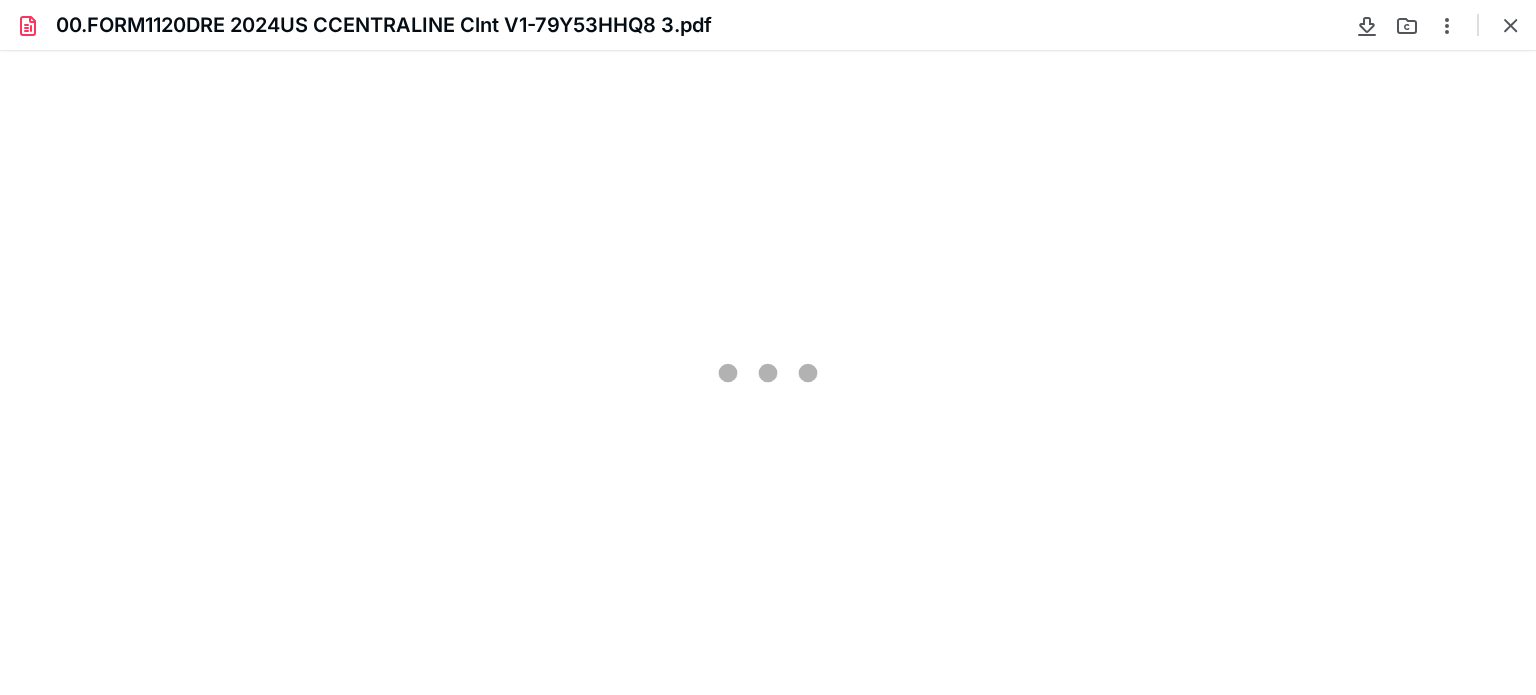 scroll, scrollTop: 0, scrollLeft: 0, axis: both 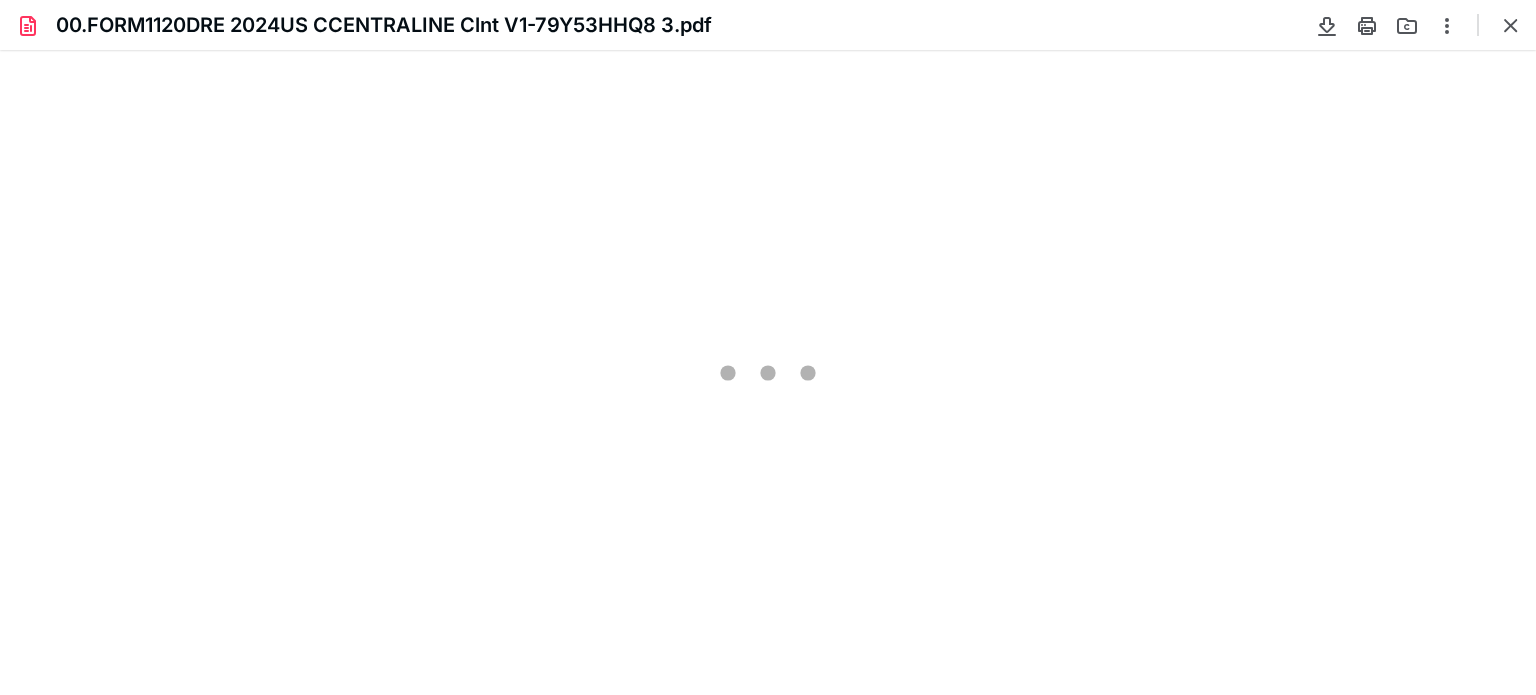 type on "77" 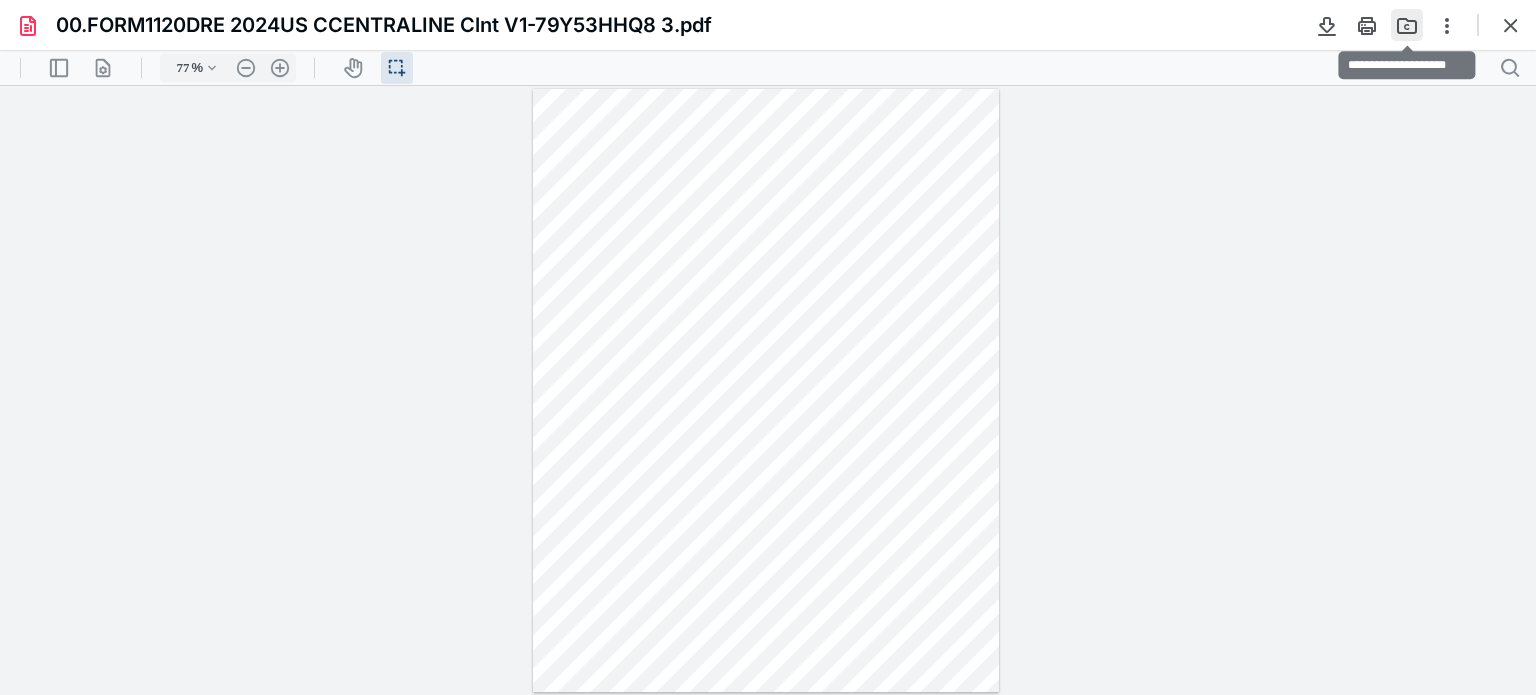 click at bounding box center [1407, 25] 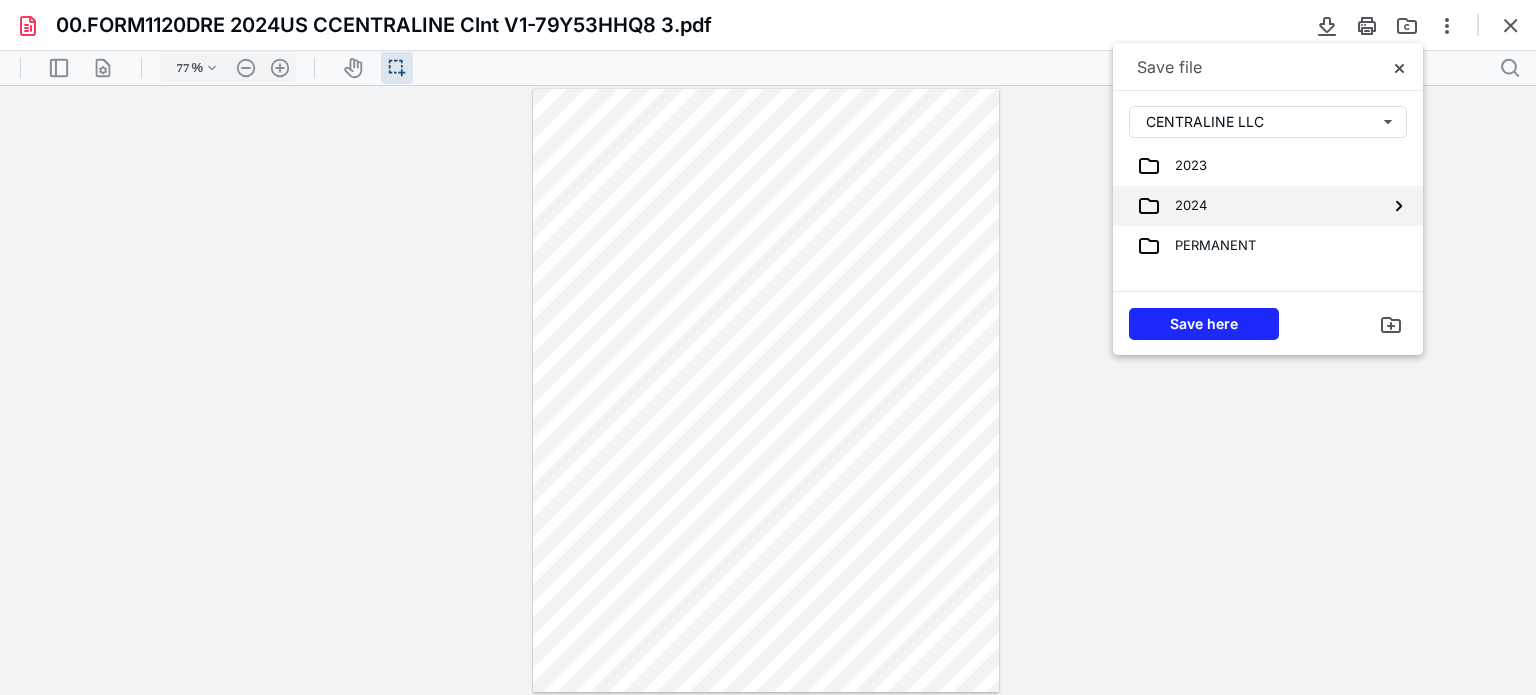 click on "2024" at bounding box center (1252, 206) 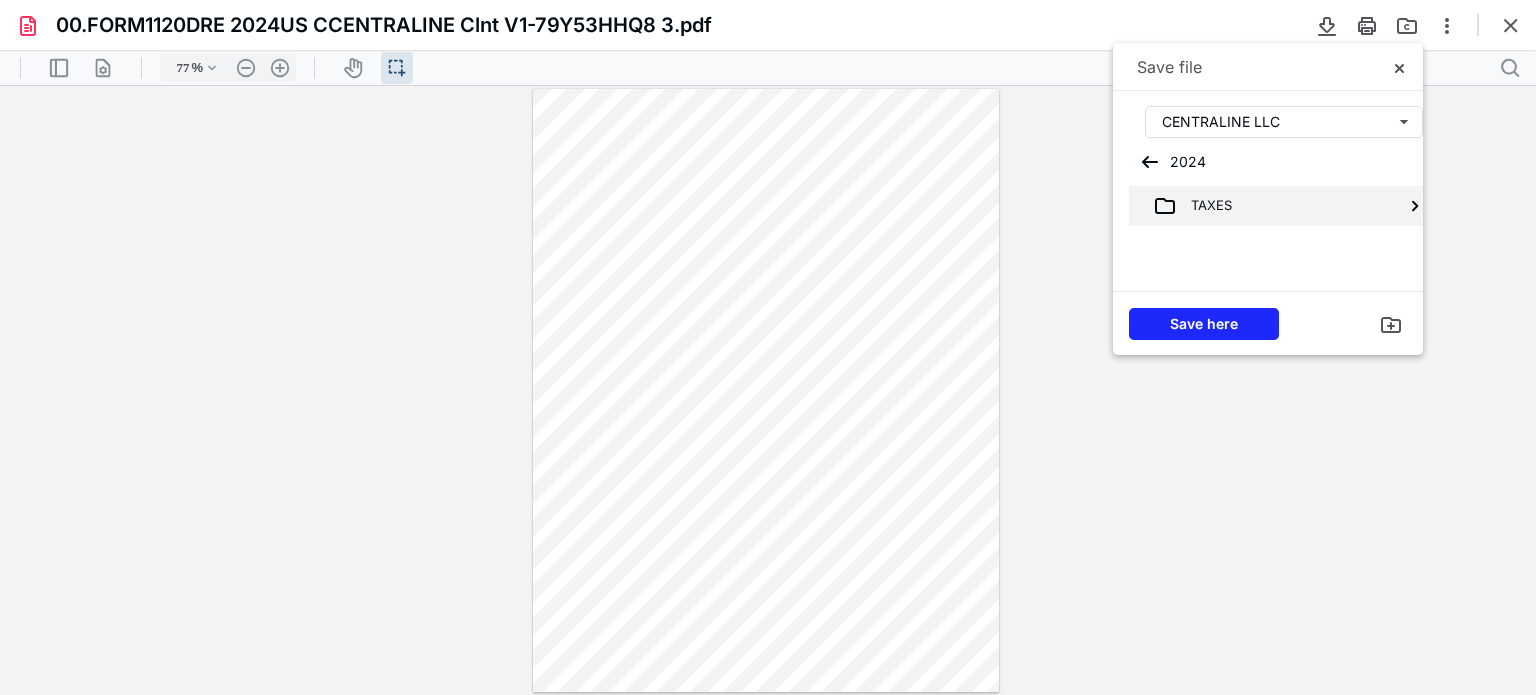 click on "TAXES" at bounding box center [1204, 206] 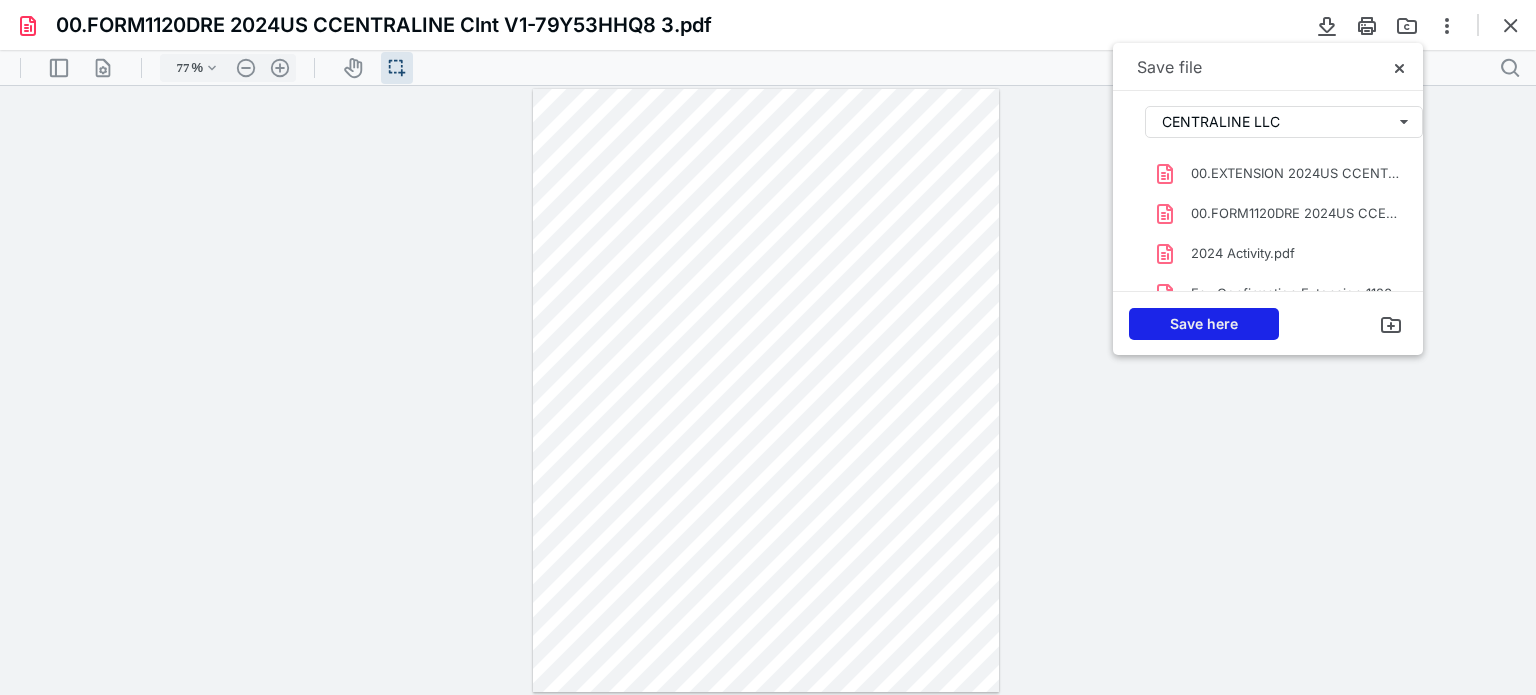 click on "Save here" at bounding box center (1204, 324) 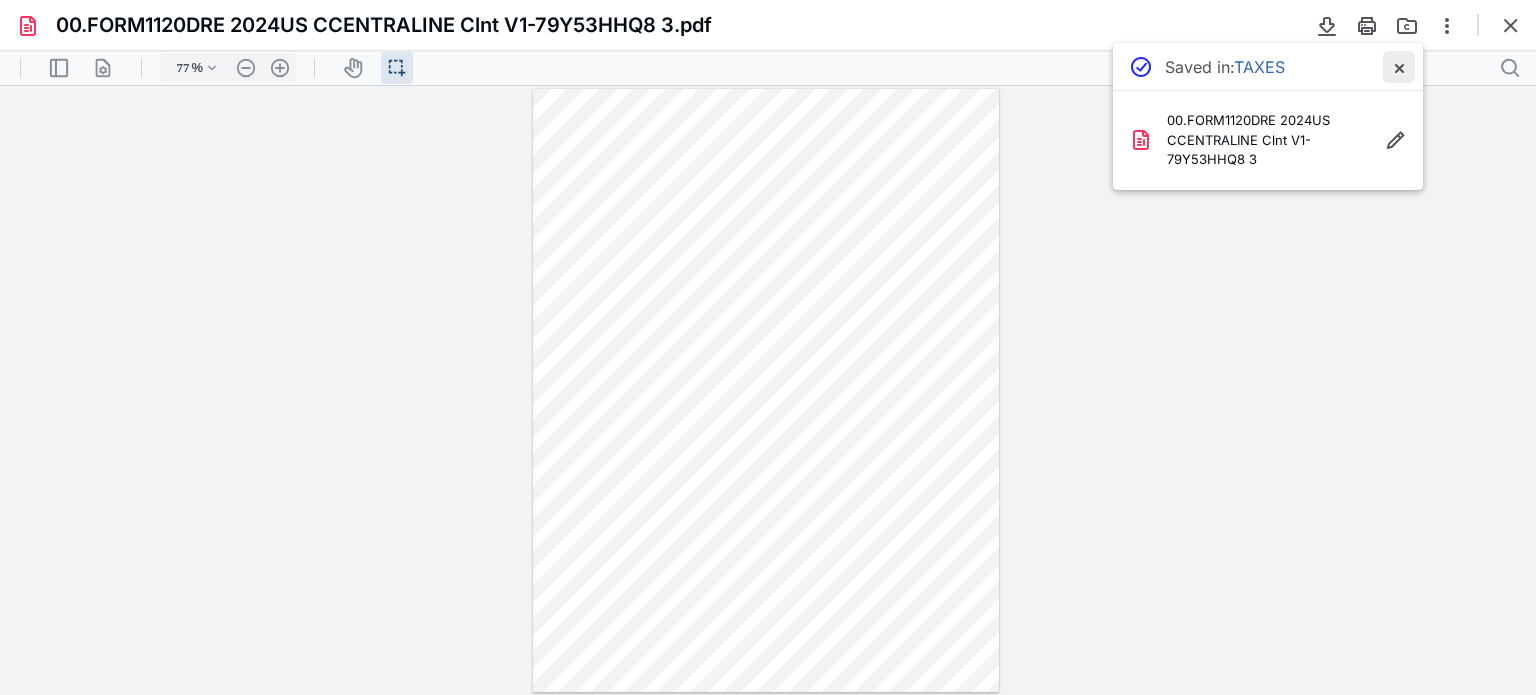 click at bounding box center [1399, 67] 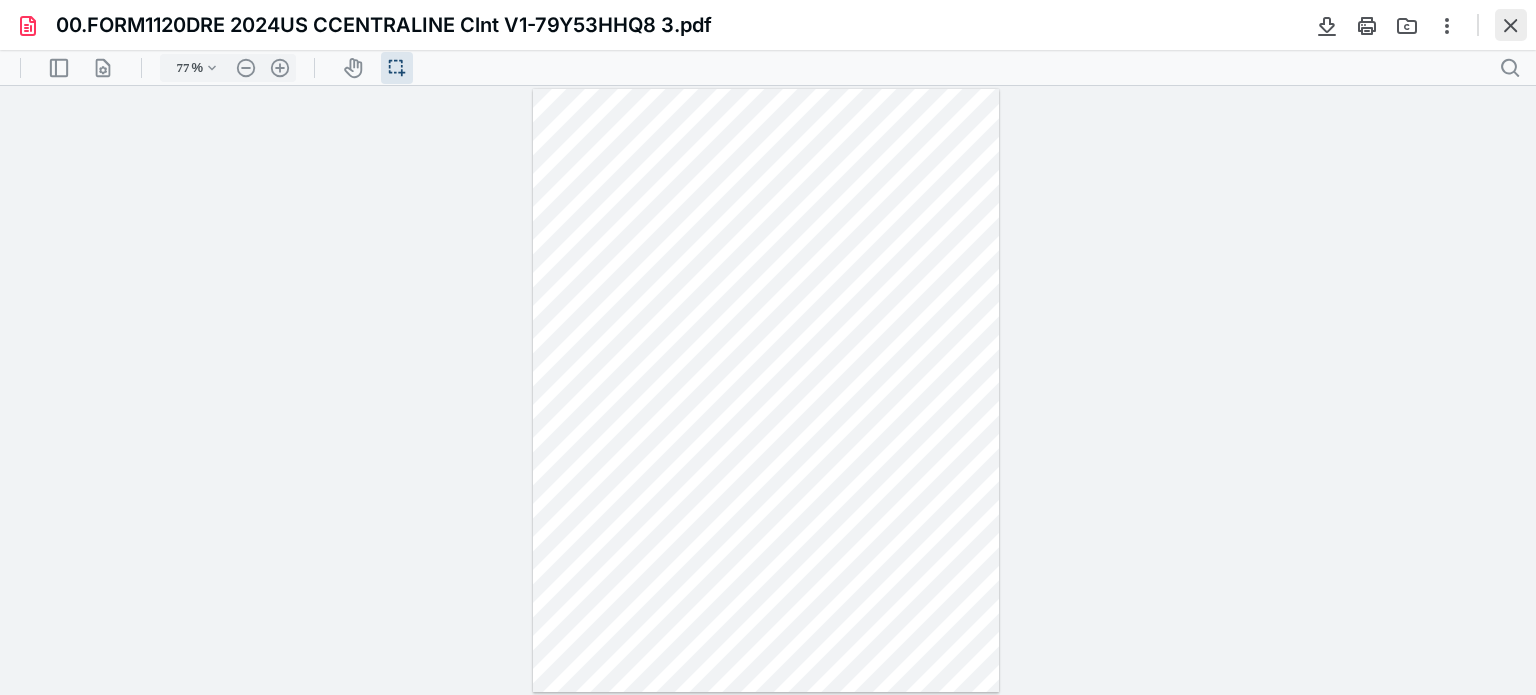 click at bounding box center (1511, 25) 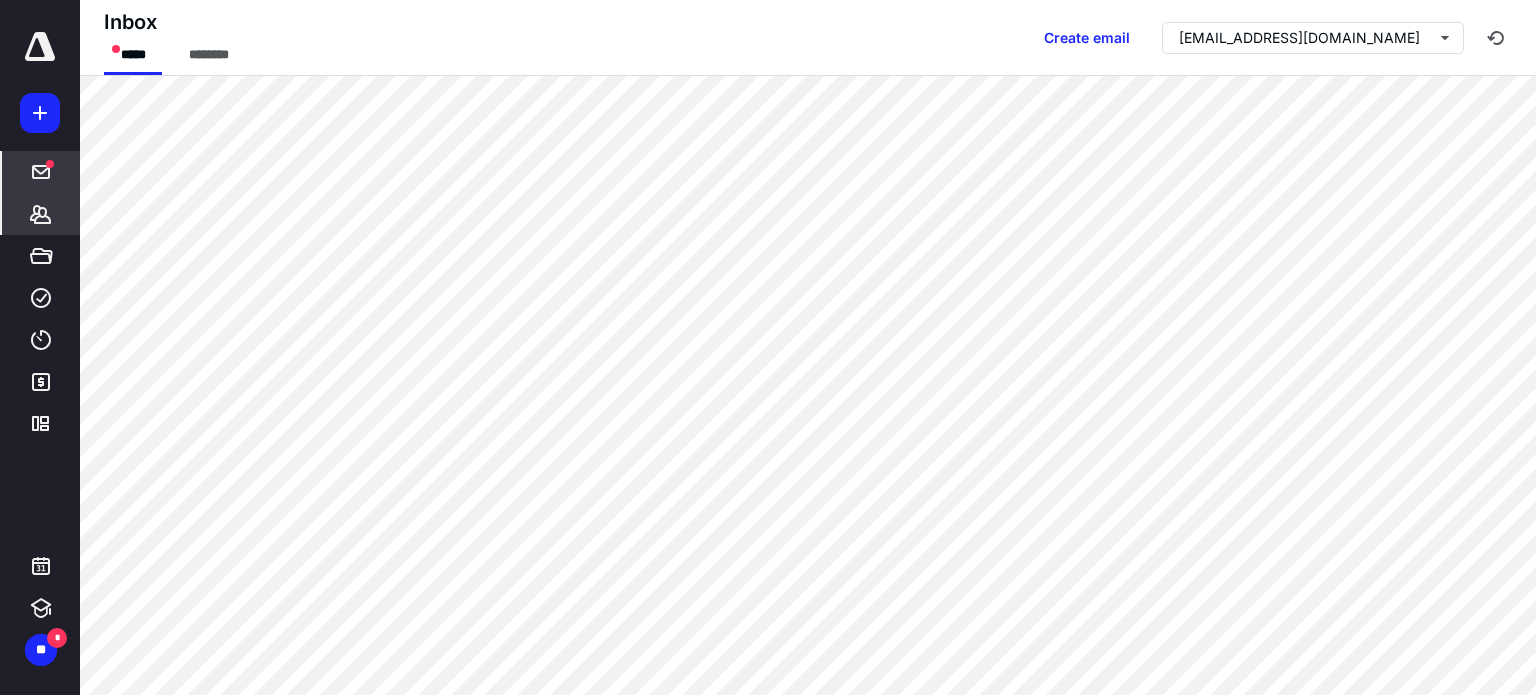click 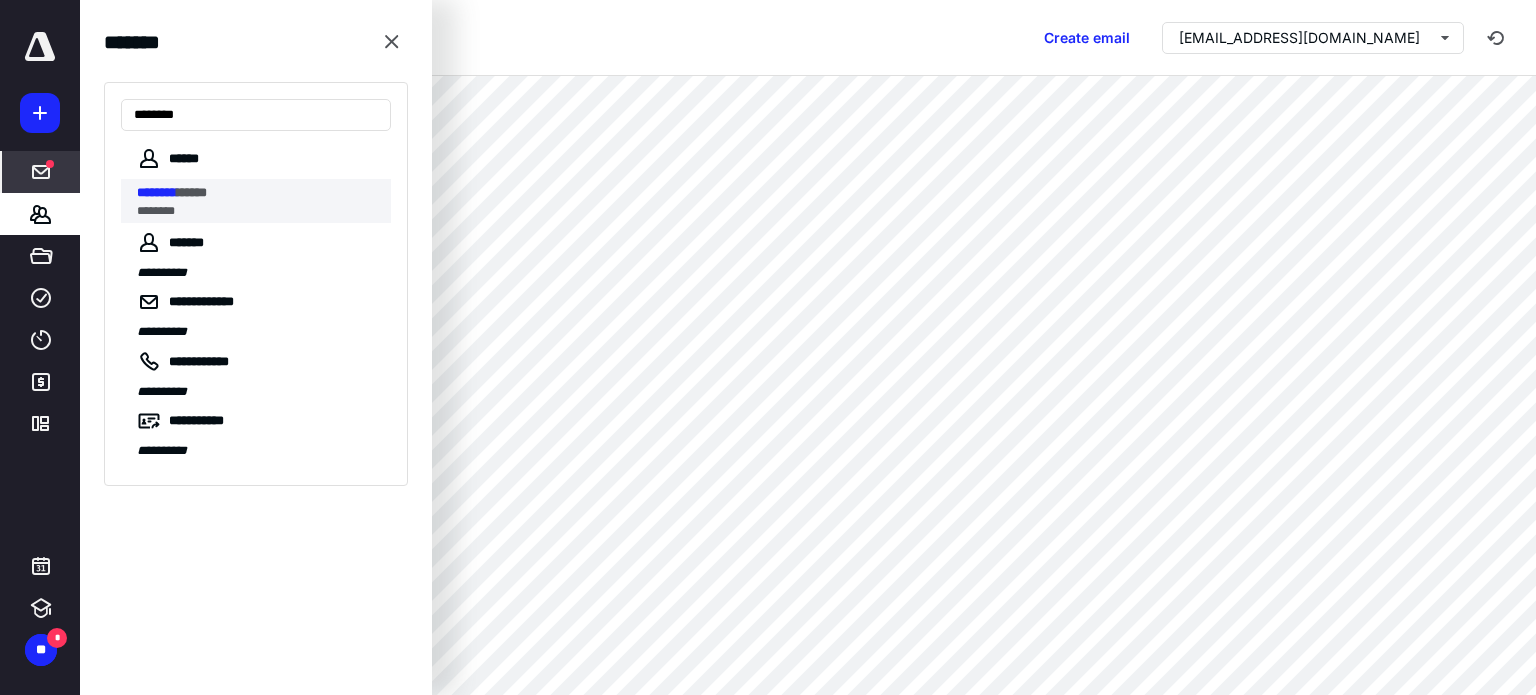 type on "********" 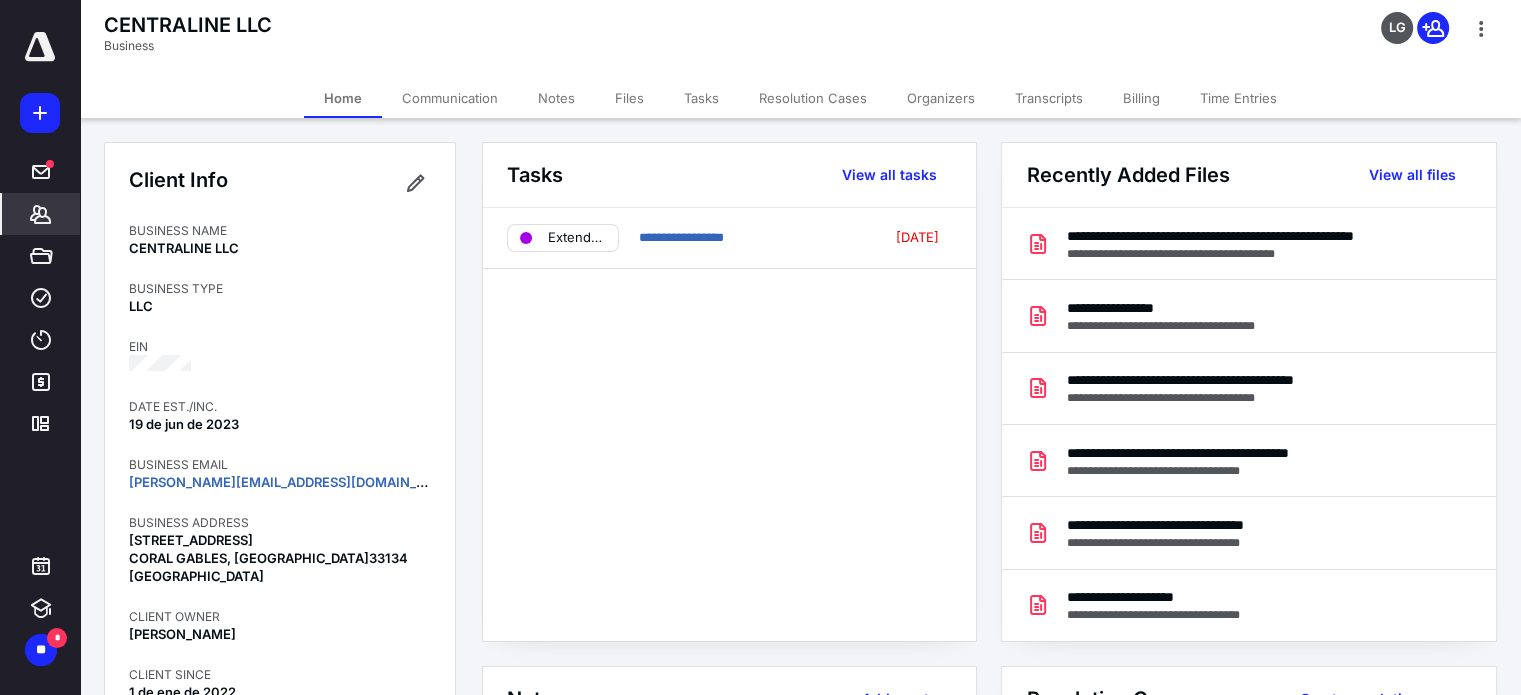 click on "Files" at bounding box center (629, 98) 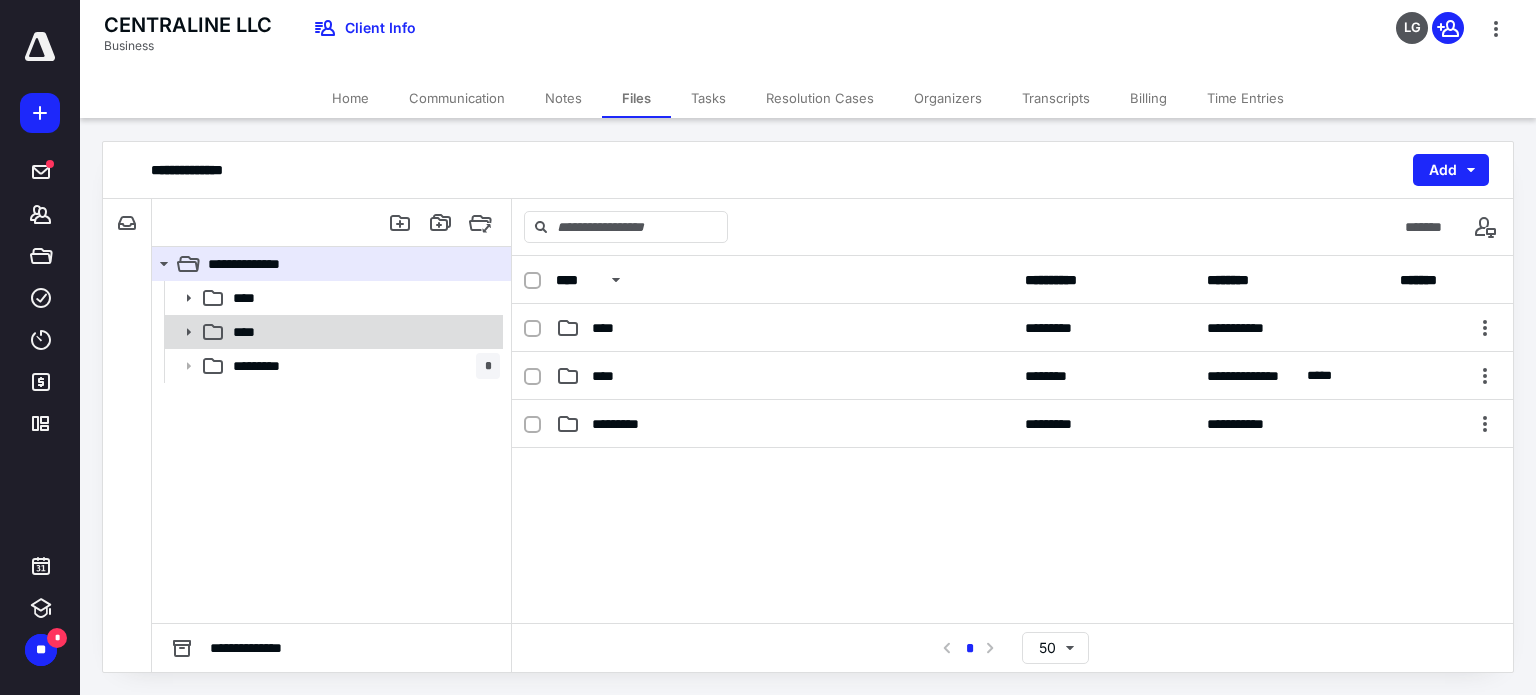 click 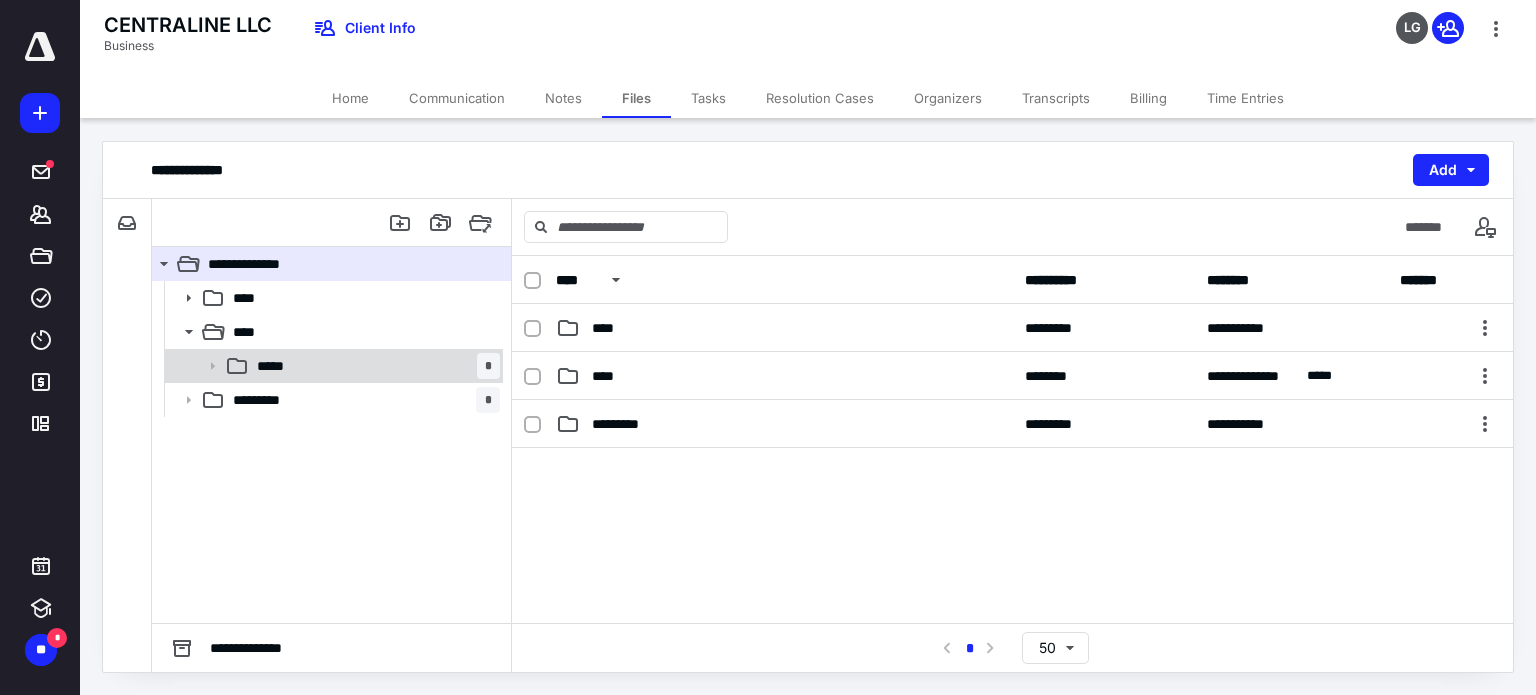 click on "*****" at bounding box center (279, 366) 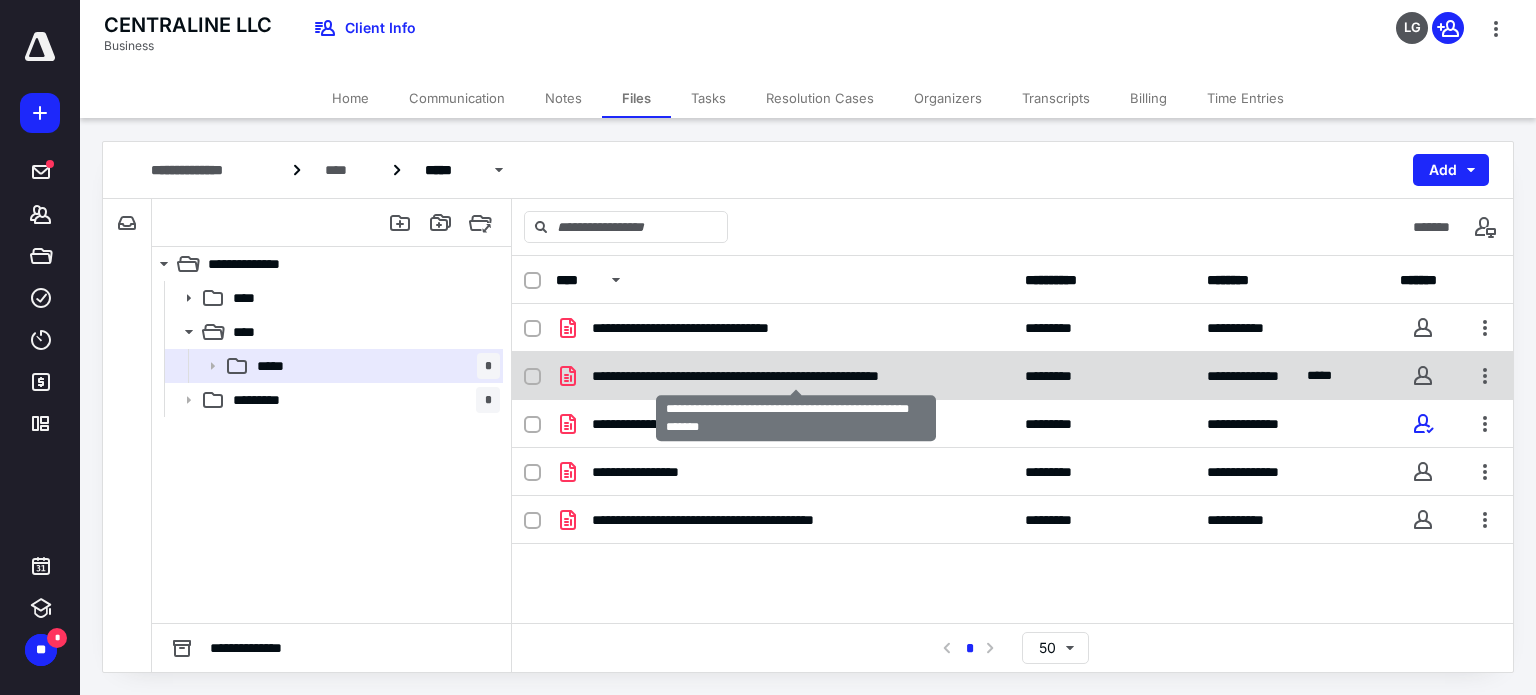 click on "**********" at bounding box center [796, 376] 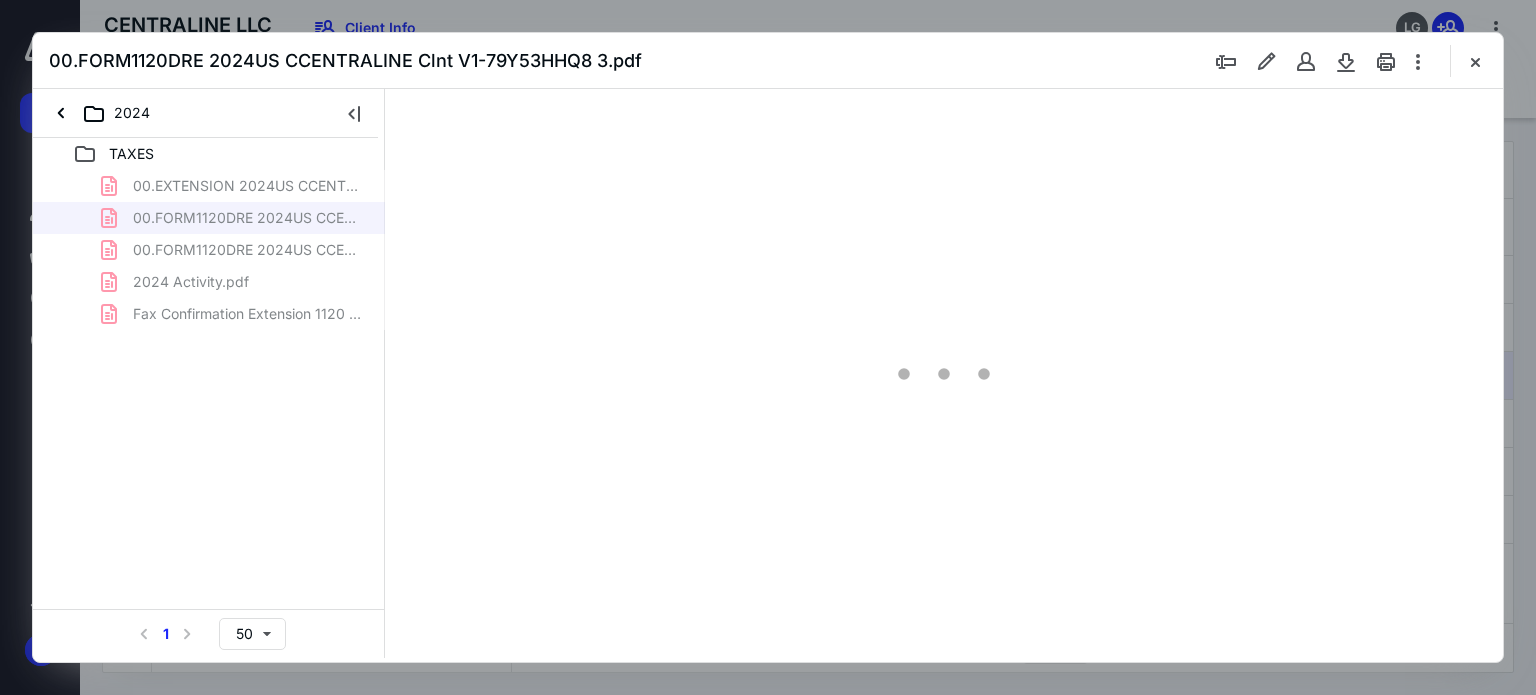 scroll, scrollTop: 0, scrollLeft: 0, axis: both 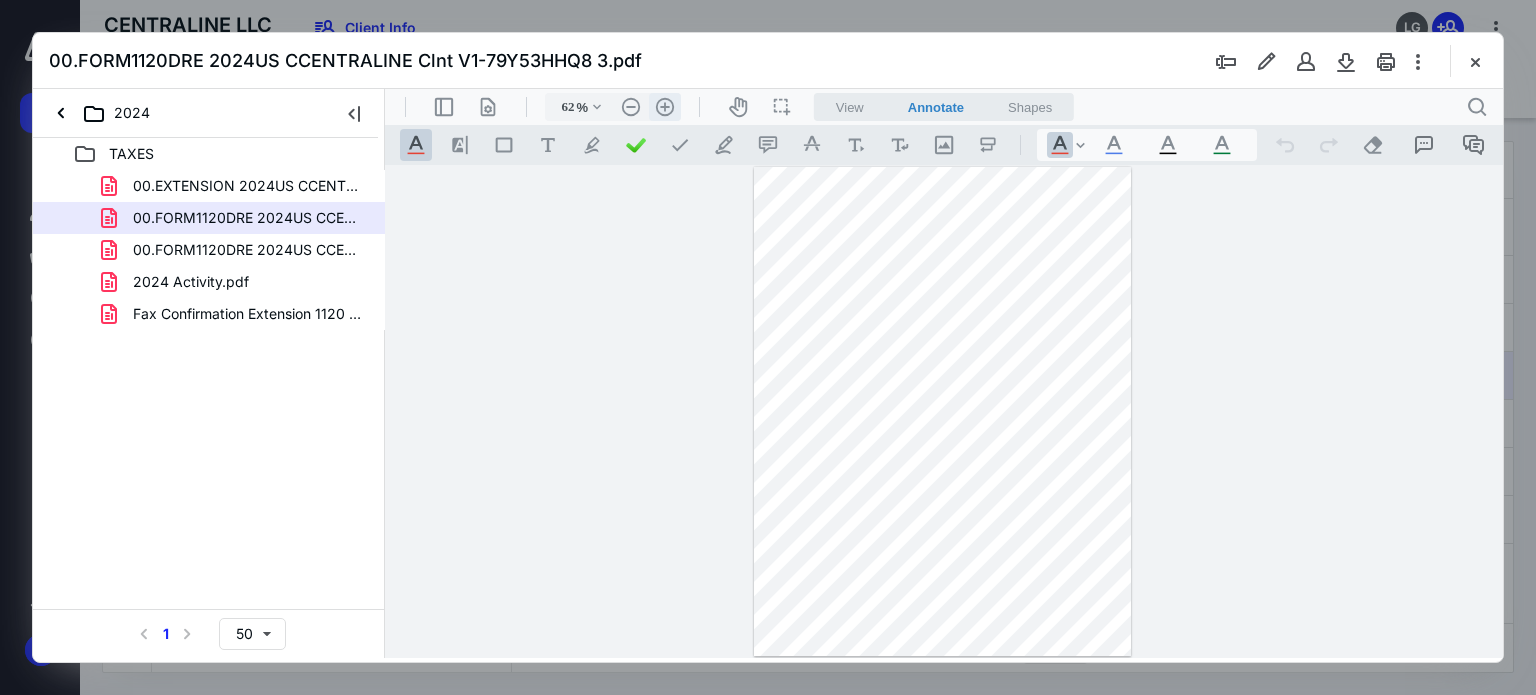 click on ".cls-1{fill:#abb0c4;} icon - header - zoom - in - line" at bounding box center (665, 107) 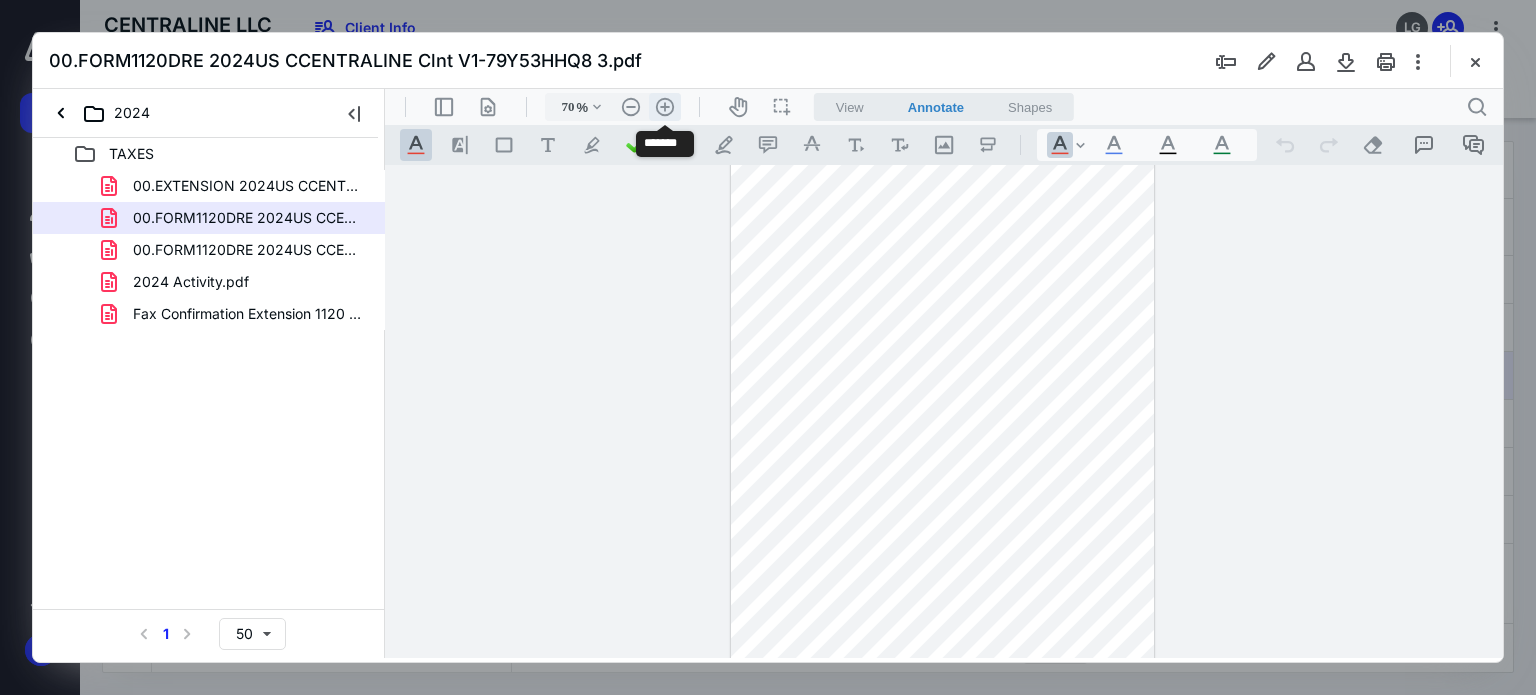 click on ".cls-1{fill:#abb0c4;} icon - header - zoom - in - line" at bounding box center [665, 107] 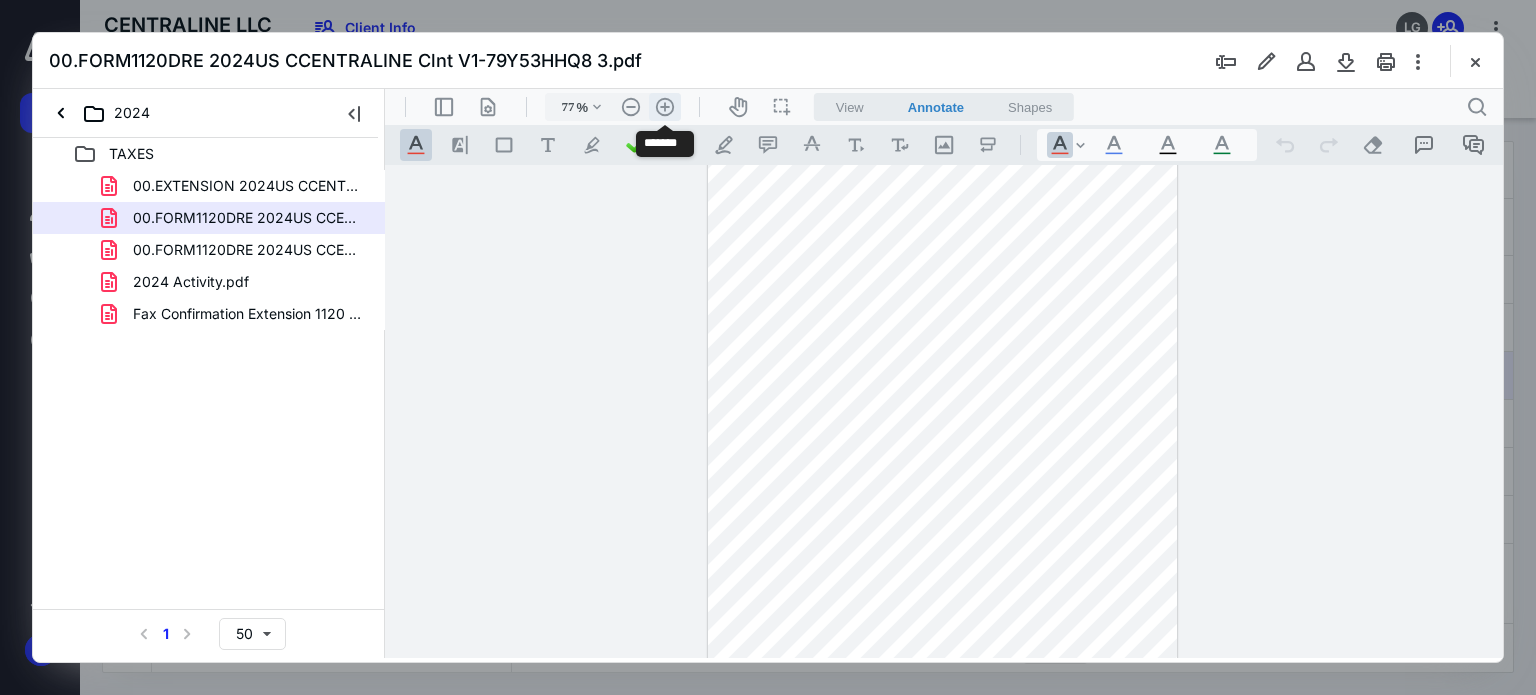 click on ".cls-1{fill:#abb0c4;} icon - header - zoom - in - line" at bounding box center [665, 107] 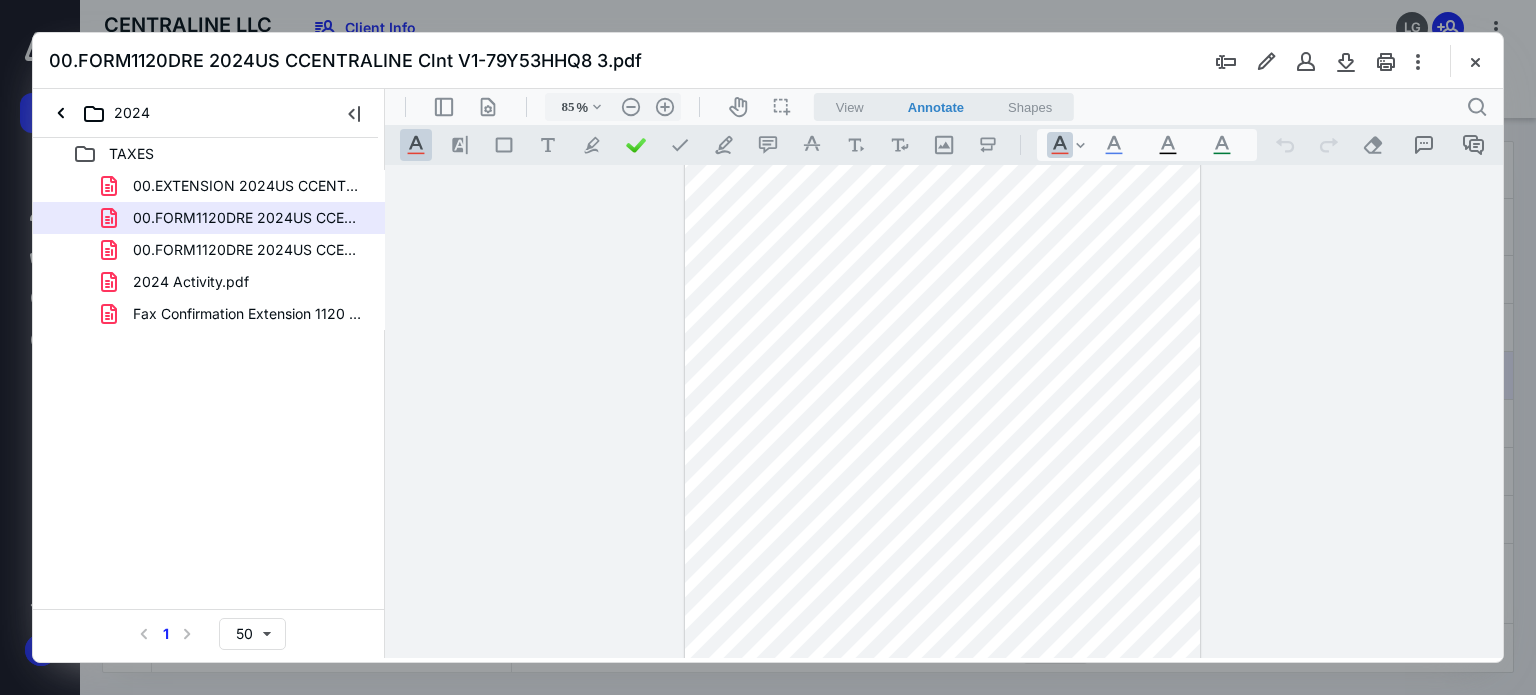 scroll, scrollTop: 179, scrollLeft: 0, axis: vertical 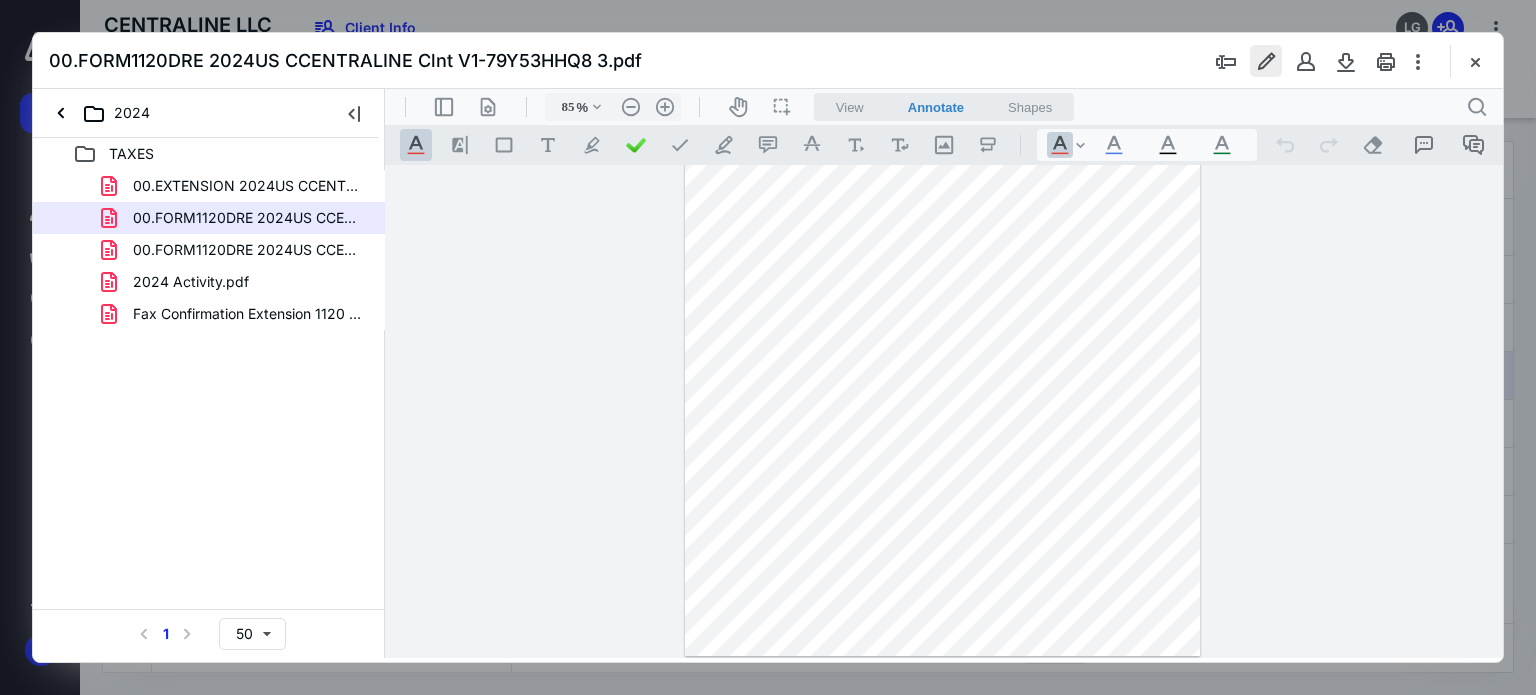 click at bounding box center (1266, 61) 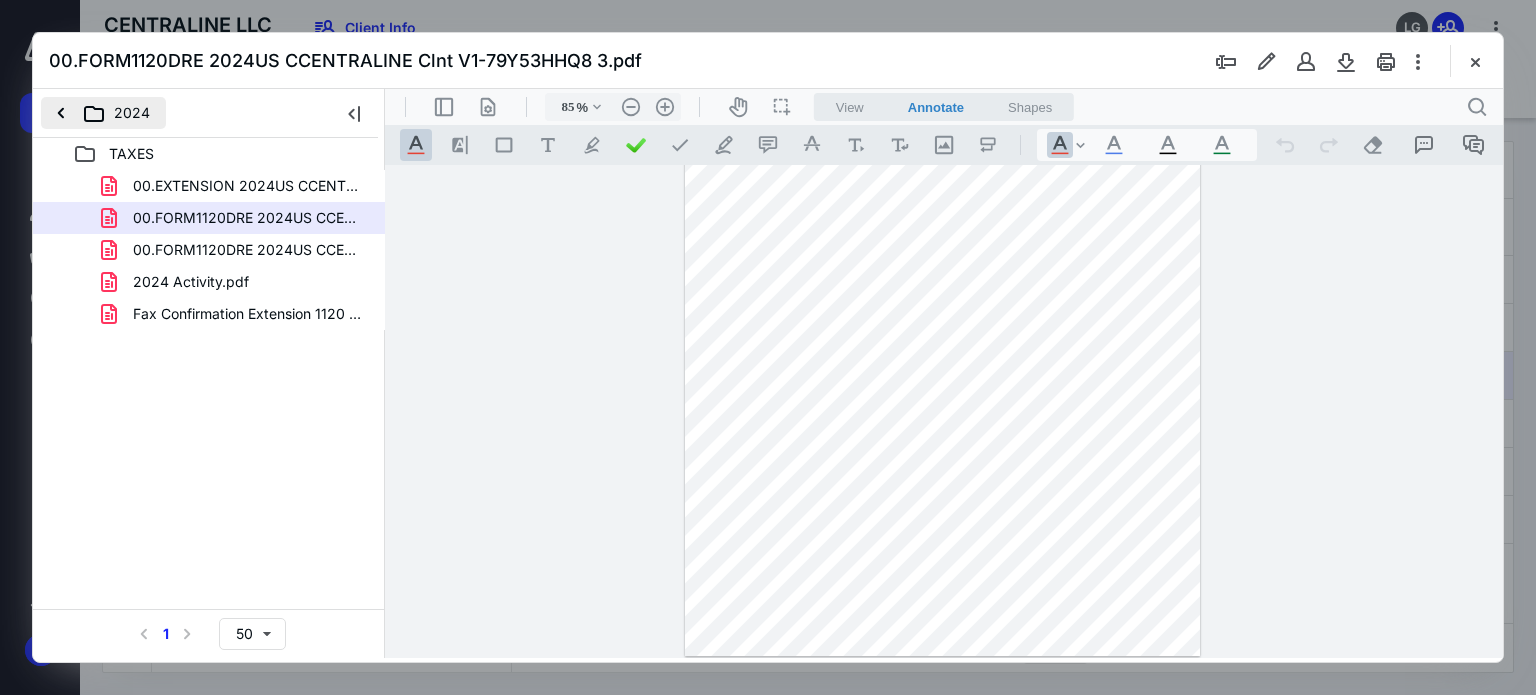 click on "2024" at bounding box center [103, 113] 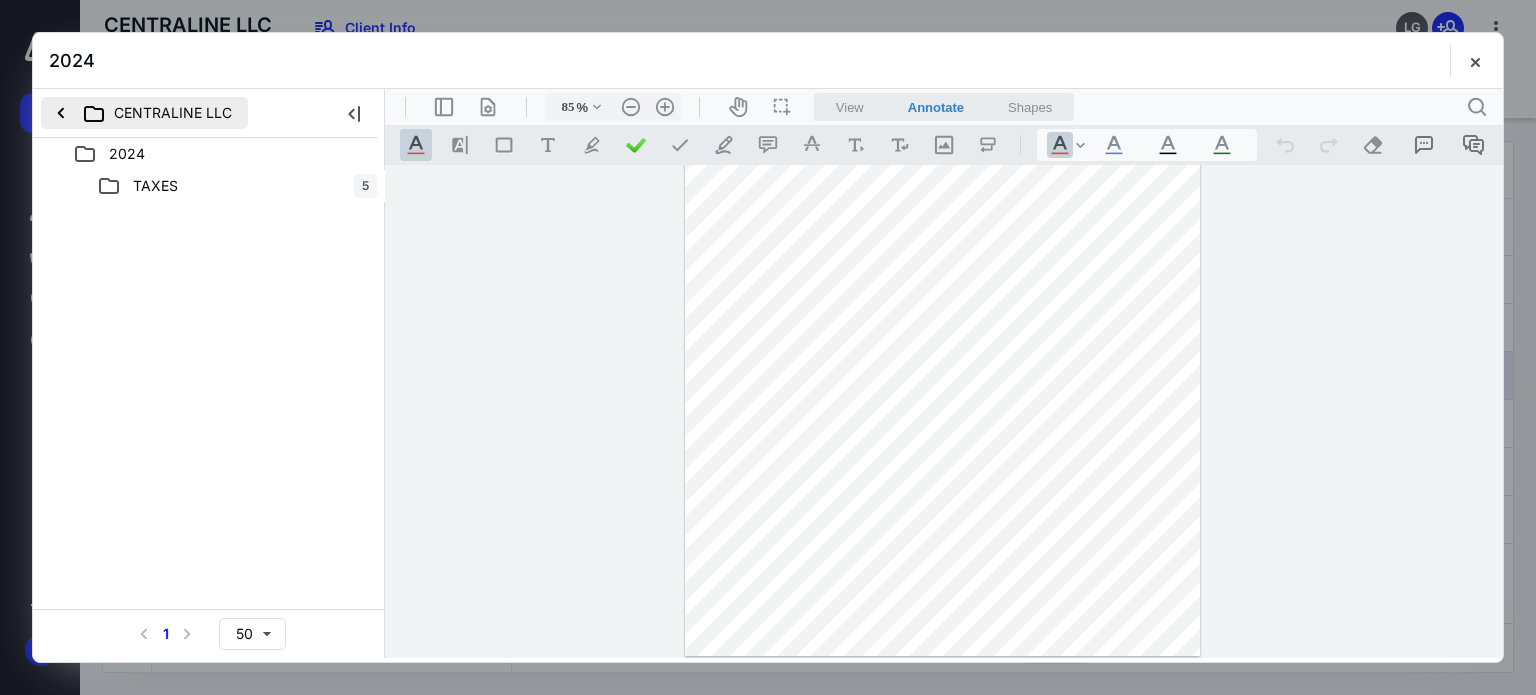 click on "CENTRALINE LLC" at bounding box center (144, 113) 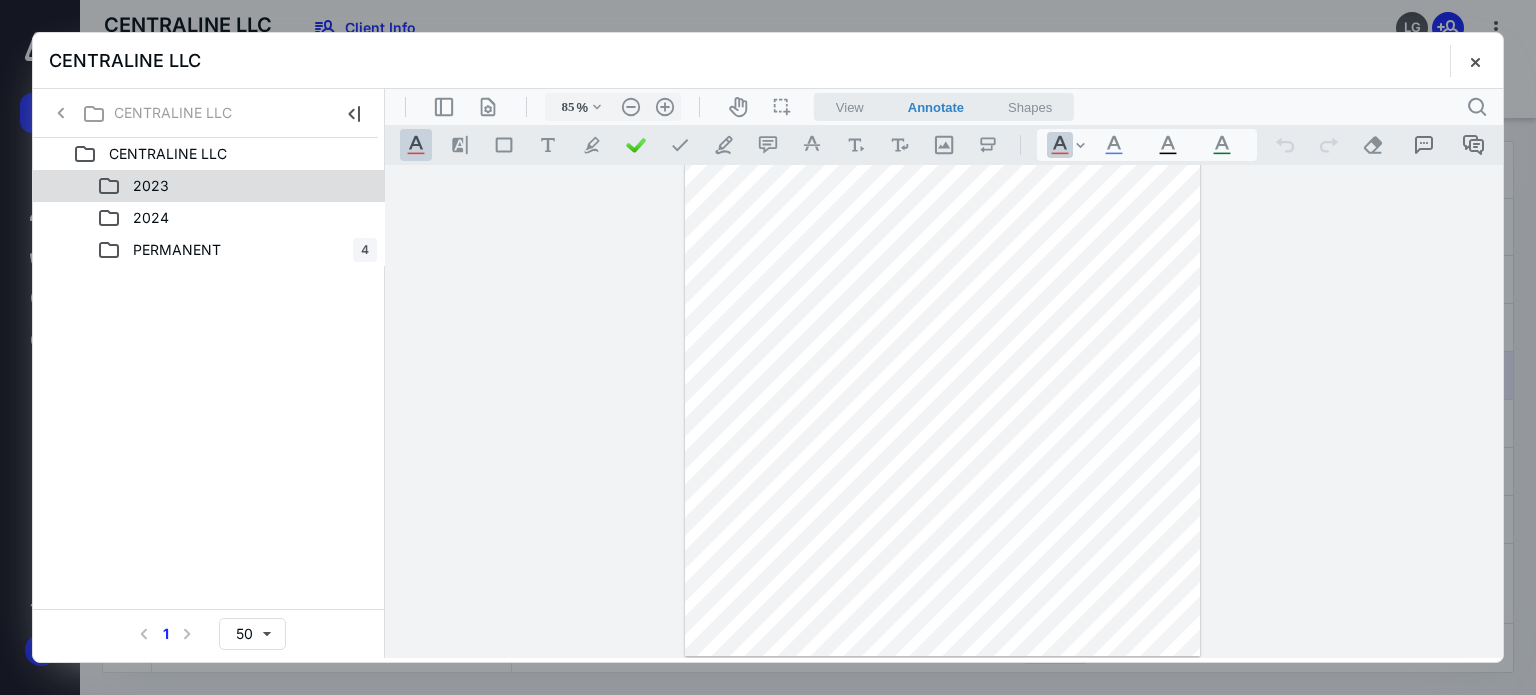 click on "2023" at bounding box center (151, 186) 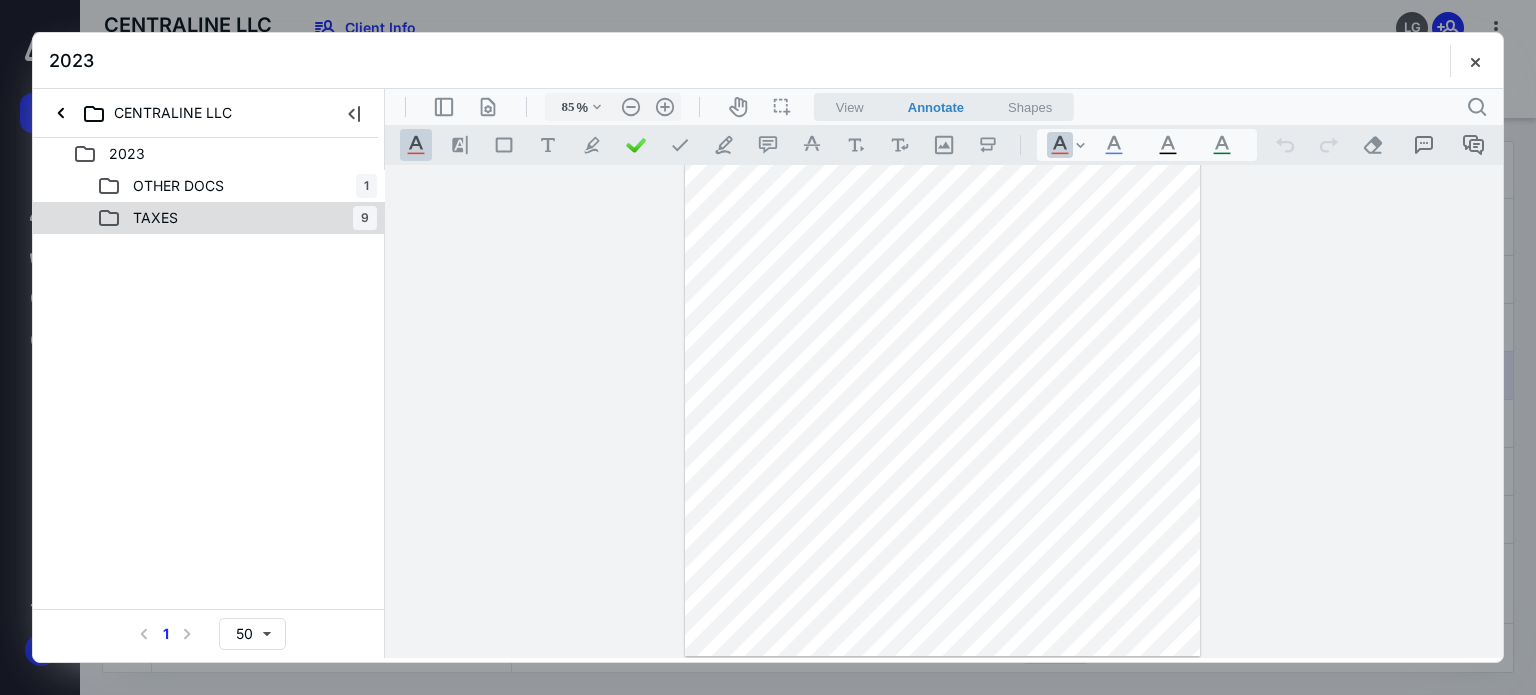 click on "TAXES" at bounding box center (155, 218) 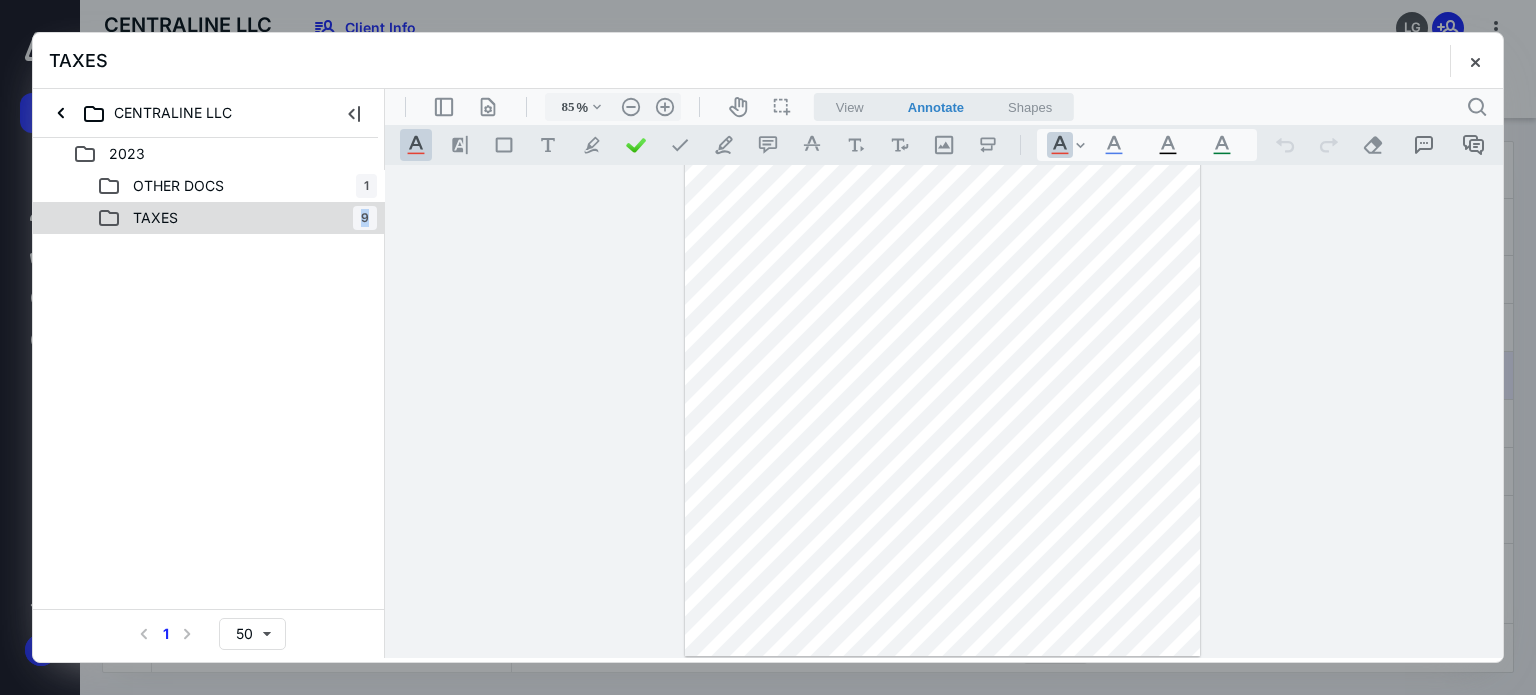 click on "TAXES" at bounding box center [155, 218] 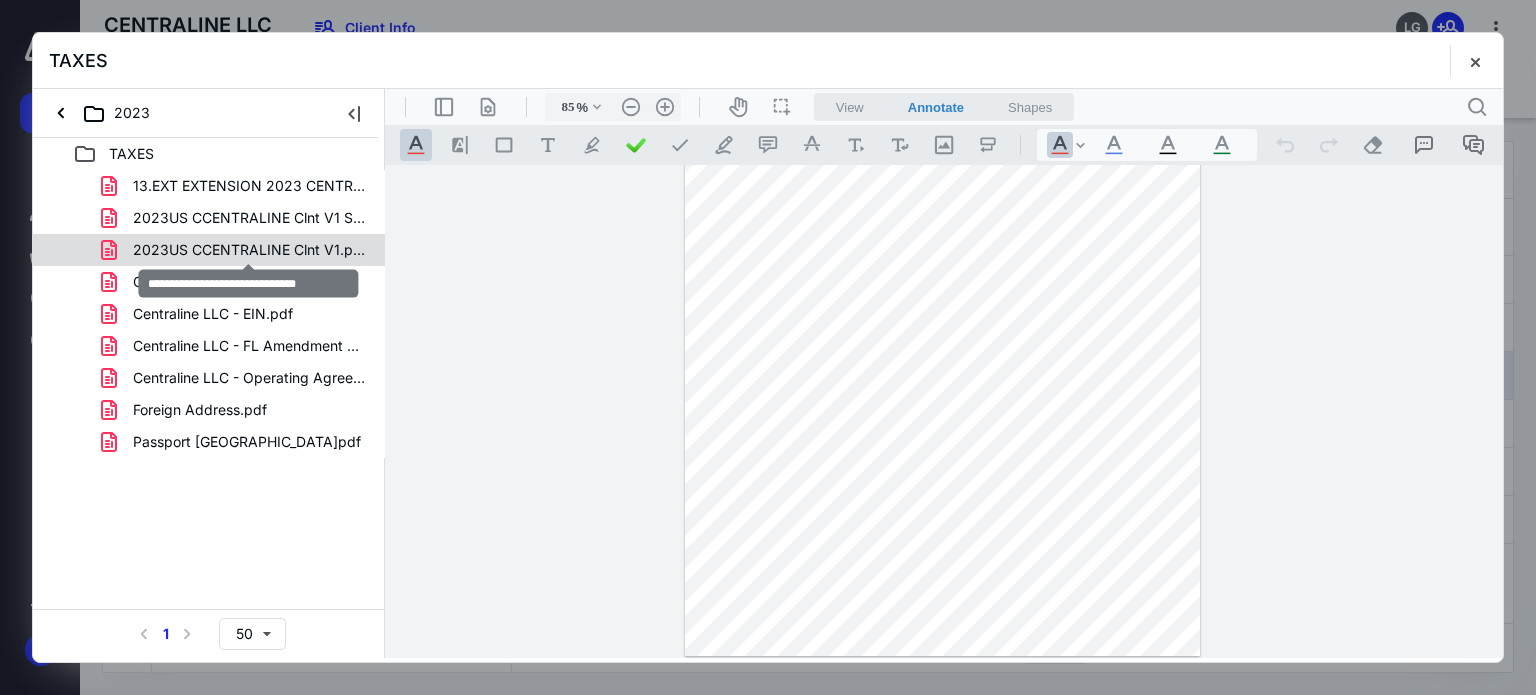 click on "2023US CCENTRALINE Clnt V1.pdf" at bounding box center (249, 250) 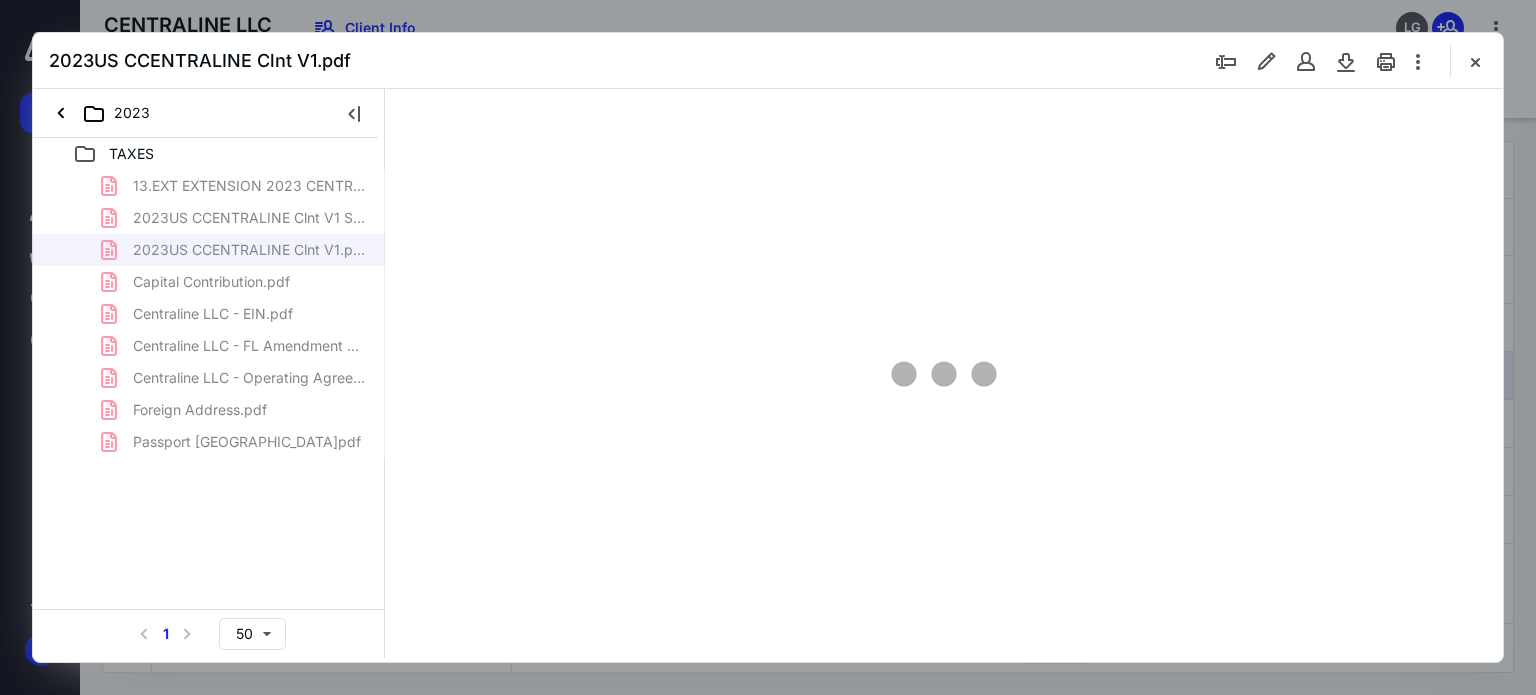 type on "62" 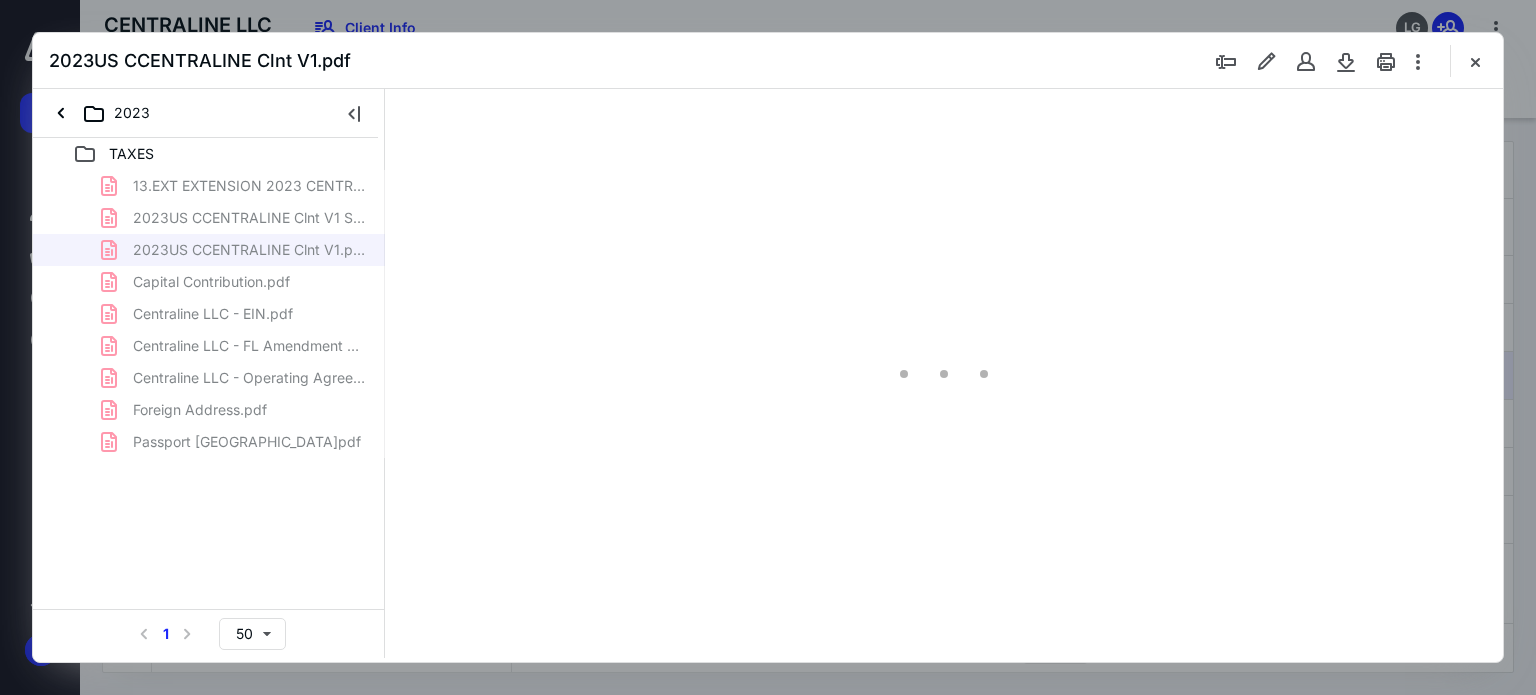 scroll, scrollTop: 78, scrollLeft: 0, axis: vertical 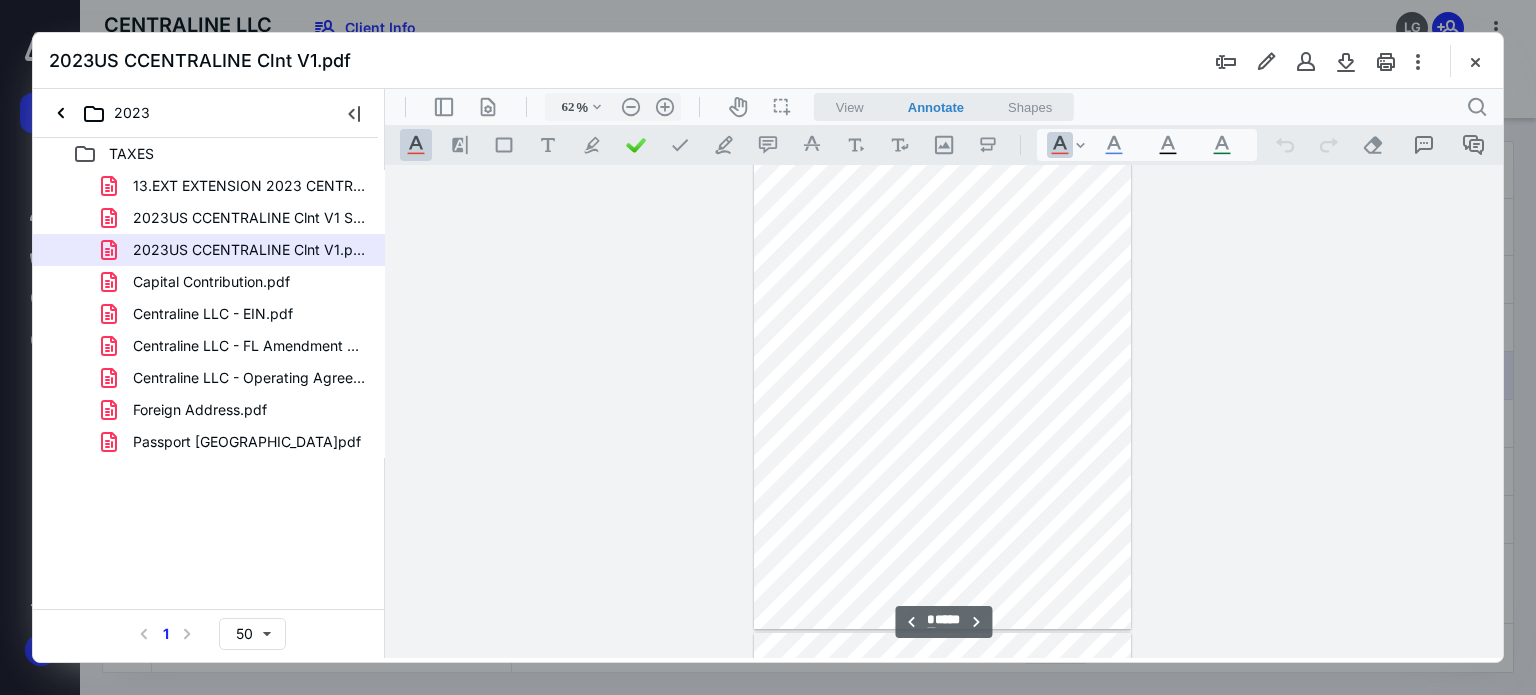 type on "*" 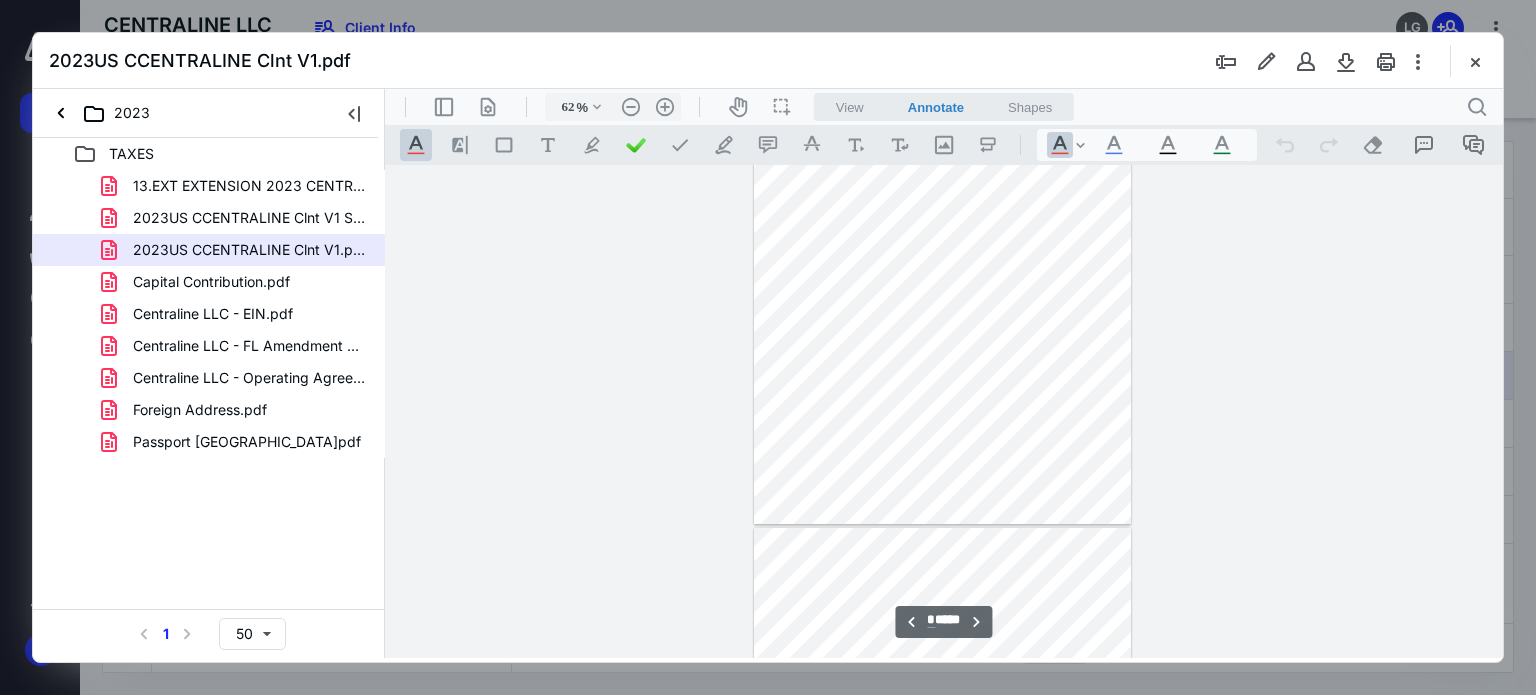 scroll, scrollTop: 1178, scrollLeft: 0, axis: vertical 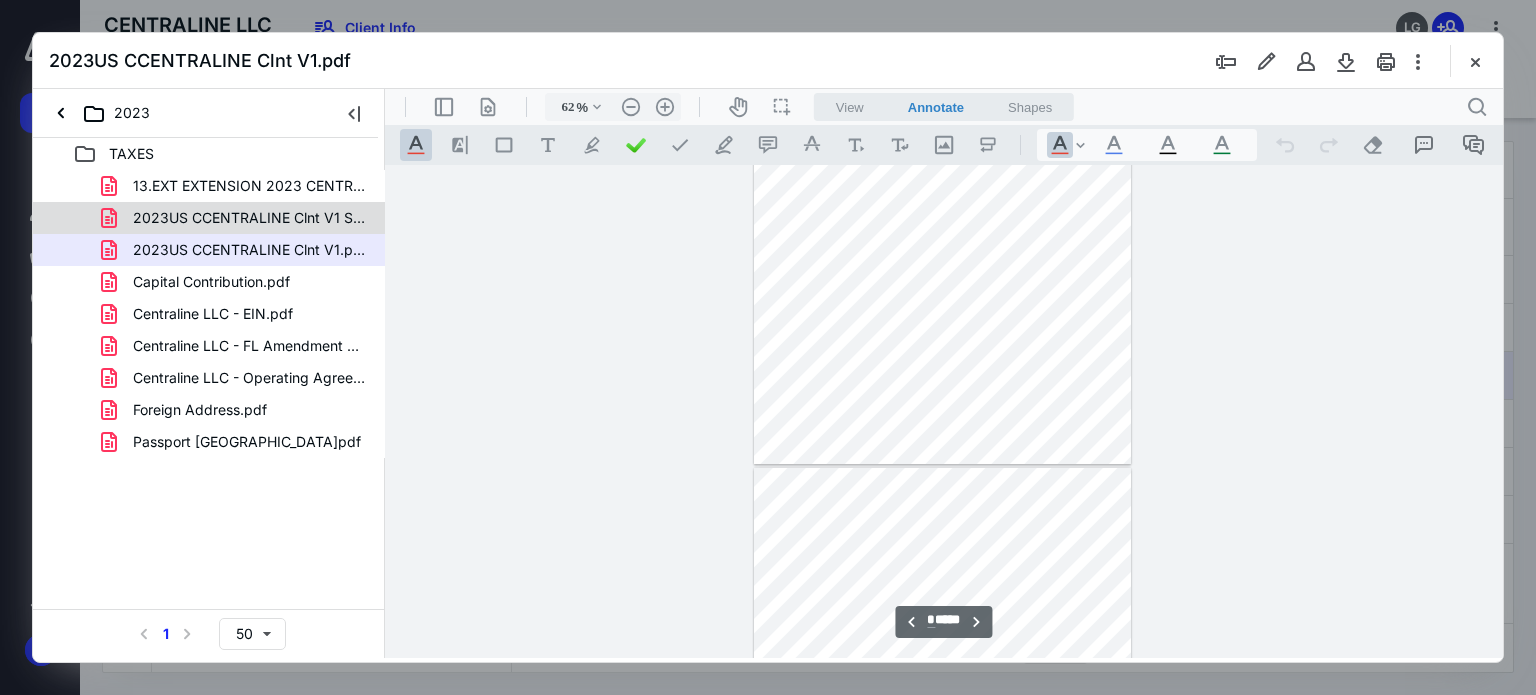 click on "2023US CCENTRALINE Clnt V1 Signed.pdf" at bounding box center (249, 218) 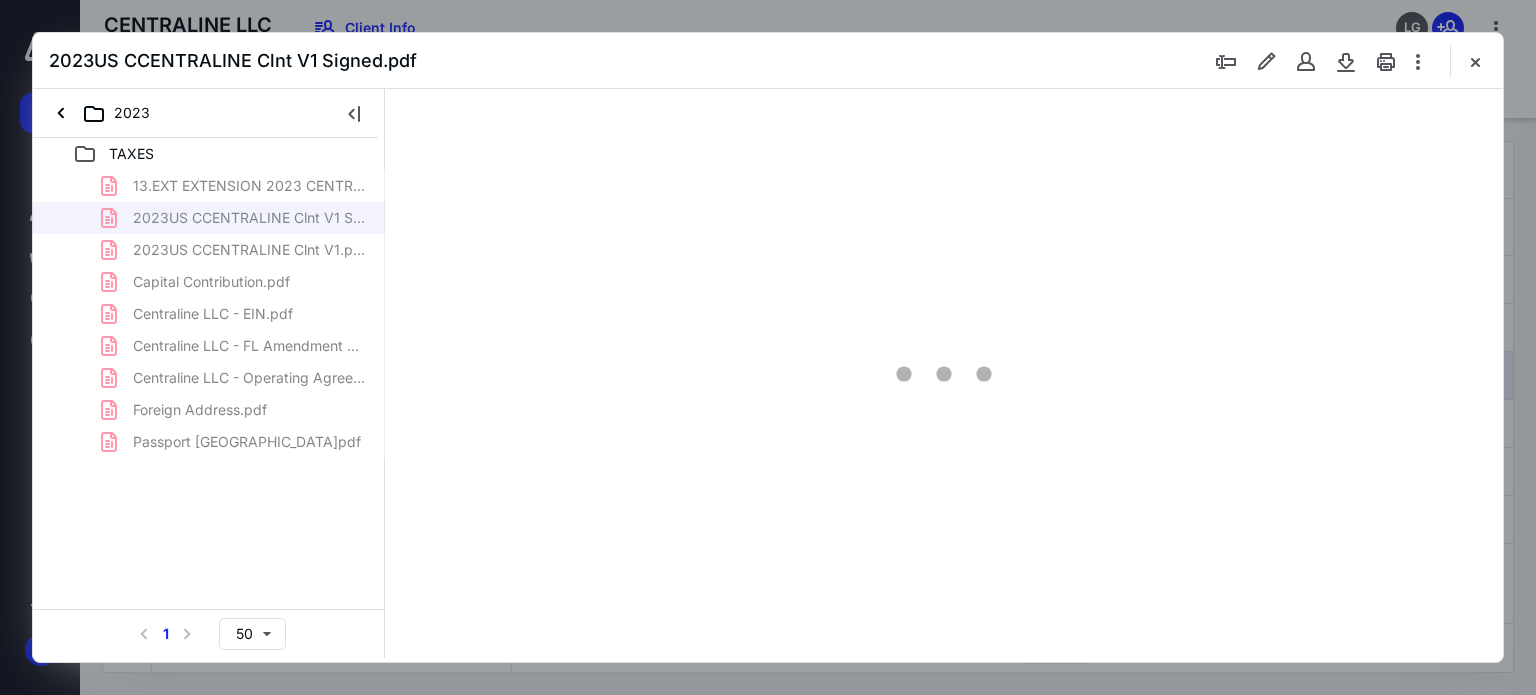 type on "62" 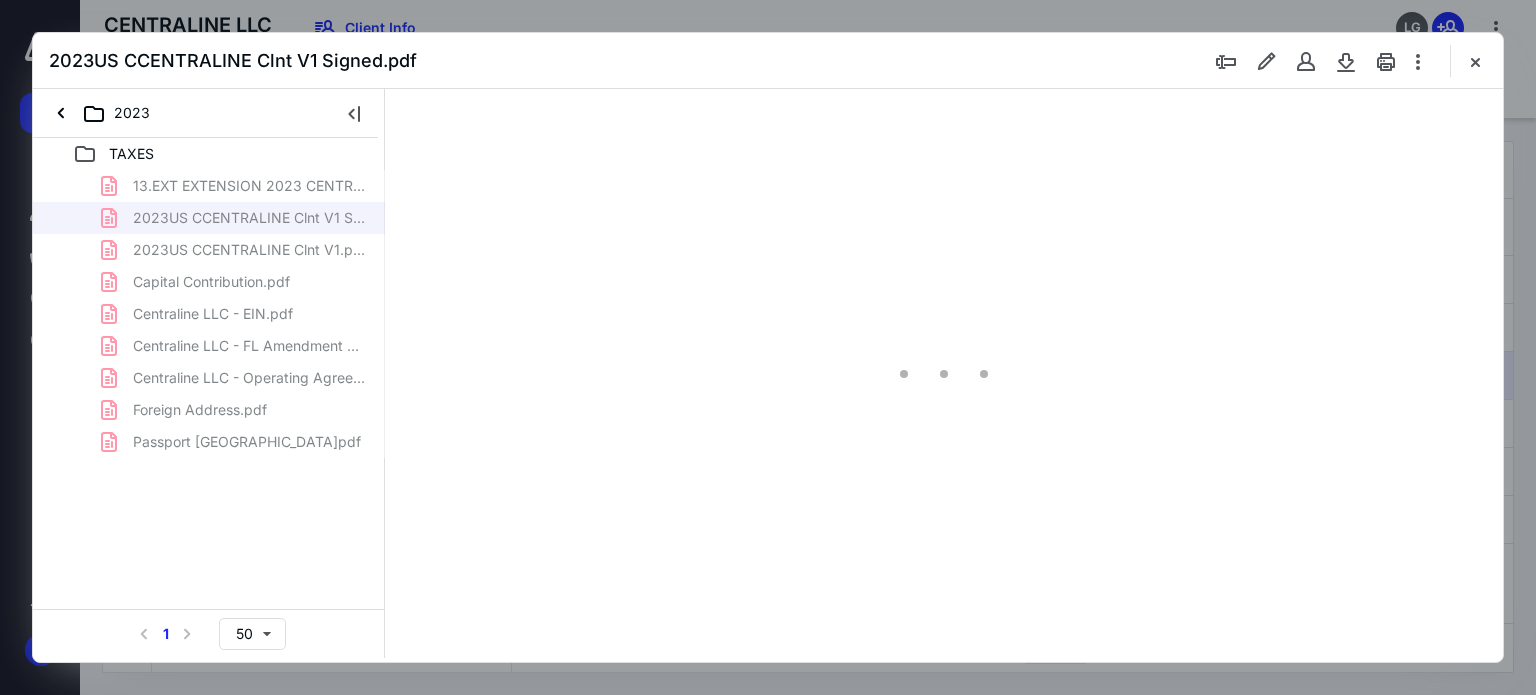 scroll, scrollTop: 78, scrollLeft: 0, axis: vertical 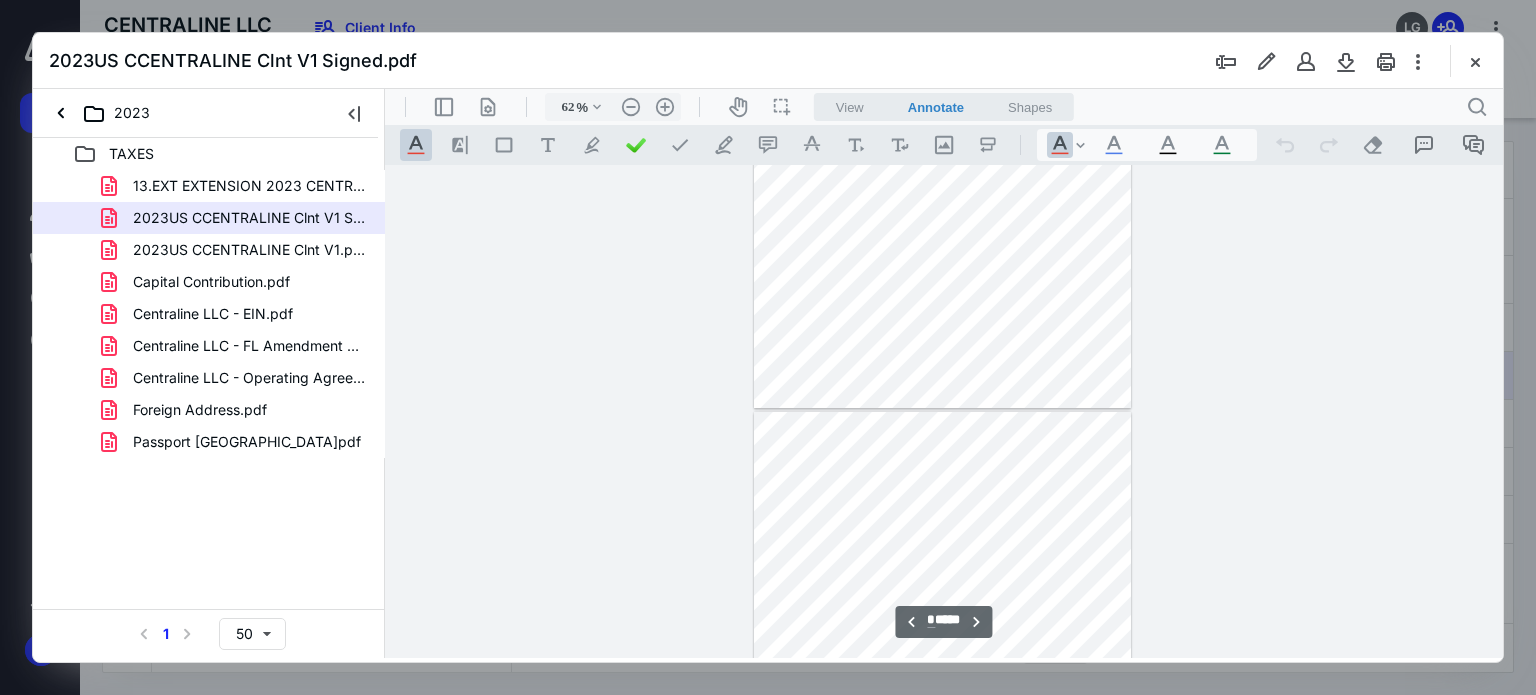 type on "*" 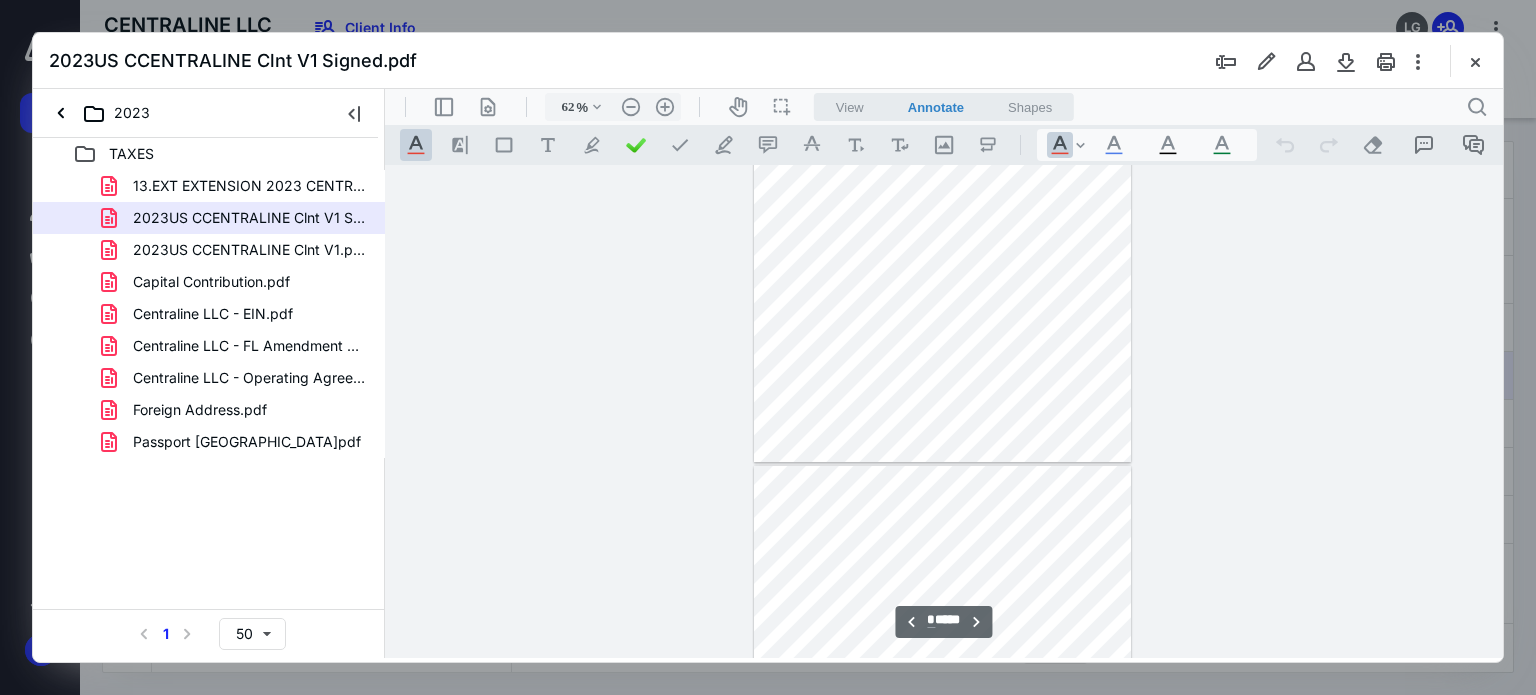 scroll, scrollTop: 1178, scrollLeft: 0, axis: vertical 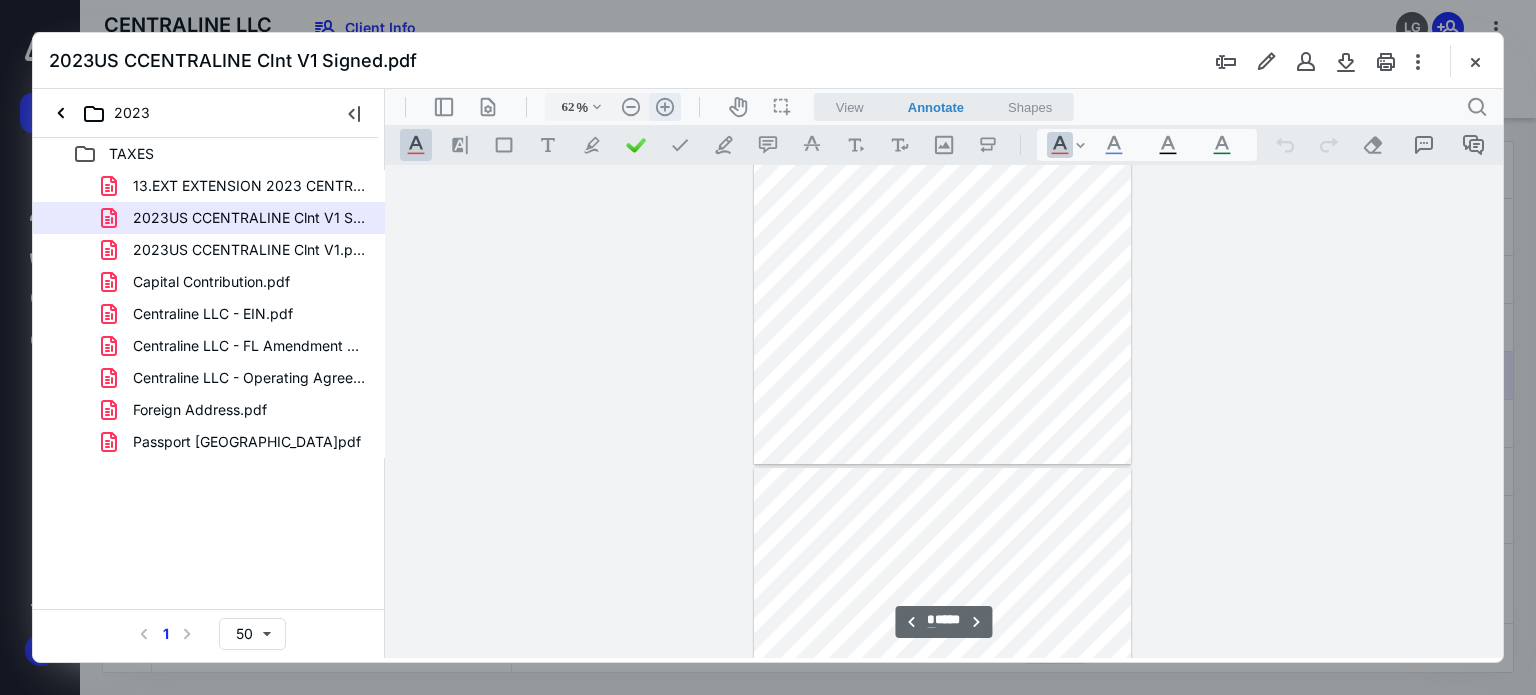 click on ".cls-1{fill:#abb0c4;} icon - header - zoom - in - line" at bounding box center [665, 107] 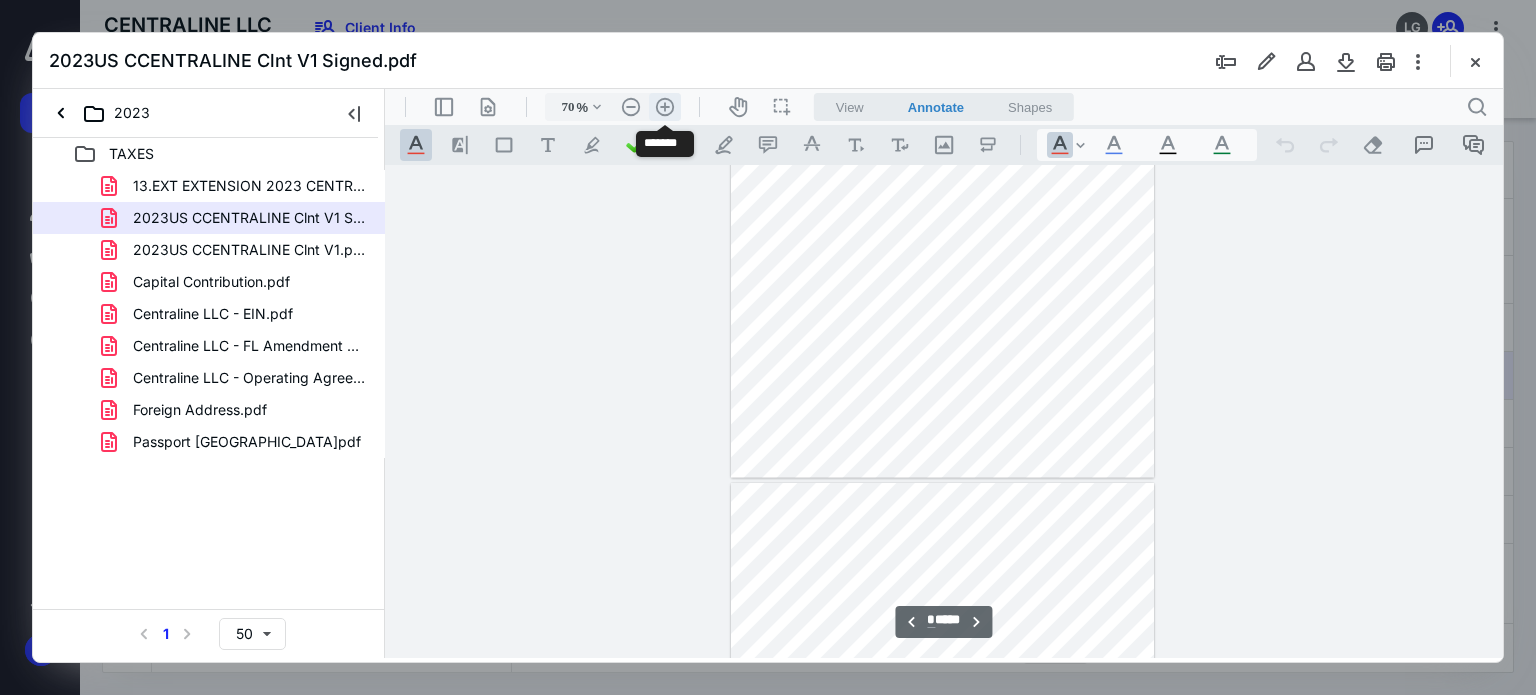 click on ".cls-1{fill:#abb0c4;} icon - header - zoom - in - line" at bounding box center (665, 107) 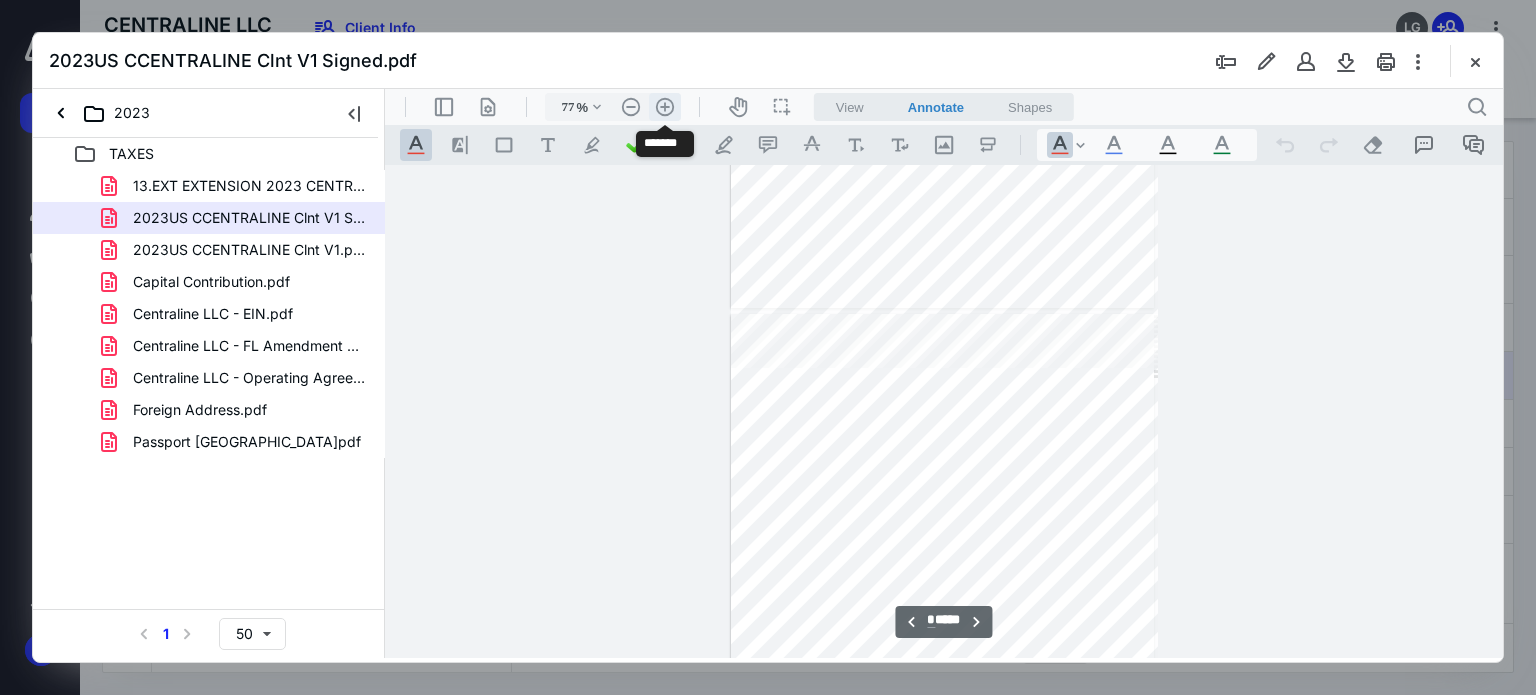 click on ".cls-1{fill:#abb0c4;} icon - header - zoom - in - line" at bounding box center (665, 107) 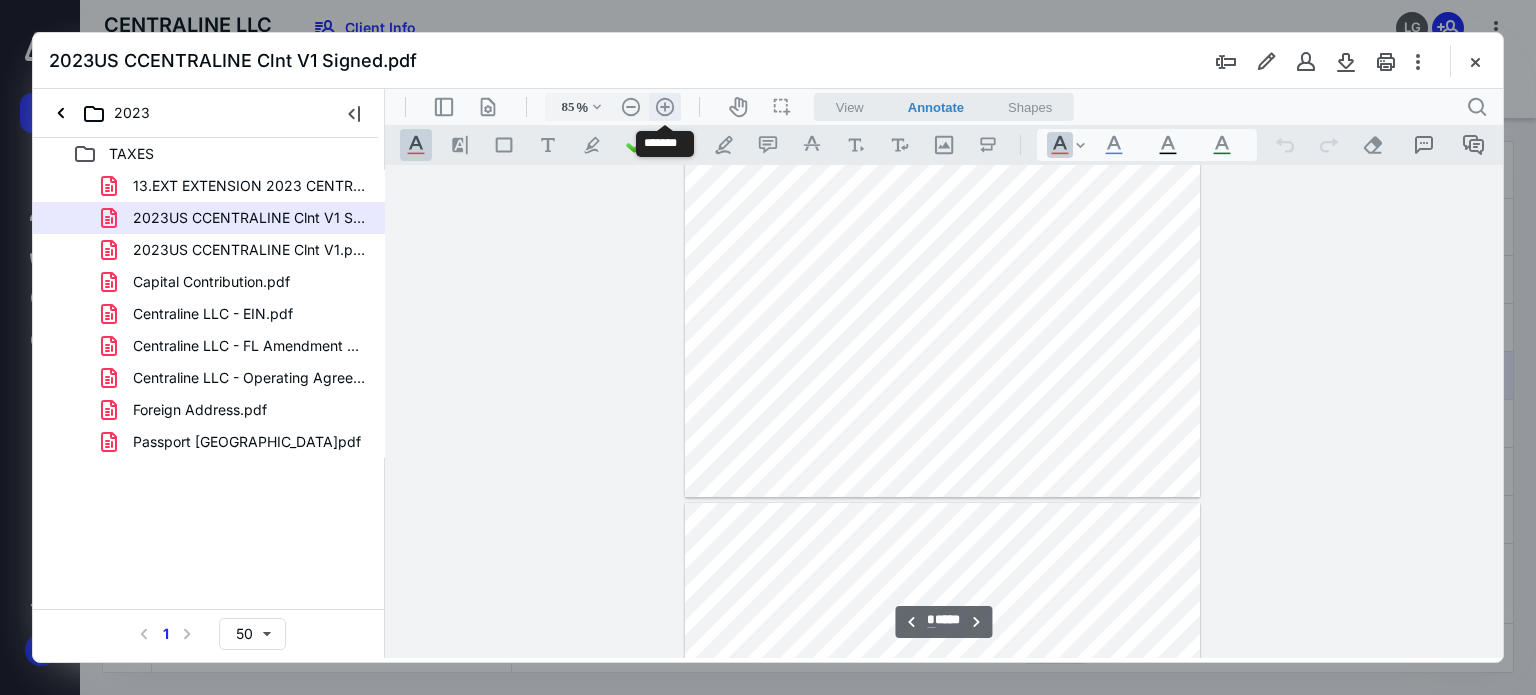 click on ".cls-1{fill:#abb0c4;} icon - header - zoom - in - line" at bounding box center (665, 107) 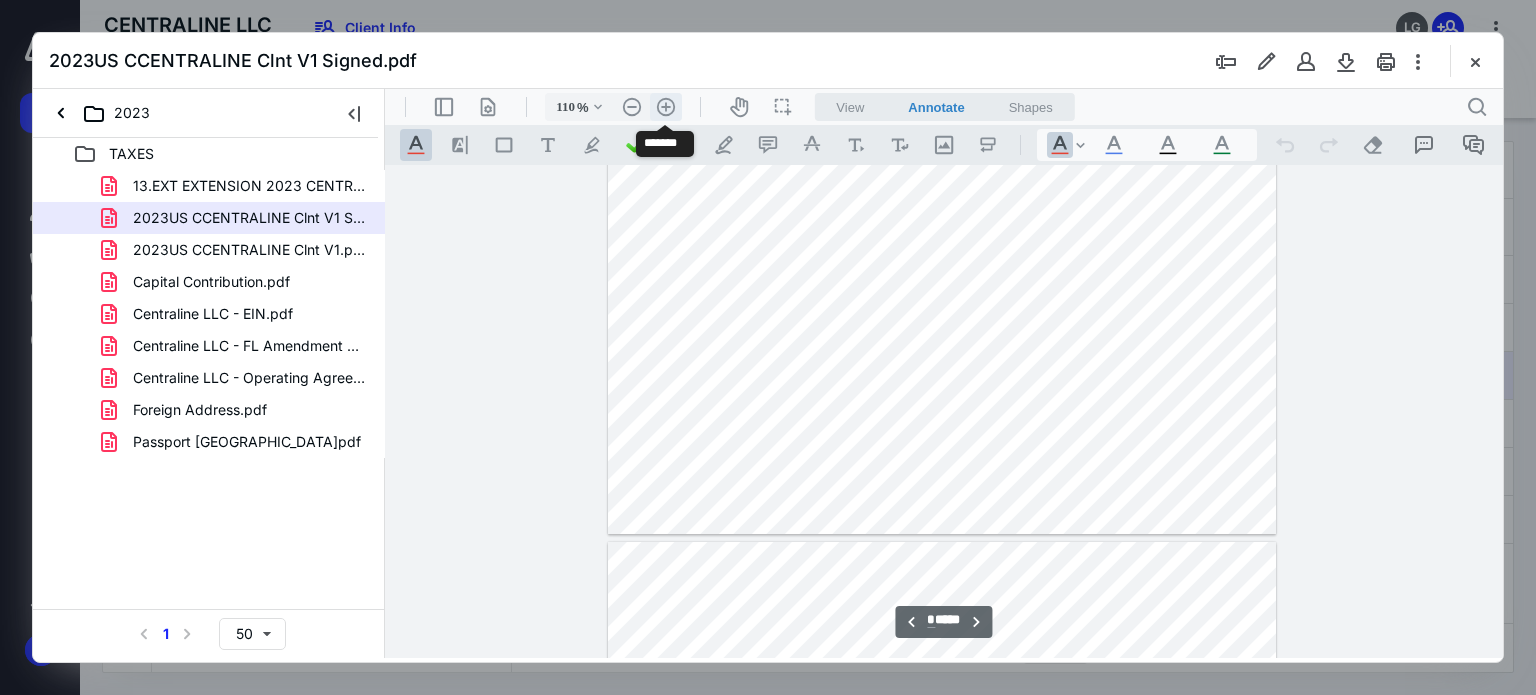 click on ".cls-1{fill:#abb0c4;} icon - header - zoom - in - line" at bounding box center [666, 107] 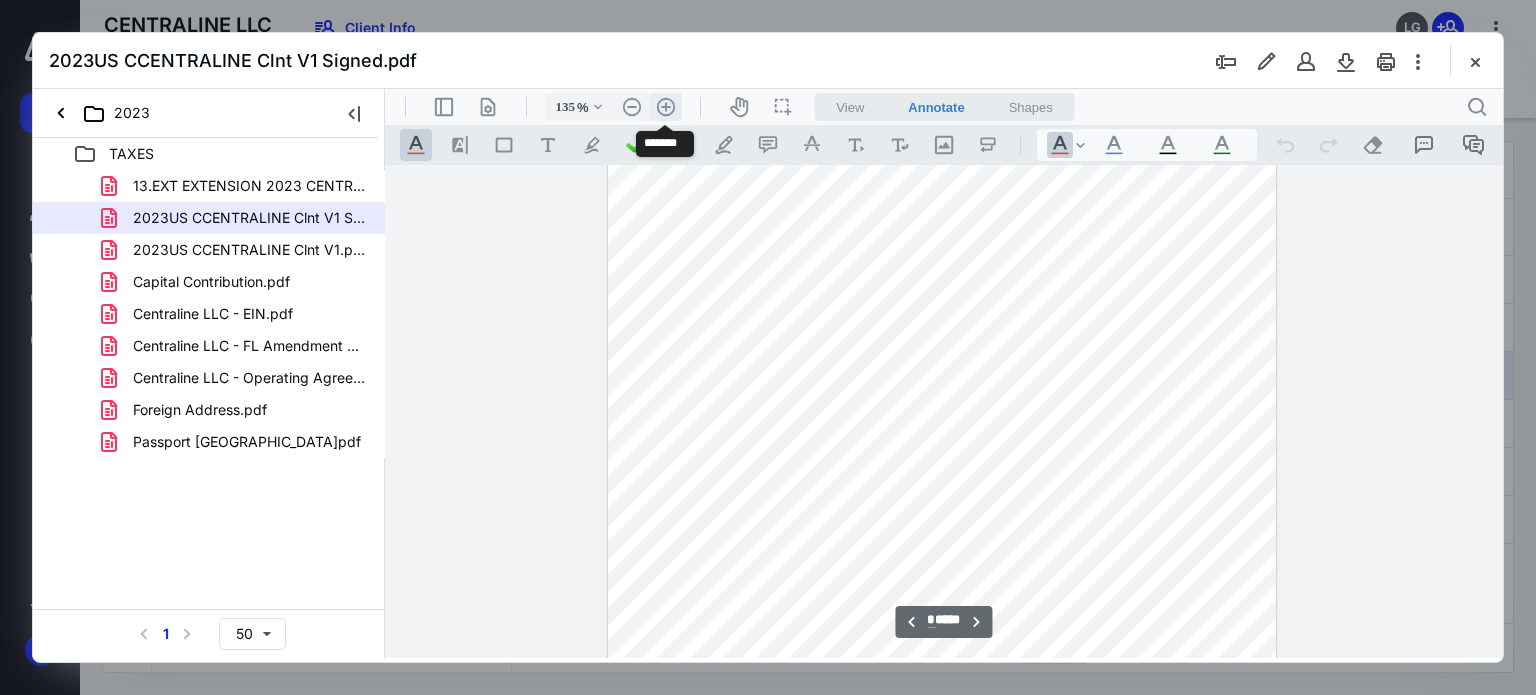 click on ".cls-1{fill:#abb0c4;} icon - header - zoom - in - line" at bounding box center [666, 107] 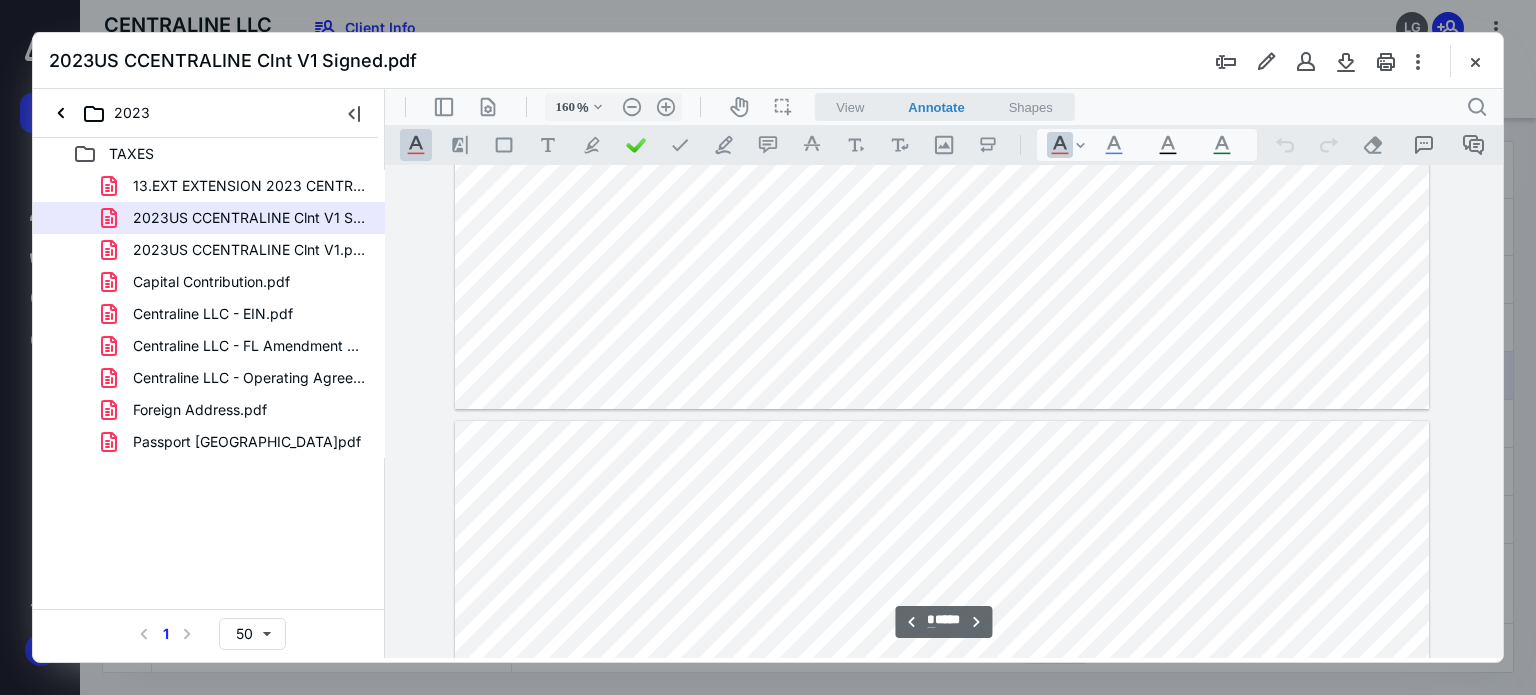 type on "*" 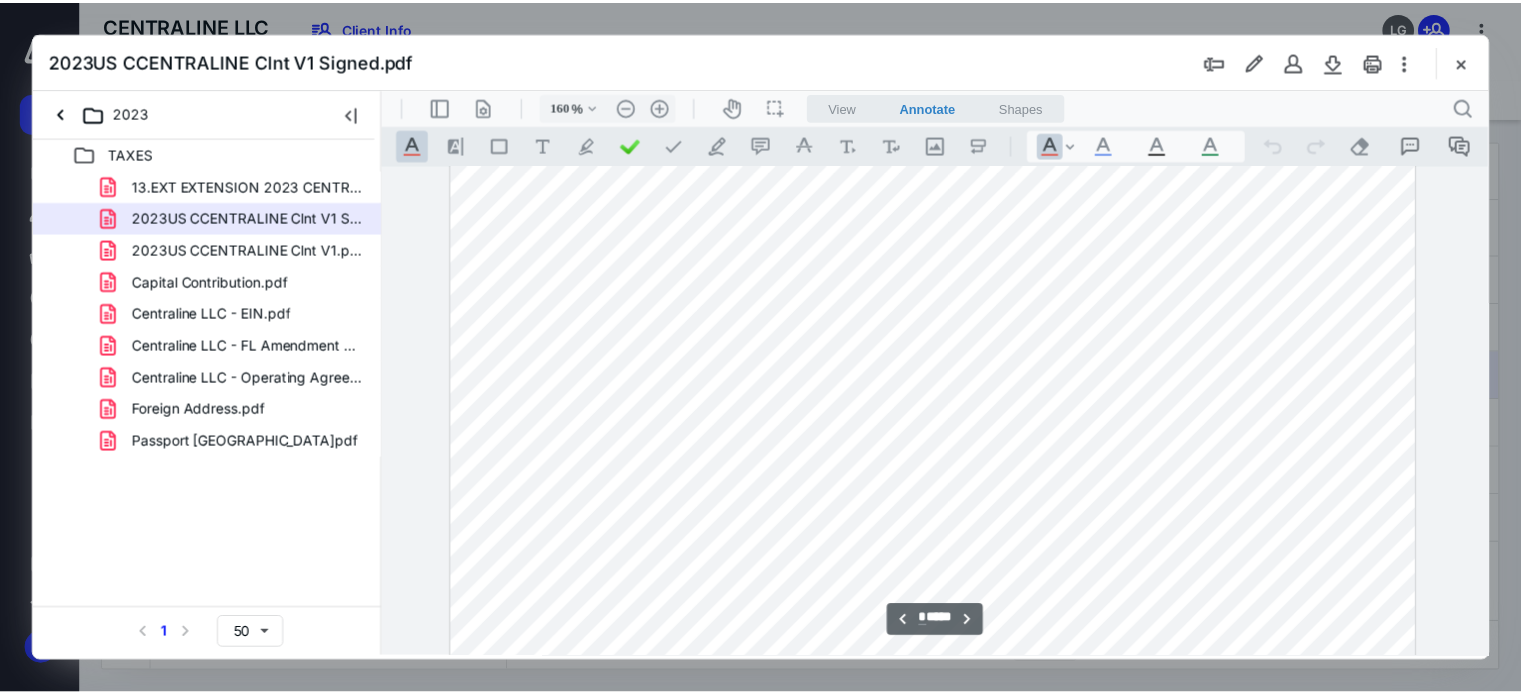 scroll, scrollTop: 4269, scrollLeft: 0, axis: vertical 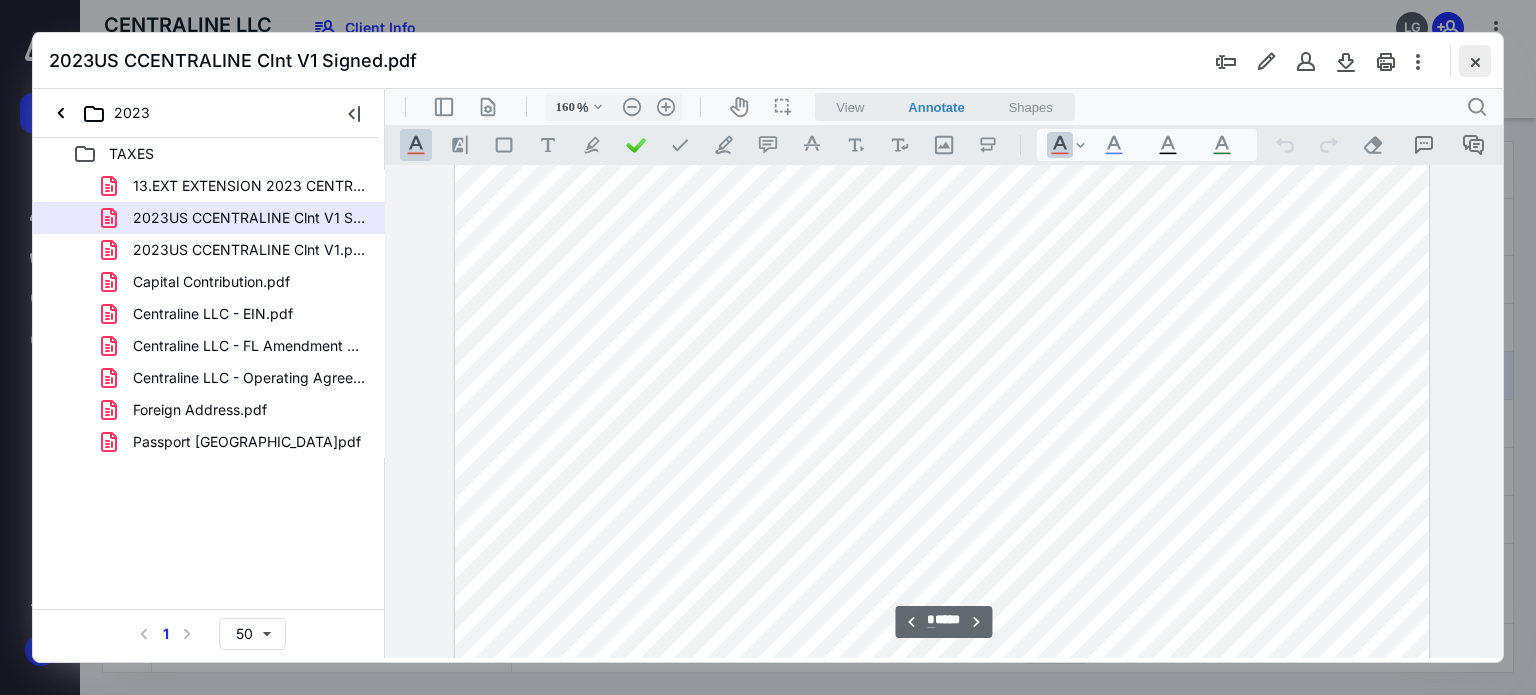 click at bounding box center (1475, 61) 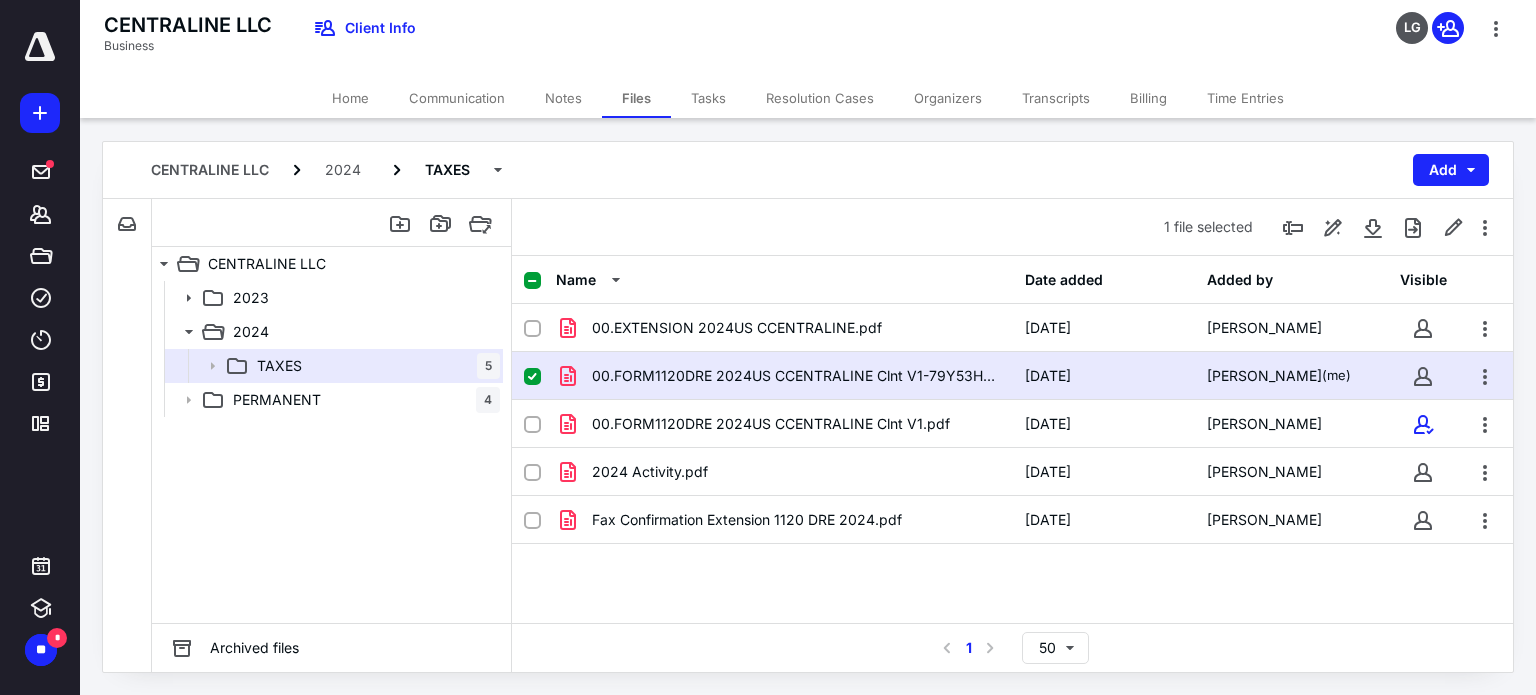 click at bounding box center (532, 377) 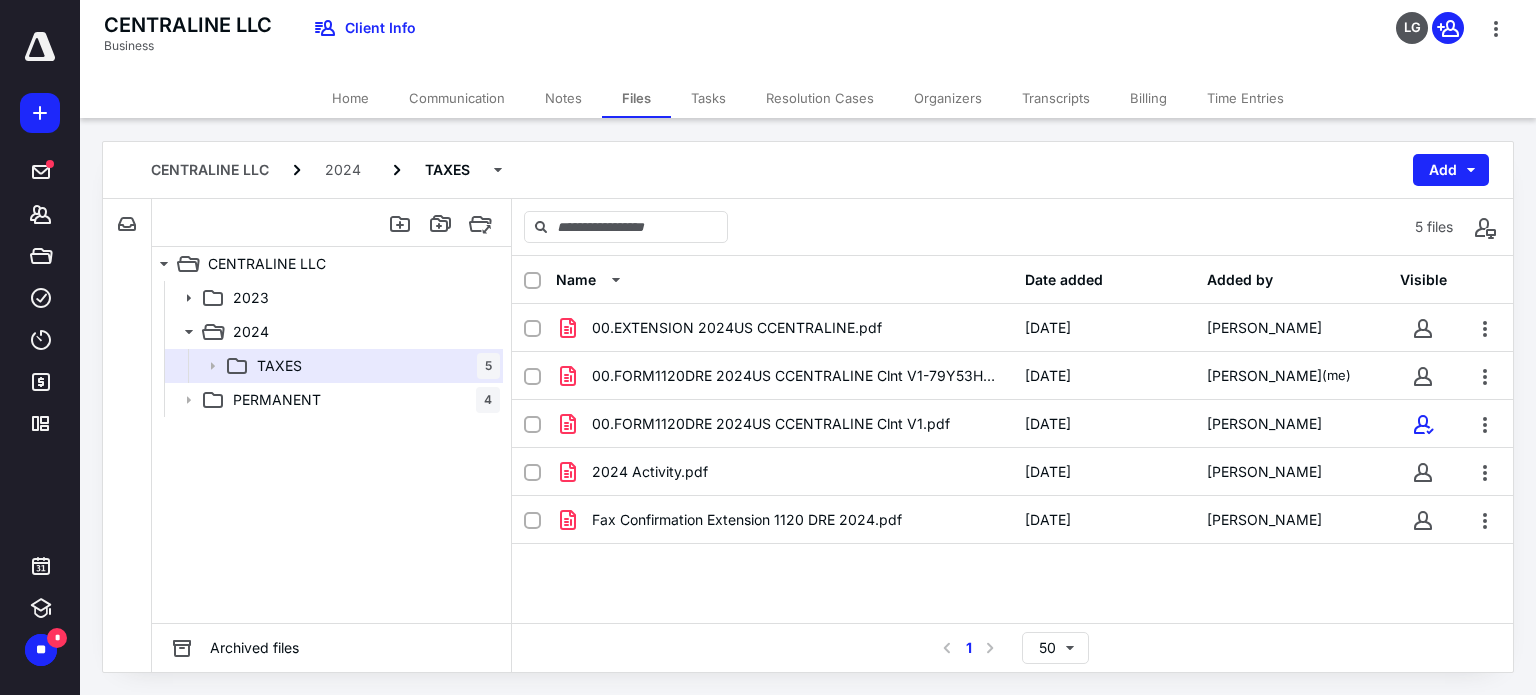 click on "Home" at bounding box center [350, 98] 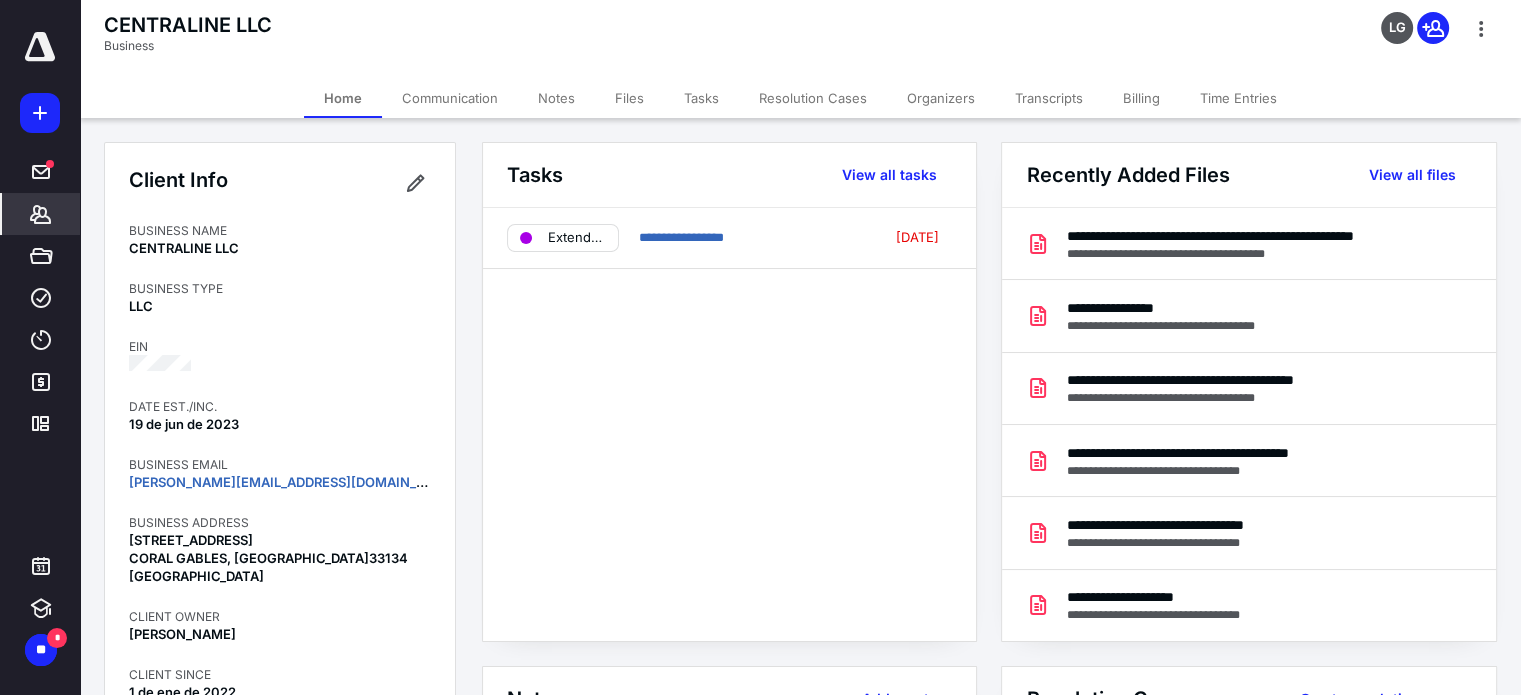 click on "Tasks" at bounding box center [701, 98] 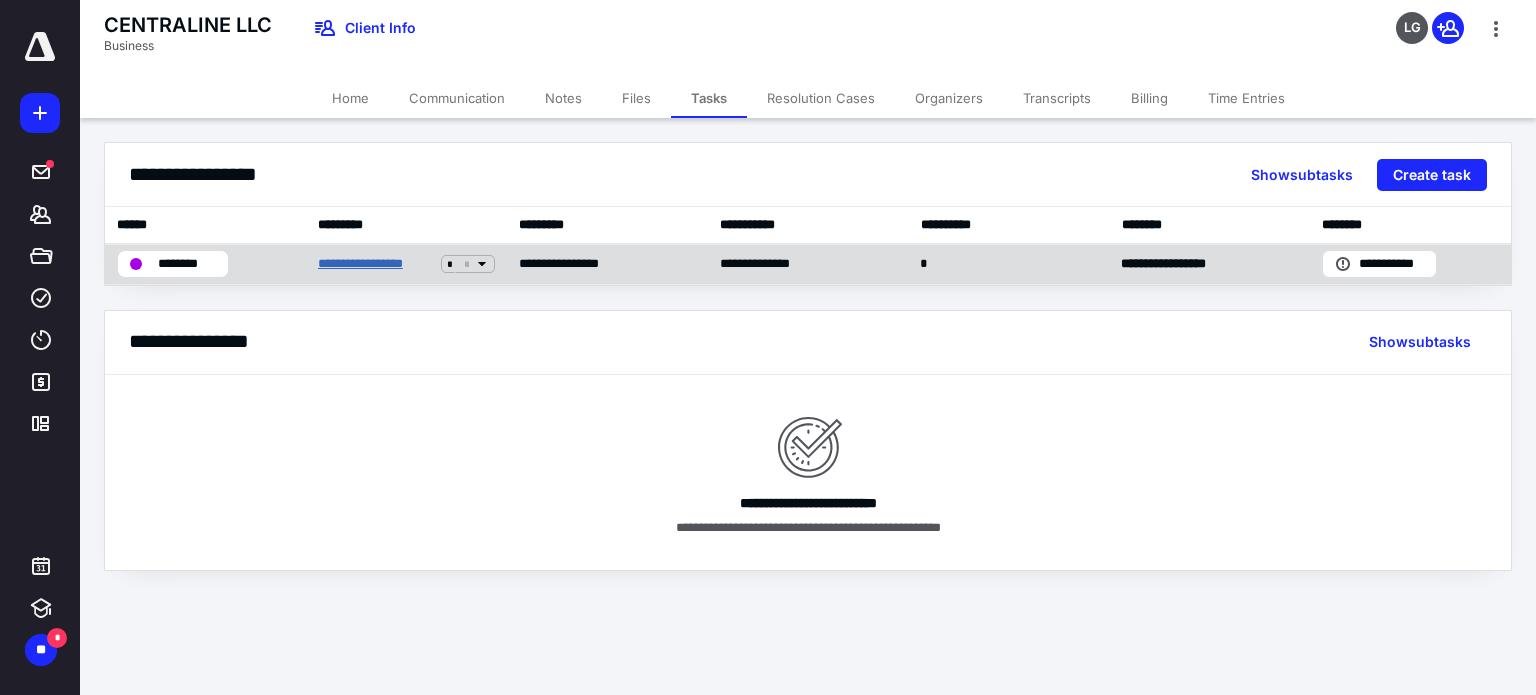 click on "**********" at bounding box center [376, 264] 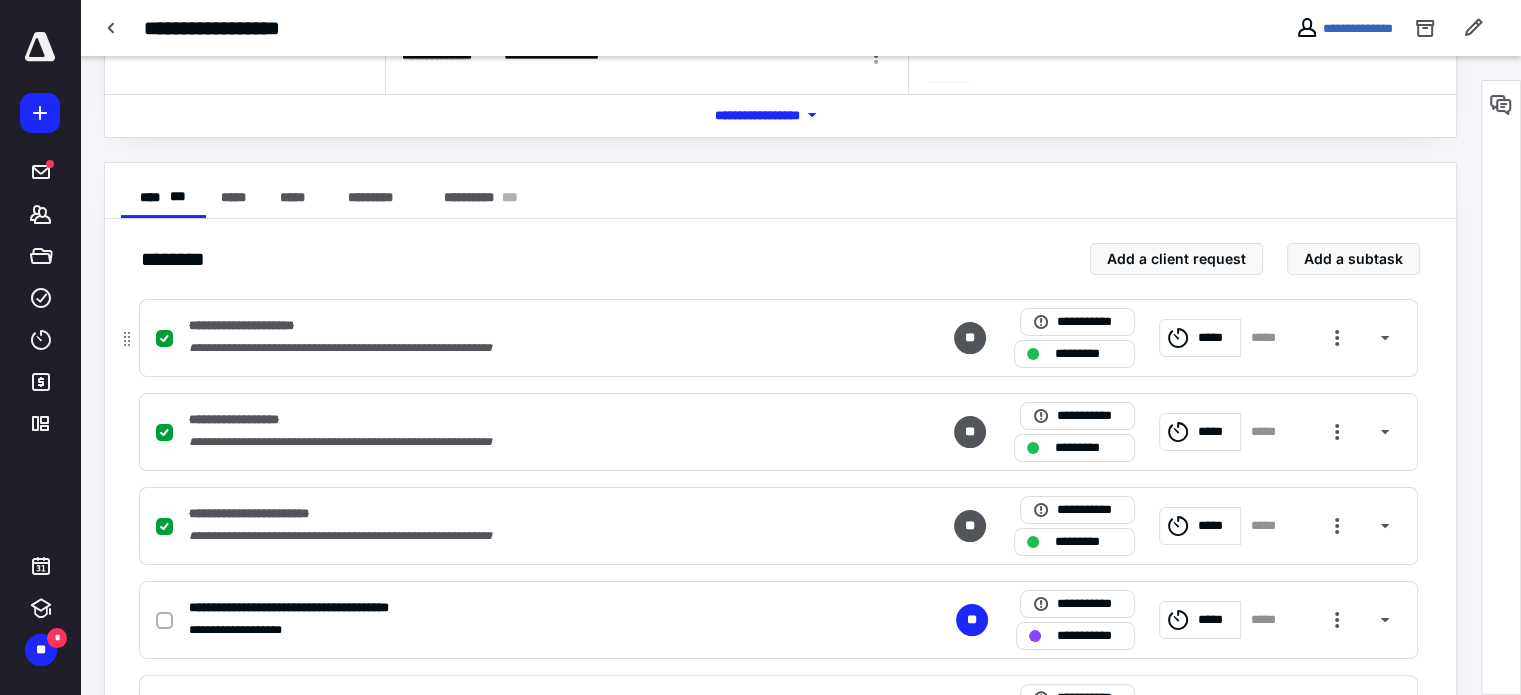 scroll, scrollTop: 479, scrollLeft: 0, axis: vertical 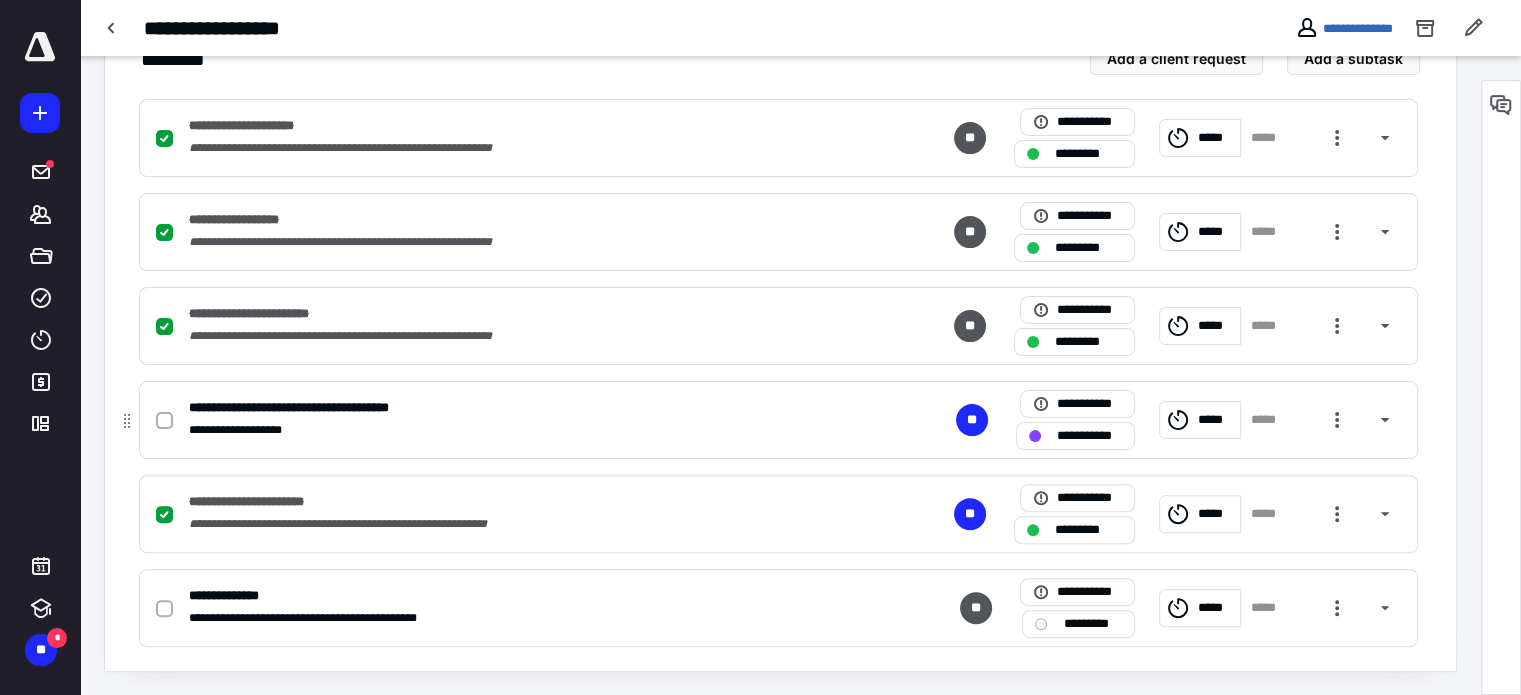 click on "**********" at bounding box center (1089, 436) 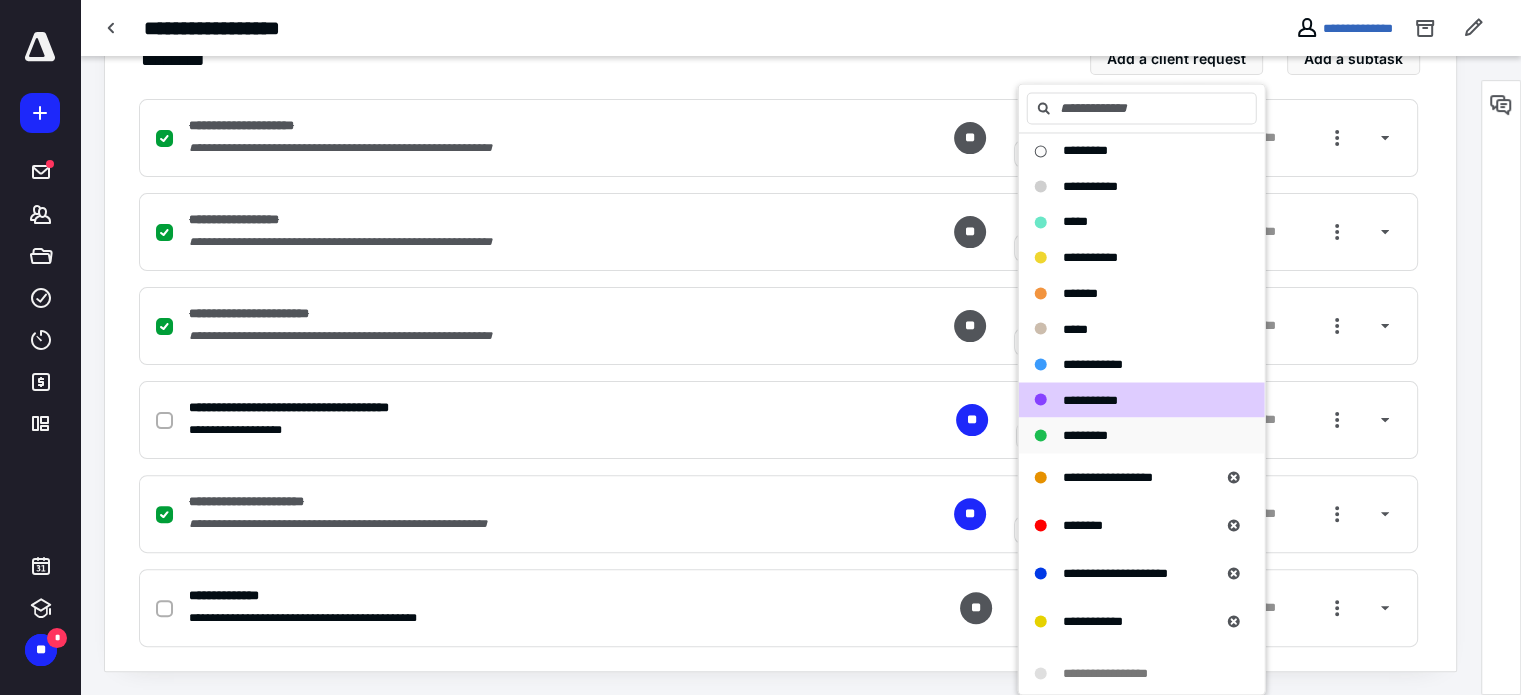 click on "*********" at bounding box center (1085, 434) 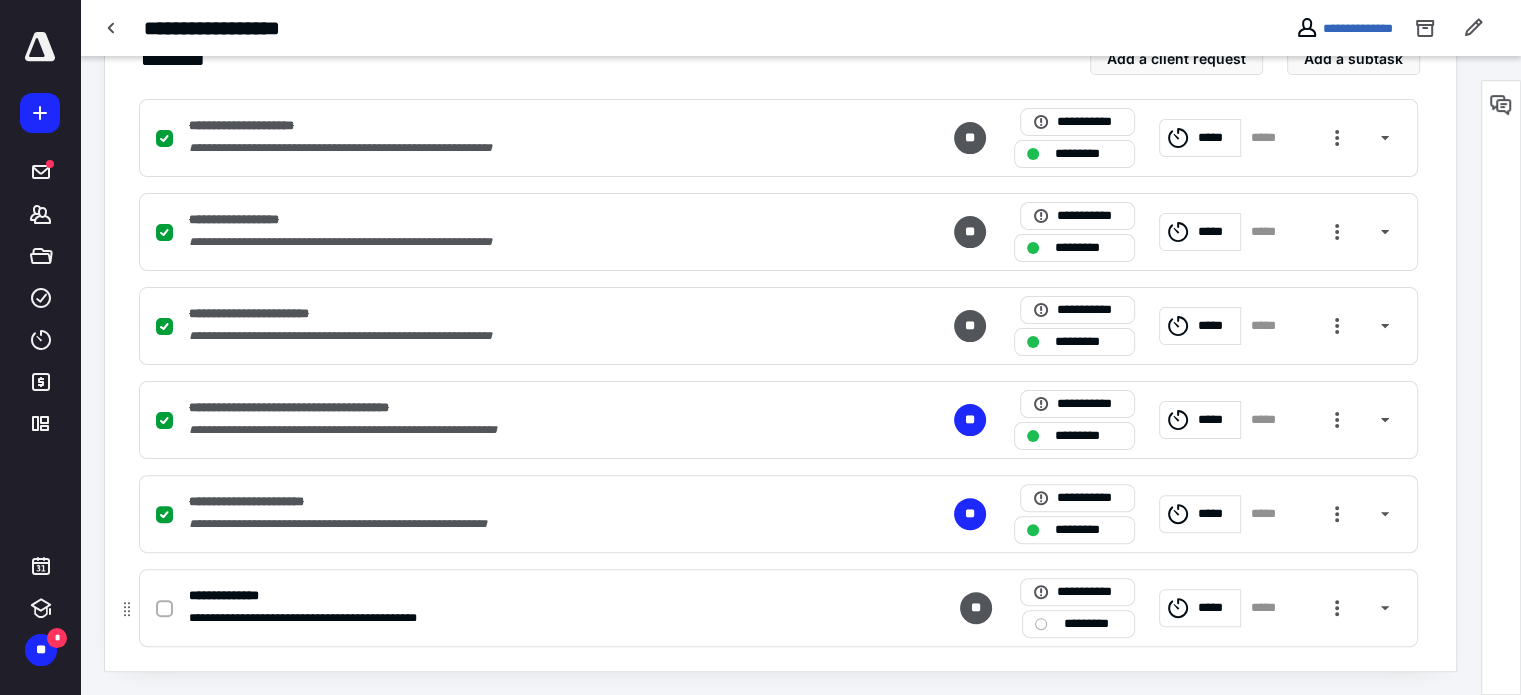 click on "*********" at bounding box center (1092, 624) 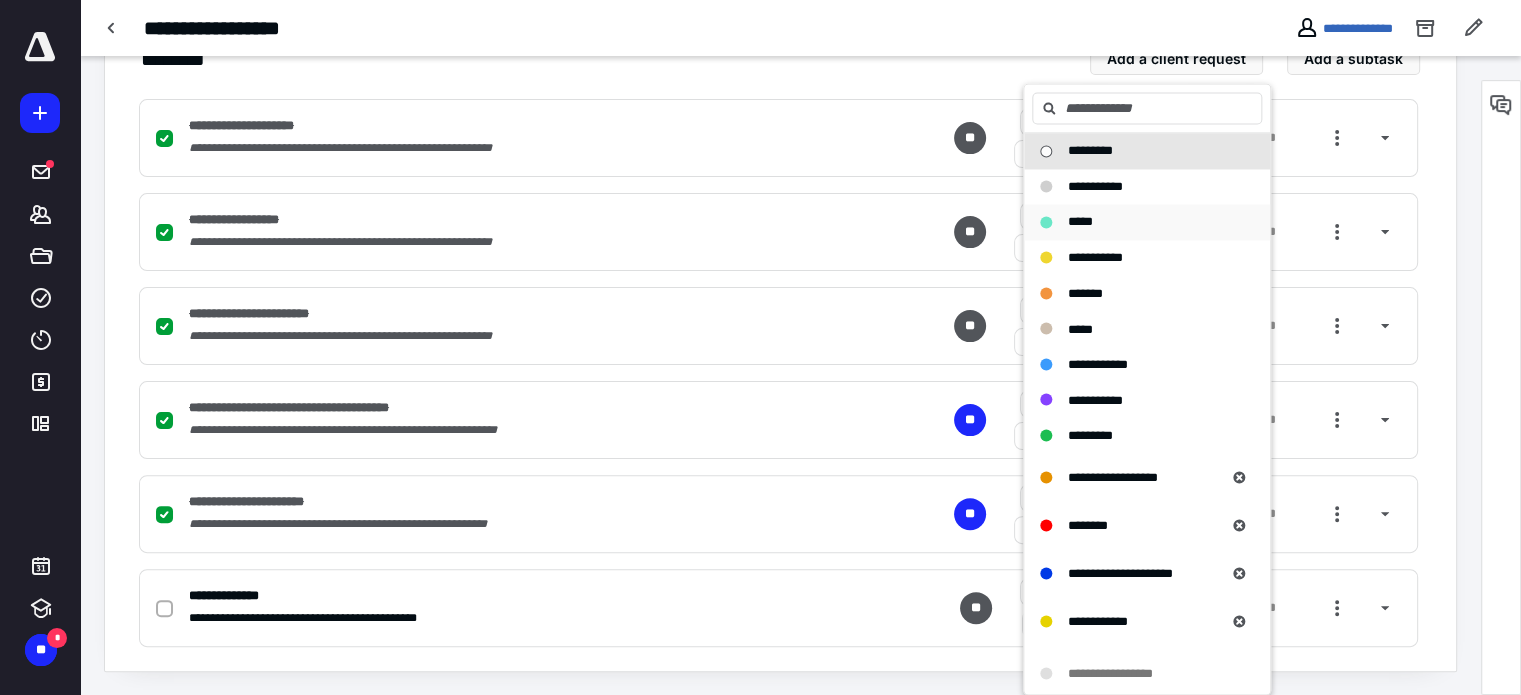 click on "*****" at bounding box center [1080, 221] 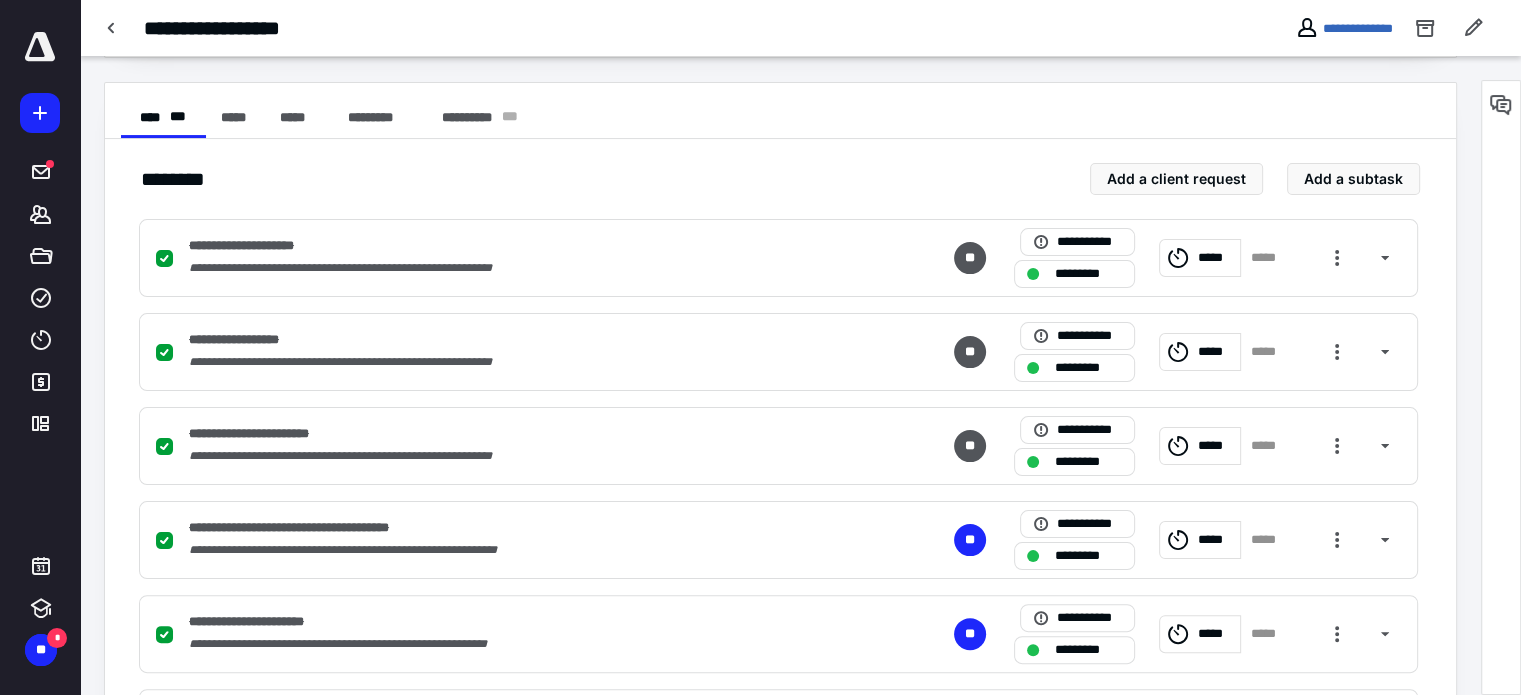 scroll, scrollTop: 179, scrollLeft: 0, axis: vertical 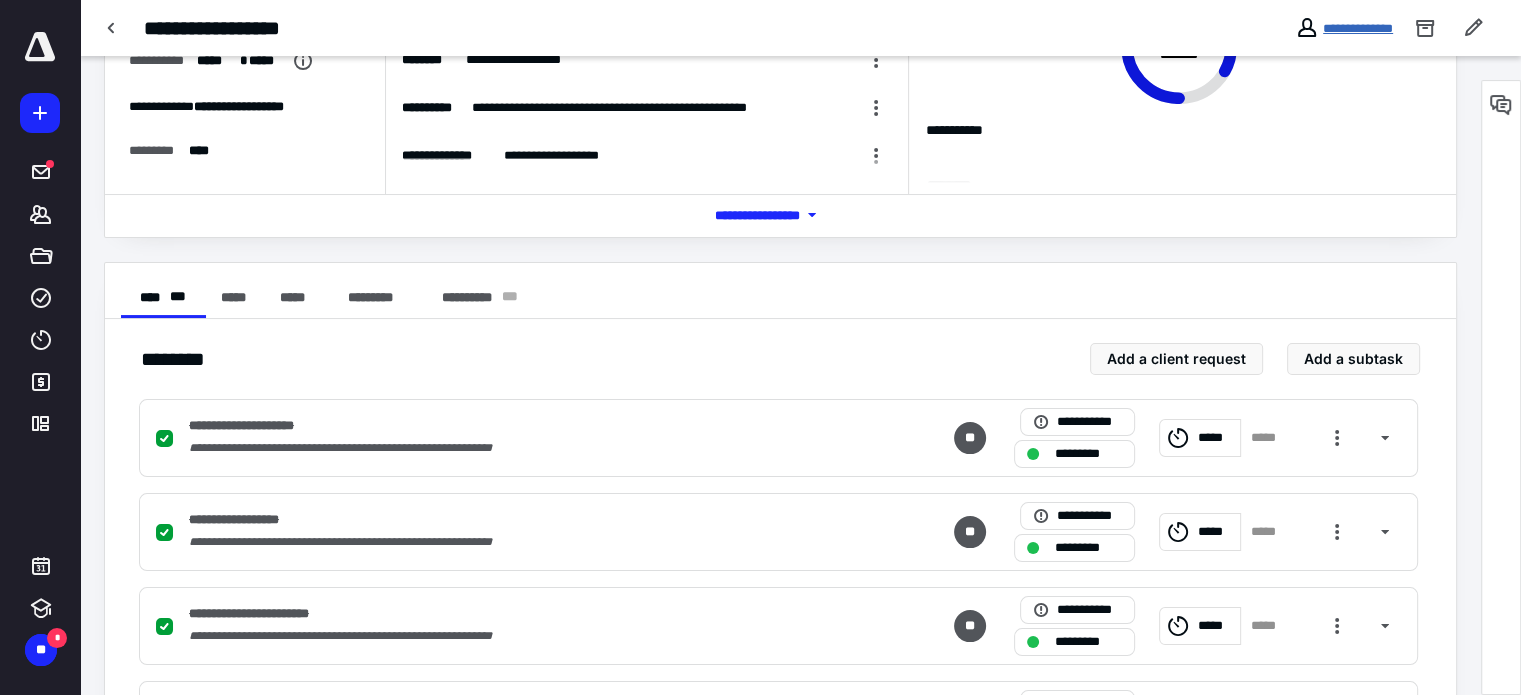 click on "**********" at bounding box center (1358, 28) 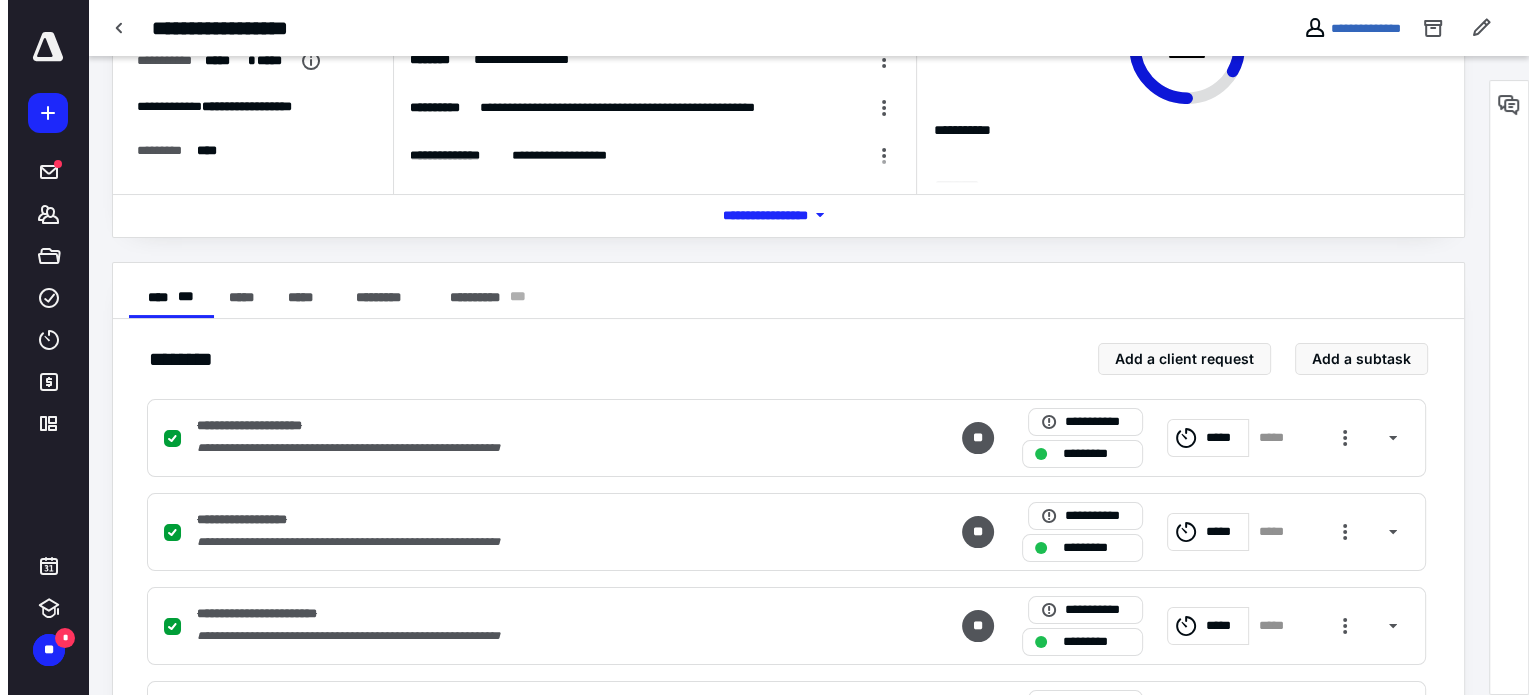 scroll, scrollTop: 0, scrollLeft: 0, axis: both 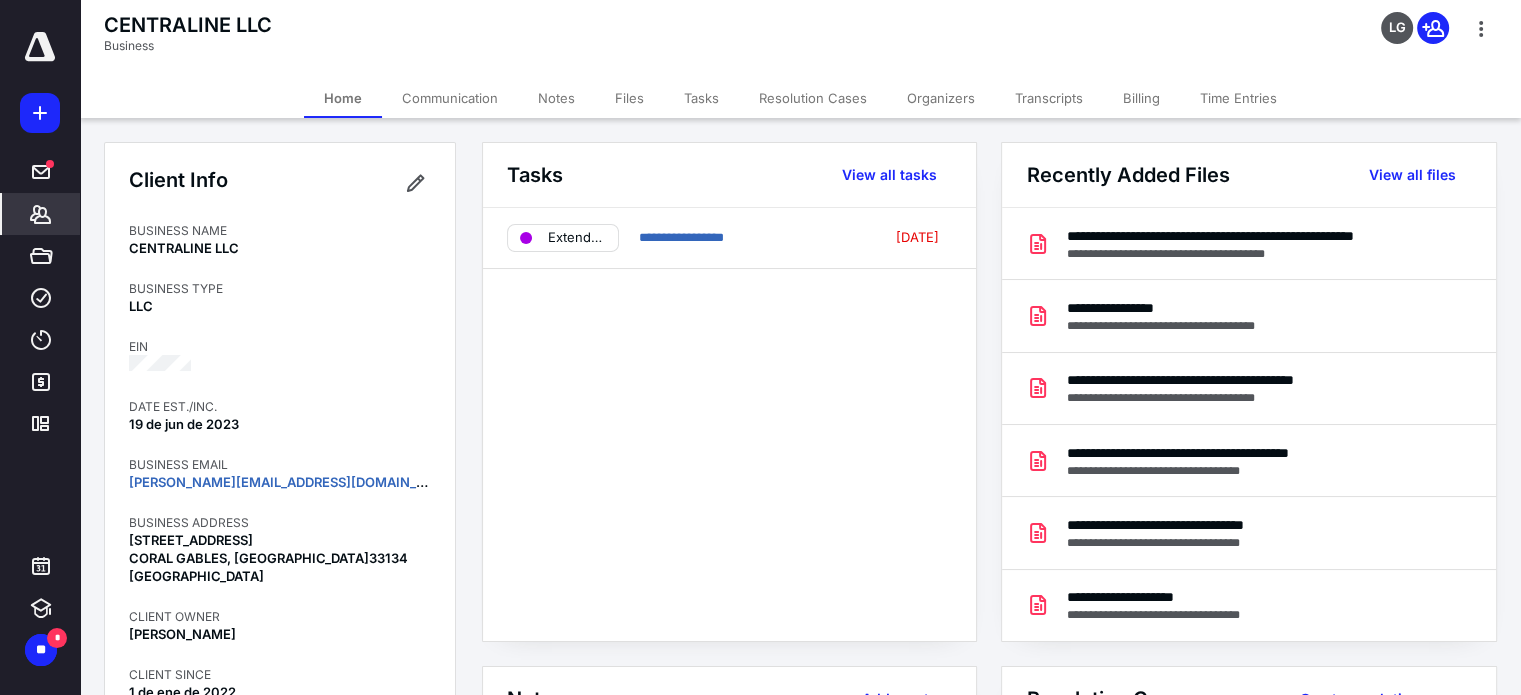 click on "Files" at bounding box center (629, 98) 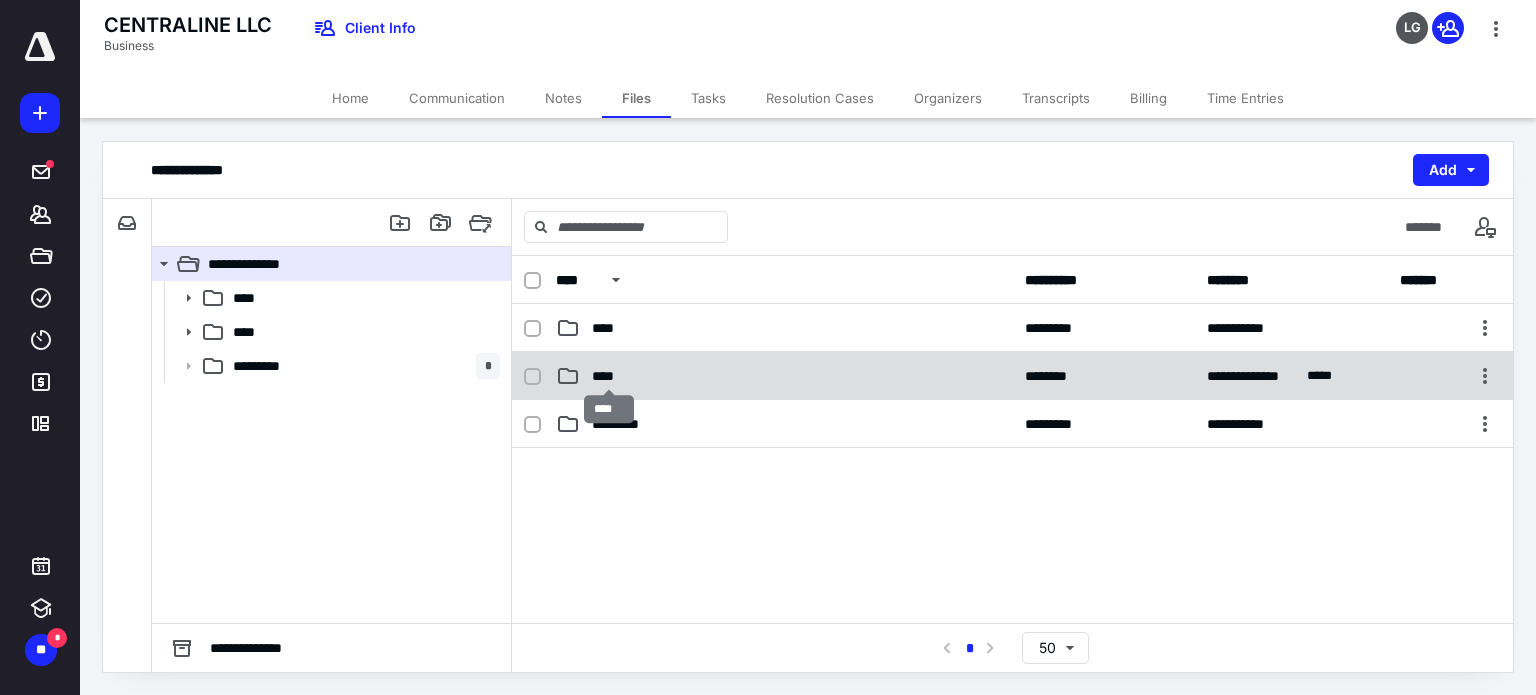 click on "****" at bounding box center [609, 376] 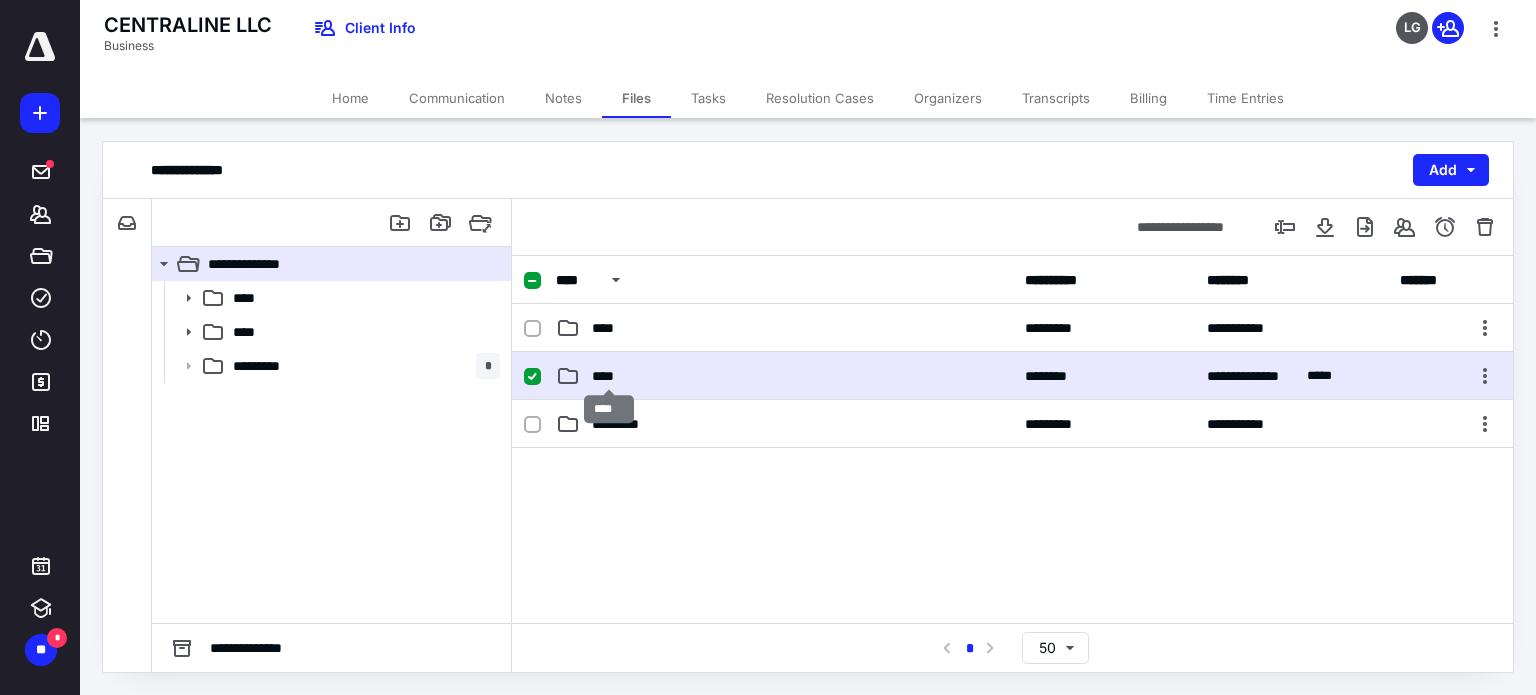 click on "****" at bounding box center [609, 376] 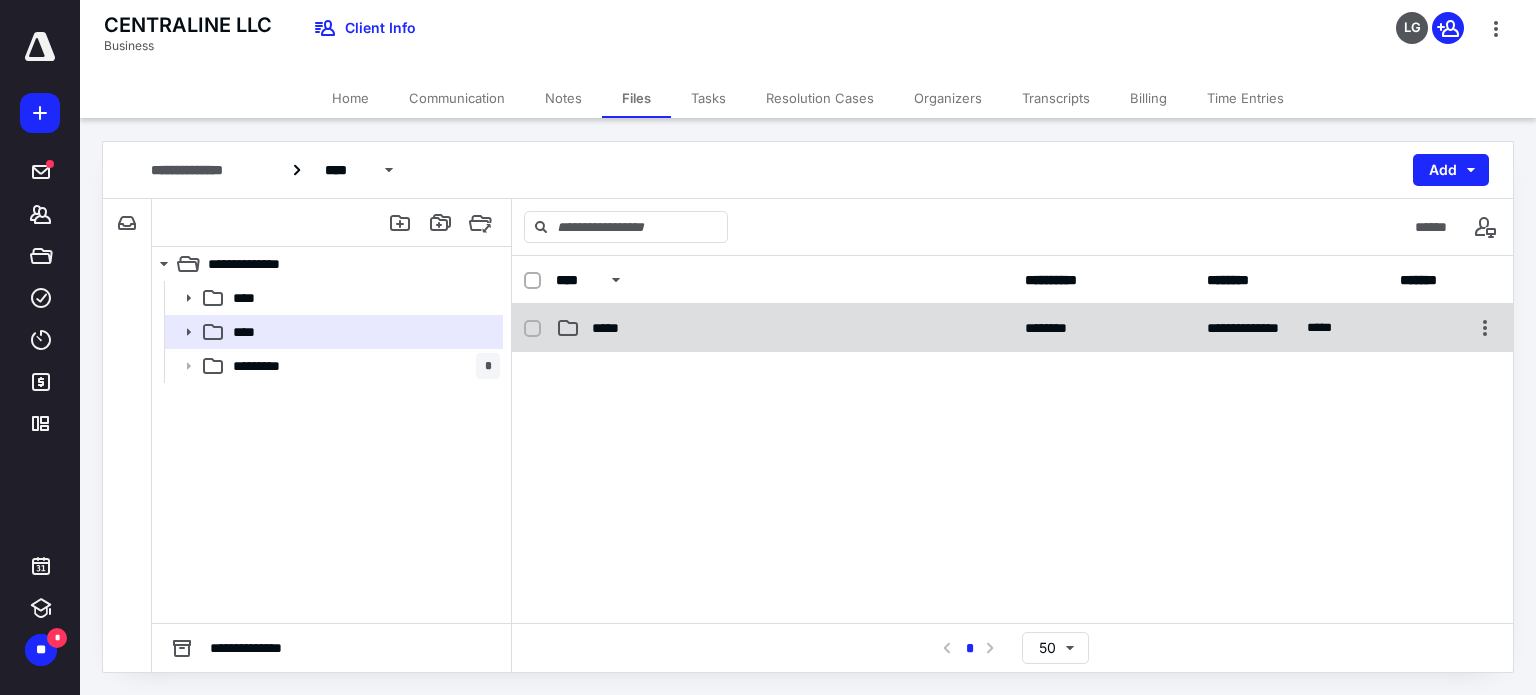click on "**********" at bounding box center (1012, 328) 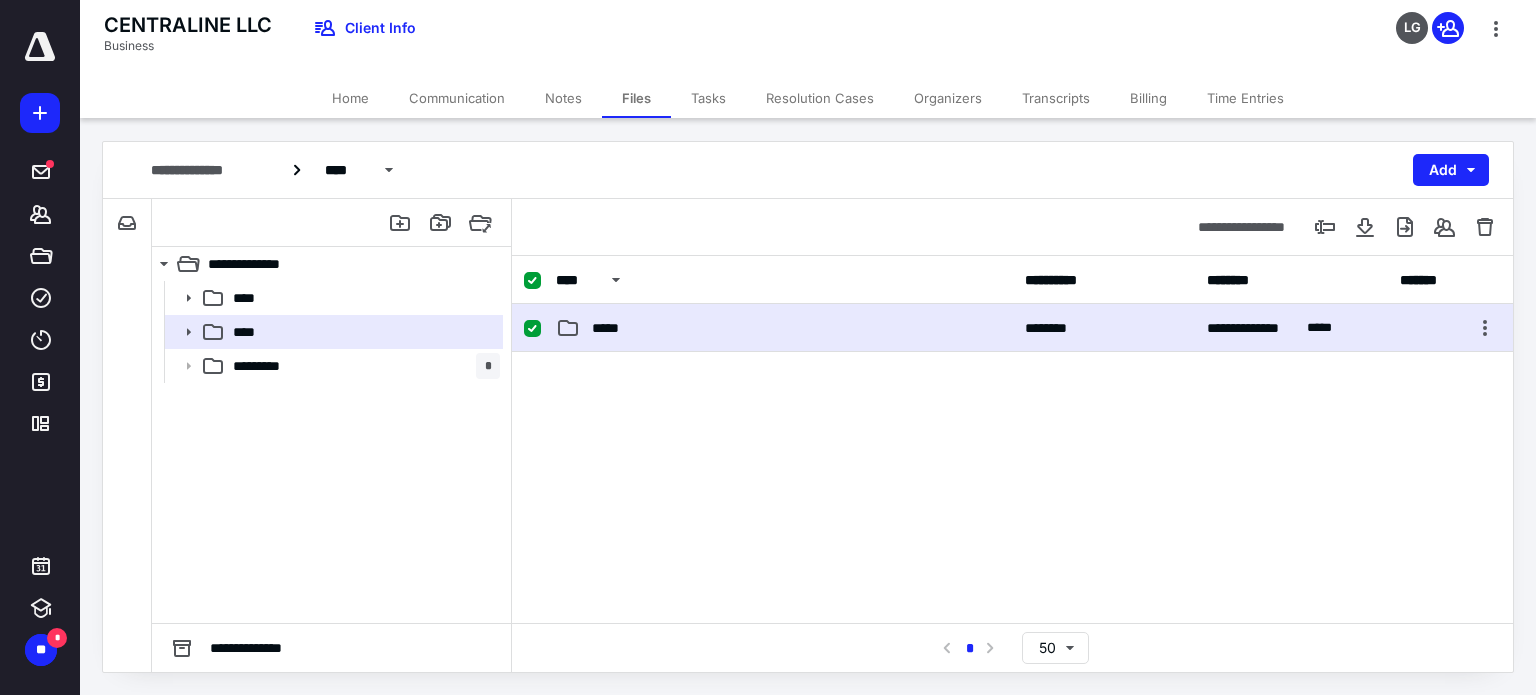 click on "**********" at bounding box center [1012, 328] 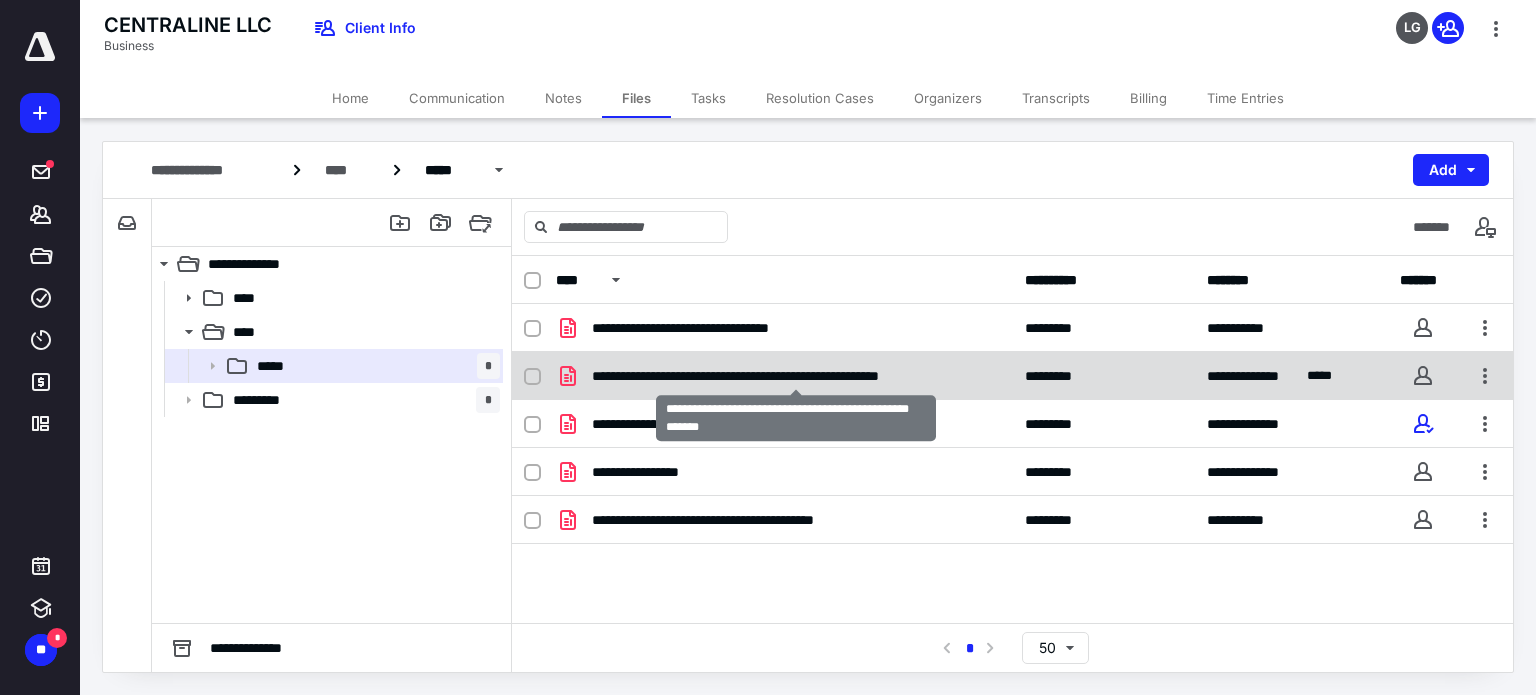 click on "**********" at bounding box center (796, 376) 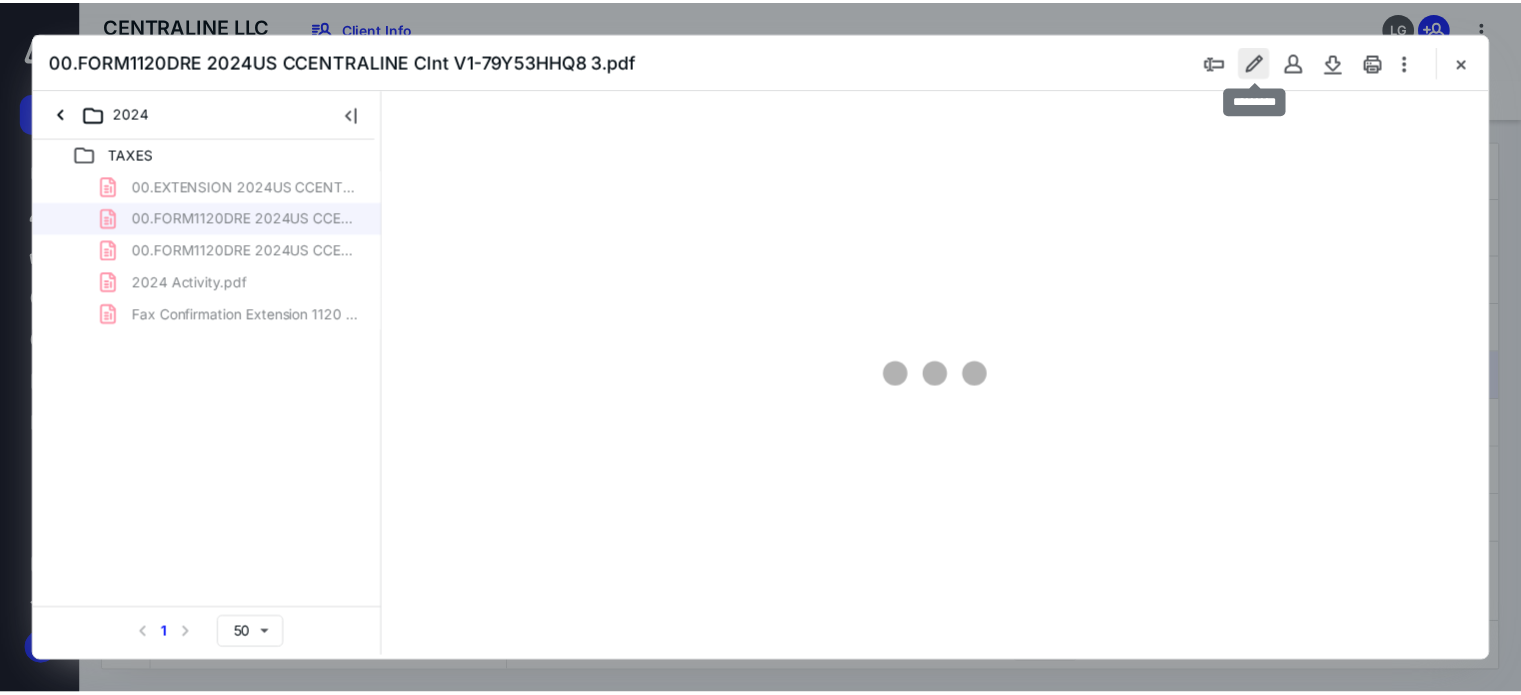 scroll, scrollTop: 0, scrollLeft: 0, axis: both 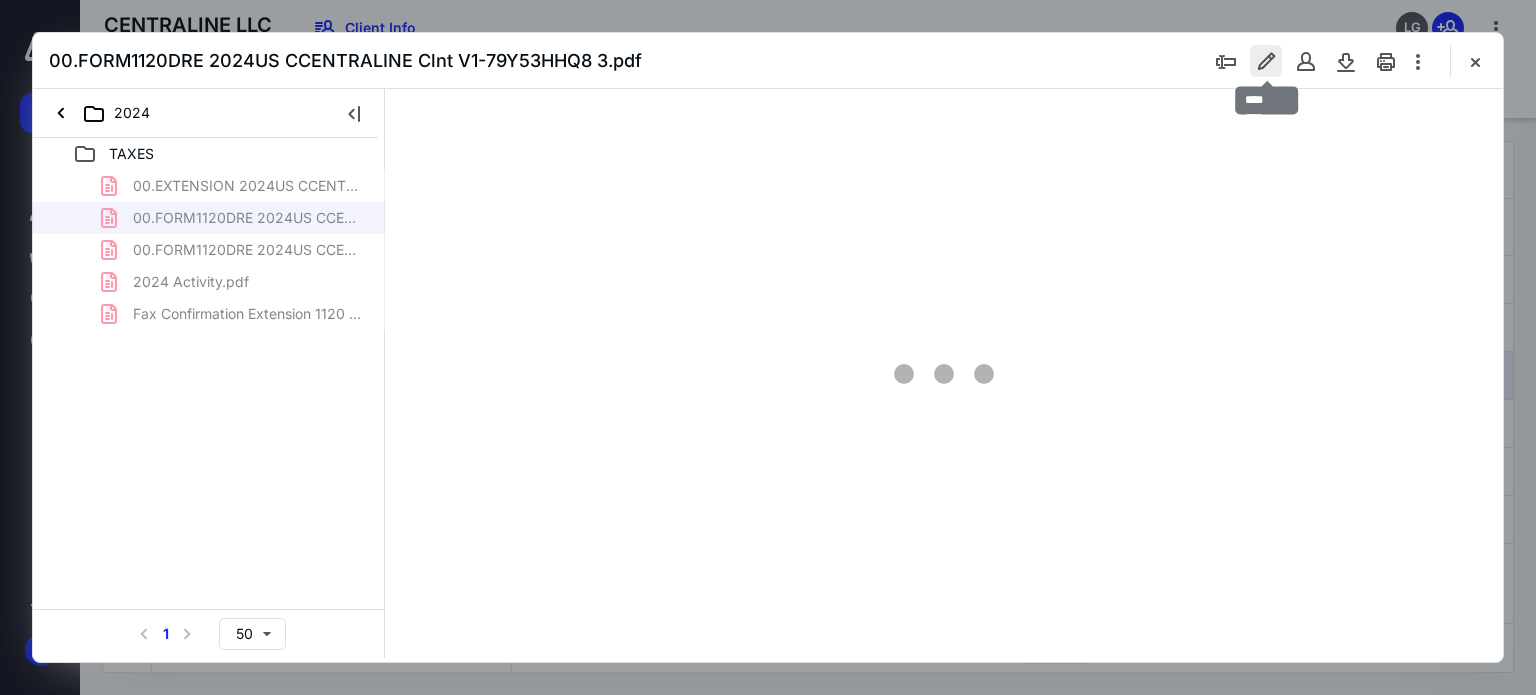 click at bounding box center [1266, 61] 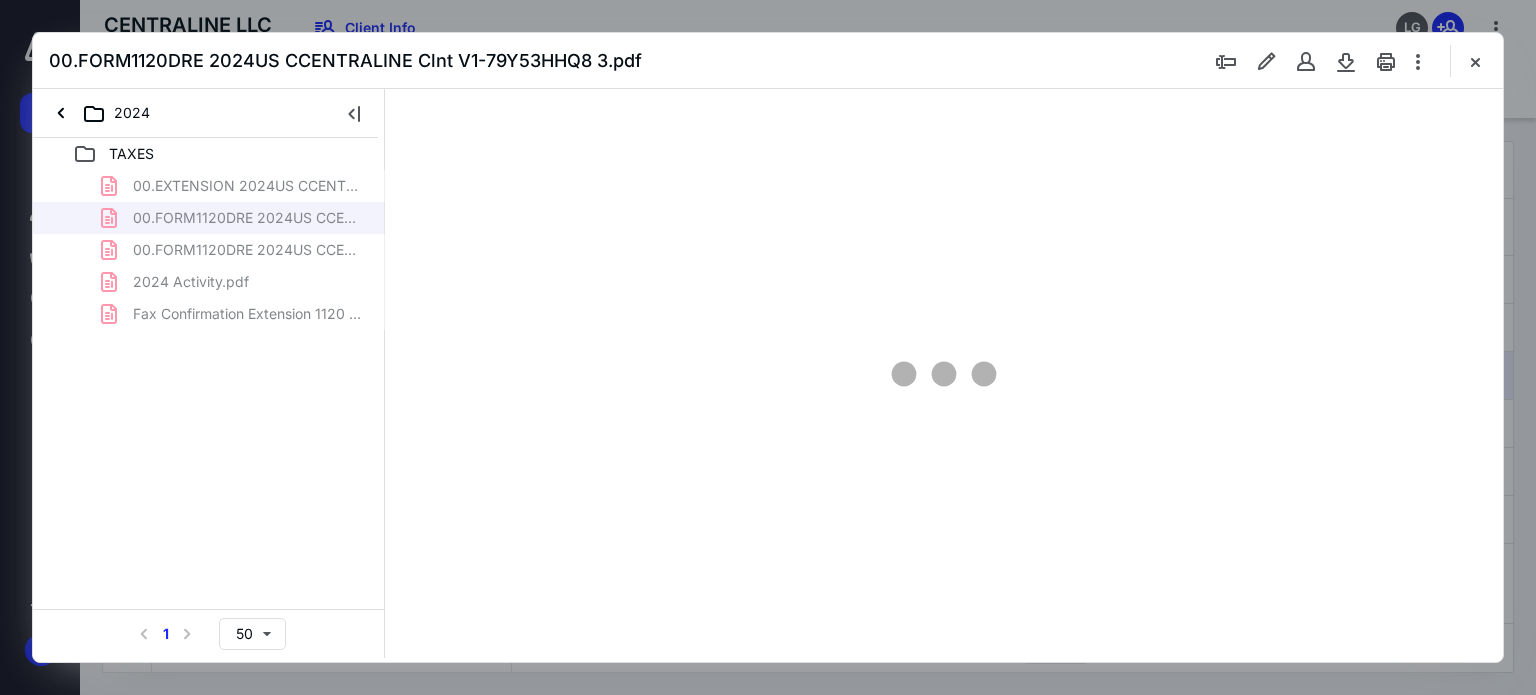 type on "62" 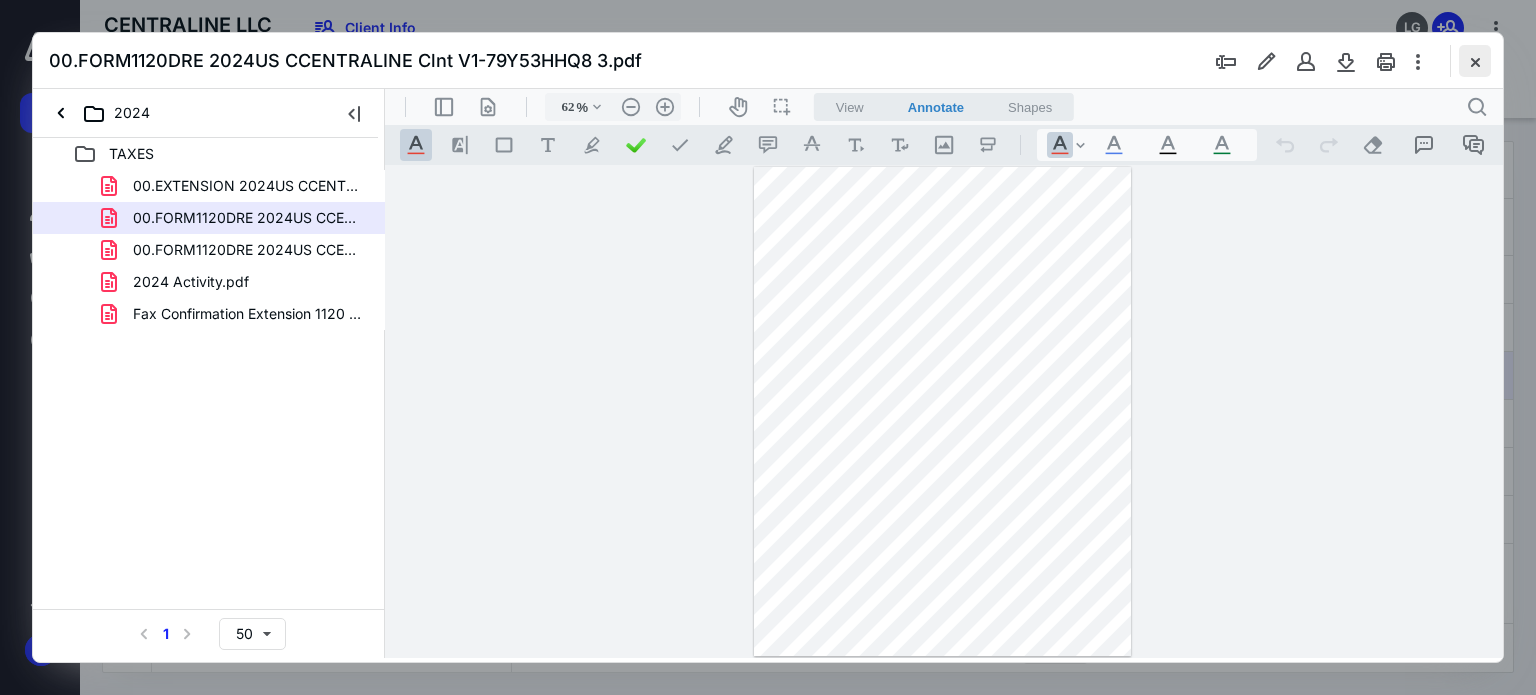 click at bounding box center (1475, 61) 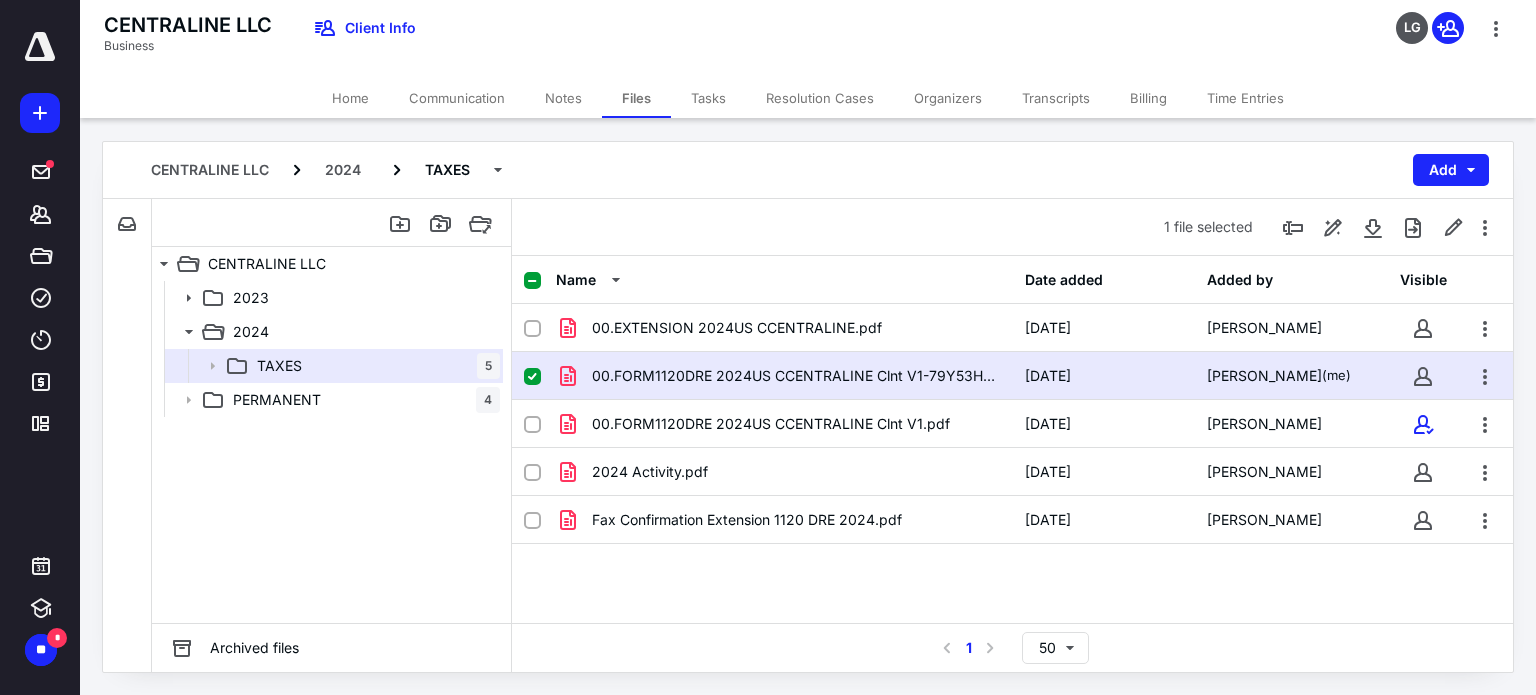 click on "Tasks" at bounding box center (708, 98) 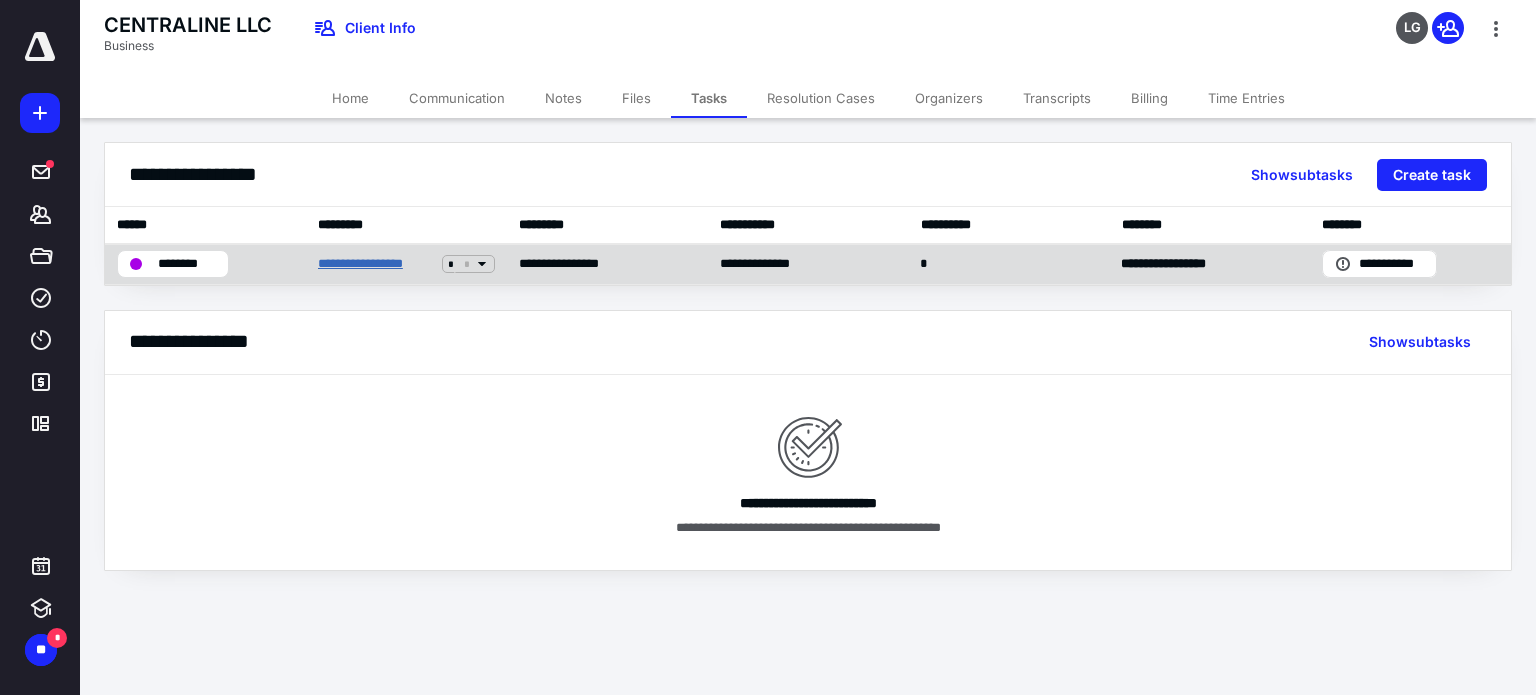 click on "**********" at bounding box center [376, 264] 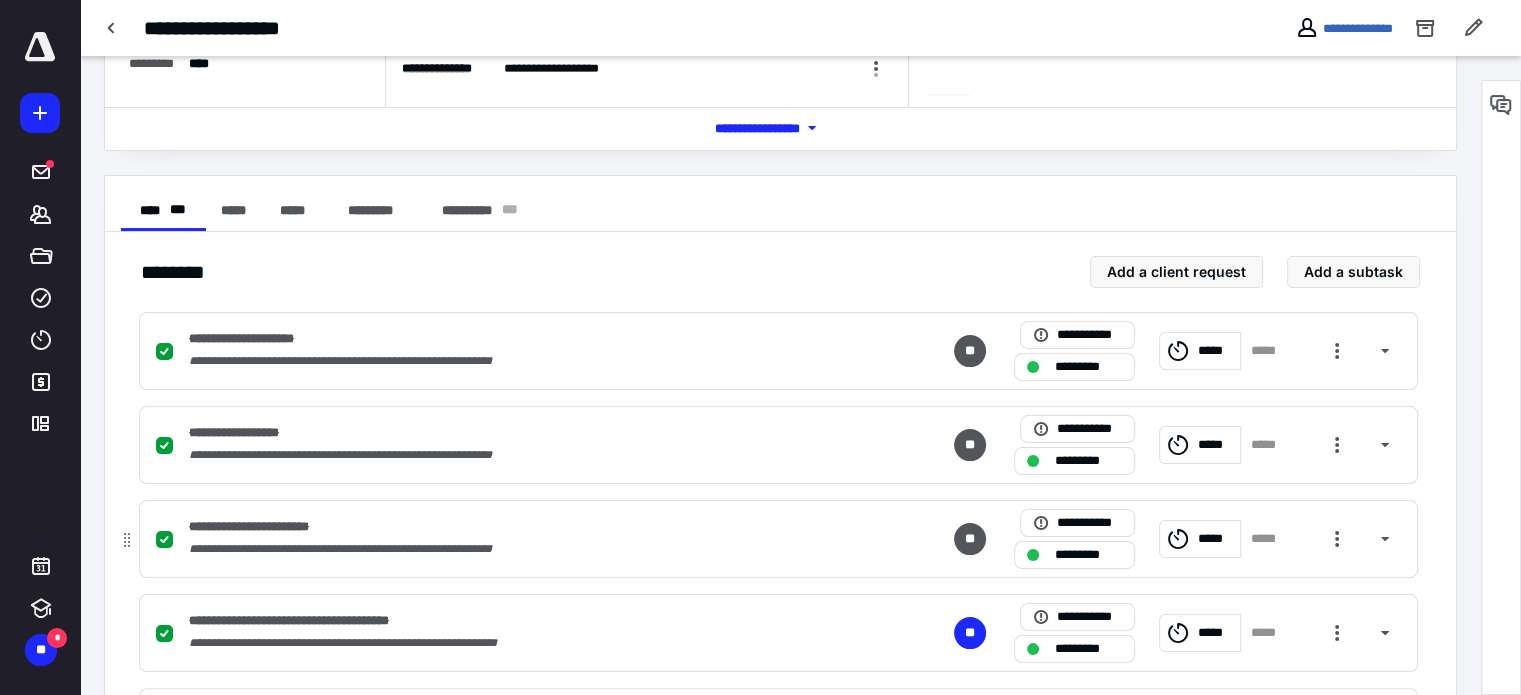 scroll, scrollTop: 479, scrollLeft: 0, axis: vertical 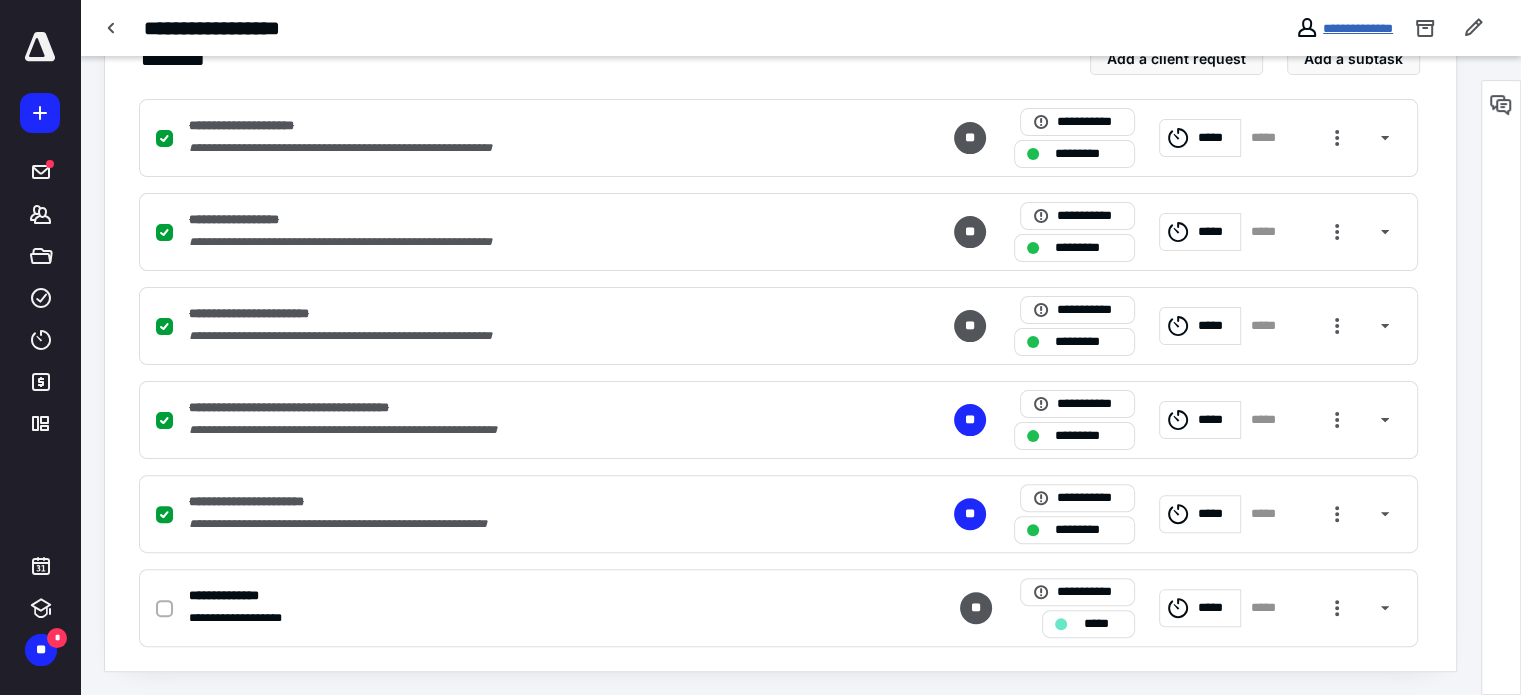 click on "**********" at bounding box center (1358, 28) 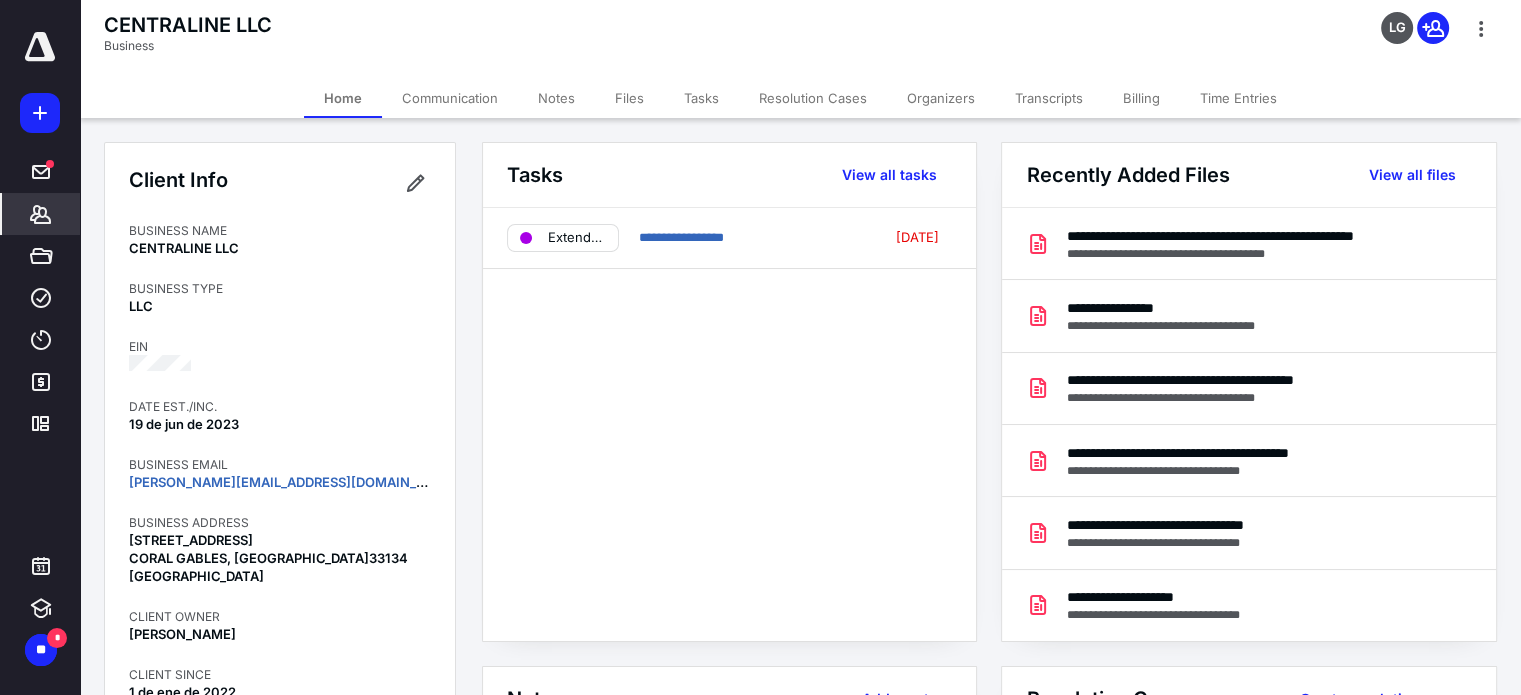 click on "*******" at bounding box center [41, 214] 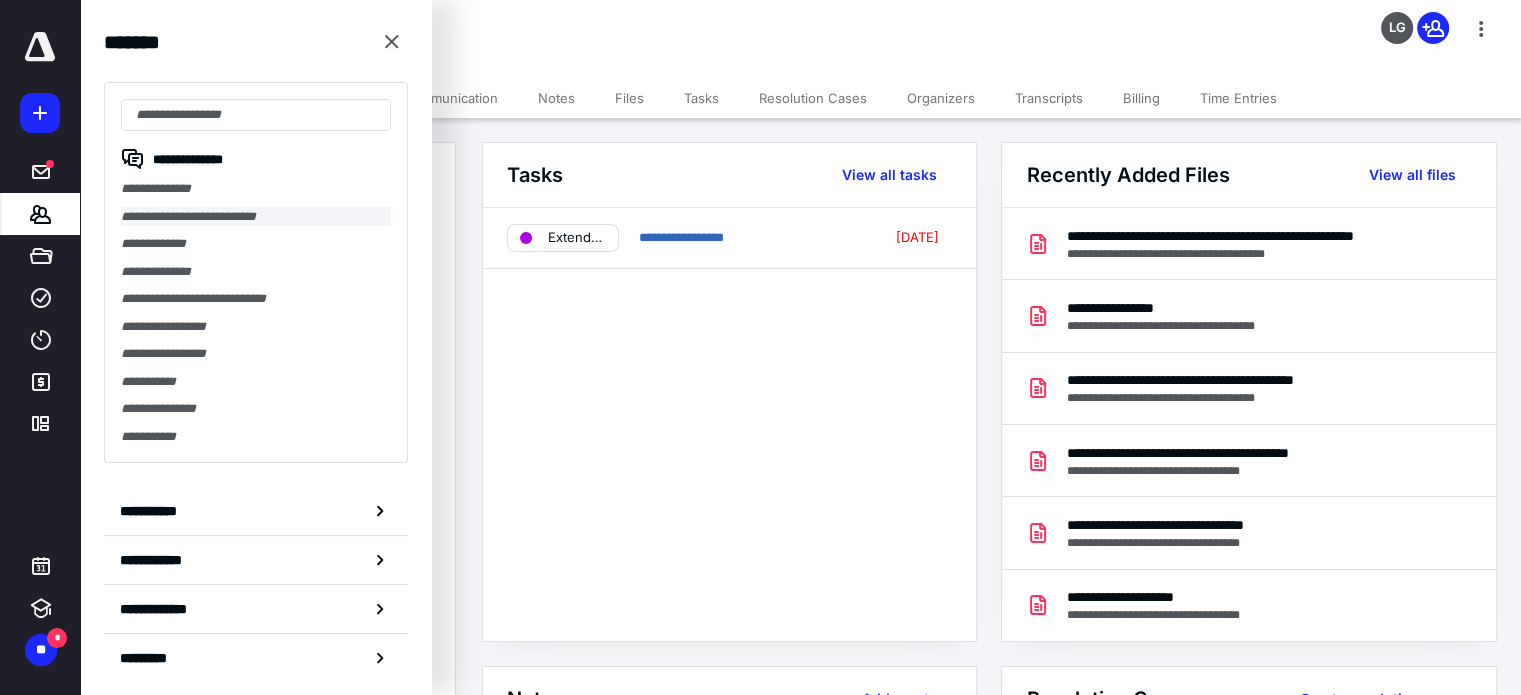 click on "**********" at bounding box center (256, 217) 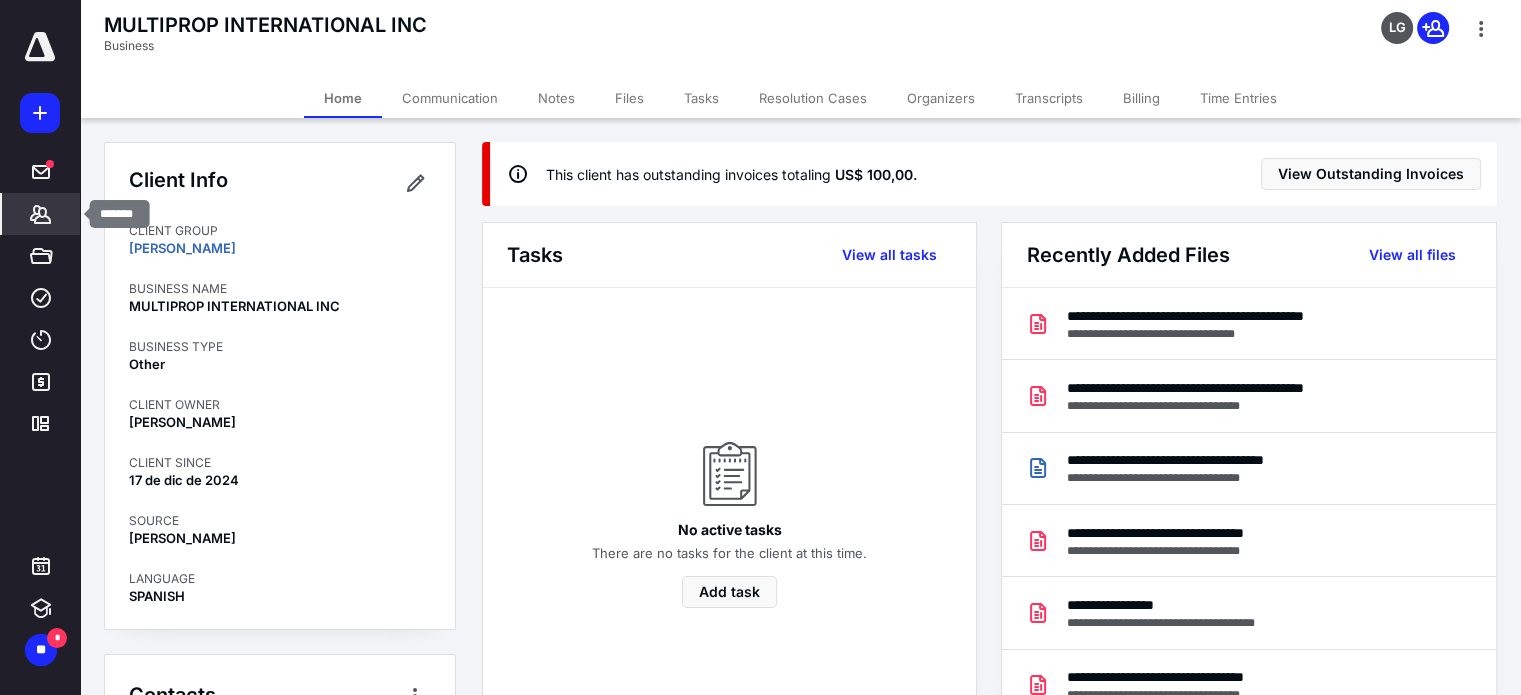 click 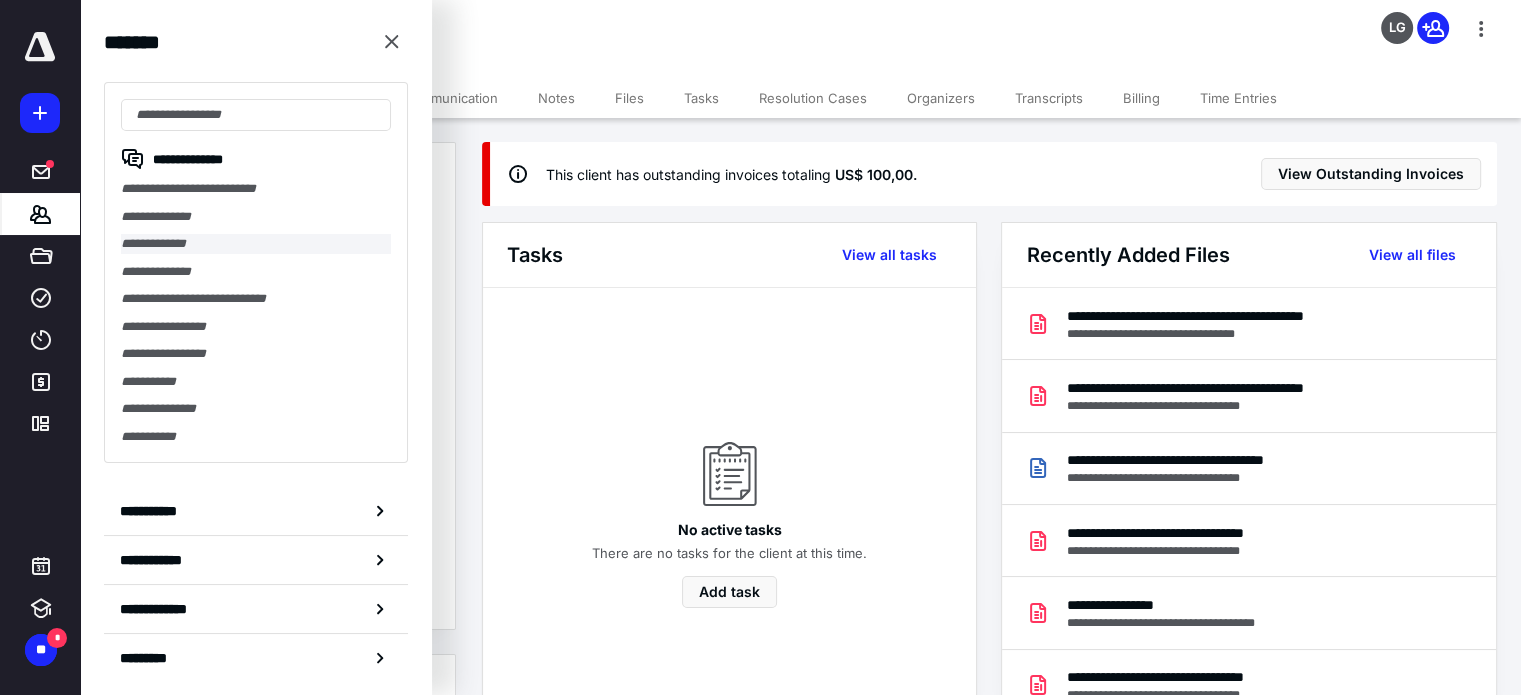 click on "**********" at bounding box center [256, 244] 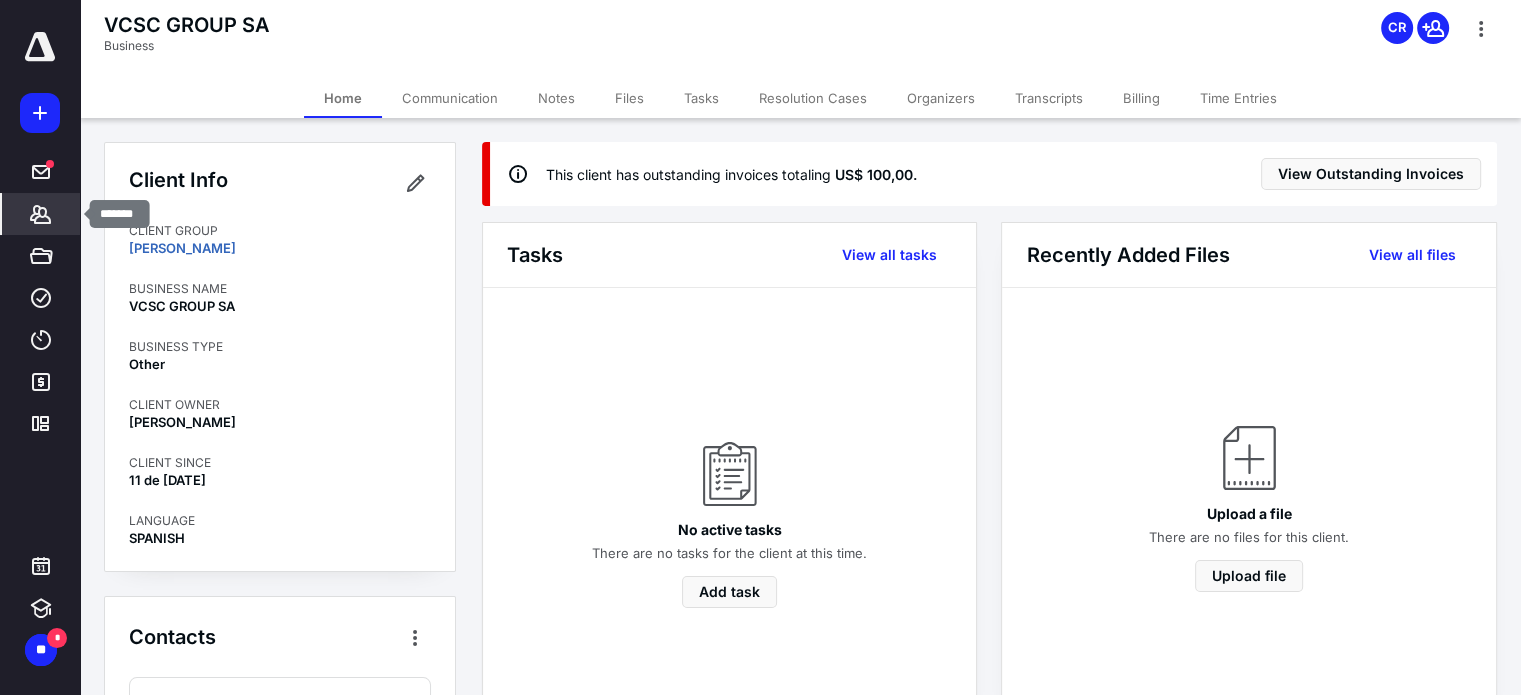 click 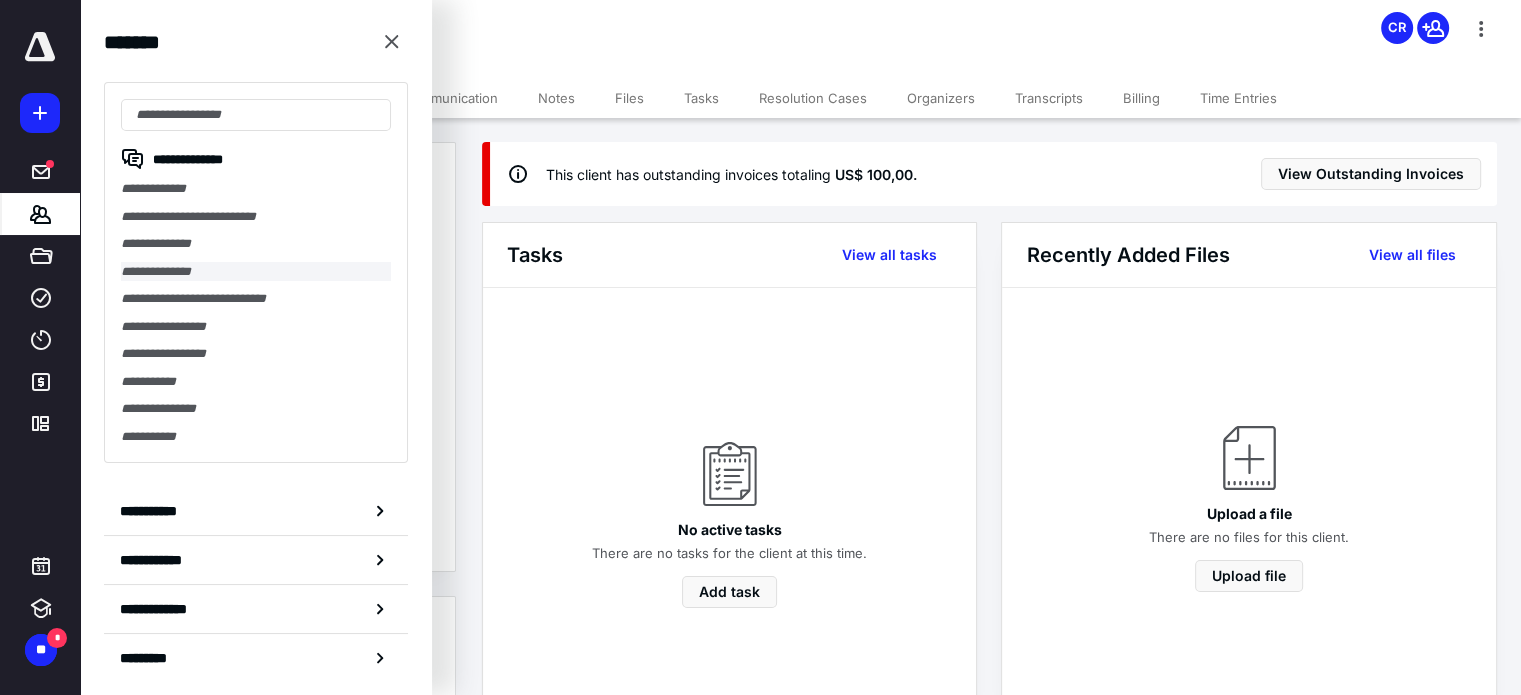 click on "**********" at bounding box center (256, 272) 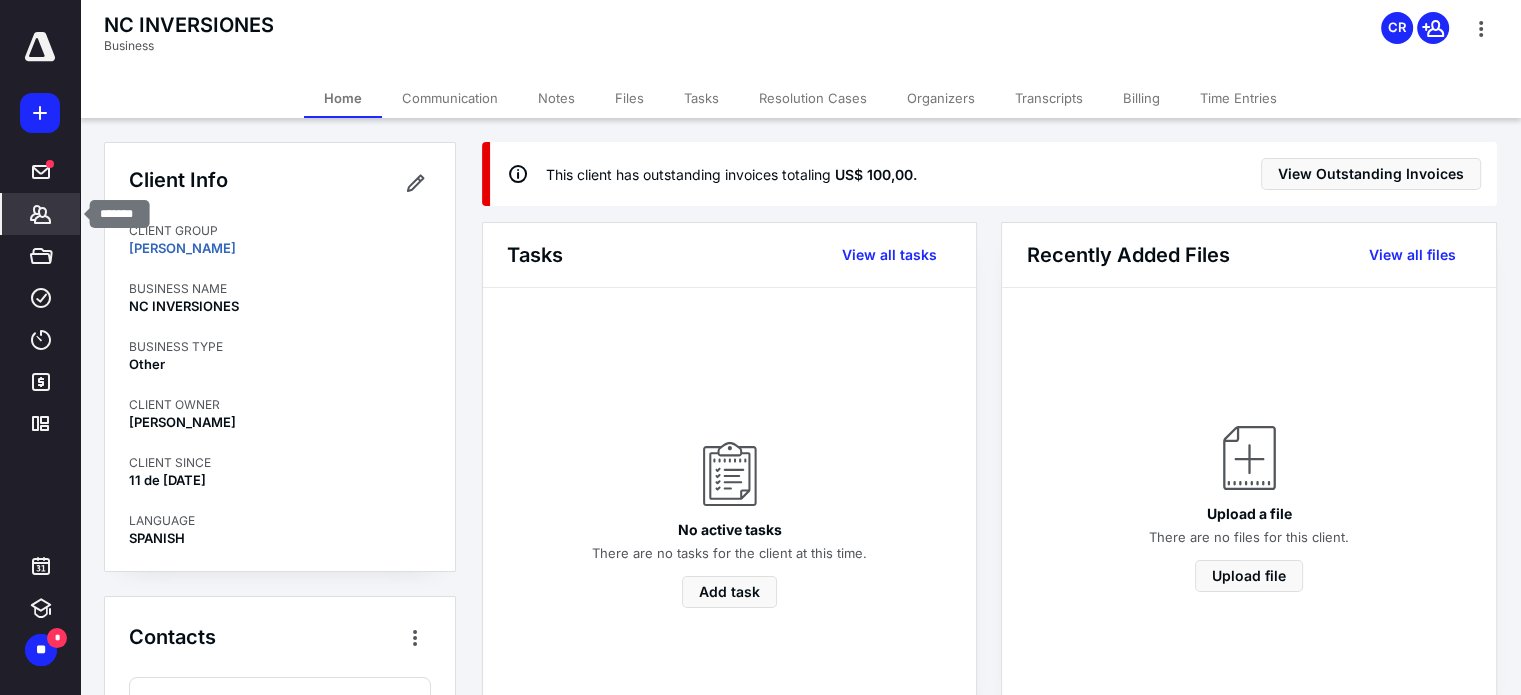 click 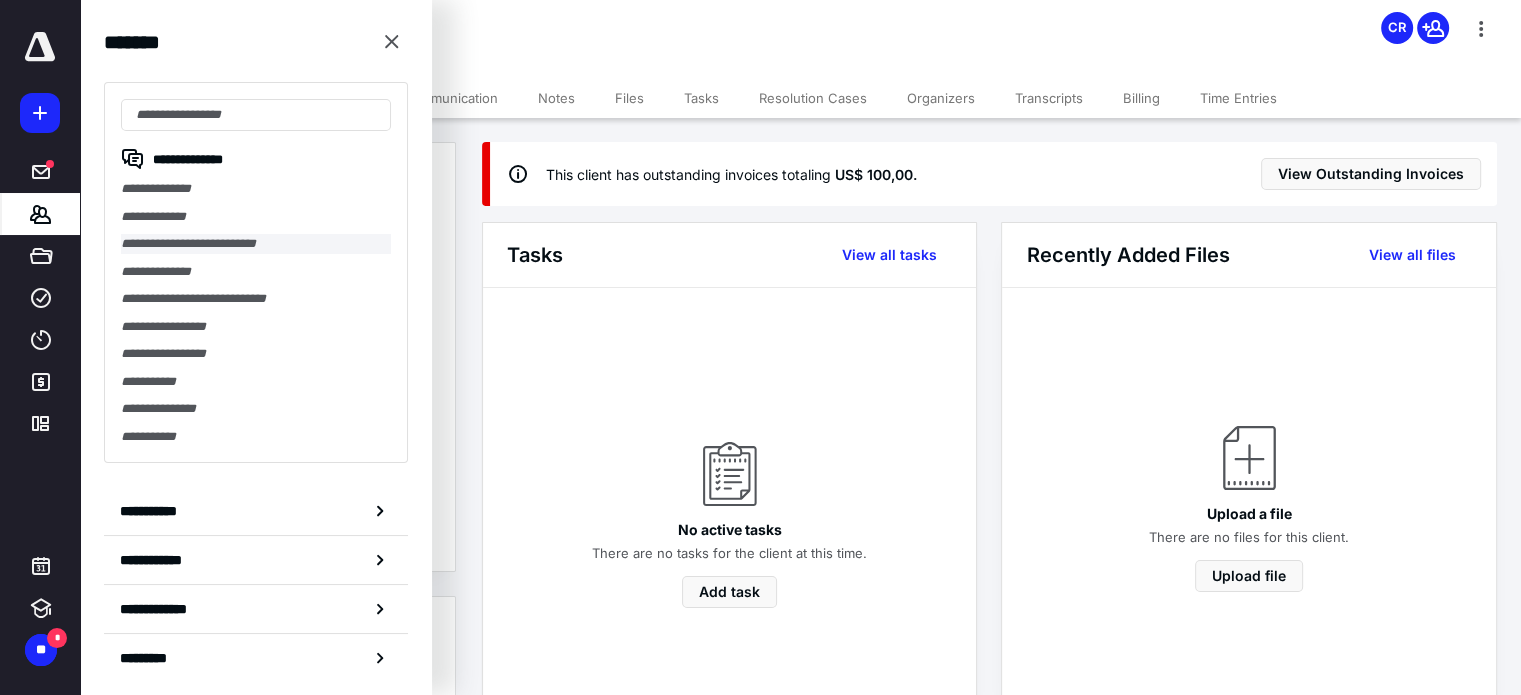click on "**********" at bounding box center (256, 244) 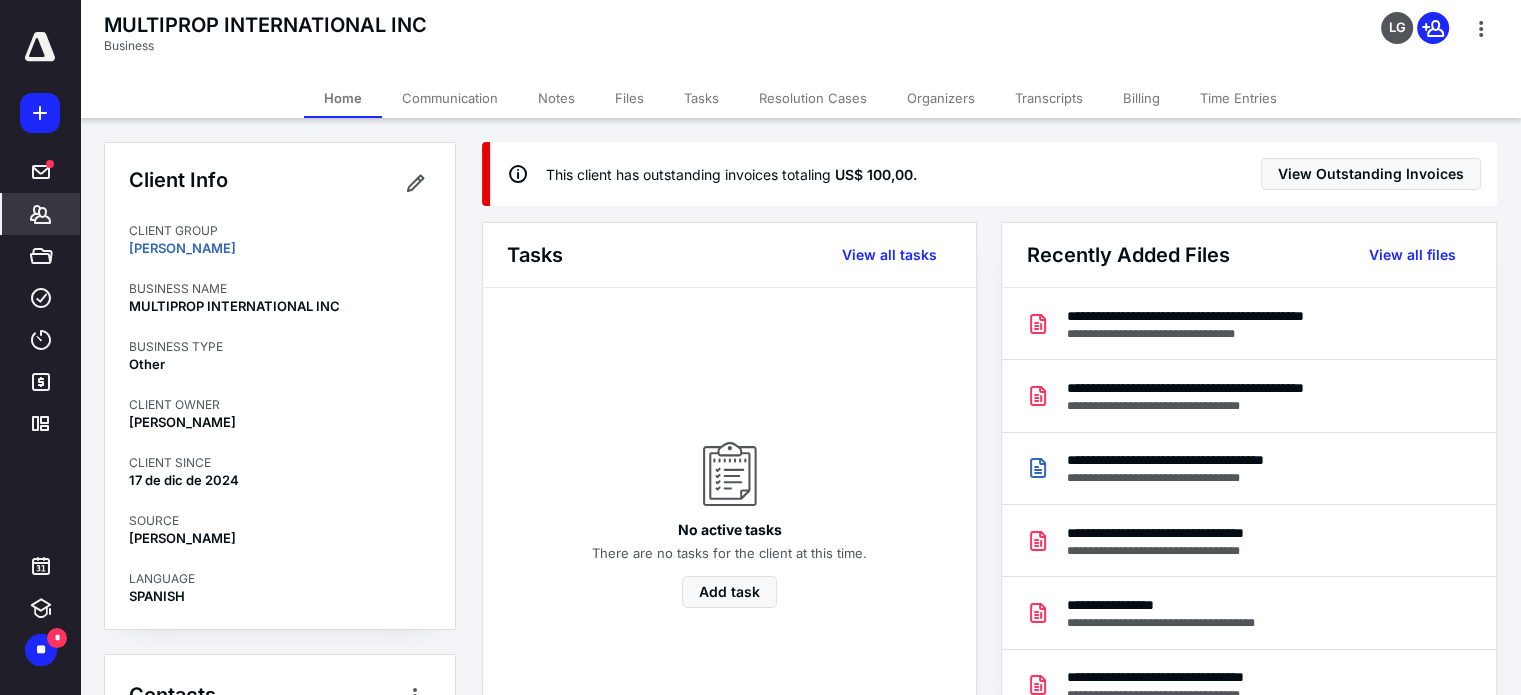 click on "*******" at bounding box center (41, 214) 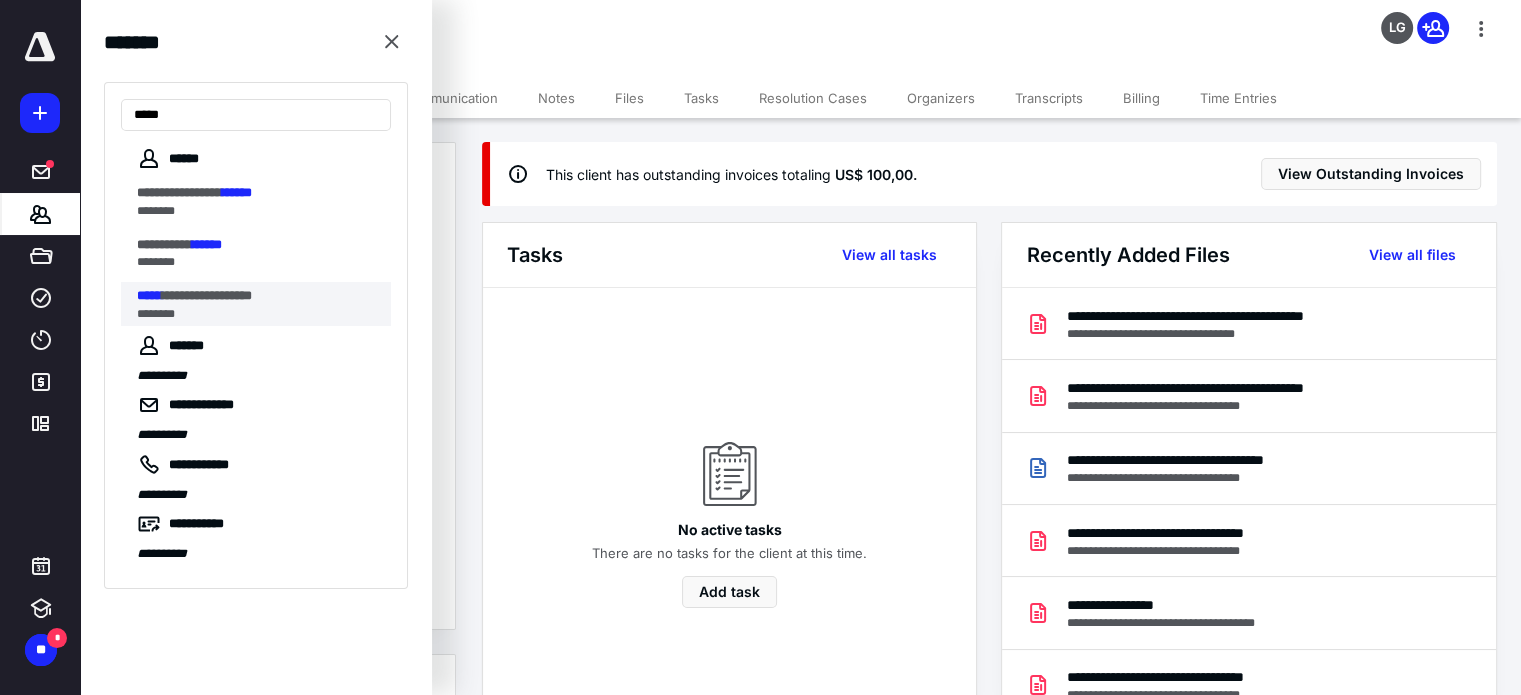 type on "*****" 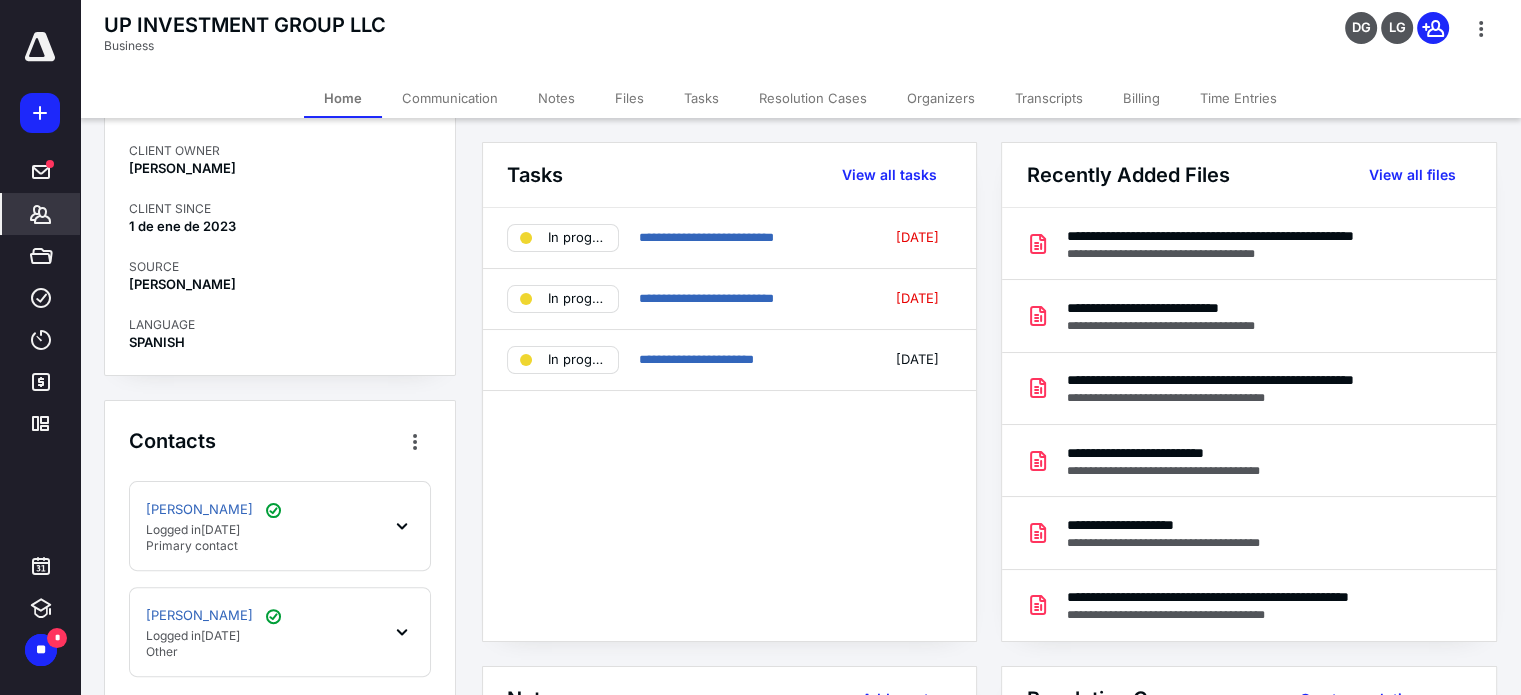 scroll, scrollTop: 656, scrollLeft: 0, axis: vertical 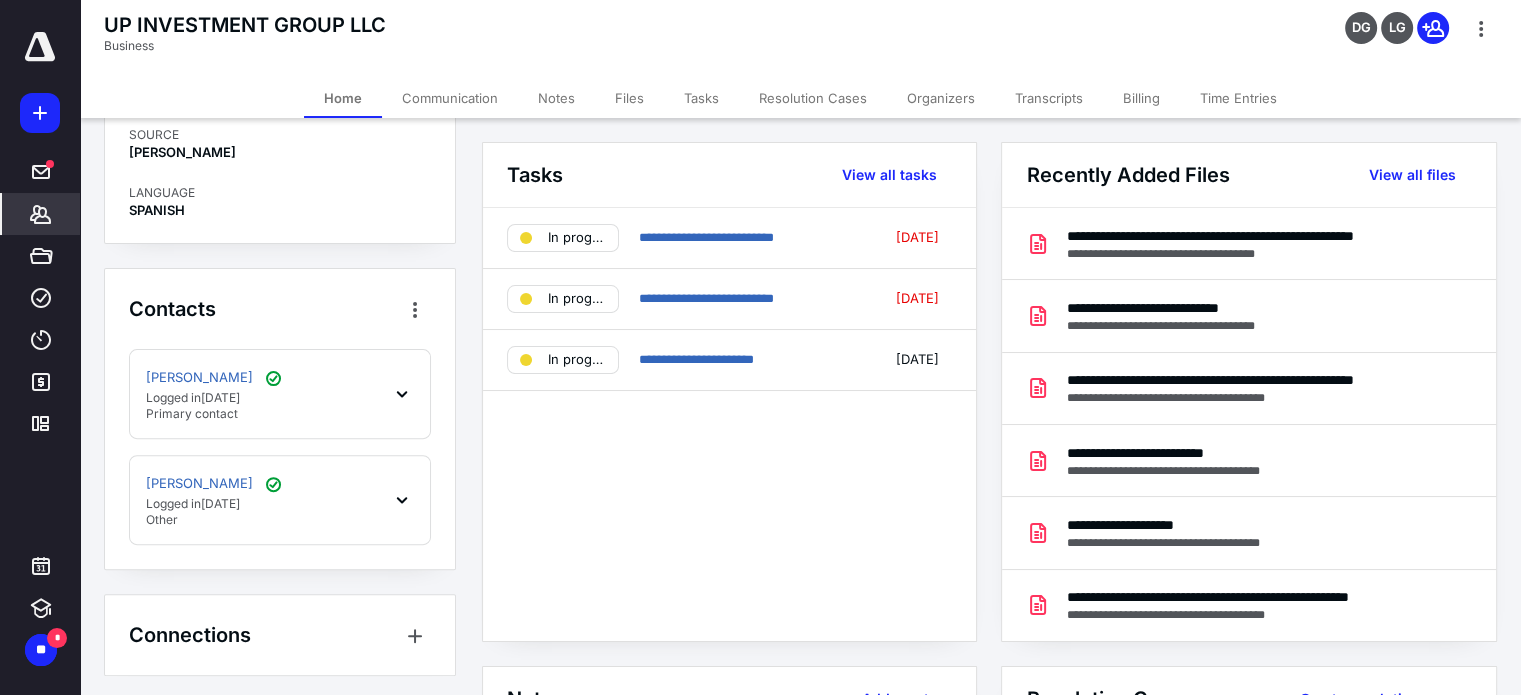 click 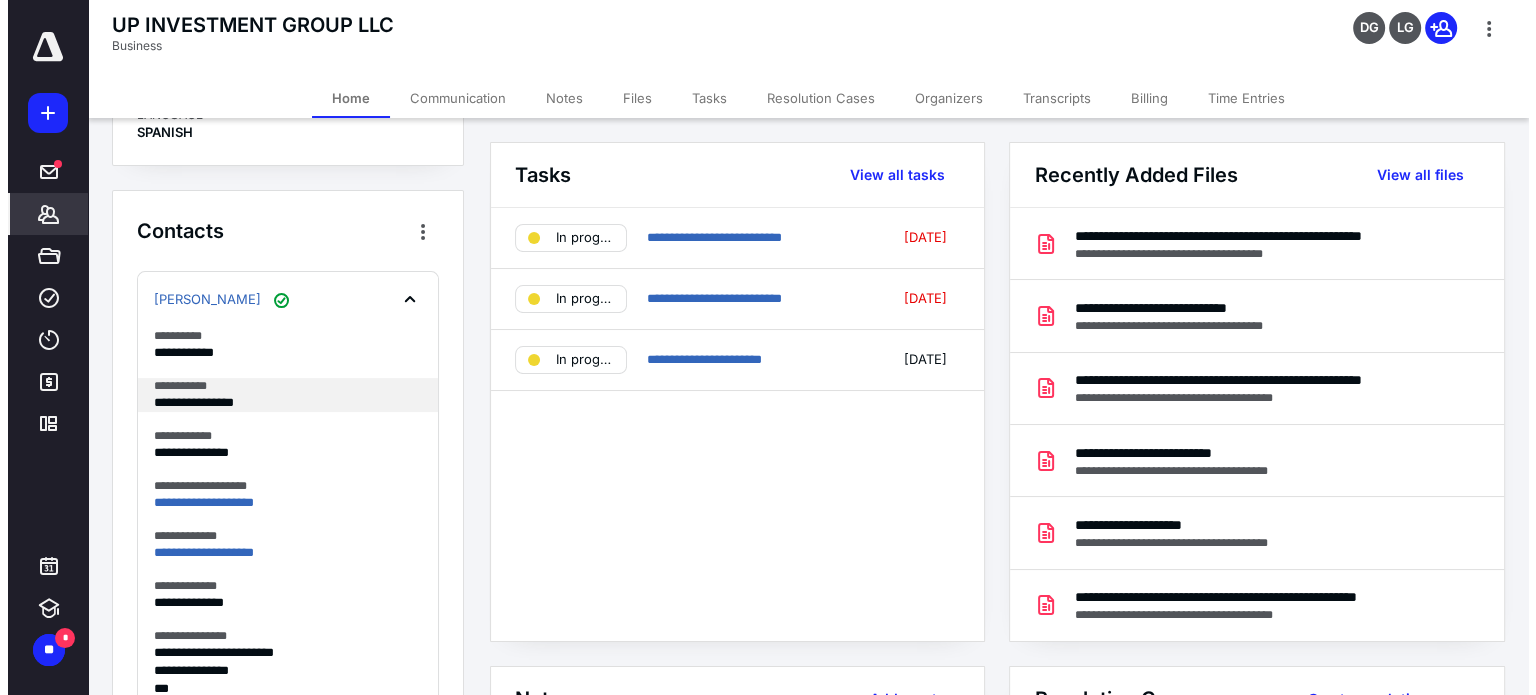 scroll, scrollTop: 756, scrollLeft: 0, axis: vertical 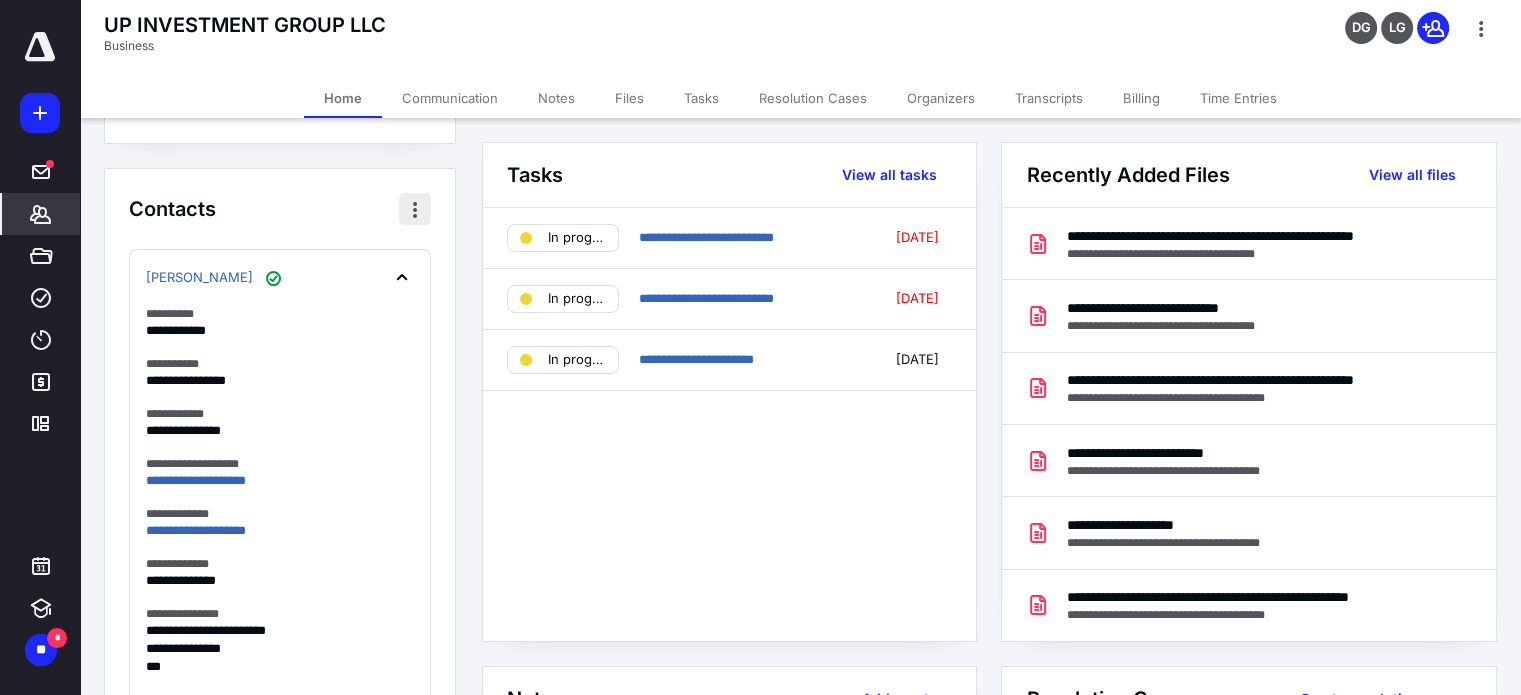 click at bounding box center [415, 209] 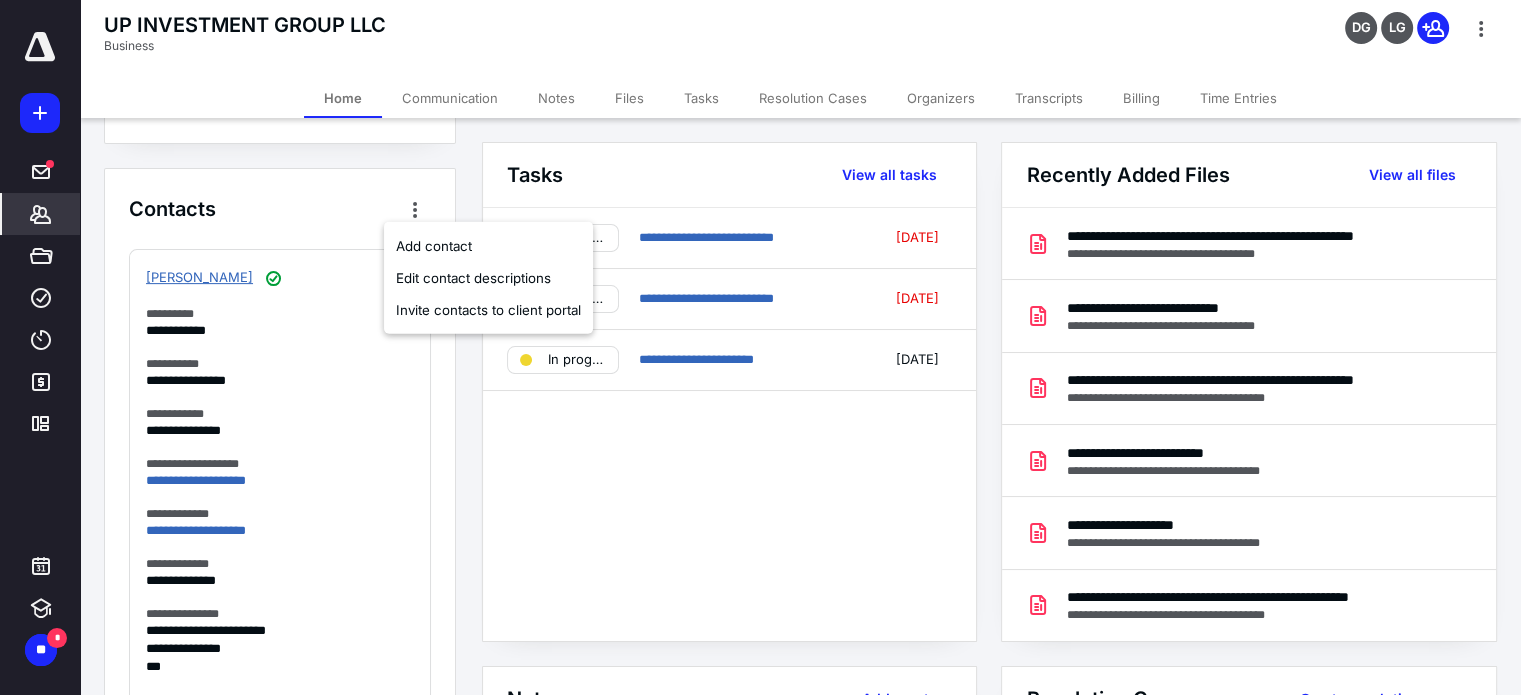 click on "[PERSON_NAME]" at bounding box center [199, 278] 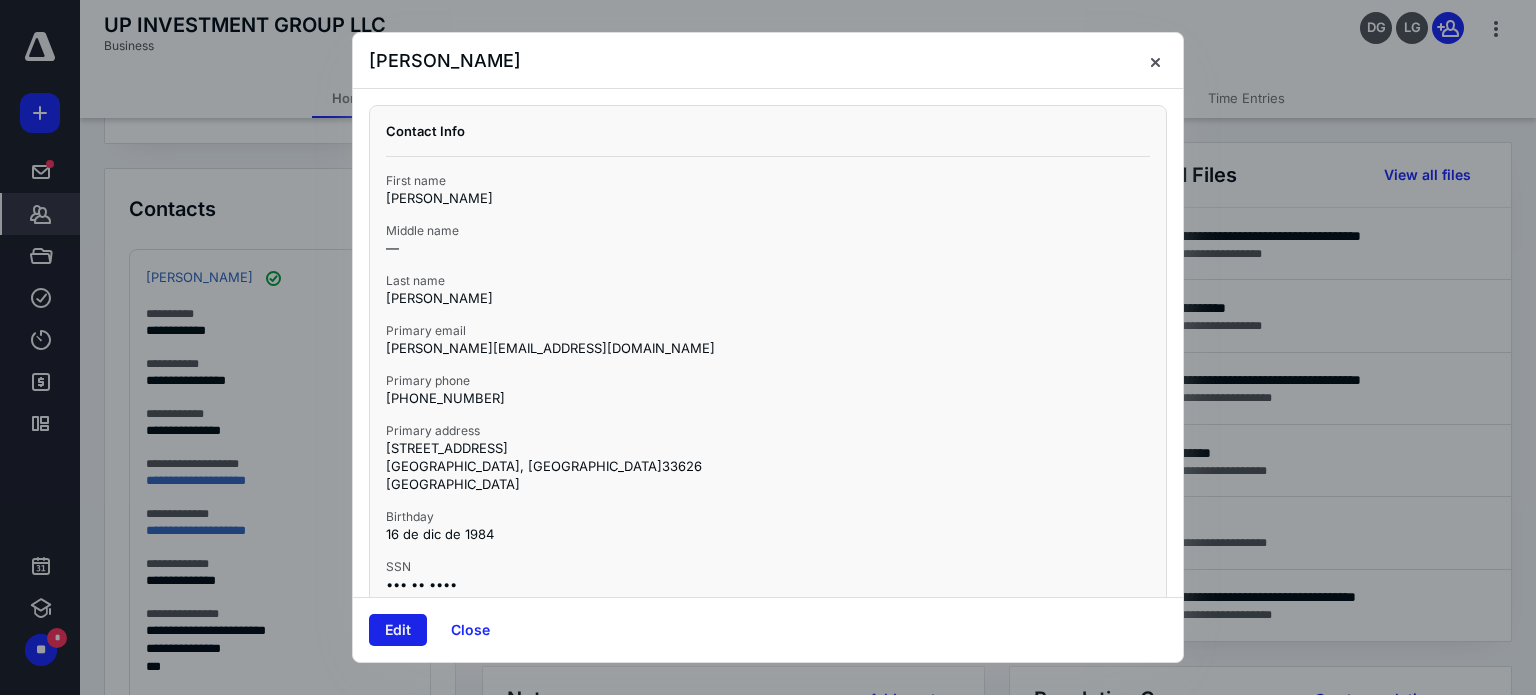 click on "Edit" at bounding box center (398, 630) 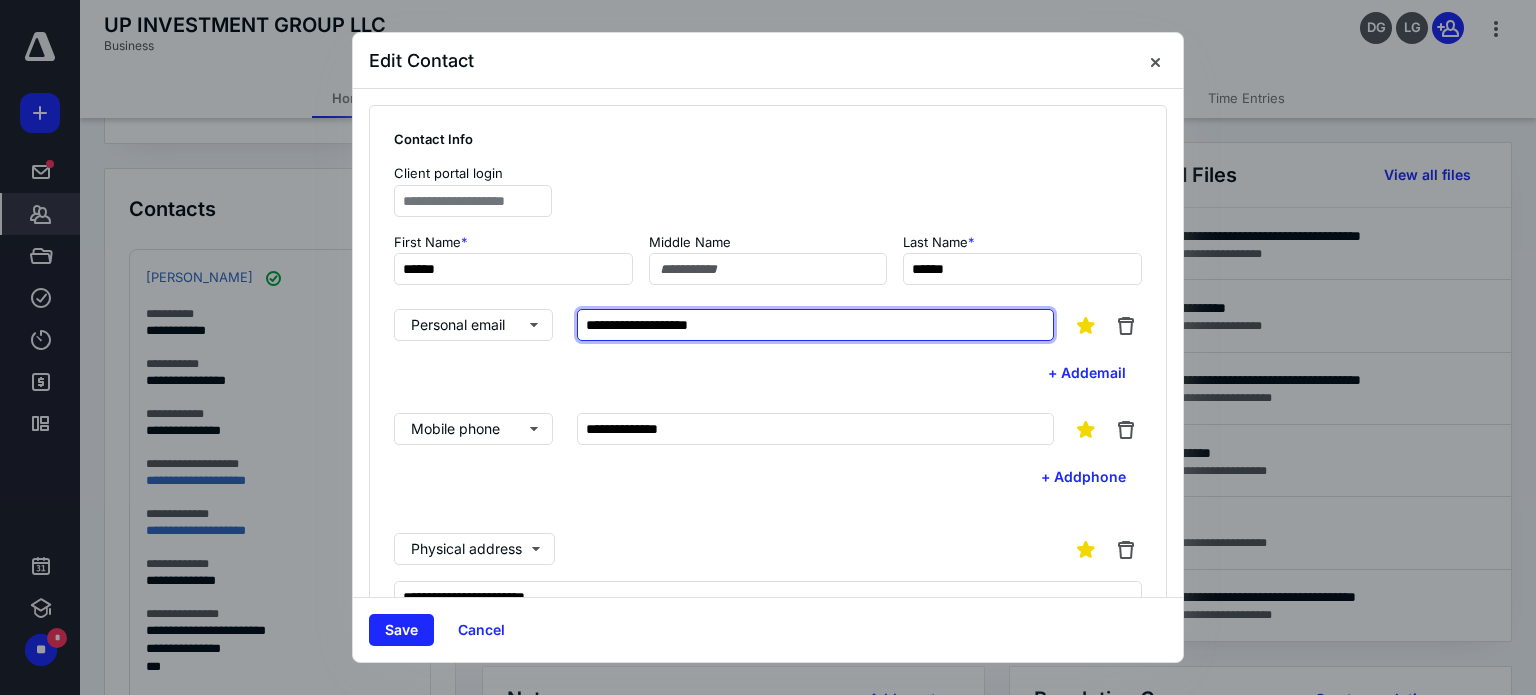 click on "**********" at bounding box center (815, 325) 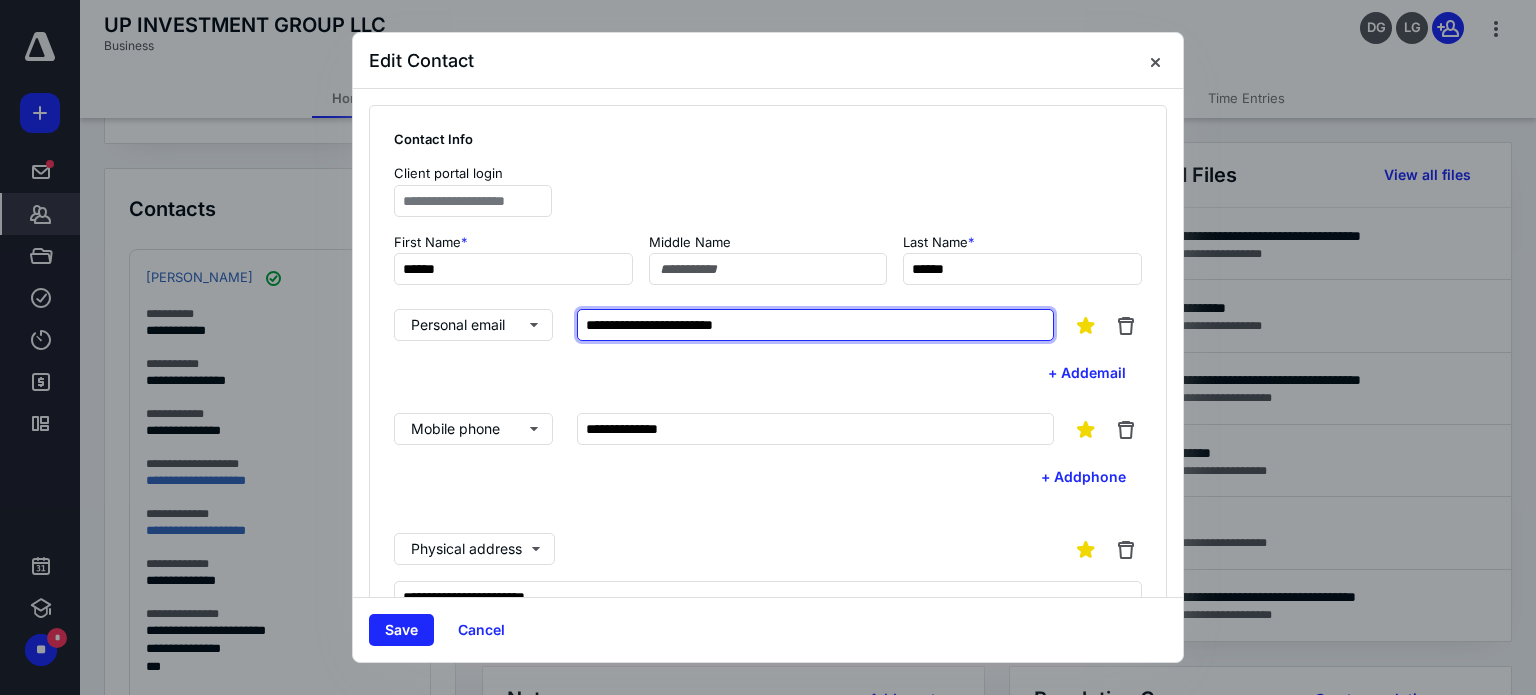 type on "**********" 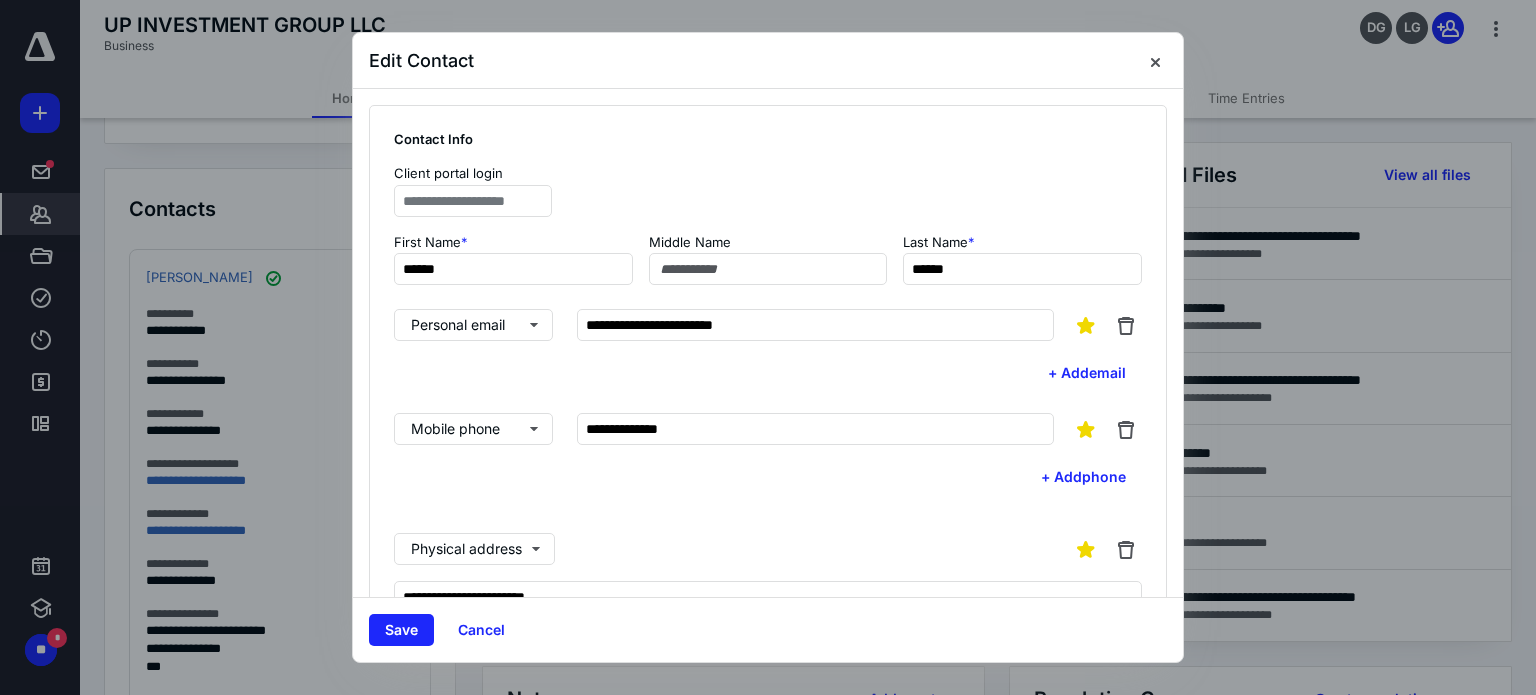 drag, startPoint x: 632, startPoint y: 383, endPoint x: 632, endPoint y: 361, distance: 22 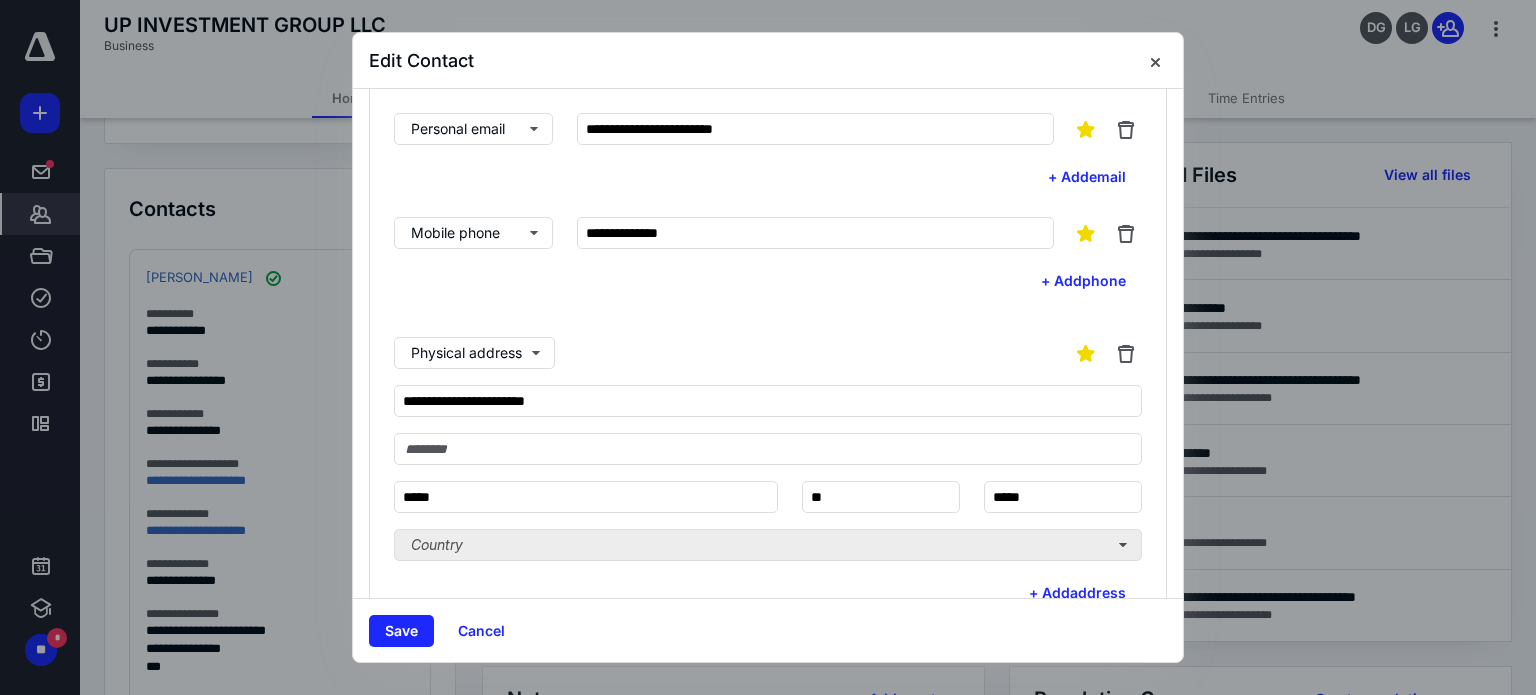 scroll, scrollTop: 200, scrollLeft: 0, axis: vertical 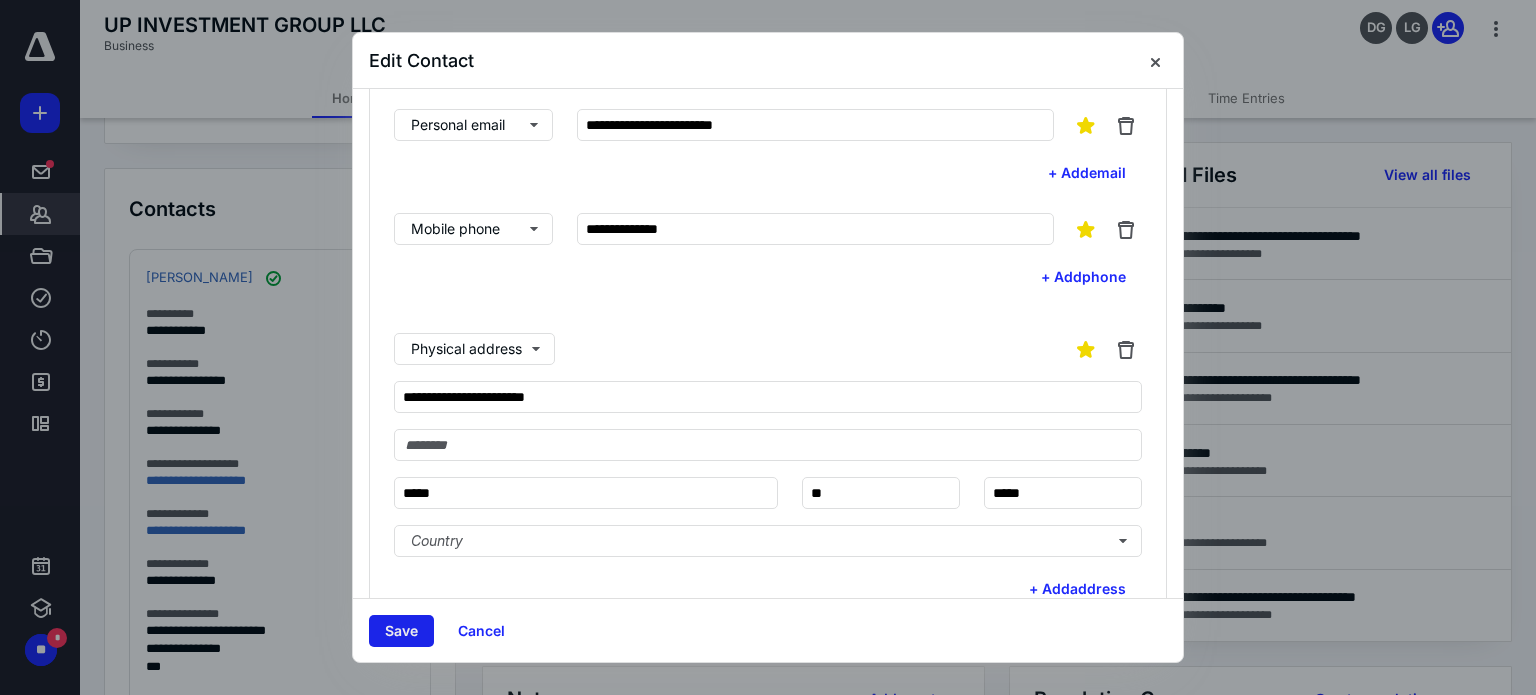 click on "Save" at bounding box center (401, 631) 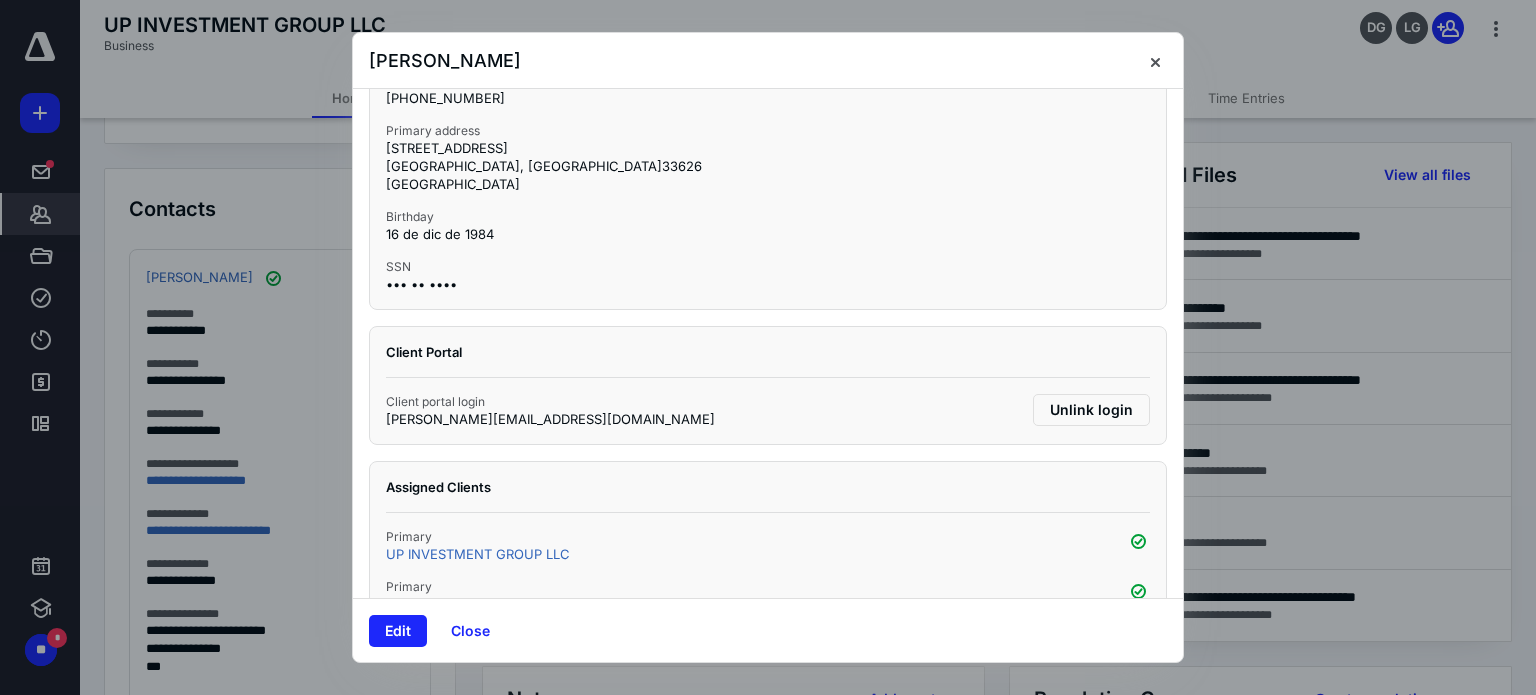 scroll, scrollTop: 396, scrollLeft: 0, axis: vertical 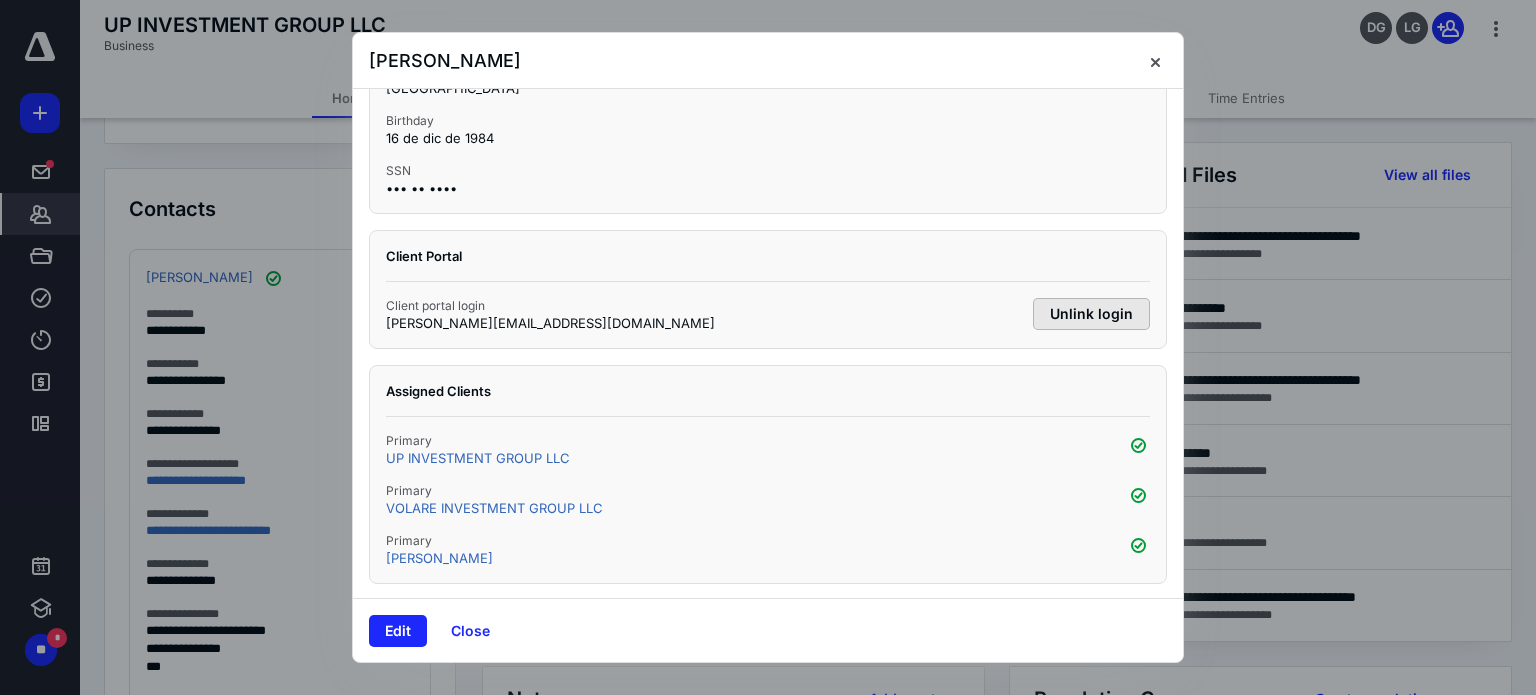 click on "Unlink login" at bounding box center [1091, 314] 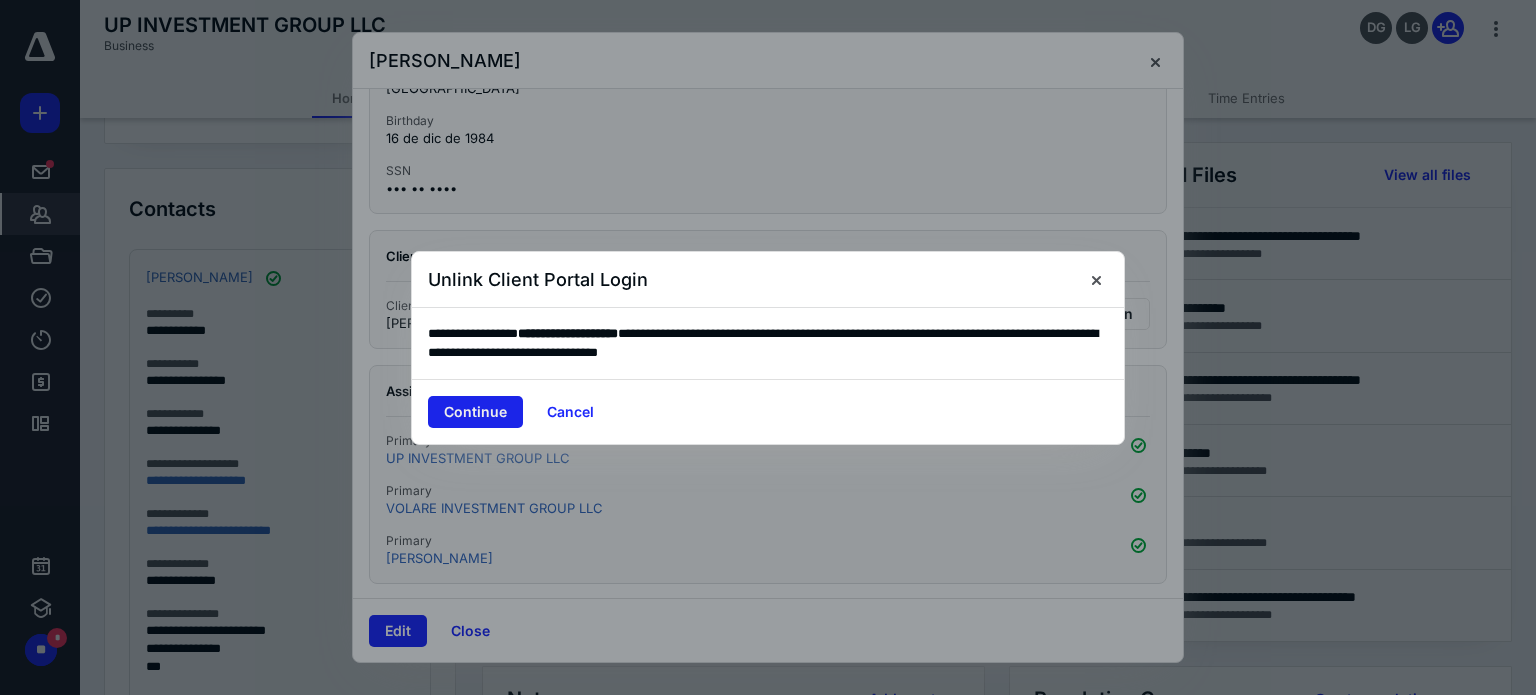 click on "Continue" at bounding box center (475, 412) 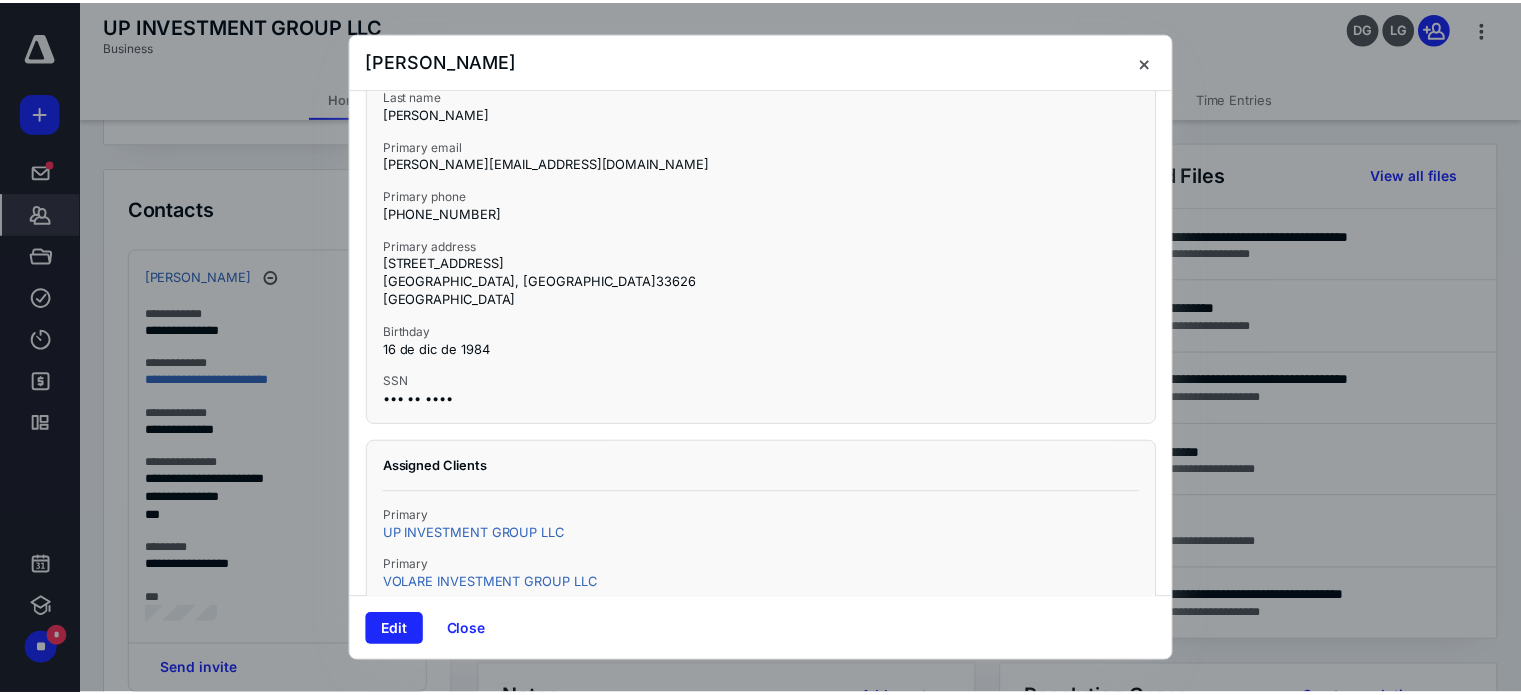 scroll, scrollTop: 262, scrollLeft: 0, axis: vertical 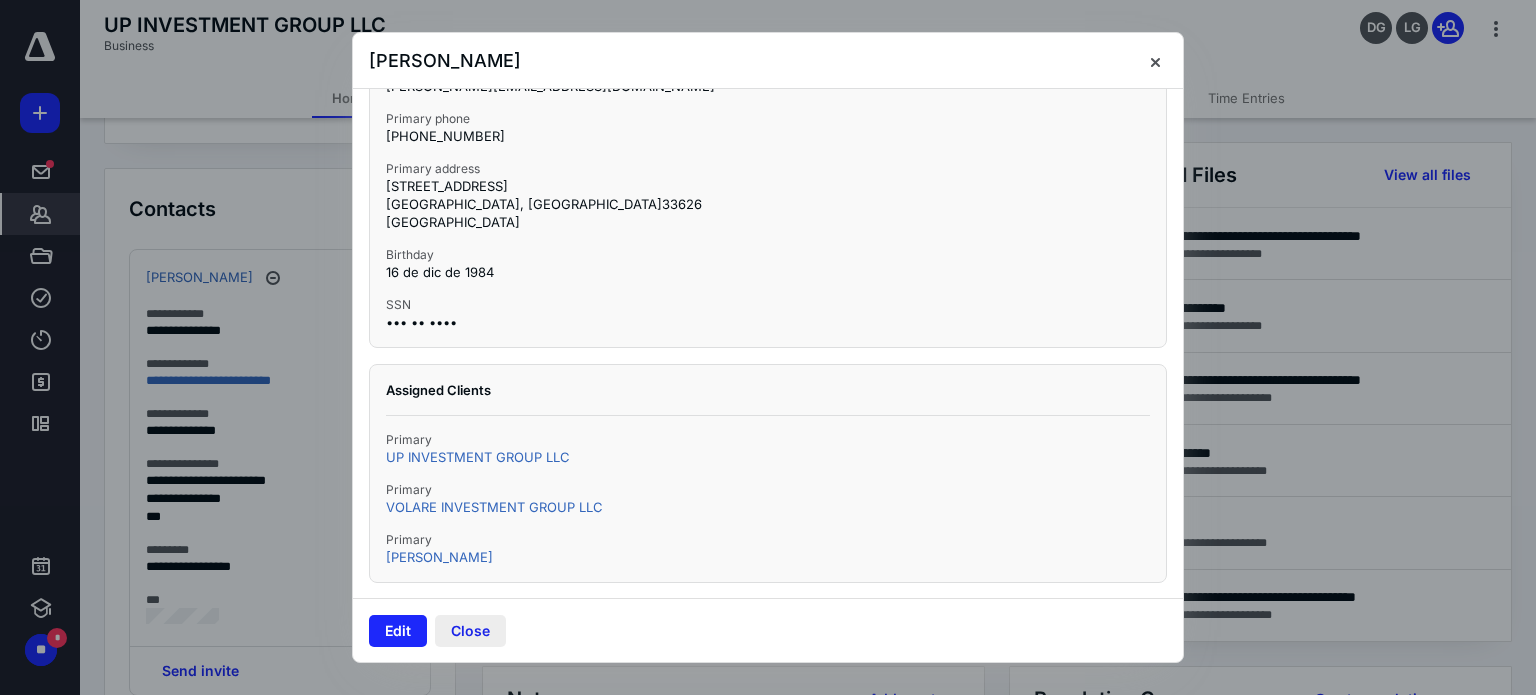 click on "Close" at bounding box center [470, 631] 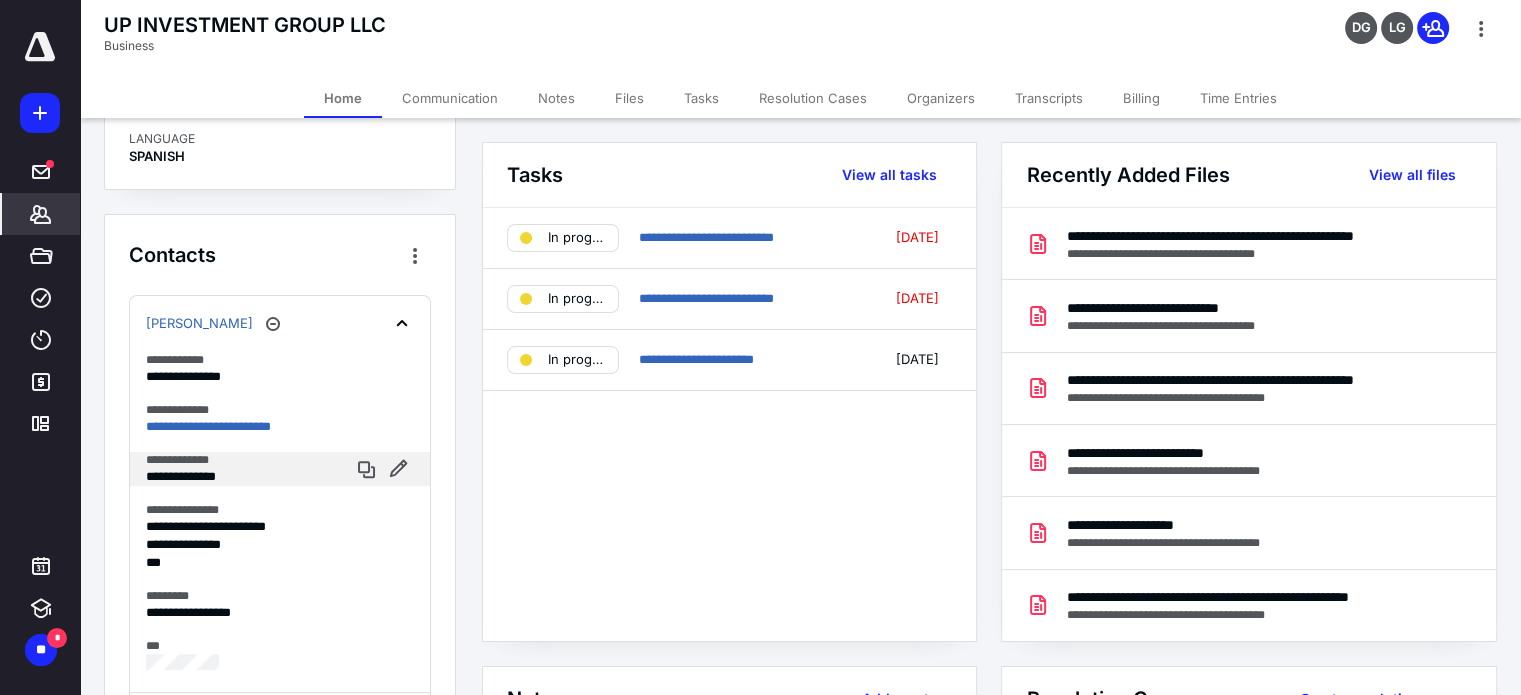 scroll, scrollTop: 909, scrollLeft: 0, axis: vertical 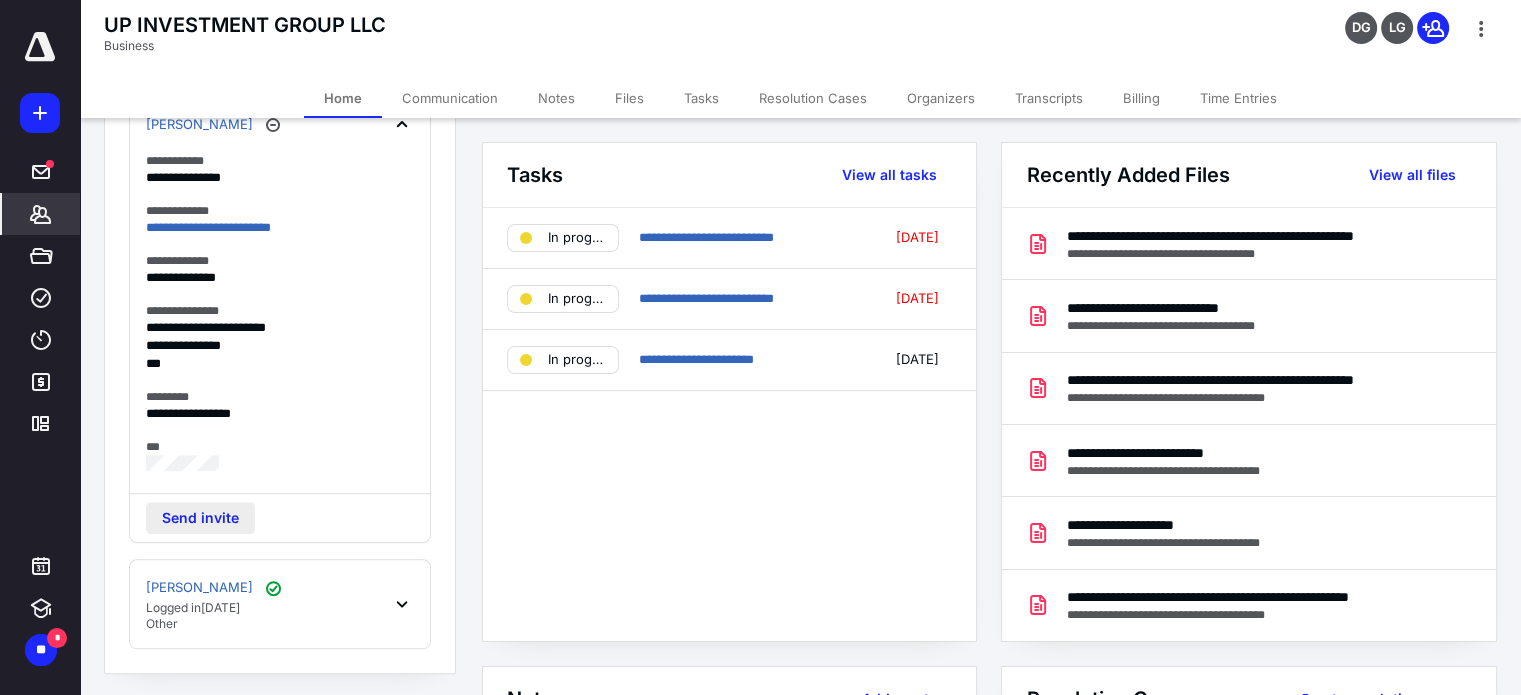 click on "Send invite" at bounding box center [200, 518] 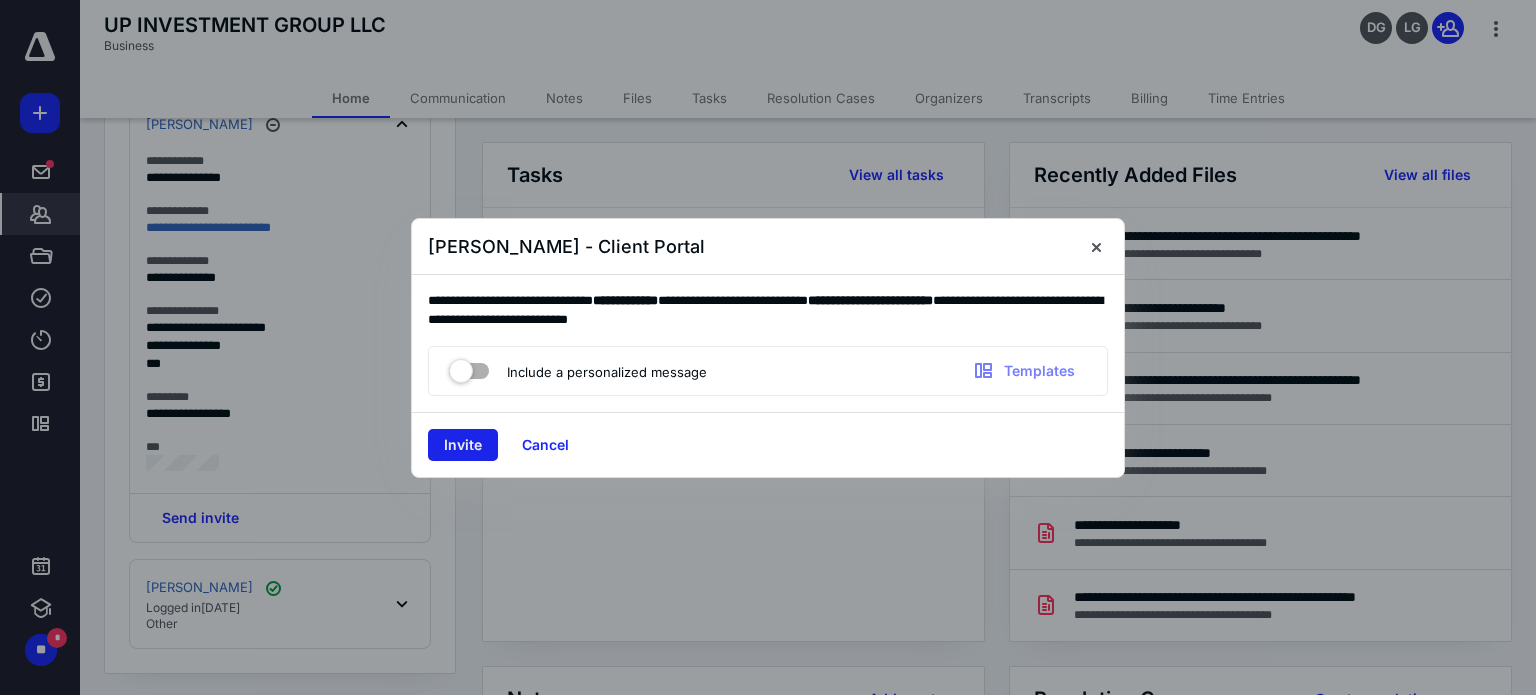 click on "Invite" at bounding box center (463, 445) 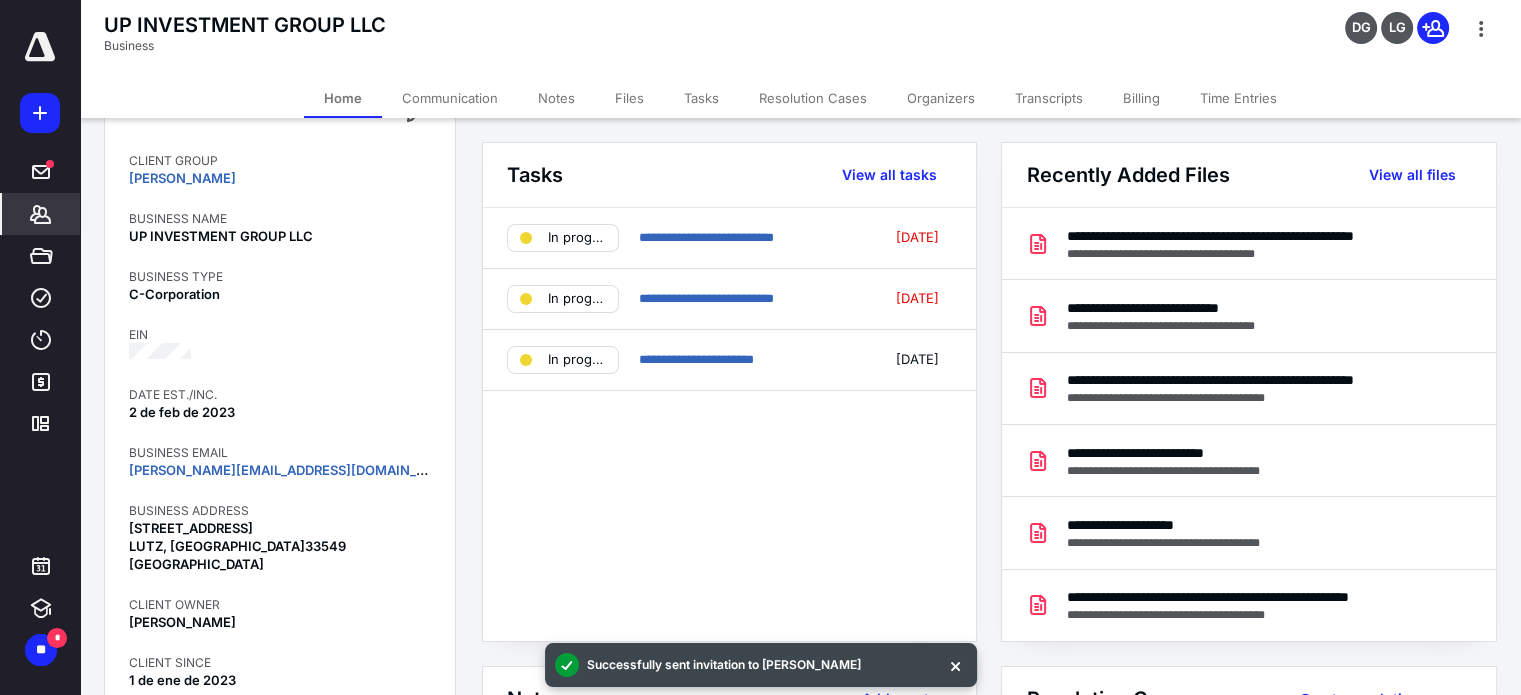 scroll, scrollTop: 0, scrollLeft: 0, axis: both 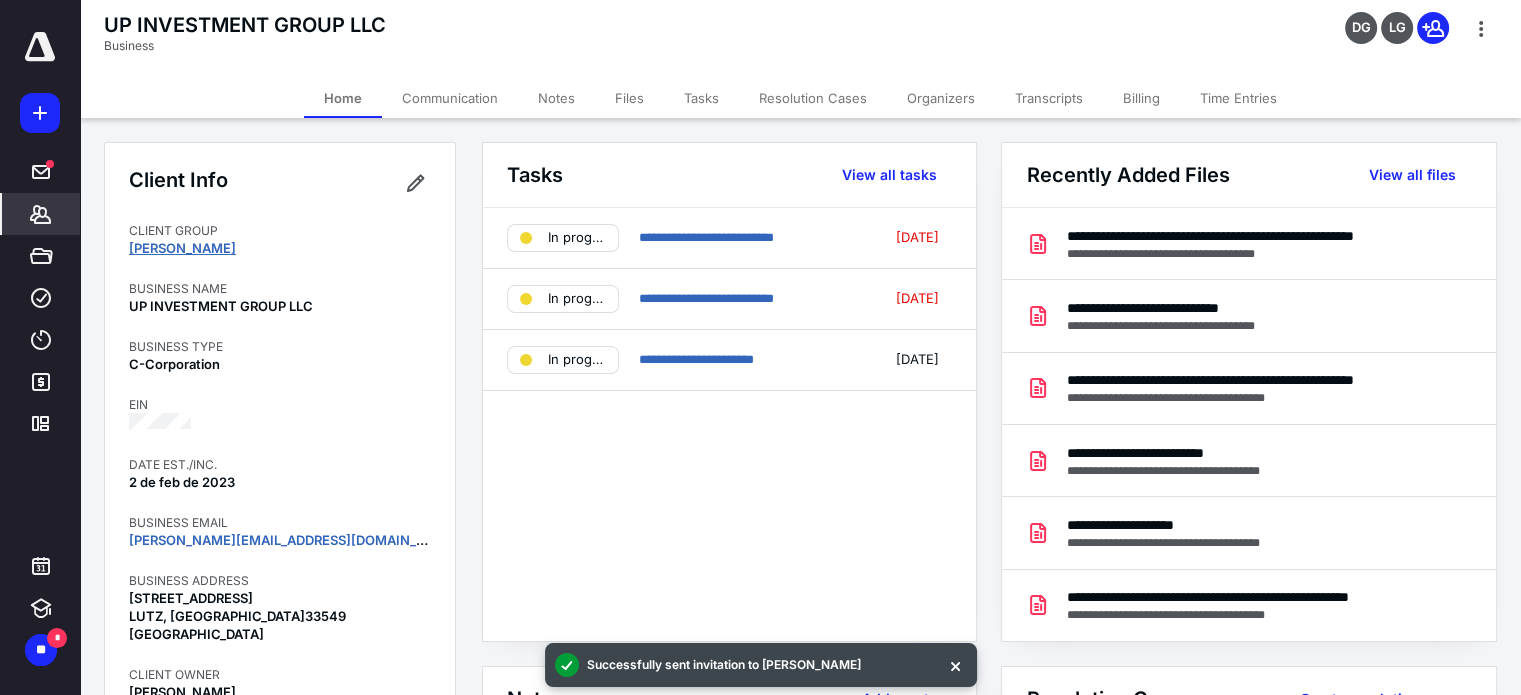 click on "[PERSON_NAME]" at bounding box center [182, 248] 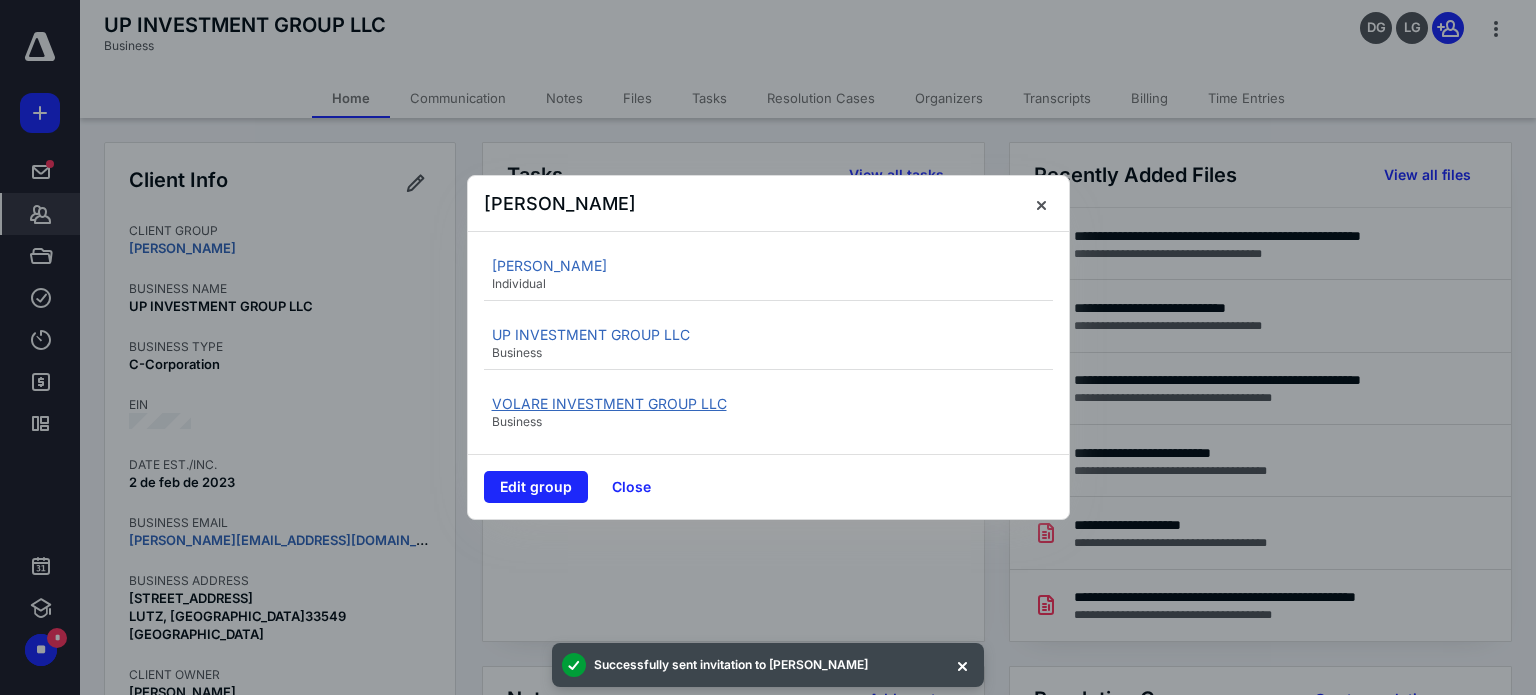 click on "VOLARE INVESTMENT GROUP LLC" at bounding box center [609, 403] 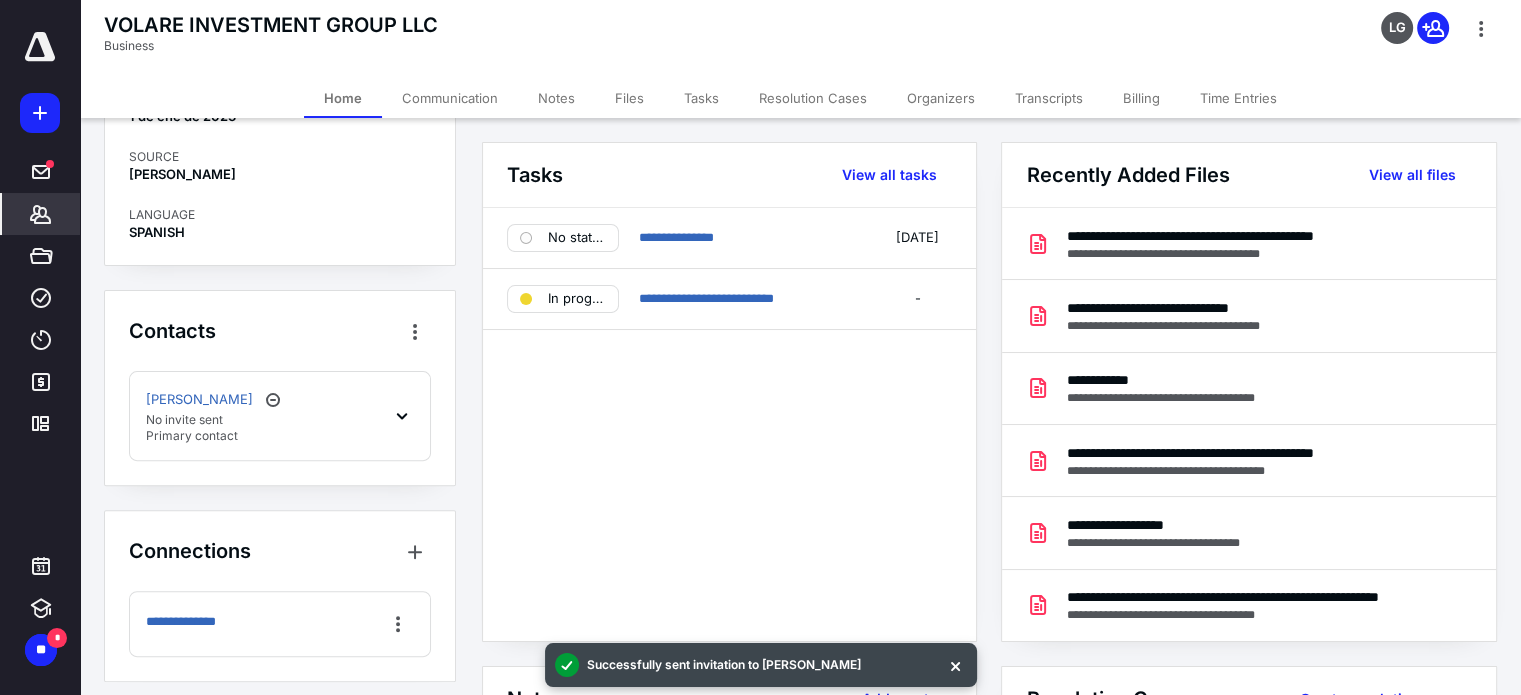scroll, scrollTop: 640, scrollLeft: 0, axis: vertical 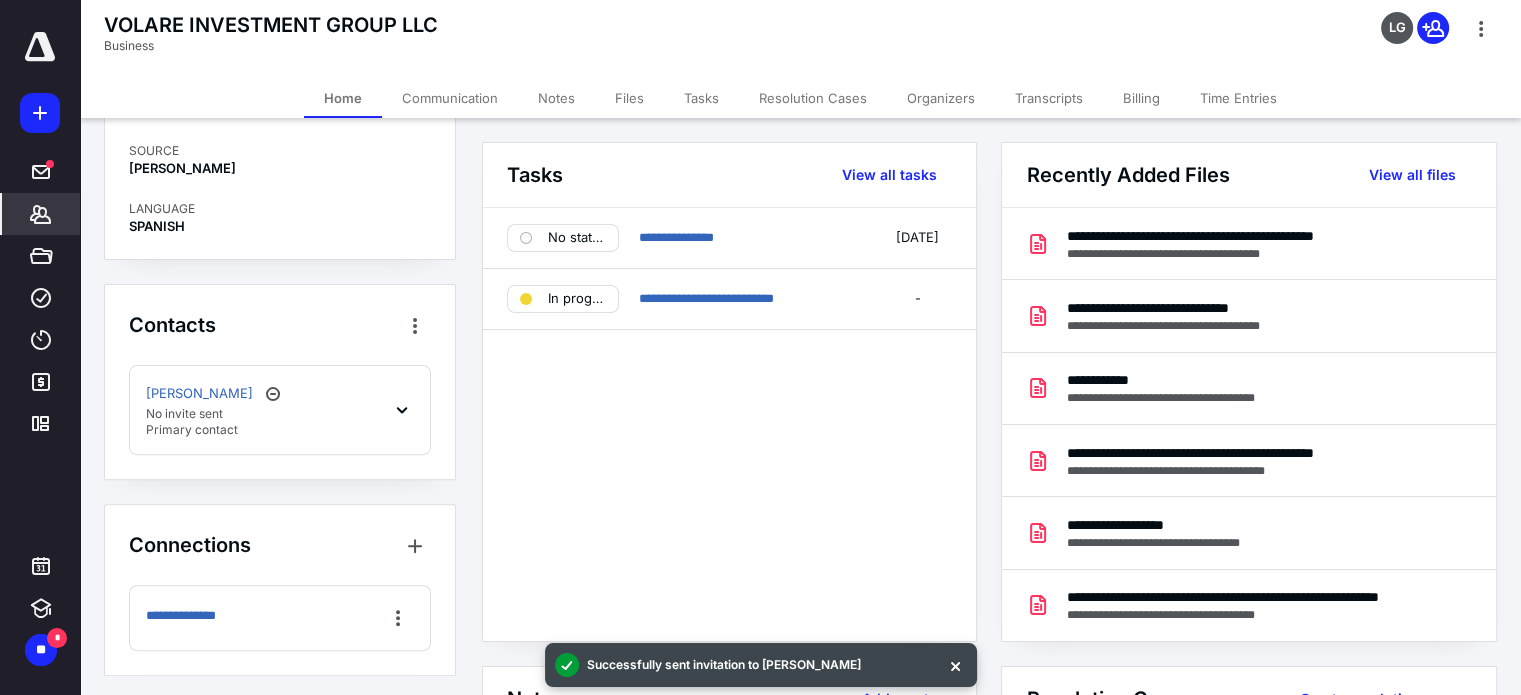 click 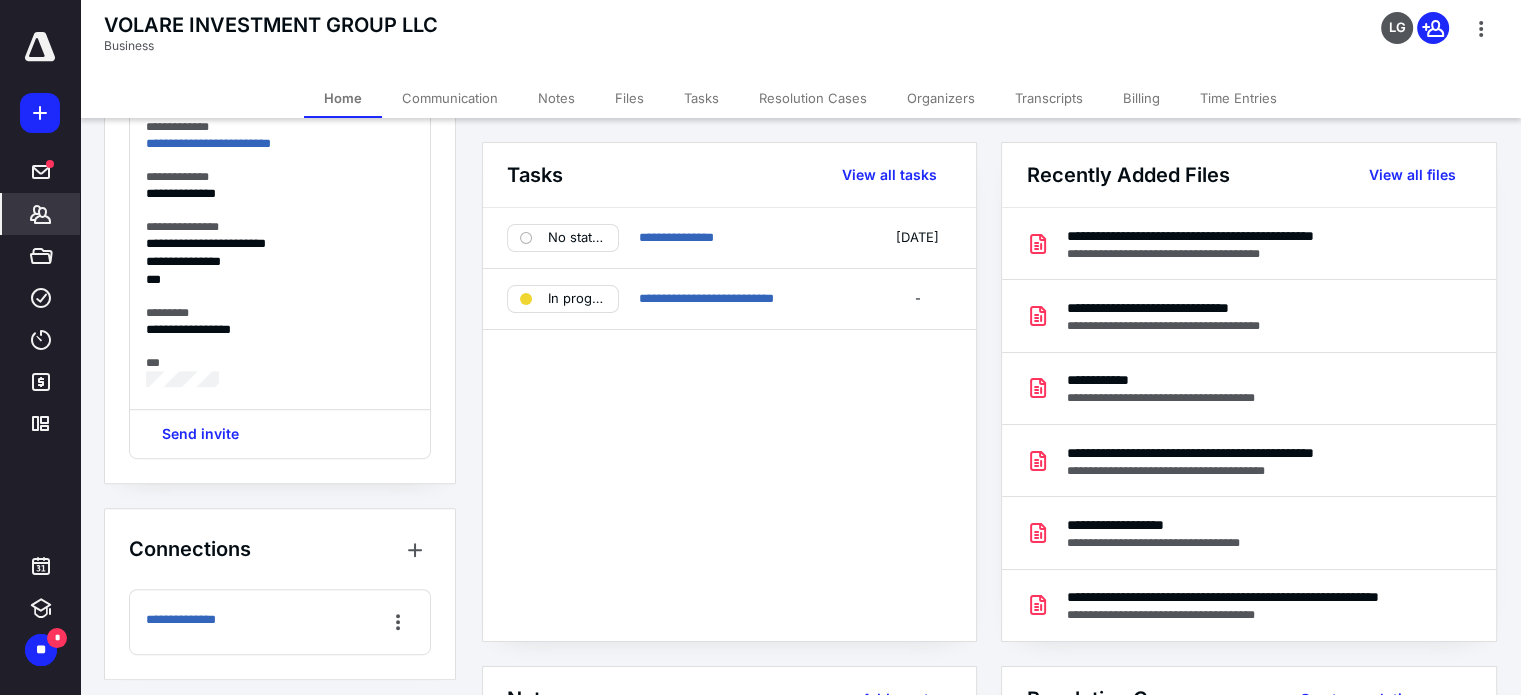 scroll, scrollTop: 843, scrollLeft: 0, axis: vertical 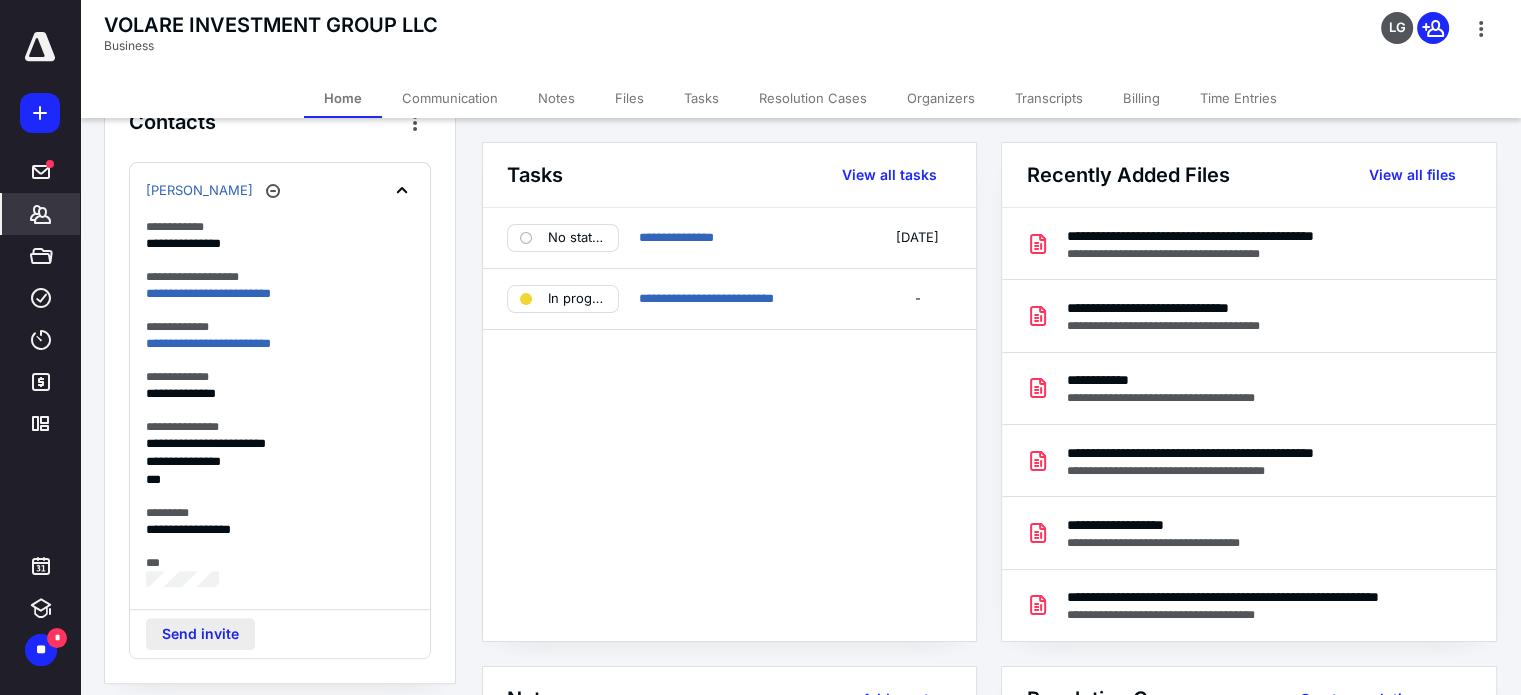 click on "Send invite" at bounding box center (200, 634) 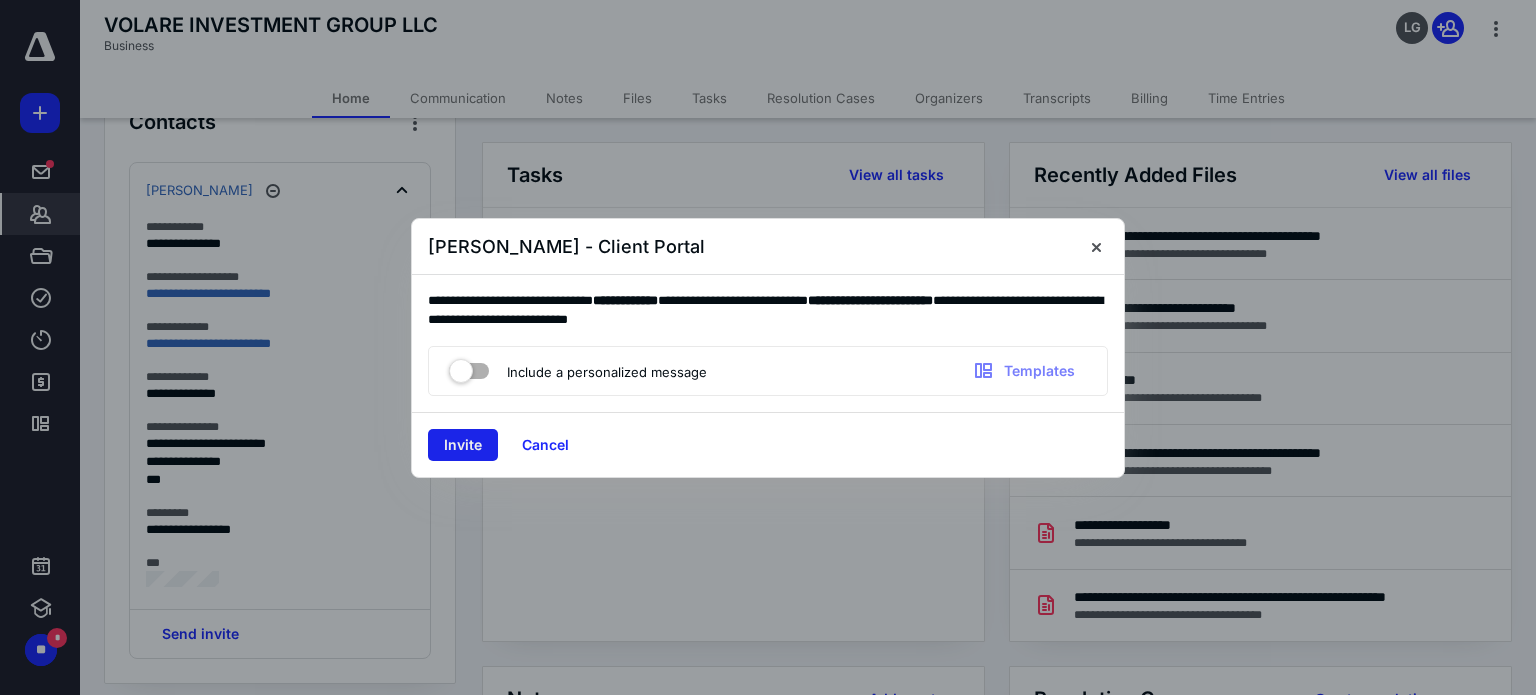 click on "Invite" at bounding box center (463, 445) 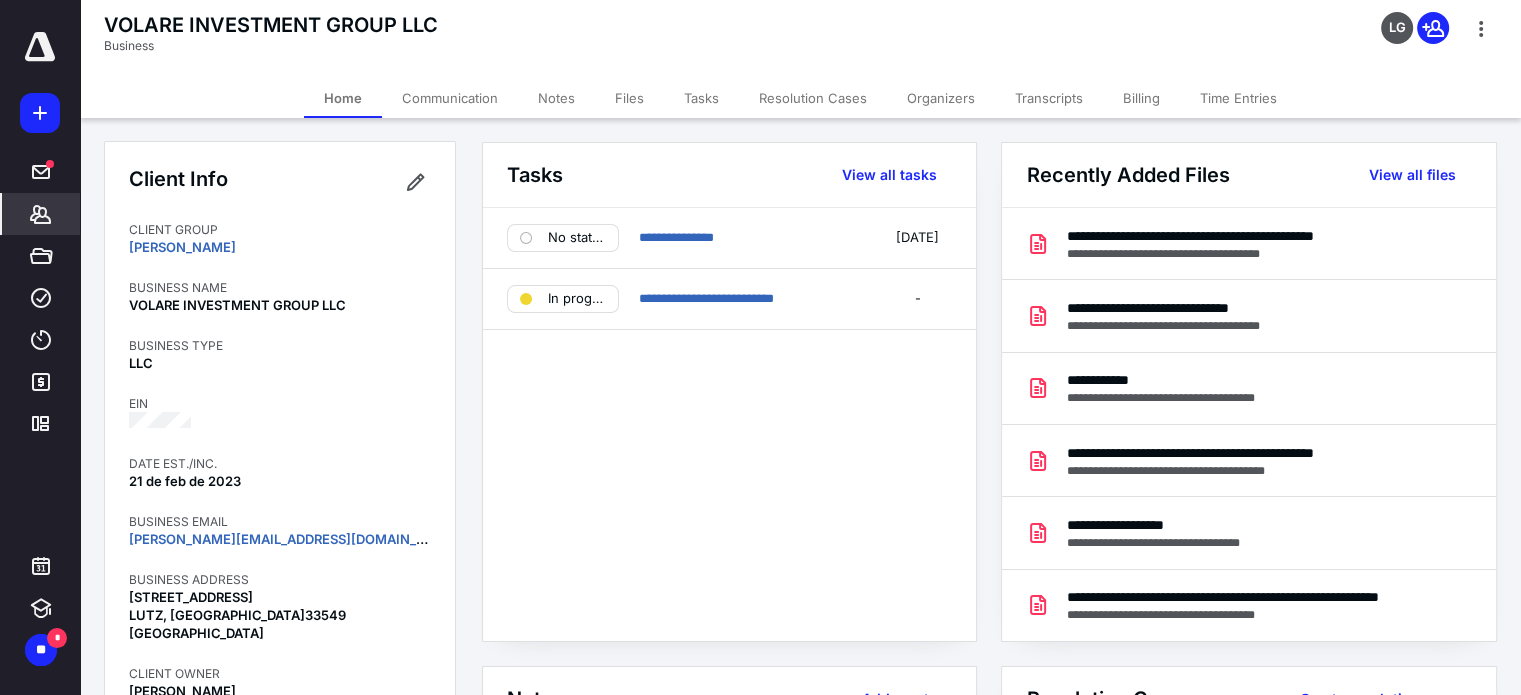 scroll, scrollTop: 0, scrollLeft: 0, axis: both 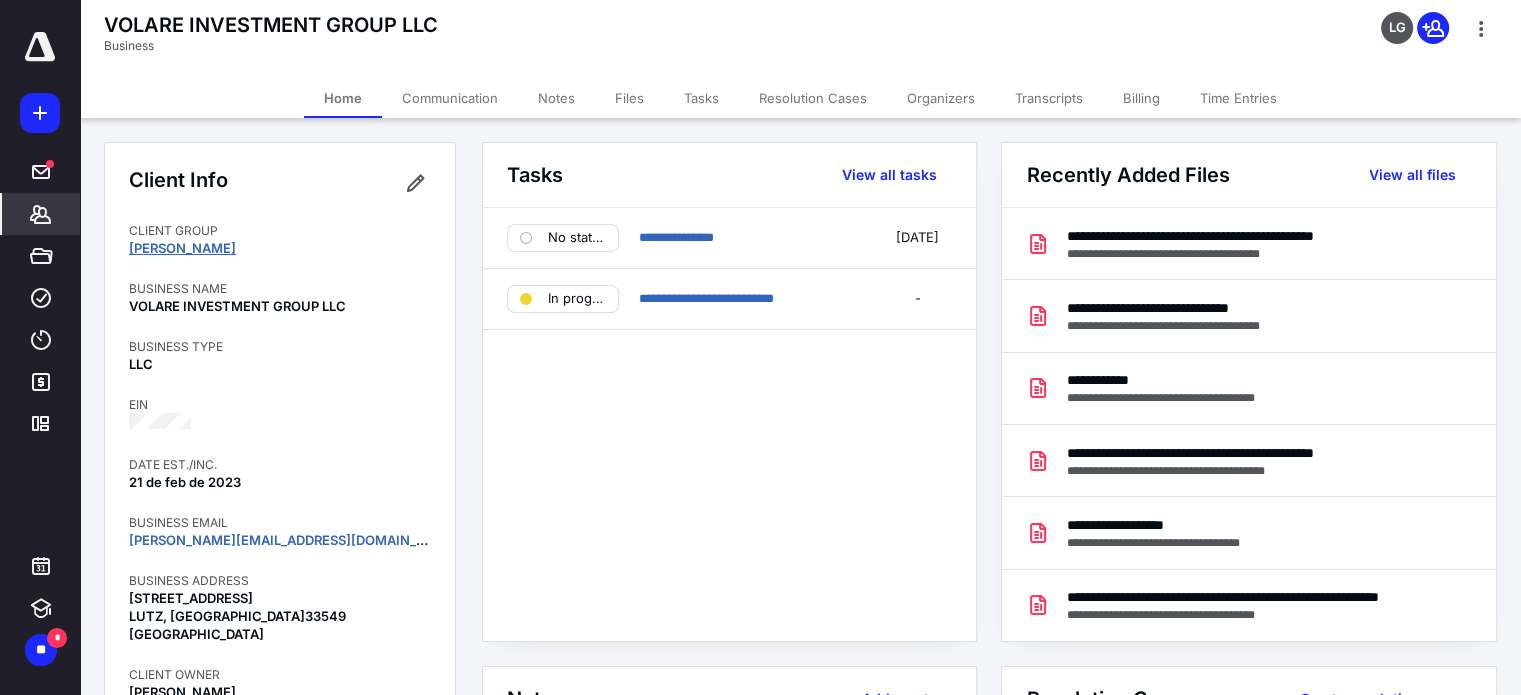 click on "[PERSON_NAME]" at bounding box center (182, 248) 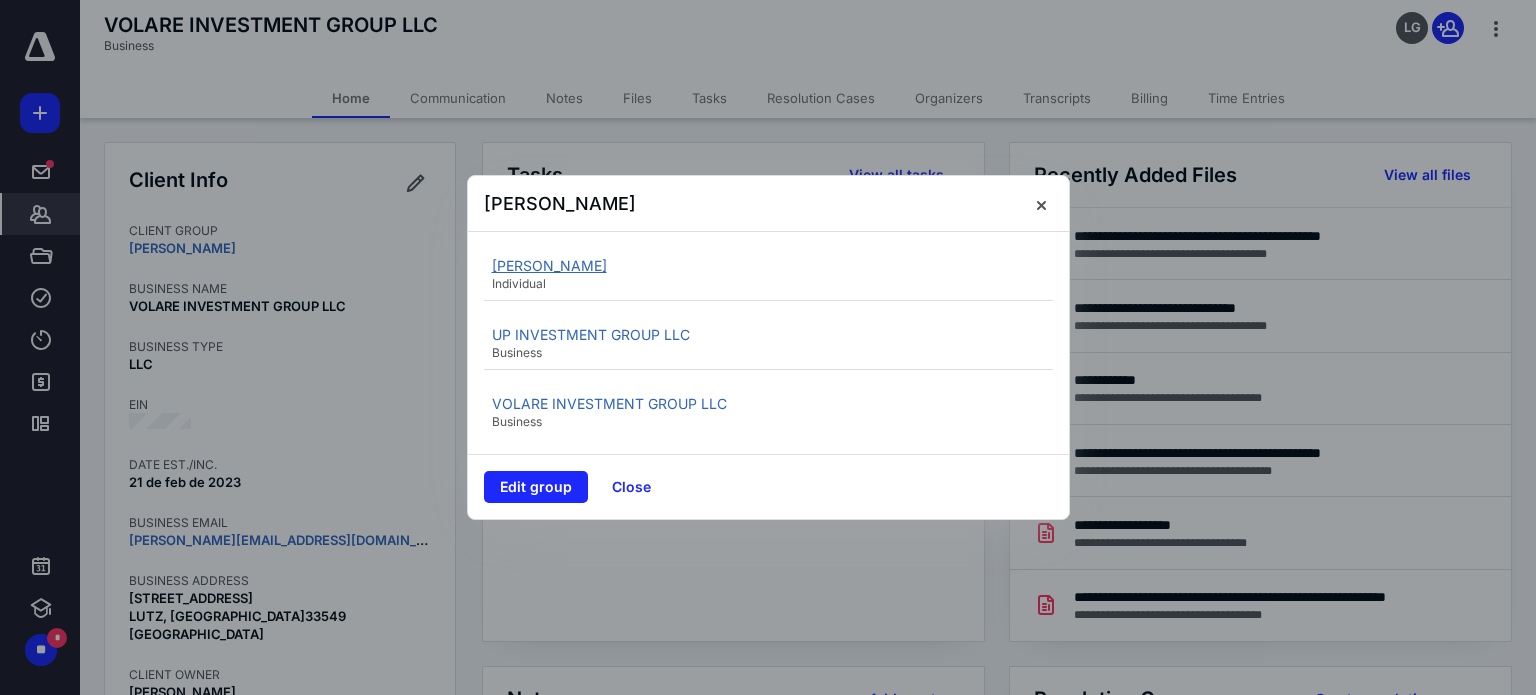 click on "[PERSON_NAME]" at bounding box center (549, 265) 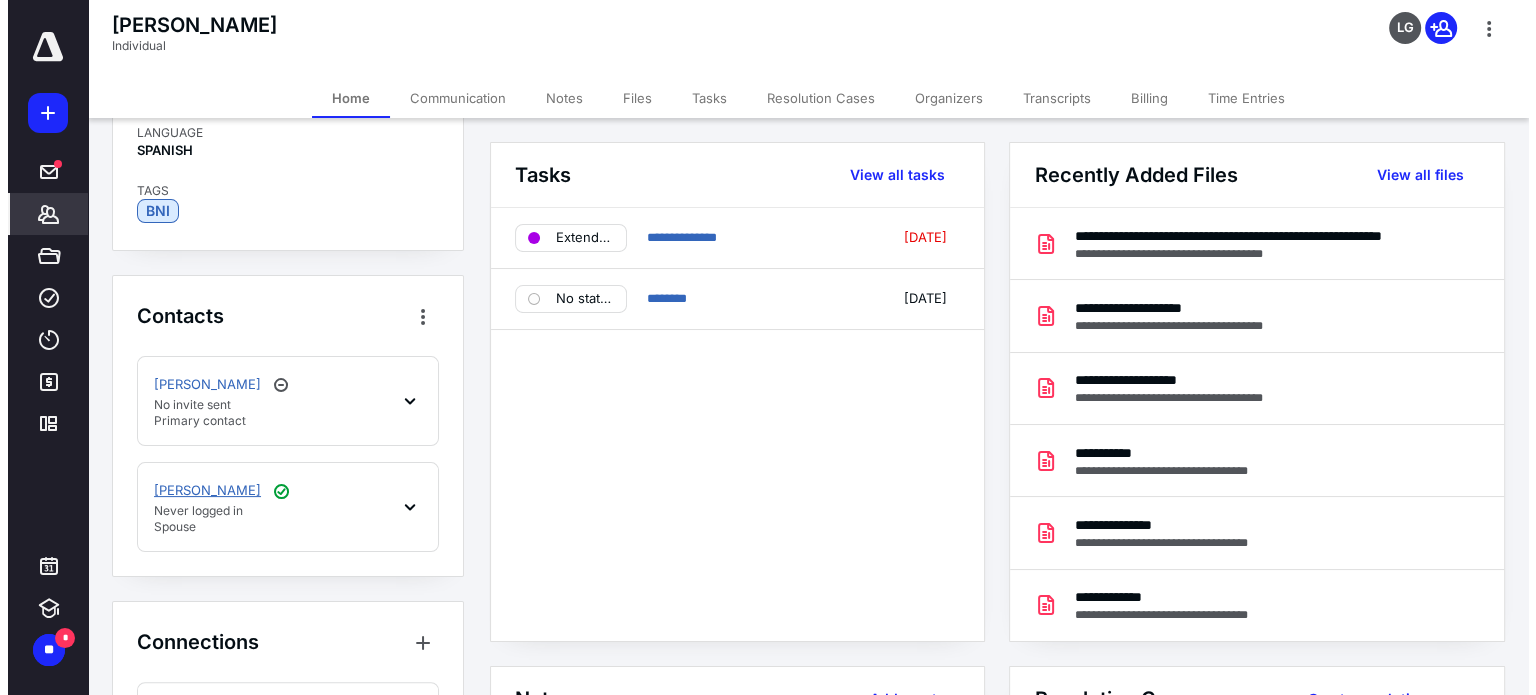 scroll, scrollTop: 487, scrollLeft: 0, axis: vertical 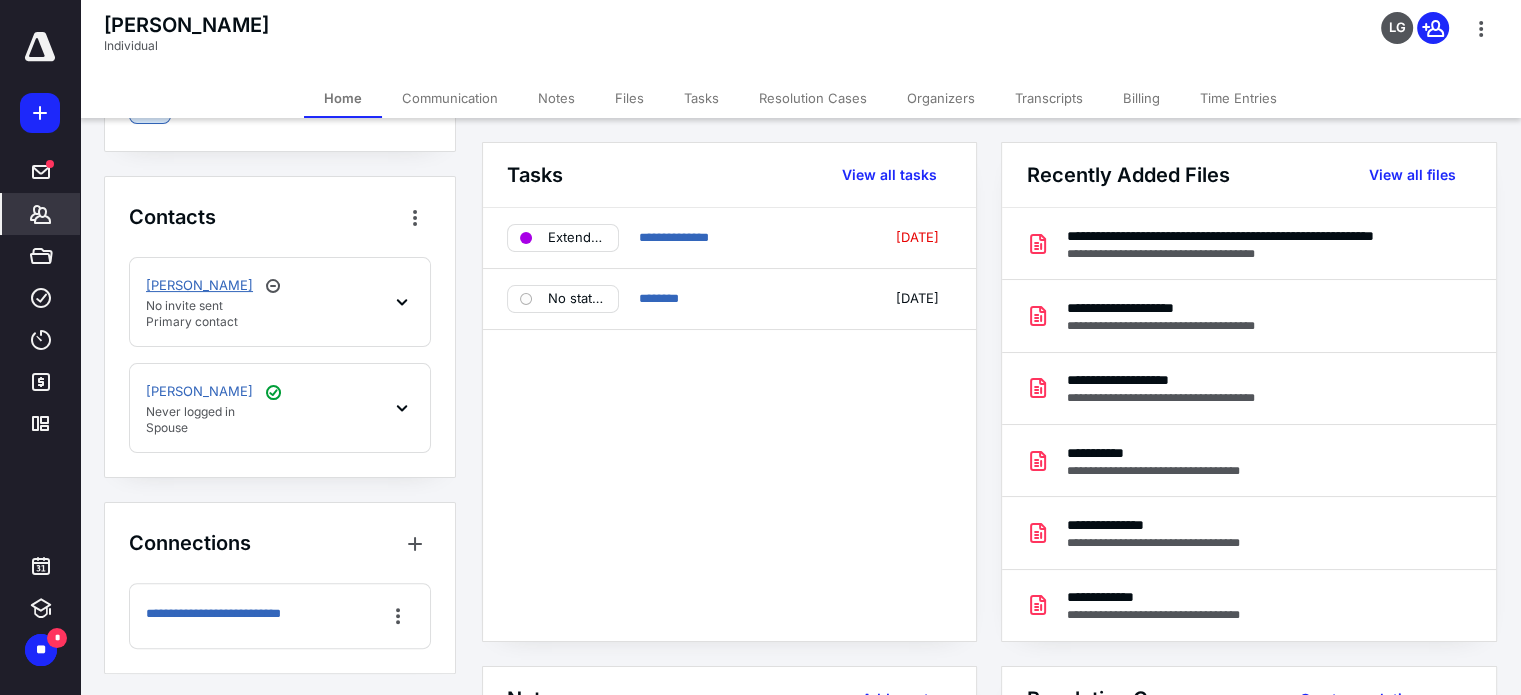 click on "[PERSON_NAME]" at bounding box center (199, 286) 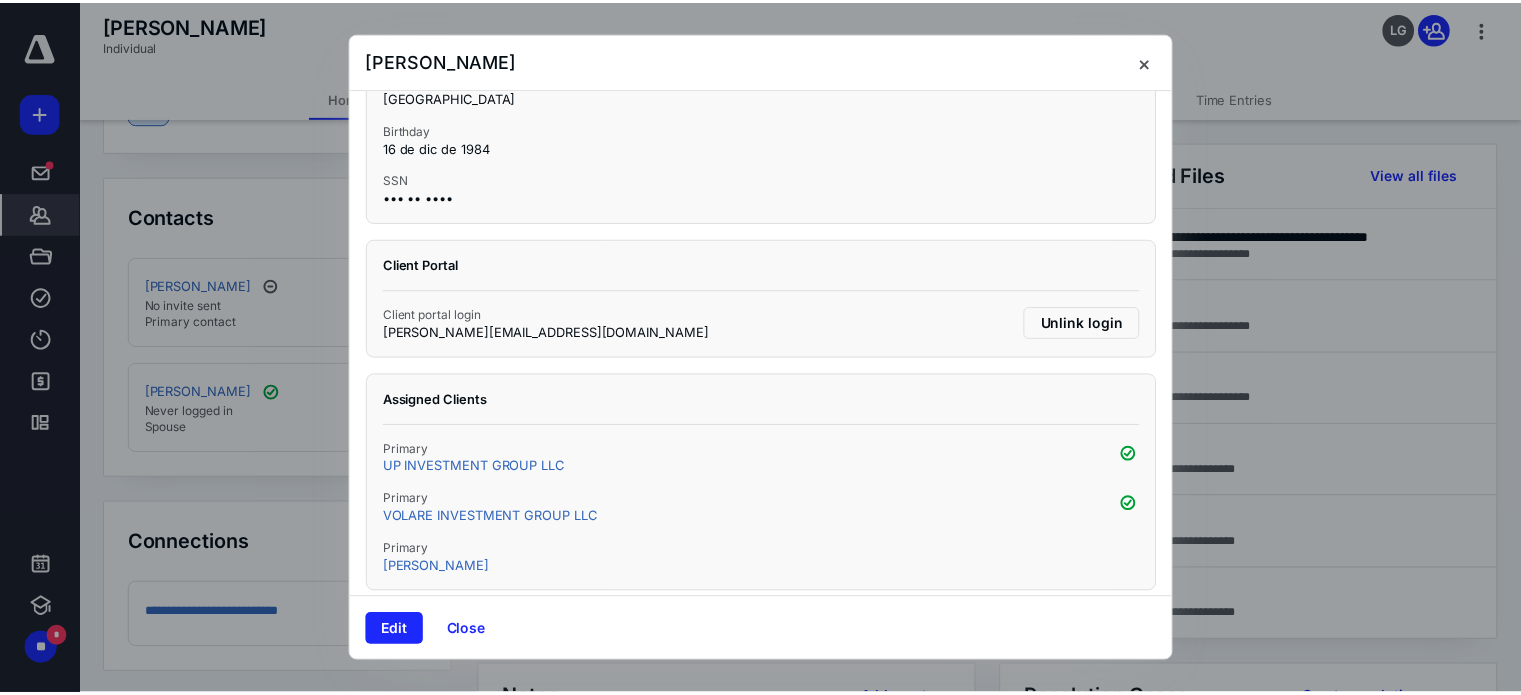 scroll, scrollTop: 396, scrollLeft: 0, axis: vertical 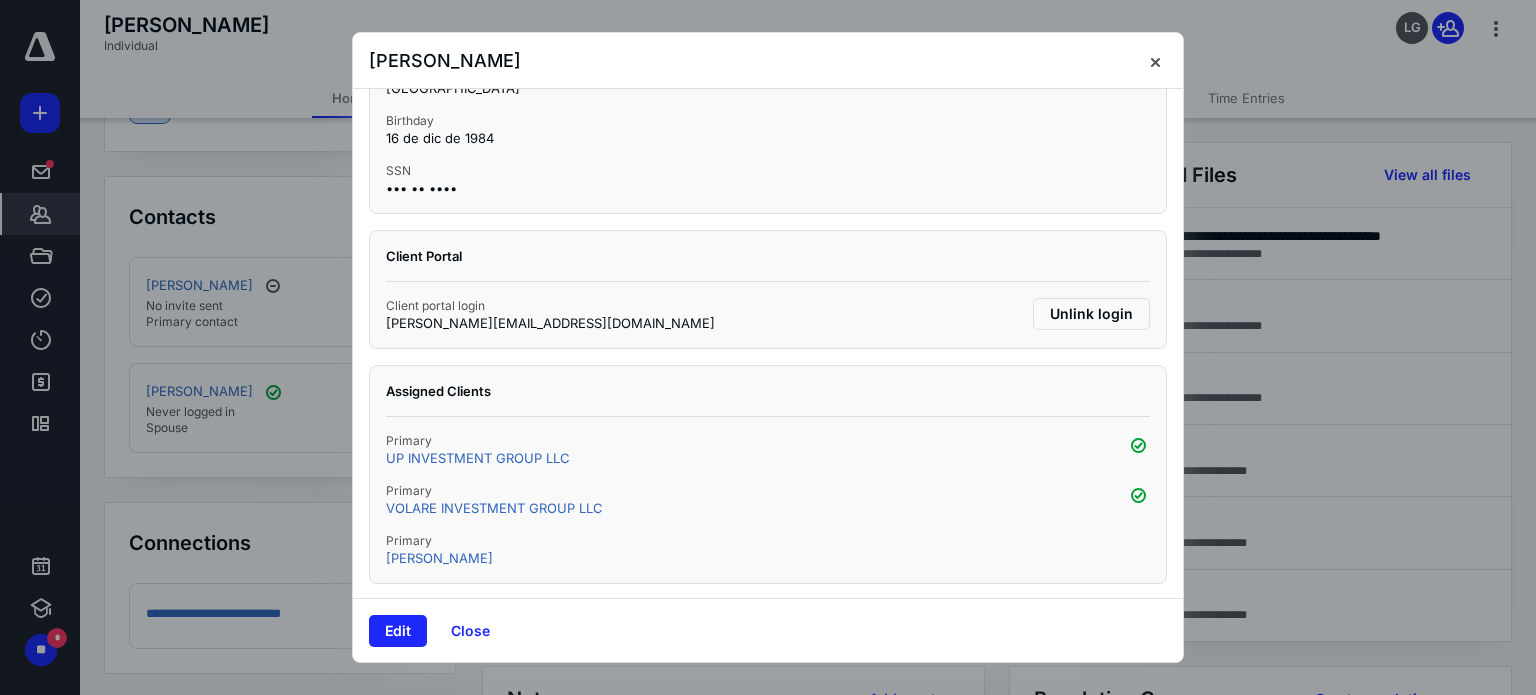 click at bounding box center [768, 347] 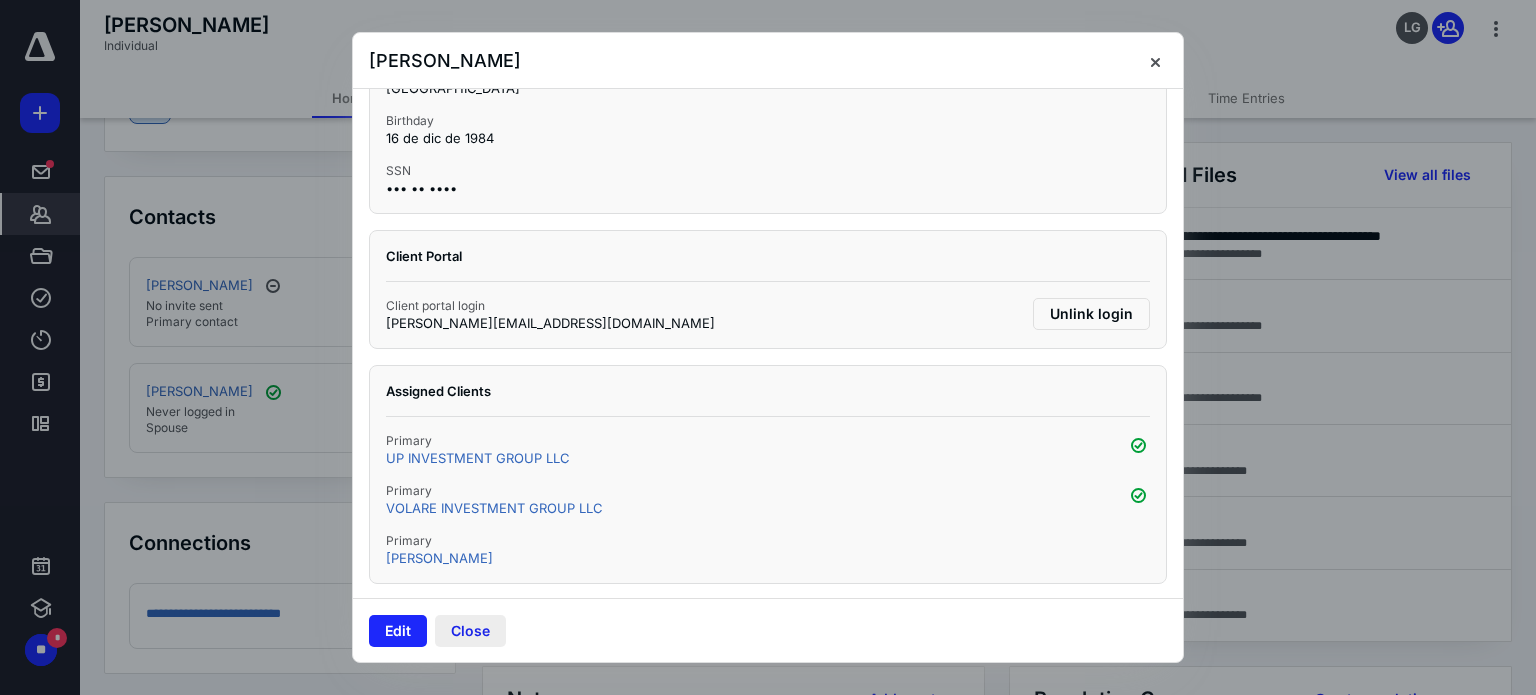 click on "Close" at bounding box center (470, 631) 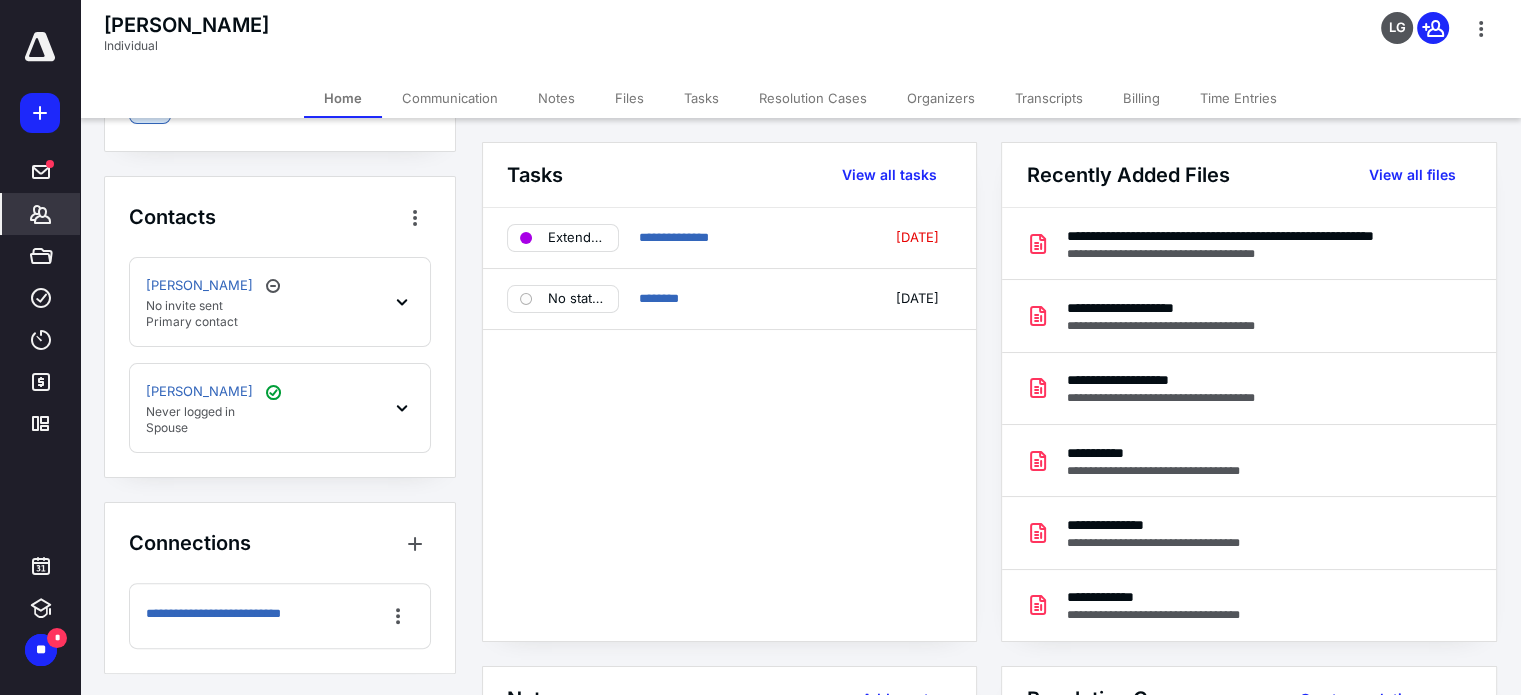 click 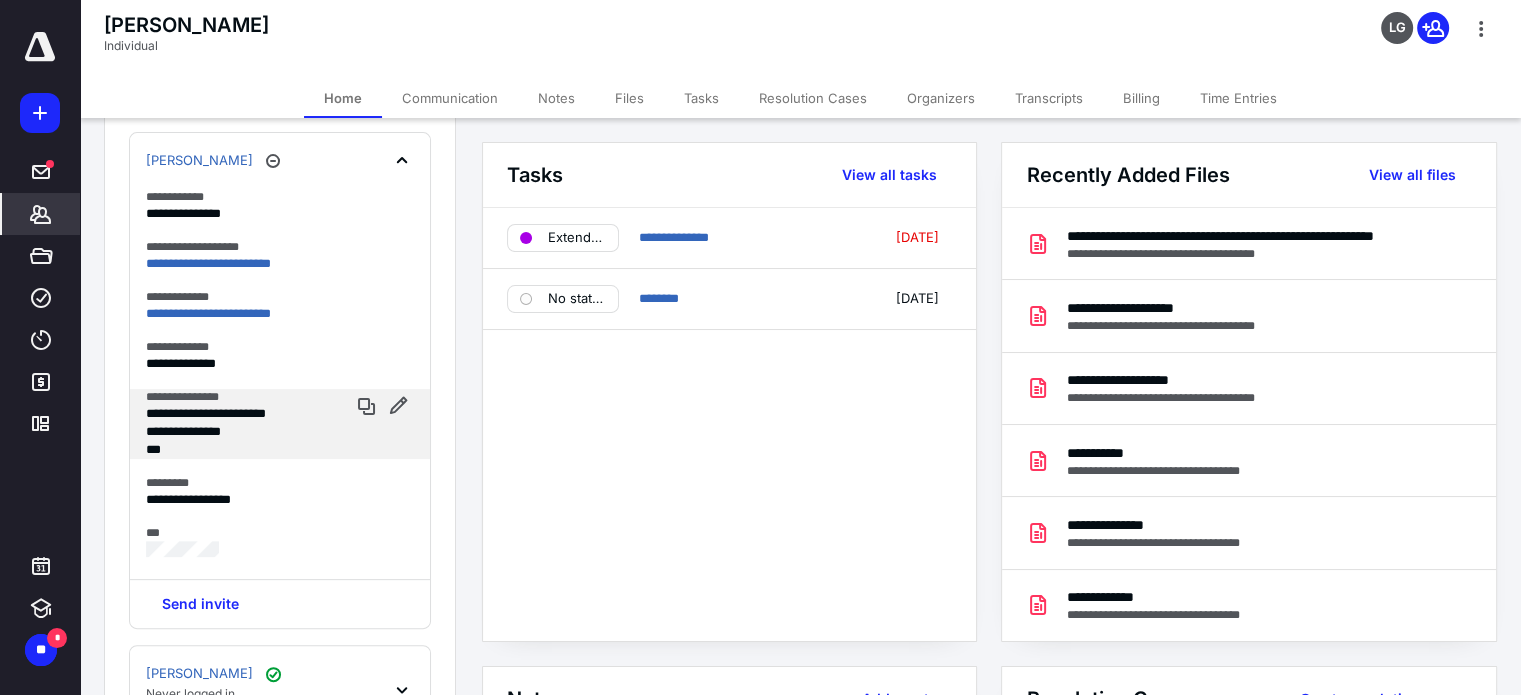 scroll, scrollTop: 787, scrollLeft: 0, axis: vertical 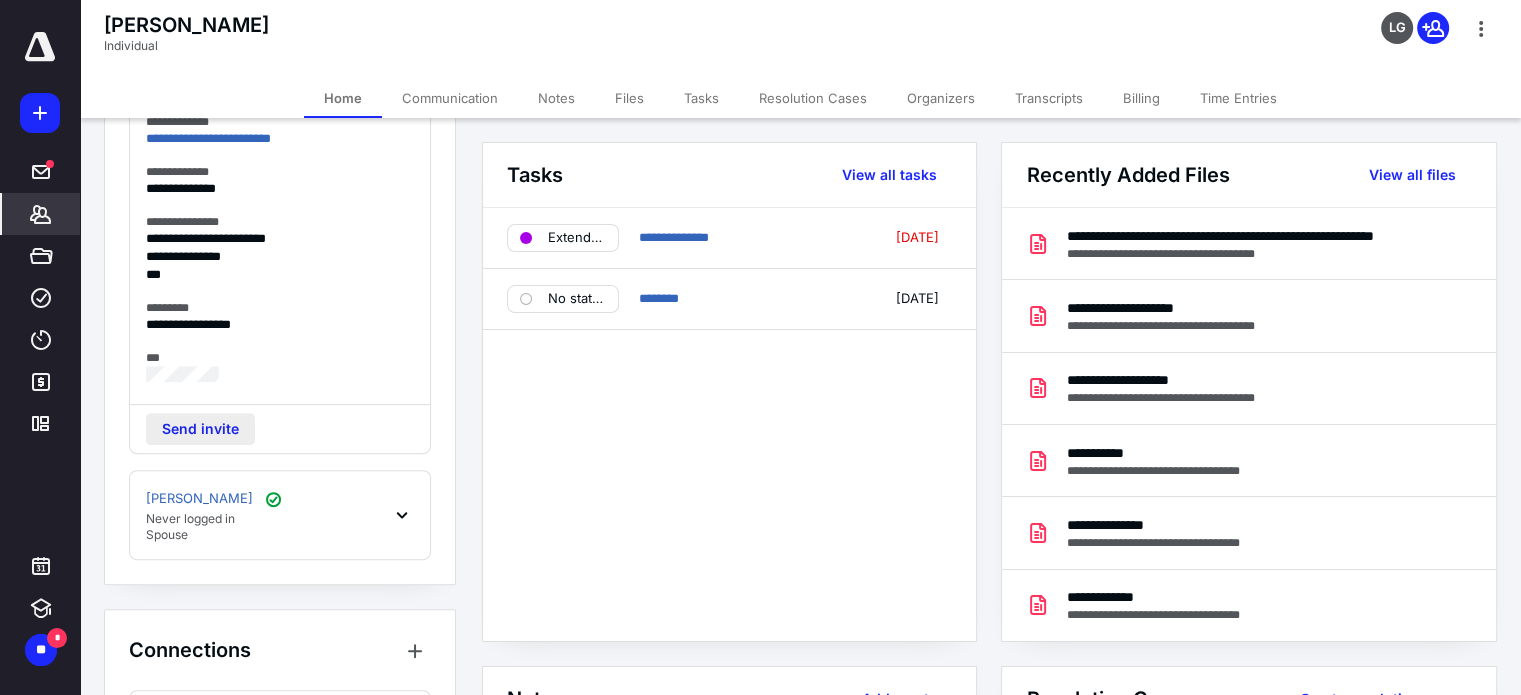 click on "Send invite" at bounding box center (200, 429) 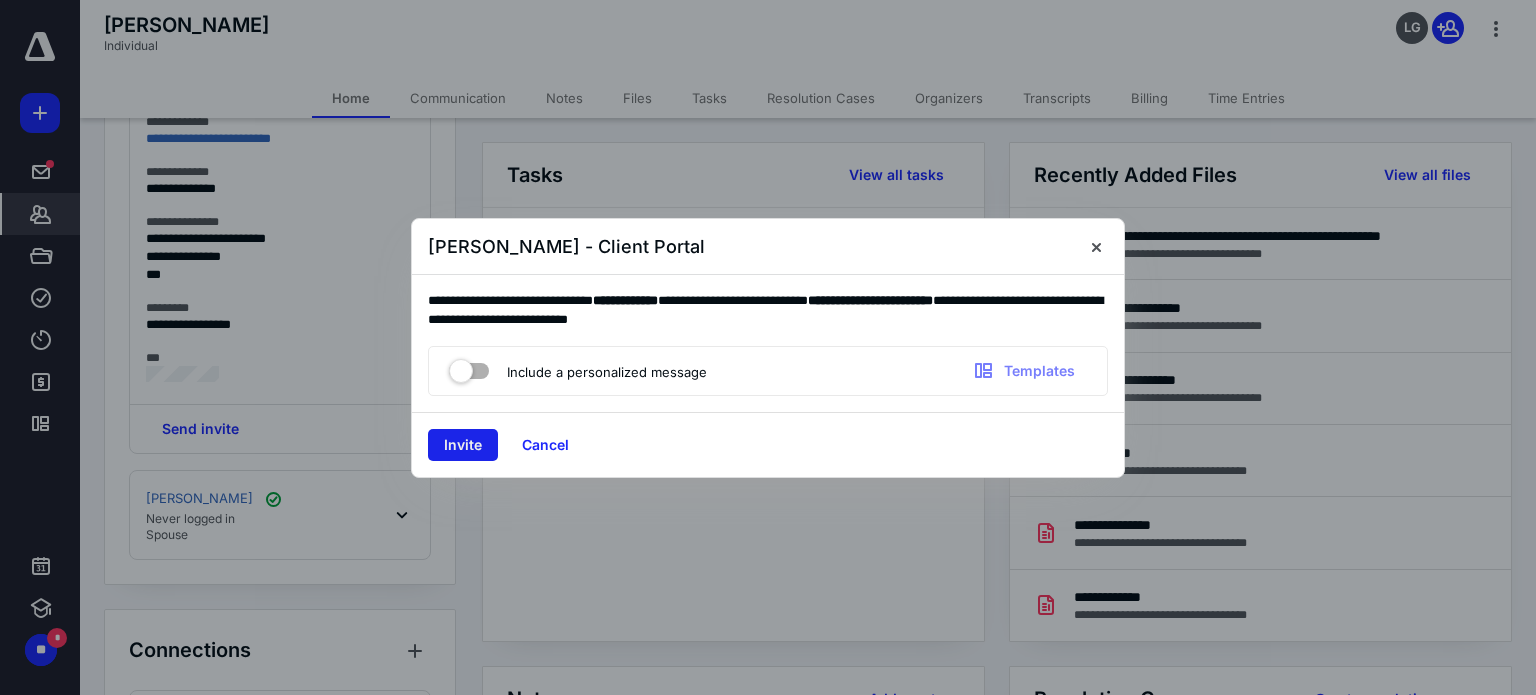 click on "Invite" at bounding box center (463, 445) 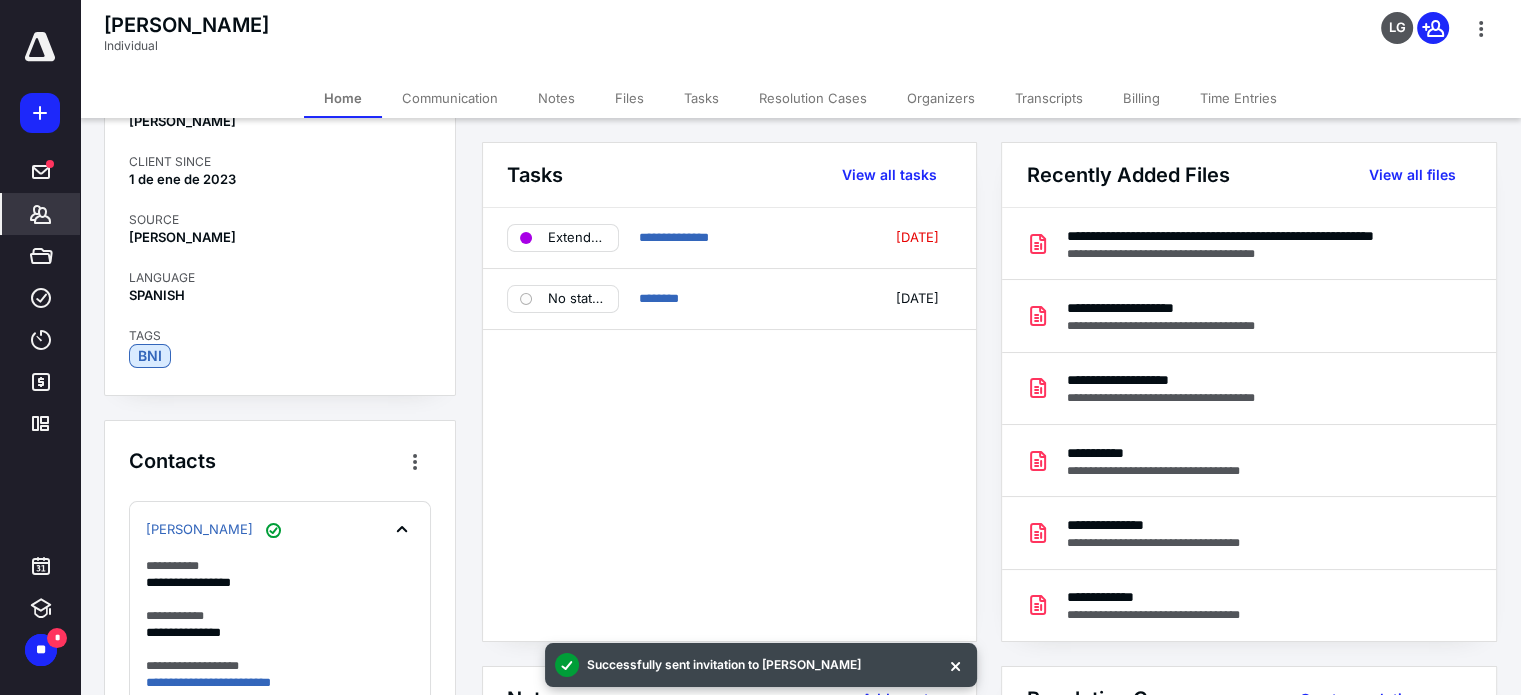 scroll, scrollTop: 236, scrollLeft: 0, axis: vertical 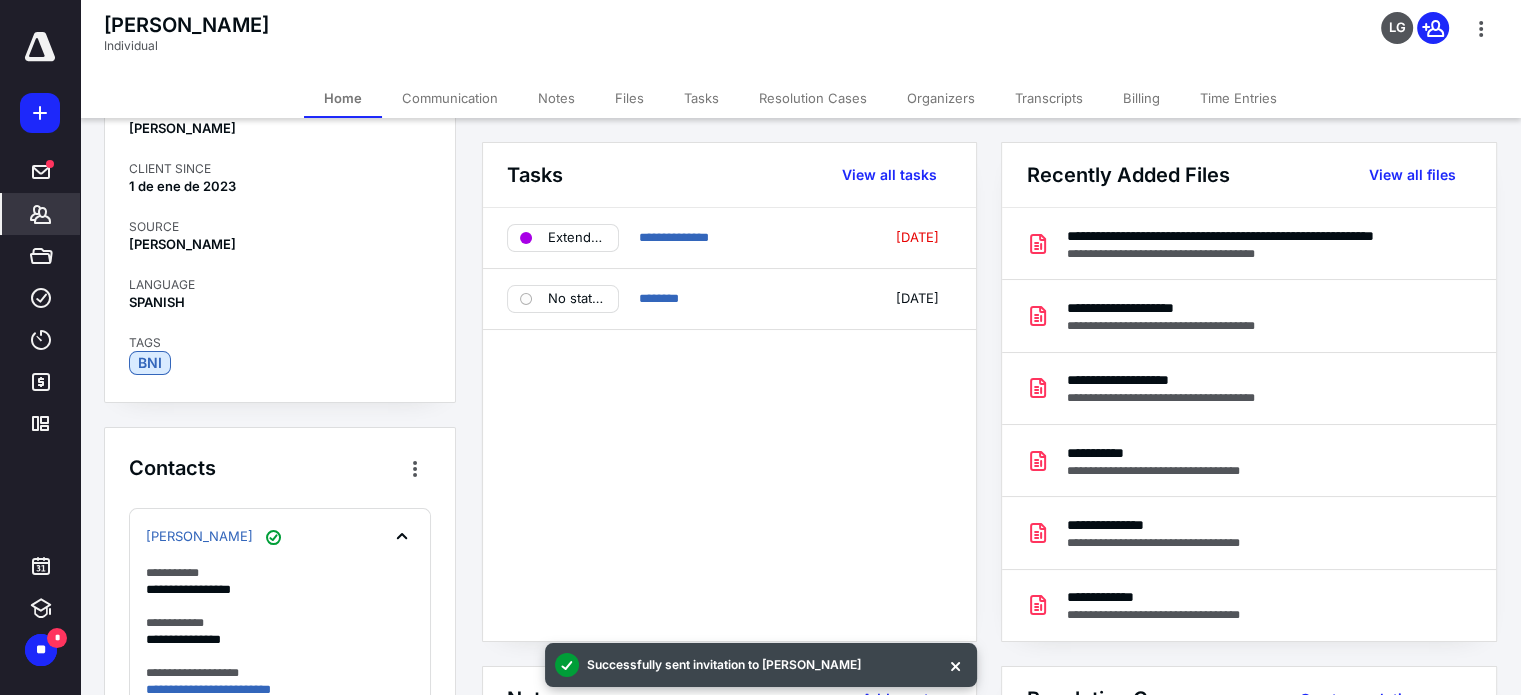 click on "**********" at bounding box center [280, 806] 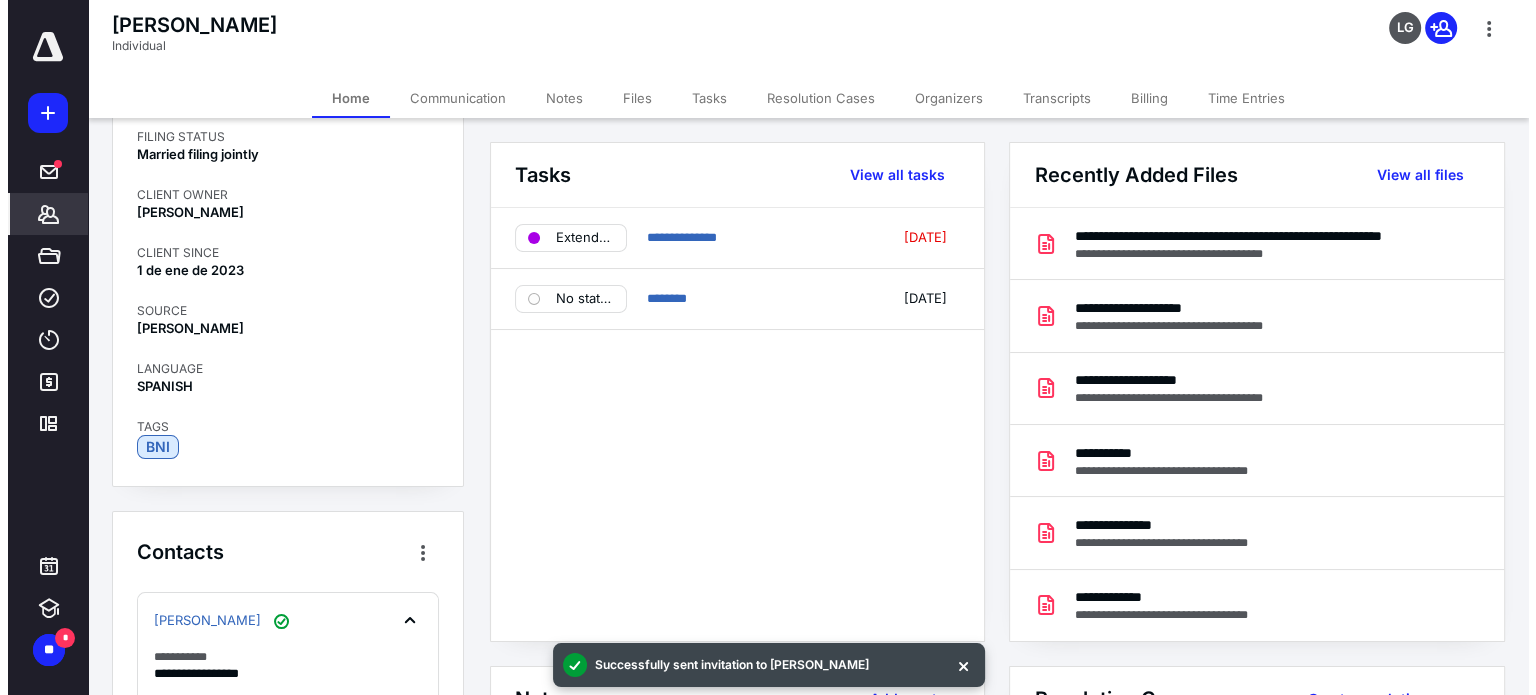 scroll, scrollTop: 400, scrollLeft: 0, axis: vertical 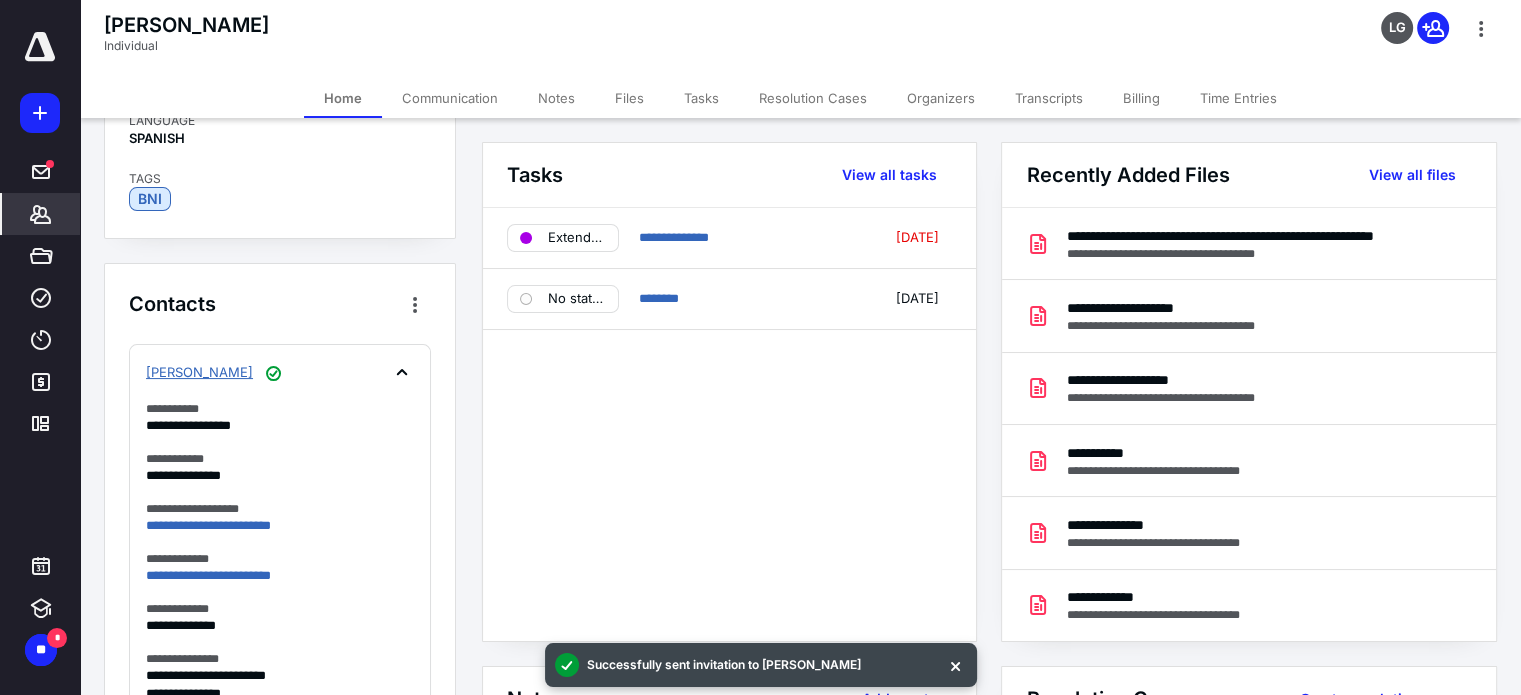 click on "[PERSON_NAME]" at bounding box center [199, 373] 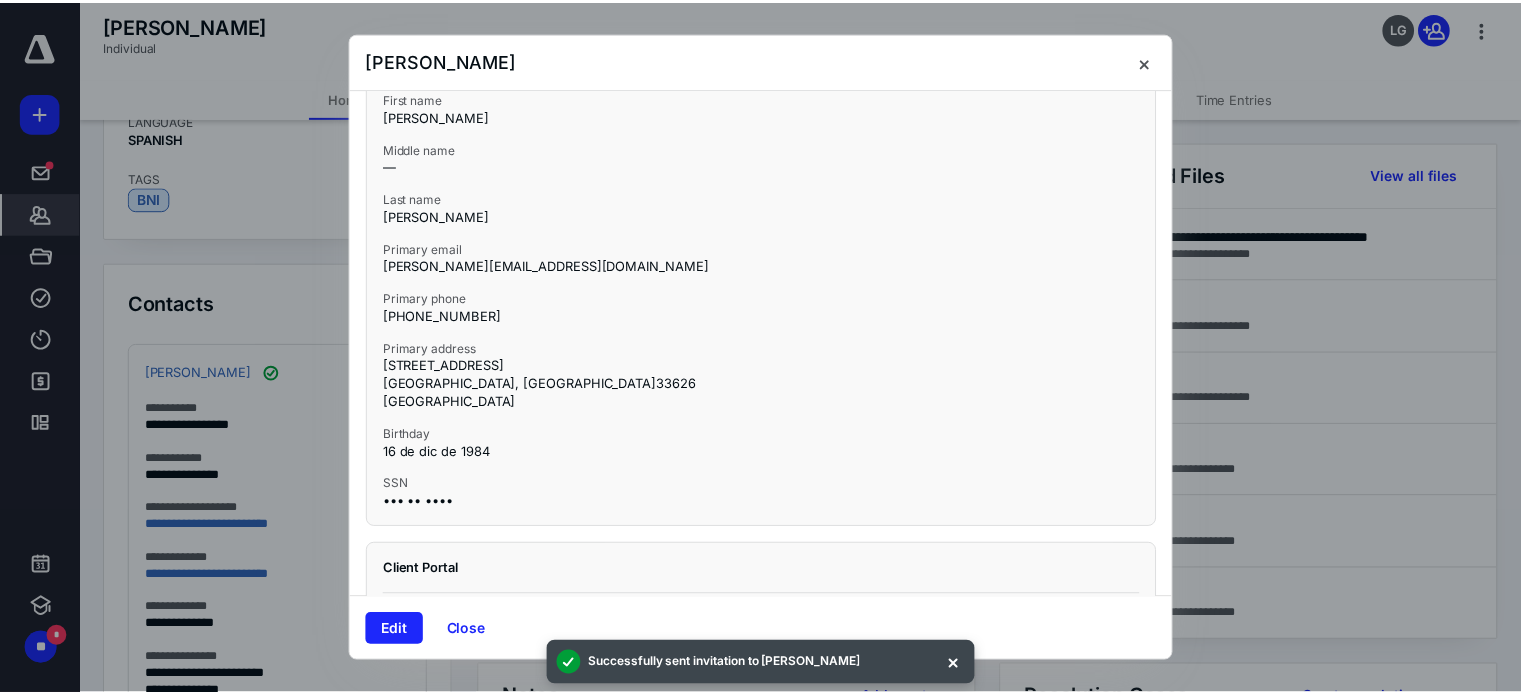 scroll, scrollTop: 0, scrollLeft: 0, axis: both 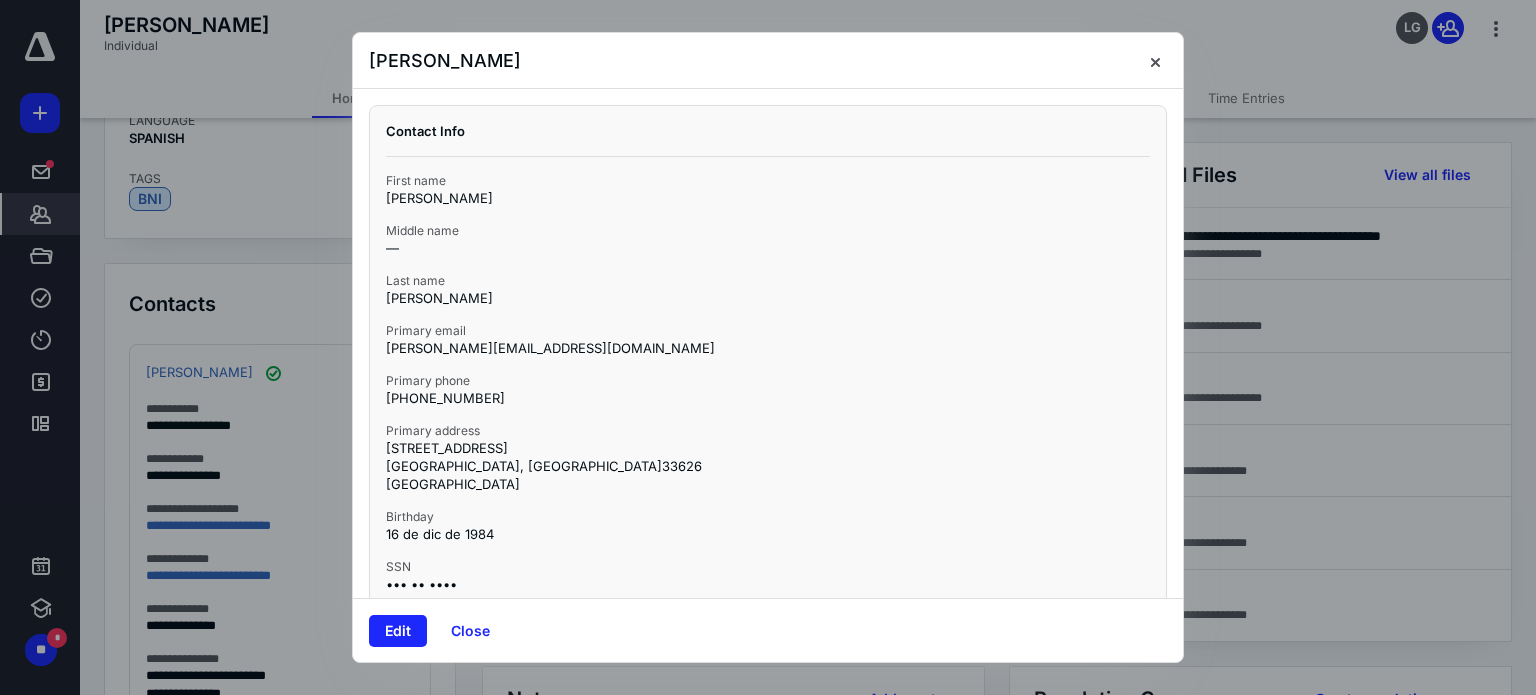 click at bounding box center (768, 347) 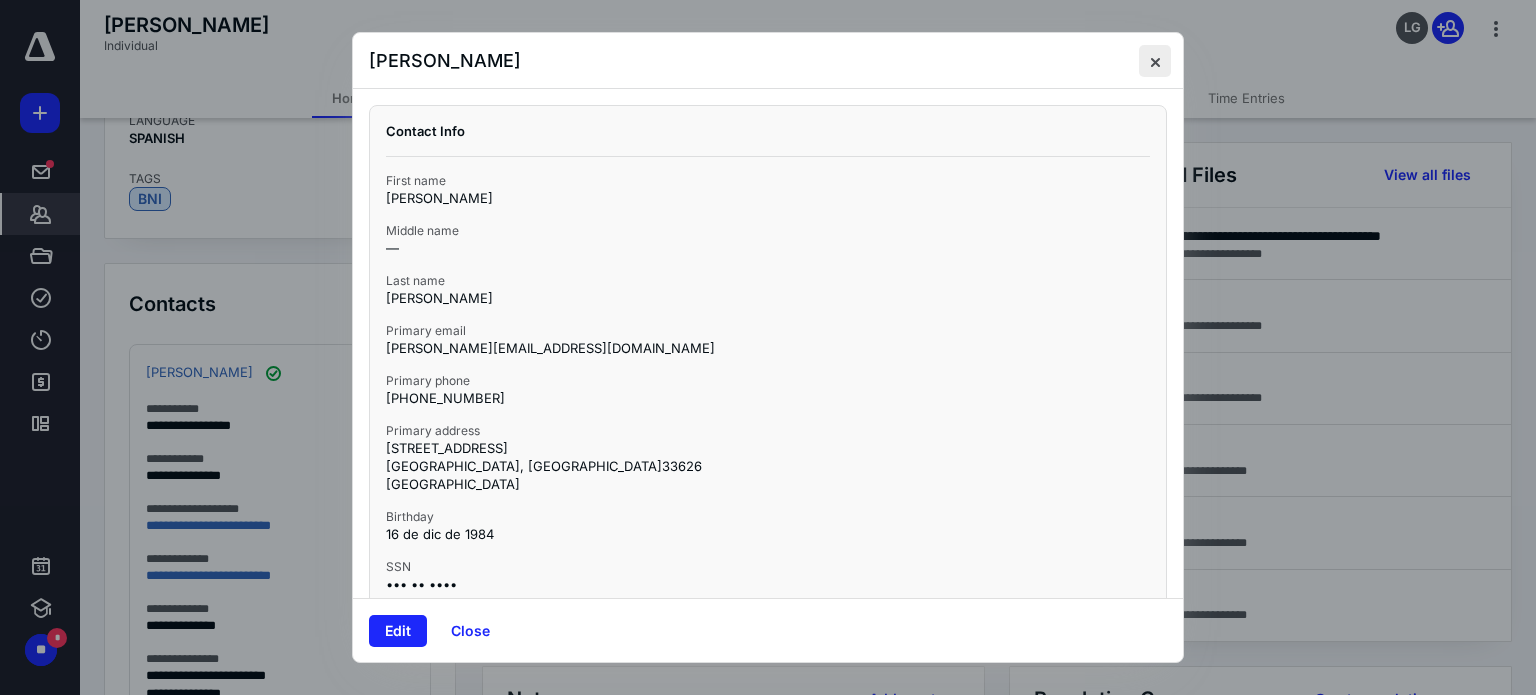 click at bounding box center (1155, 61) 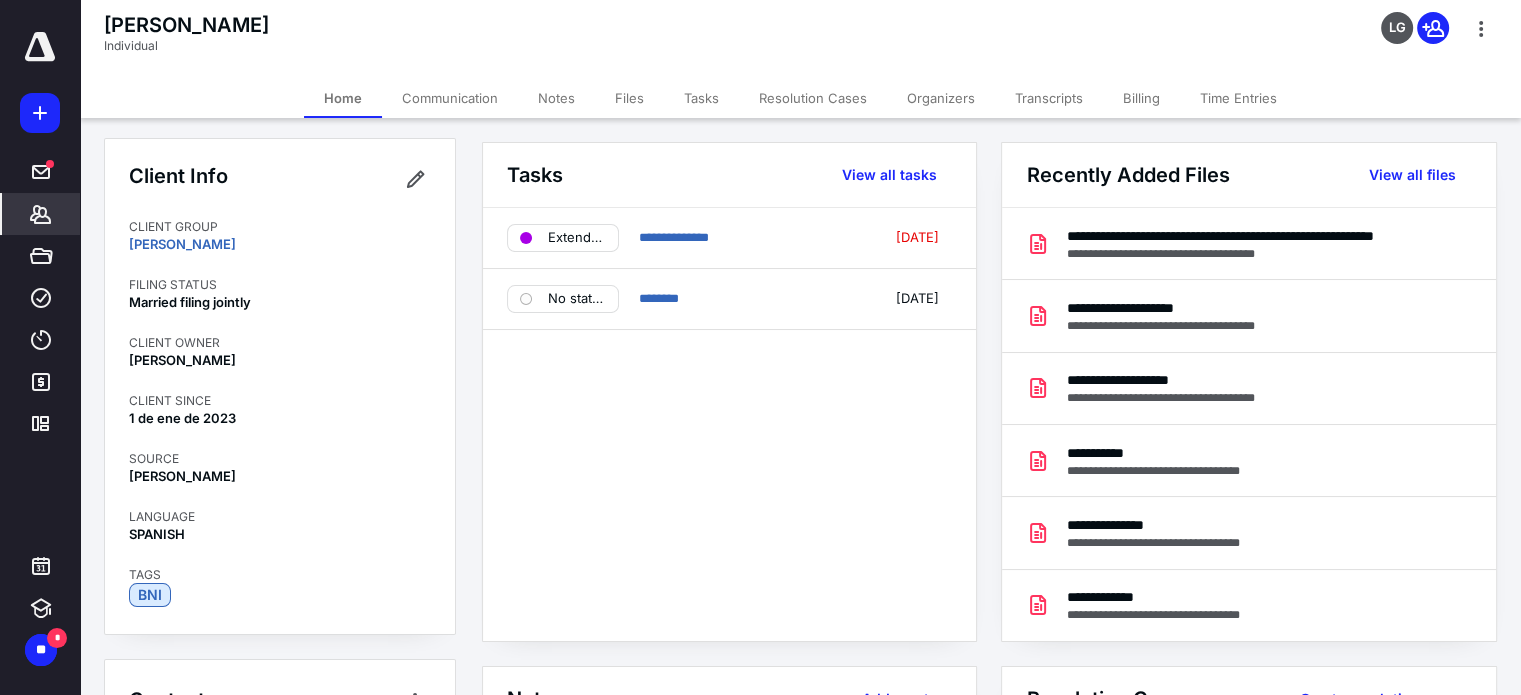 scroll, scrollTop: 0, scrollLeft: 0, axis: both 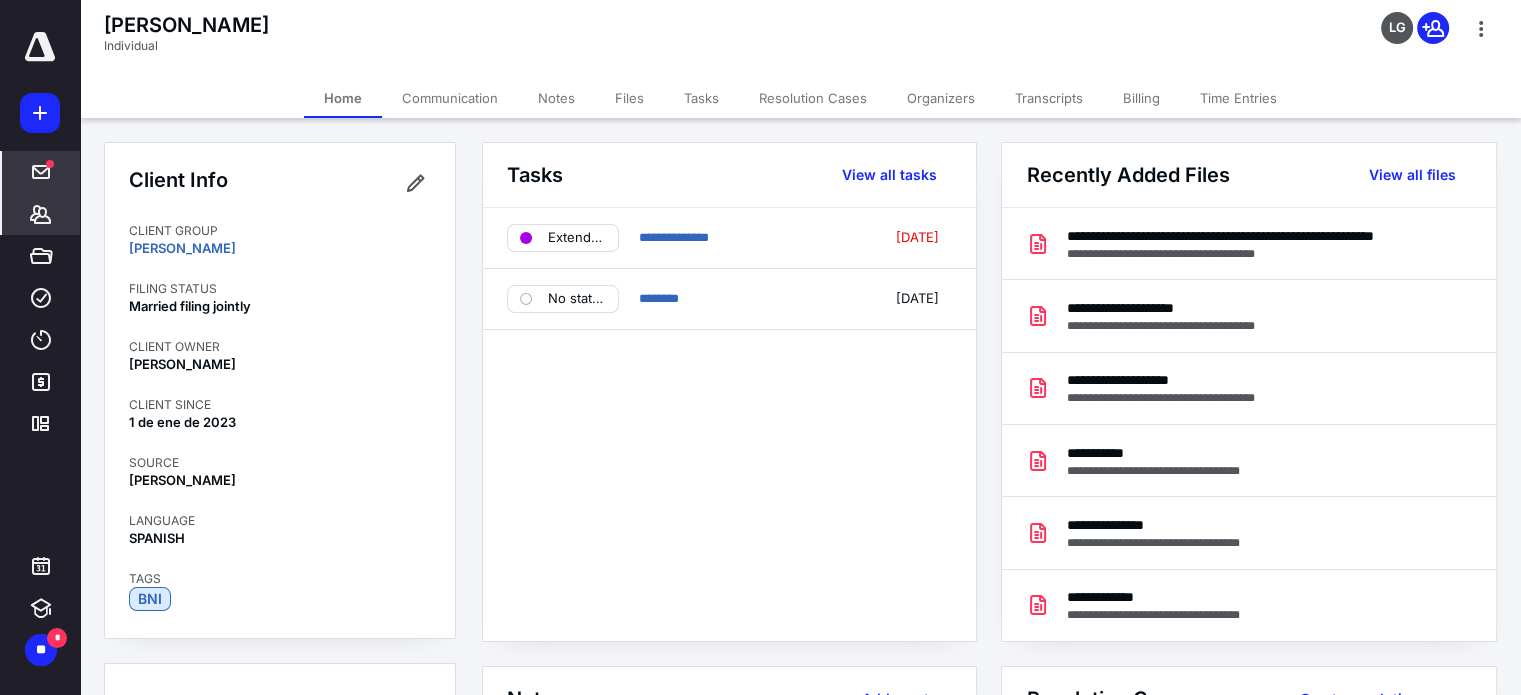 click 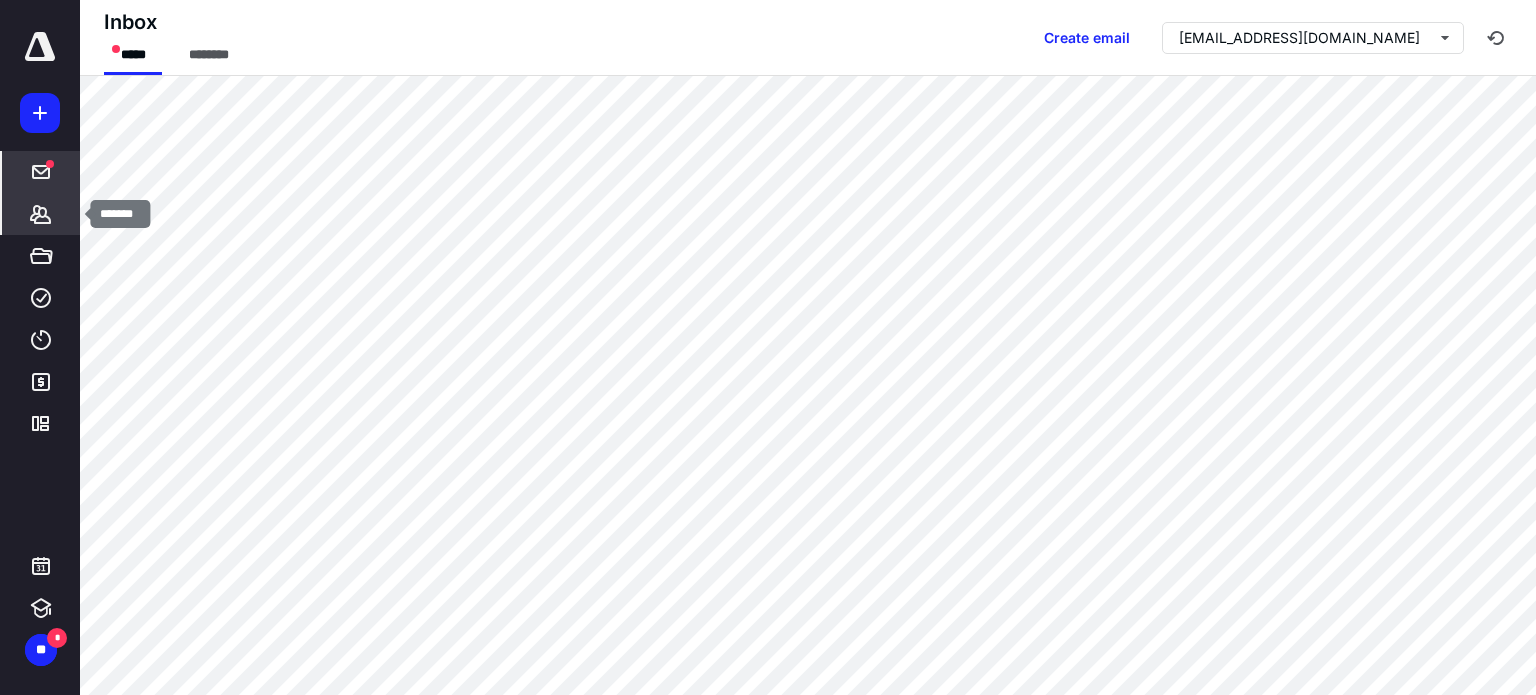 click 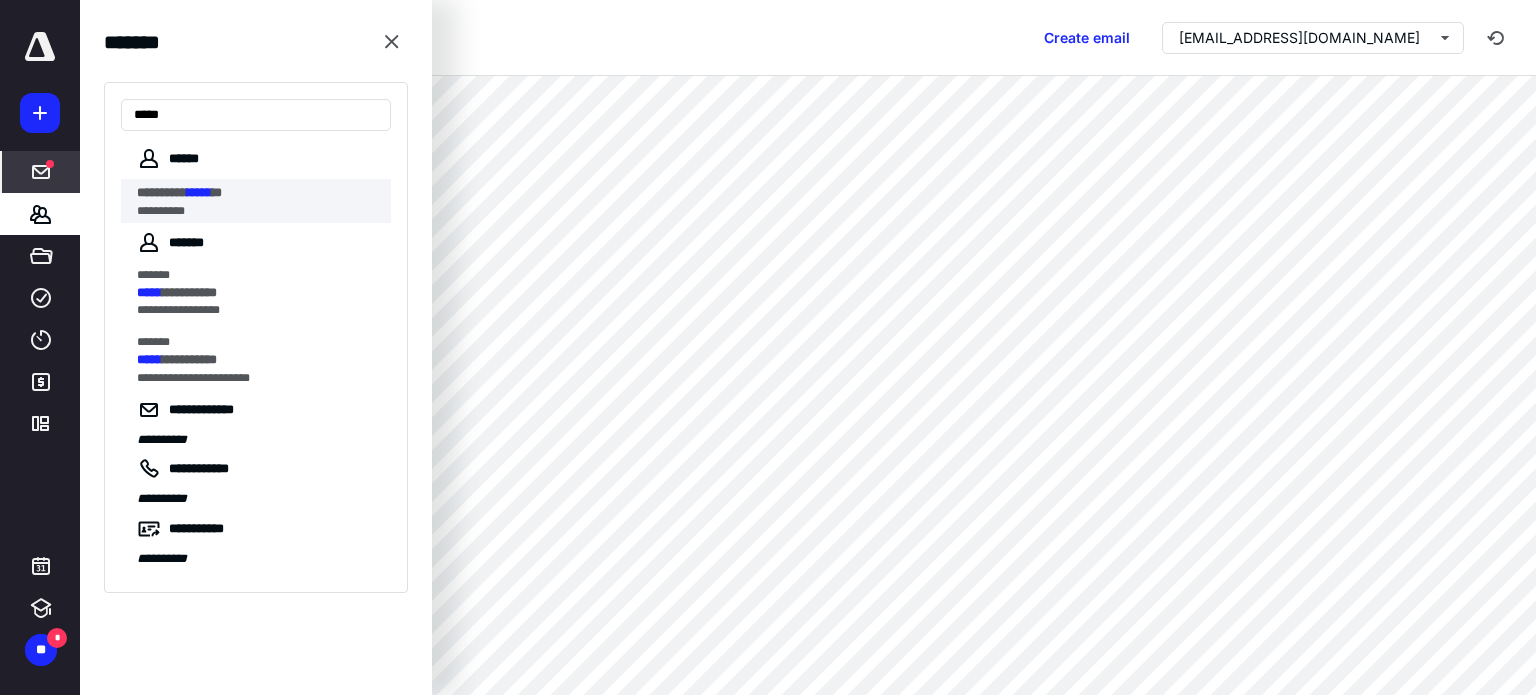type on "*****" 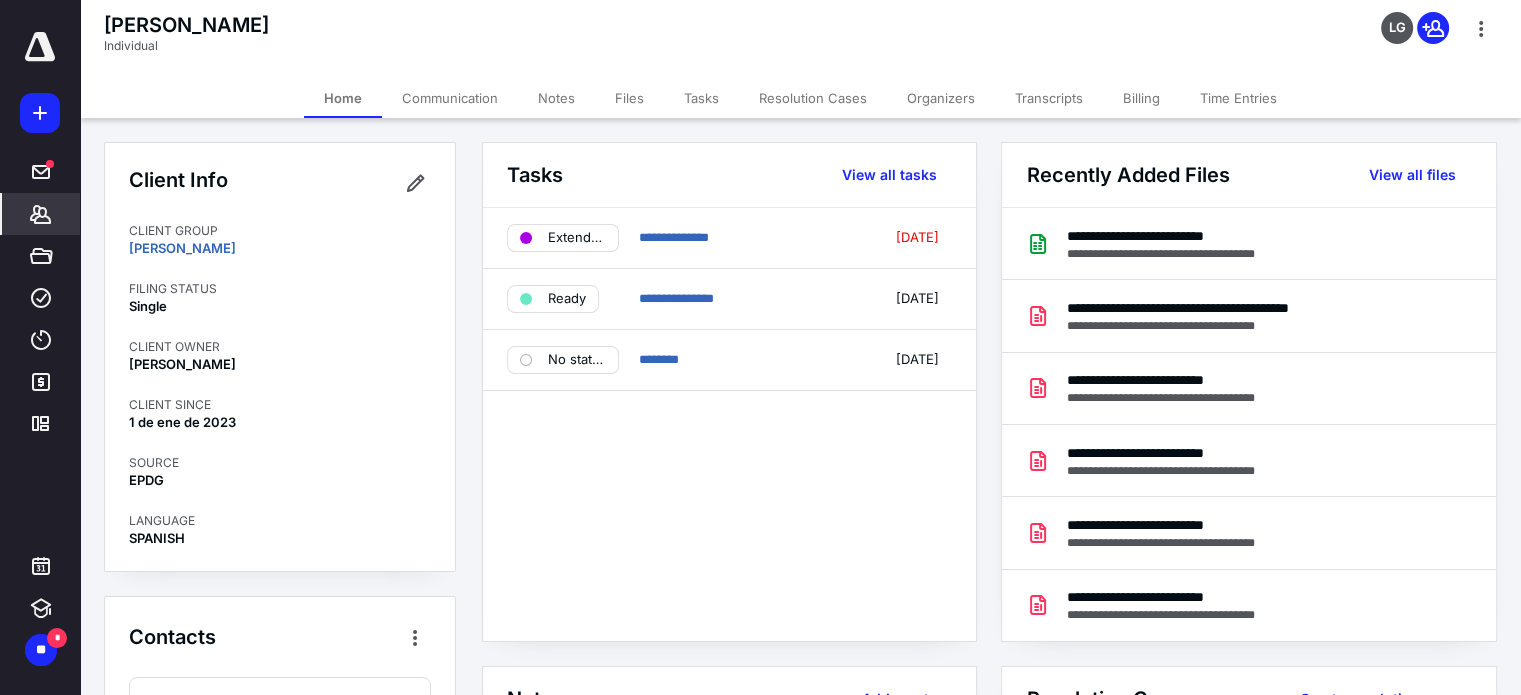 click on "Billing" at bounding box center [1141, 98] 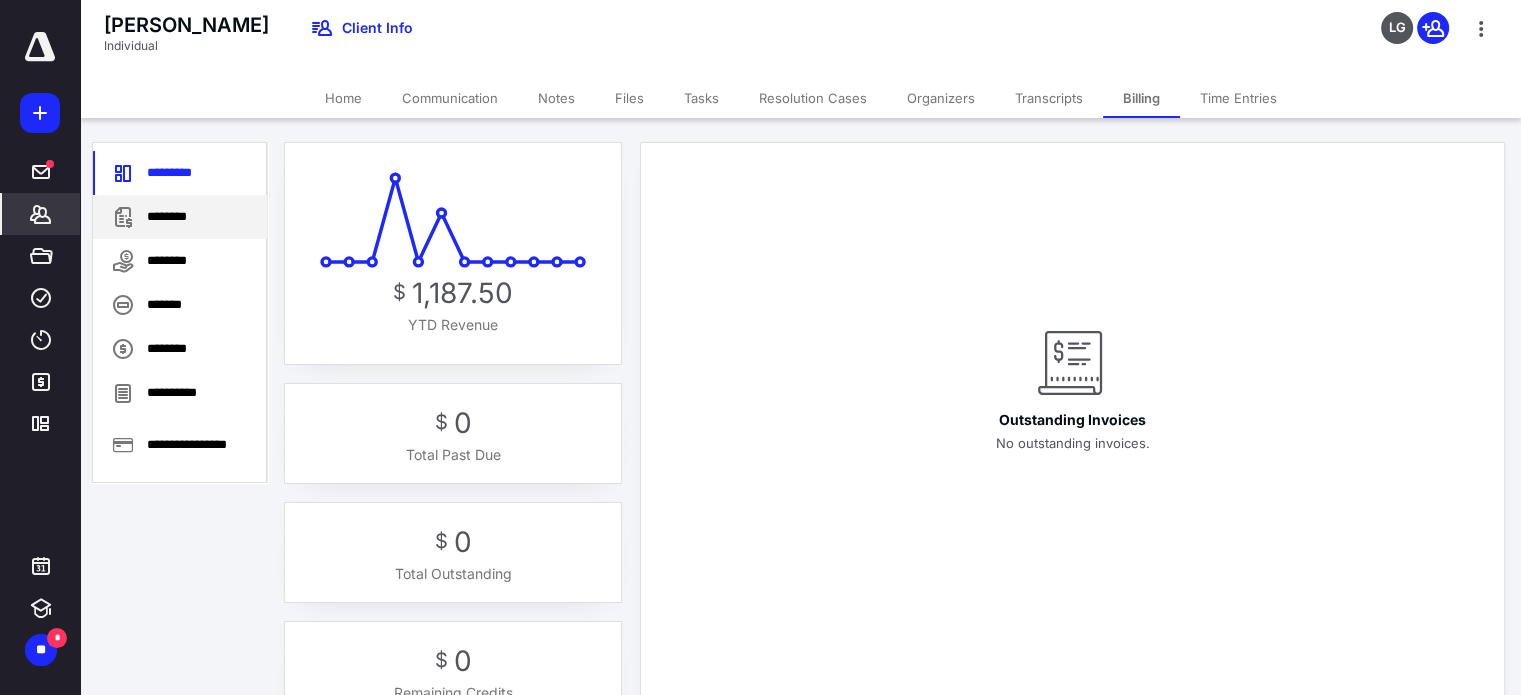 click on "********" at bounding box center (180, 217) 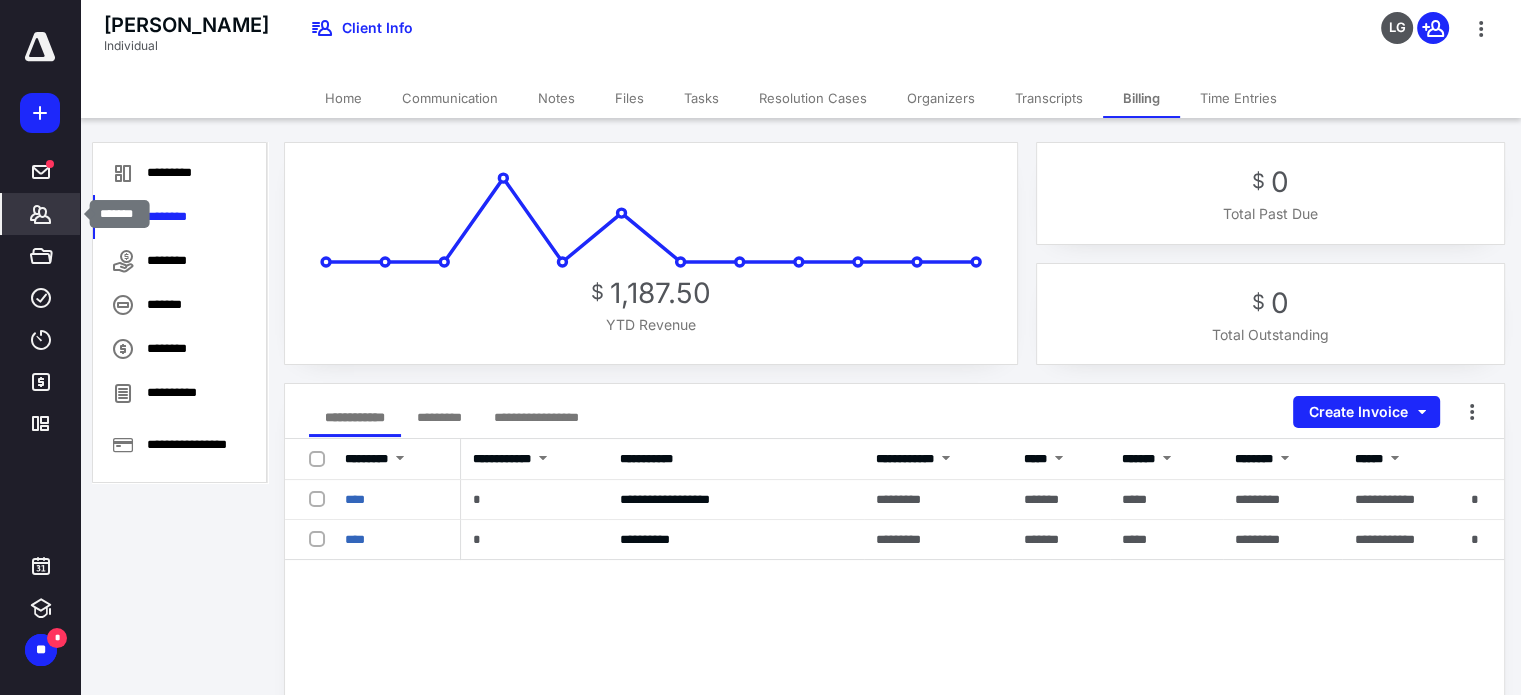 click 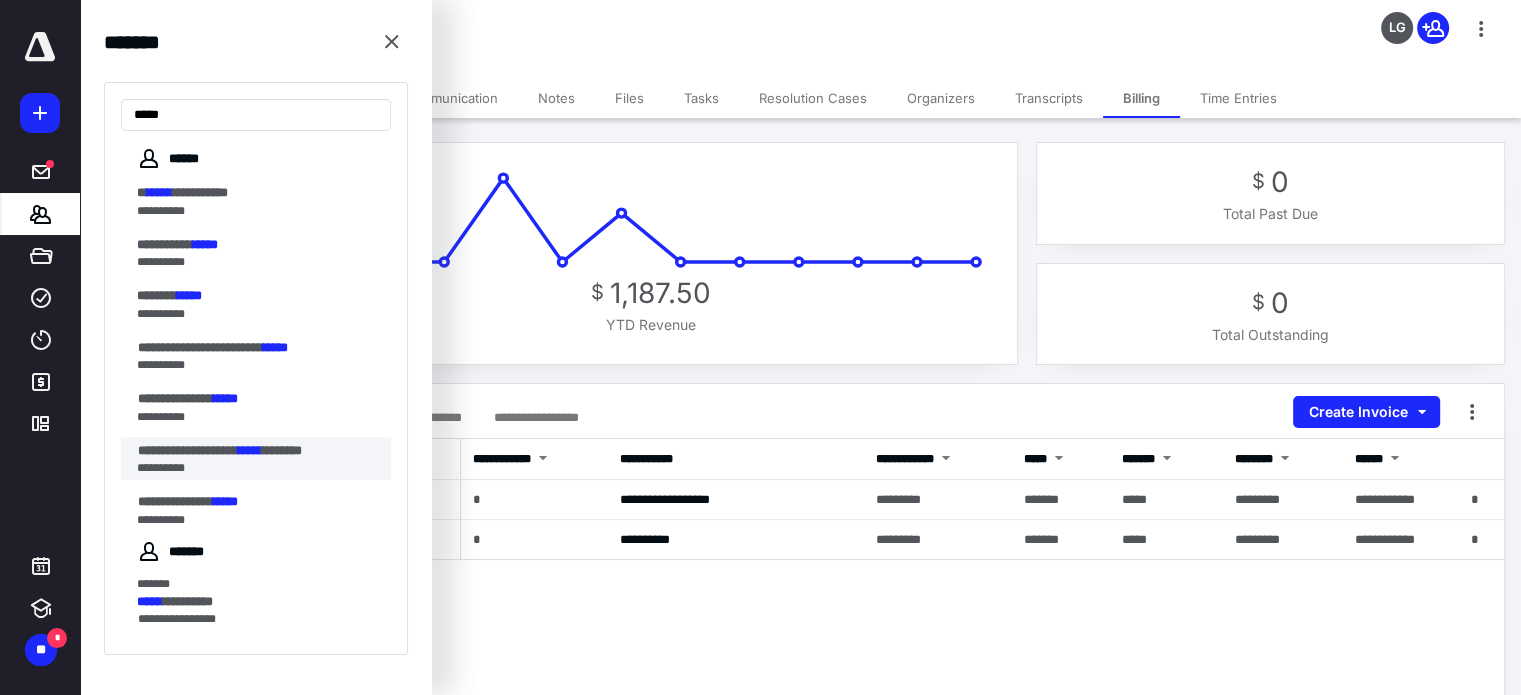 type on "*****" 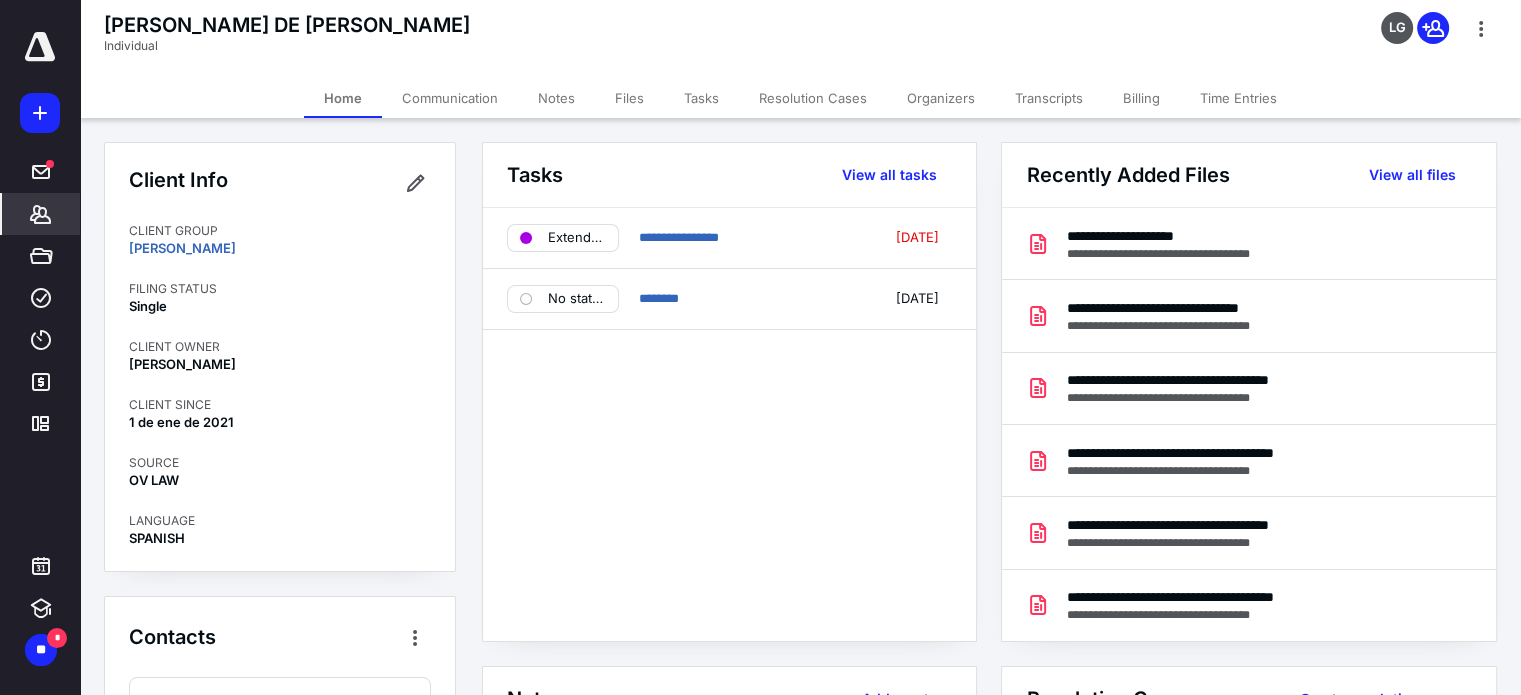 click on "Files" at bounding box center [629, 98] 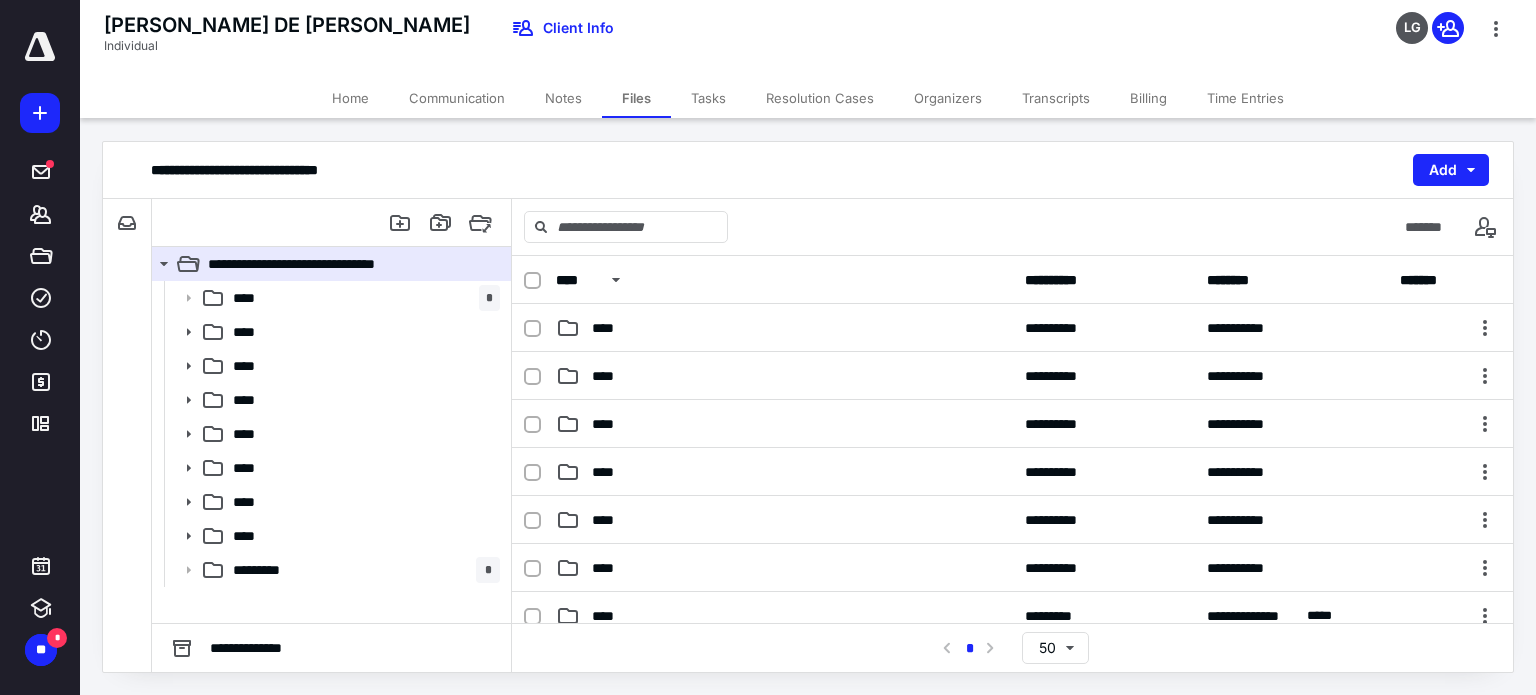 click on "Tasks" at bounding box center (708, 98) 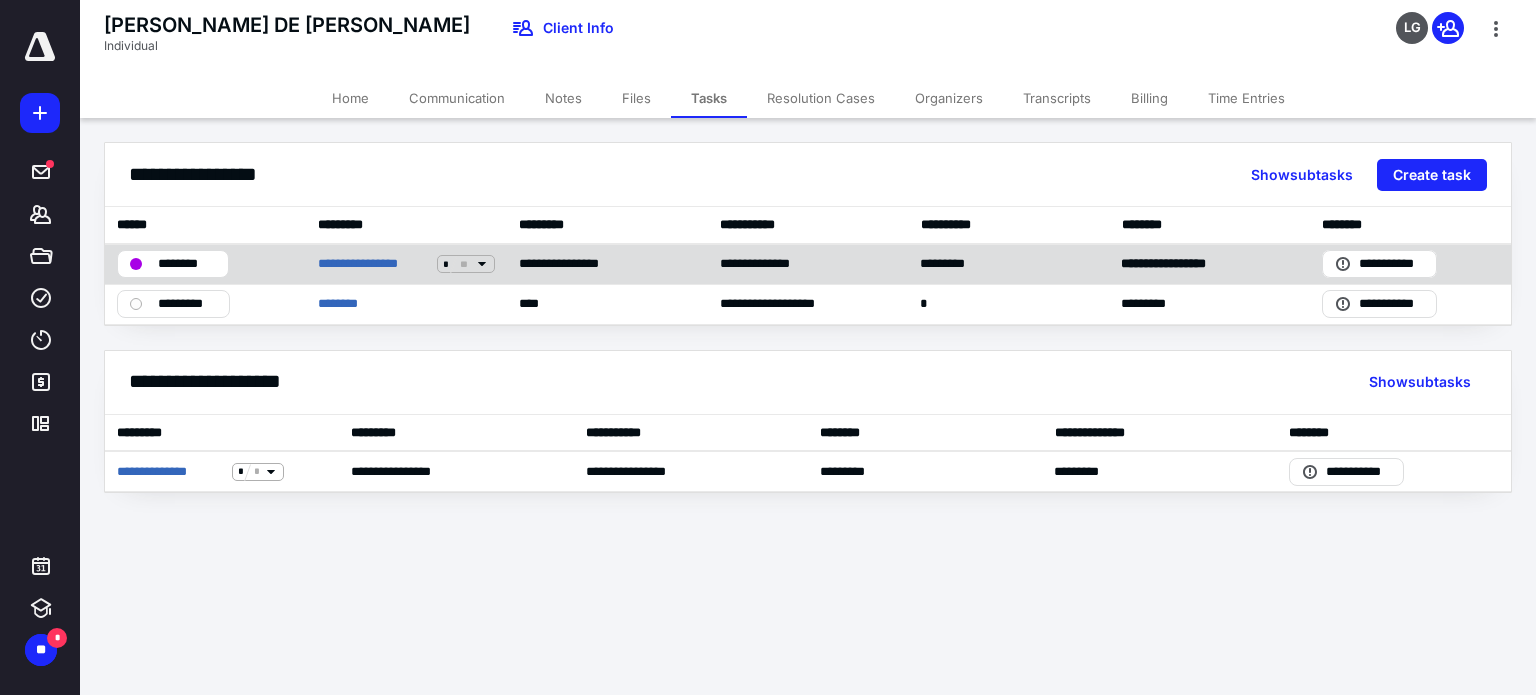 click on "**********" at bounding box center [406, 264] 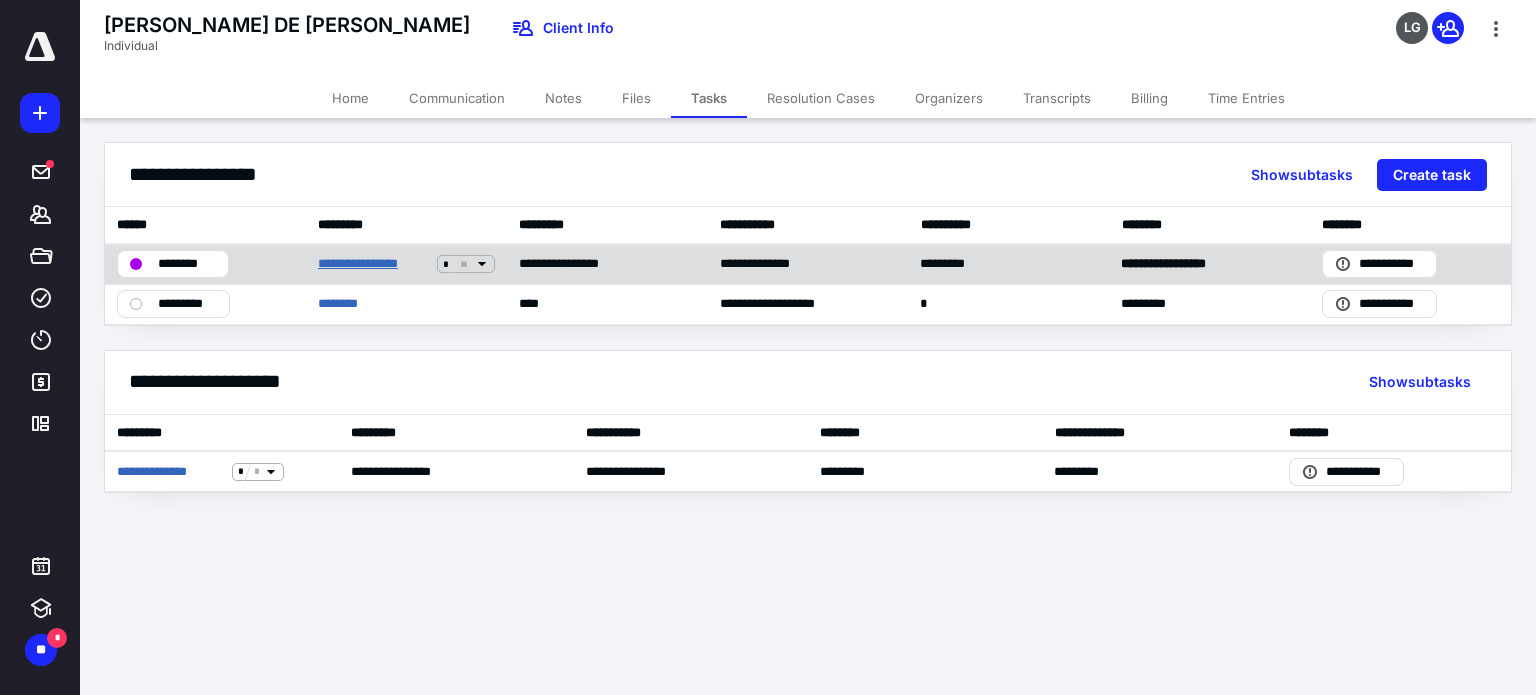 click on "**********" at bounding box center (373, 264) 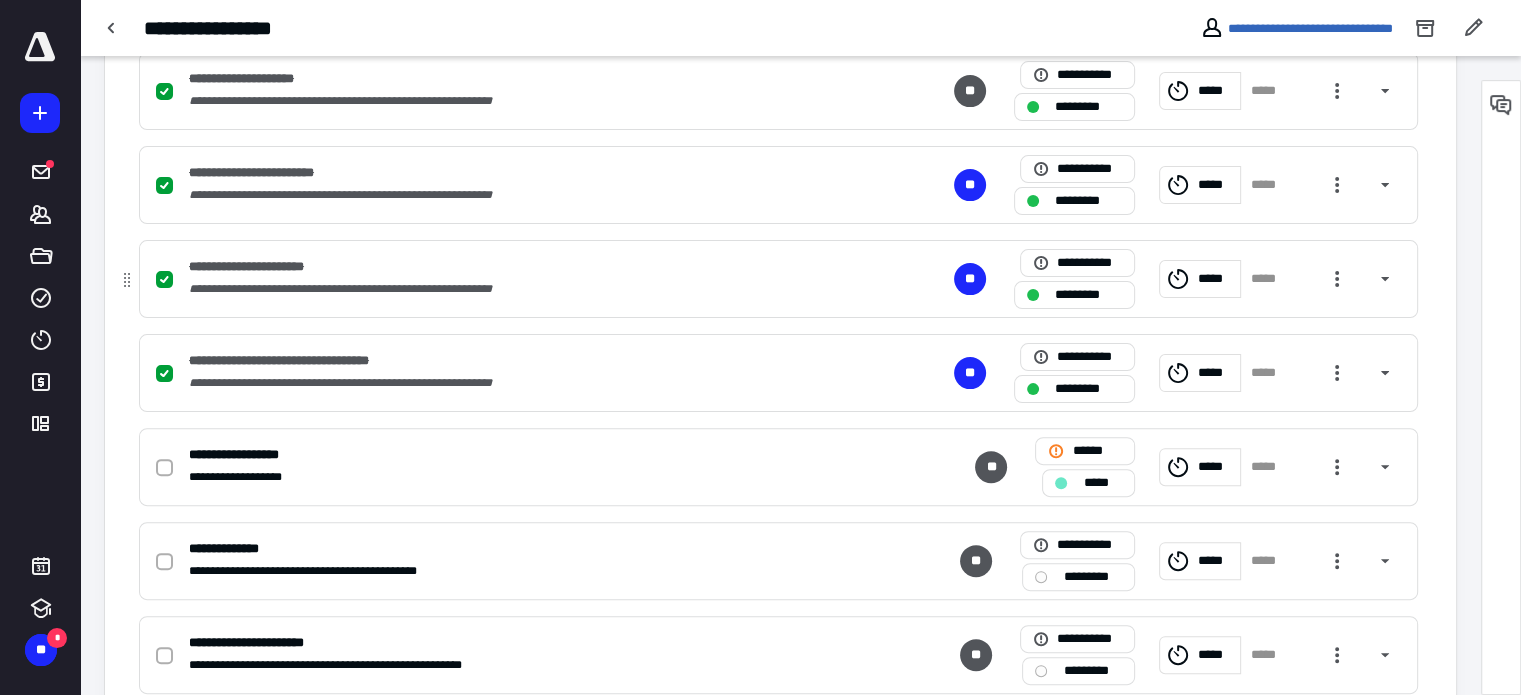scroll, scrollTop: 500, scrollLeft: 0, axis: vertical 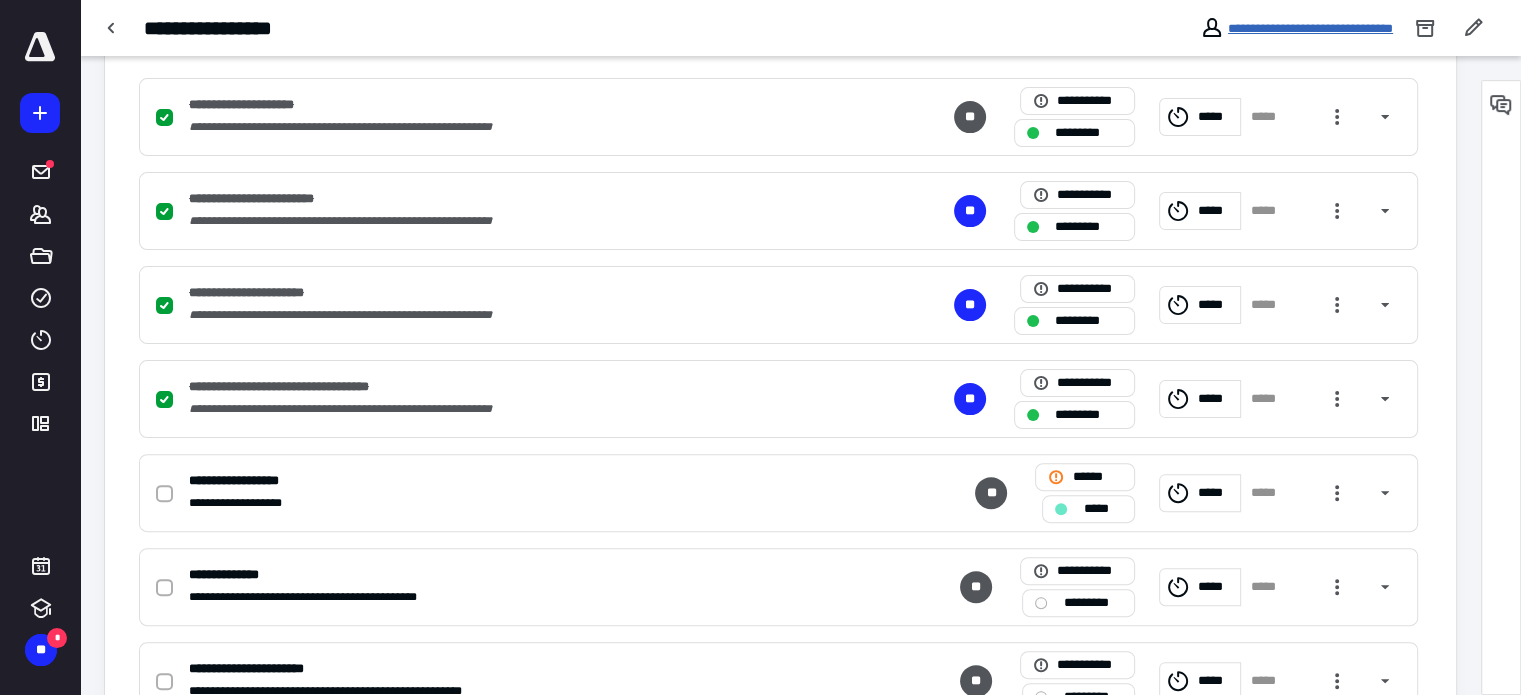 click on "**********" at bounding box center [1310, 28] 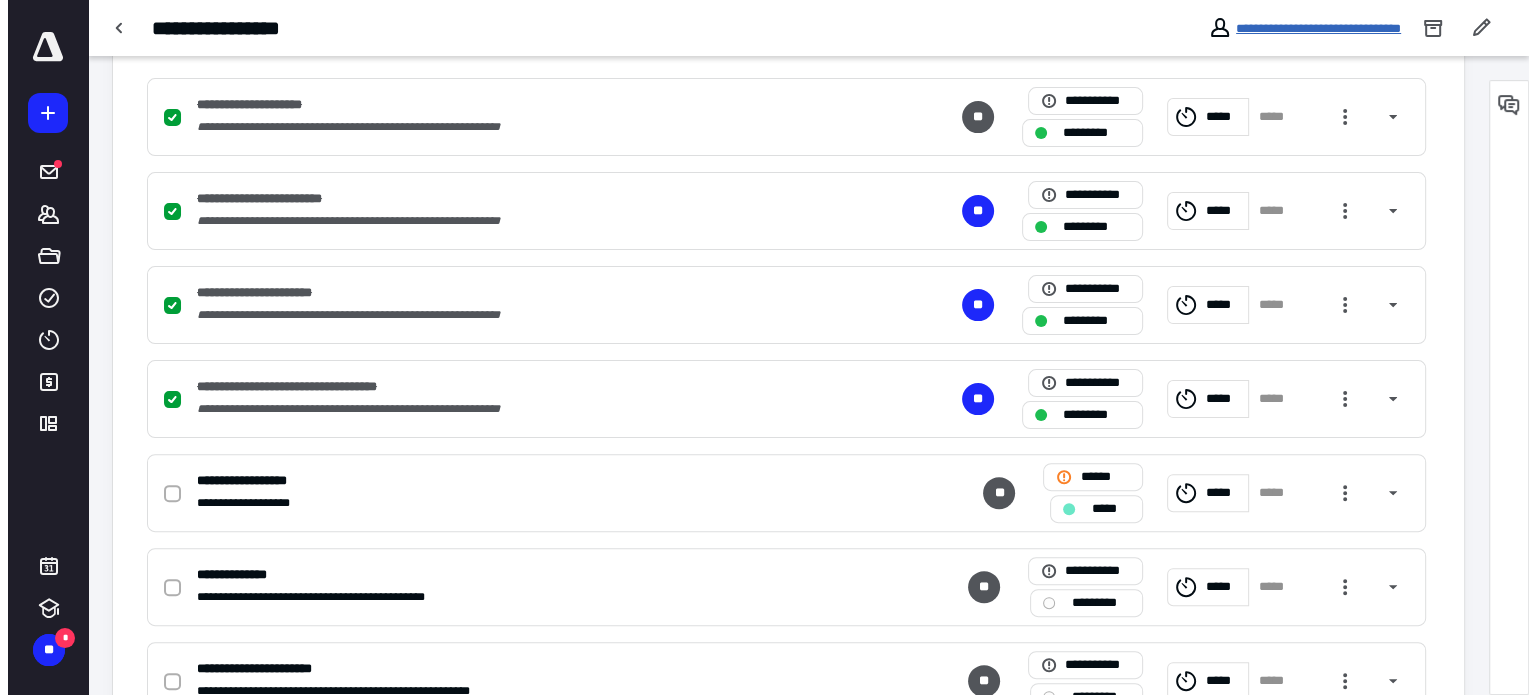 scroll, scrollTop: 0, scrollLeft: 0, axis: both 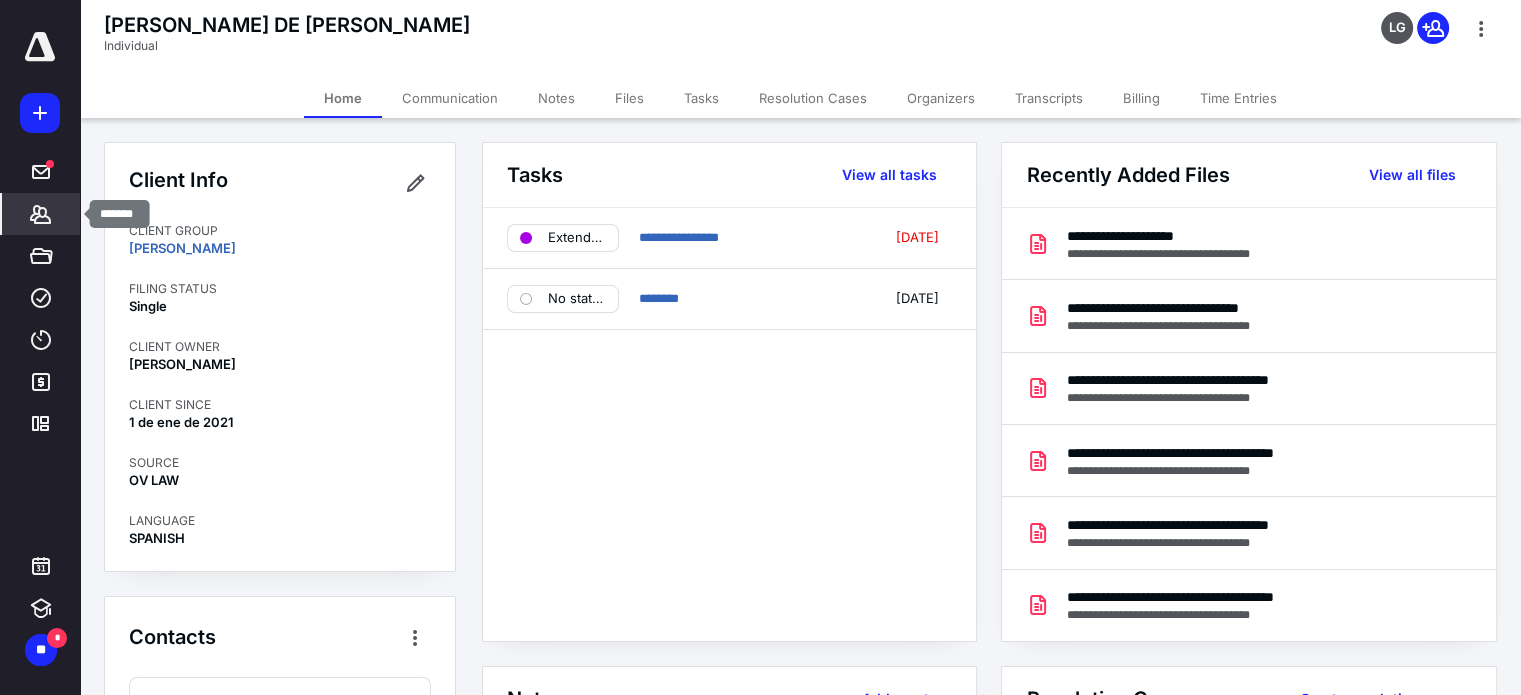 click 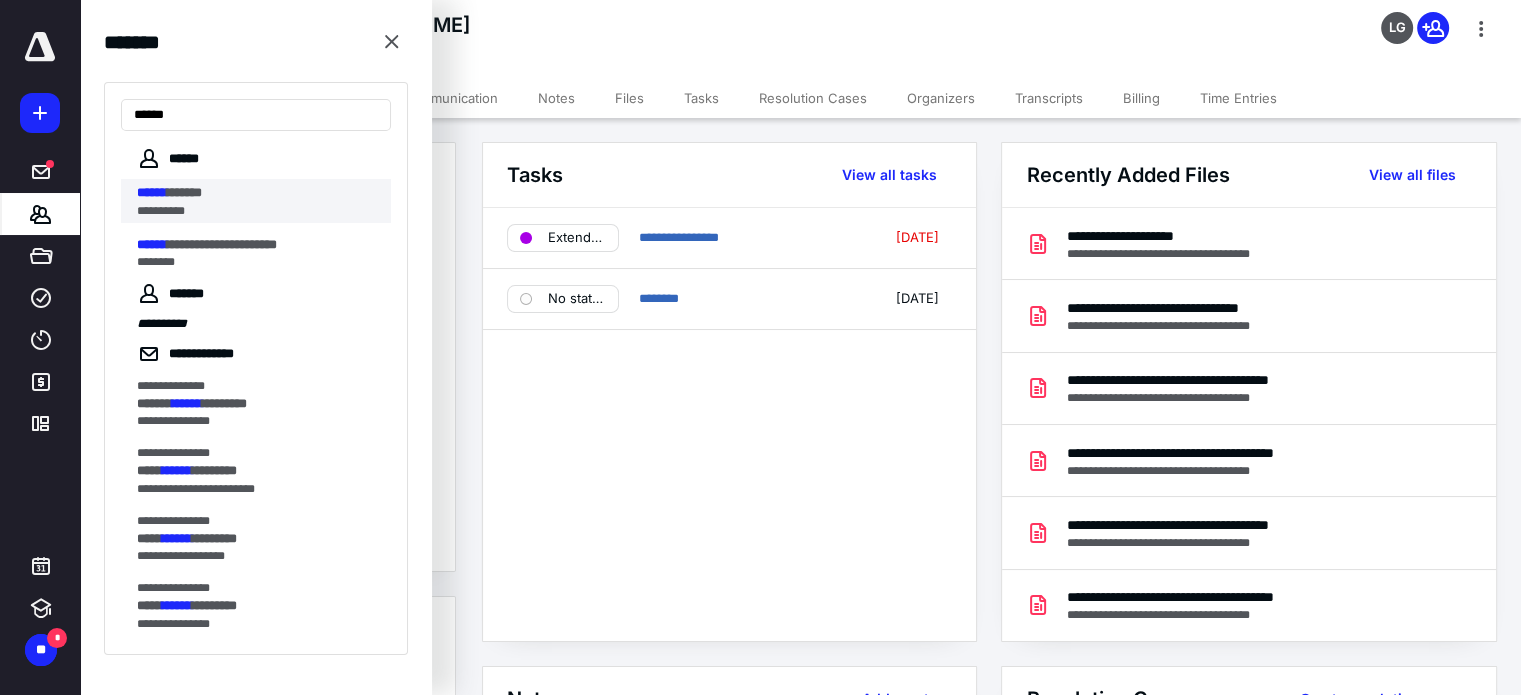 type on "******" 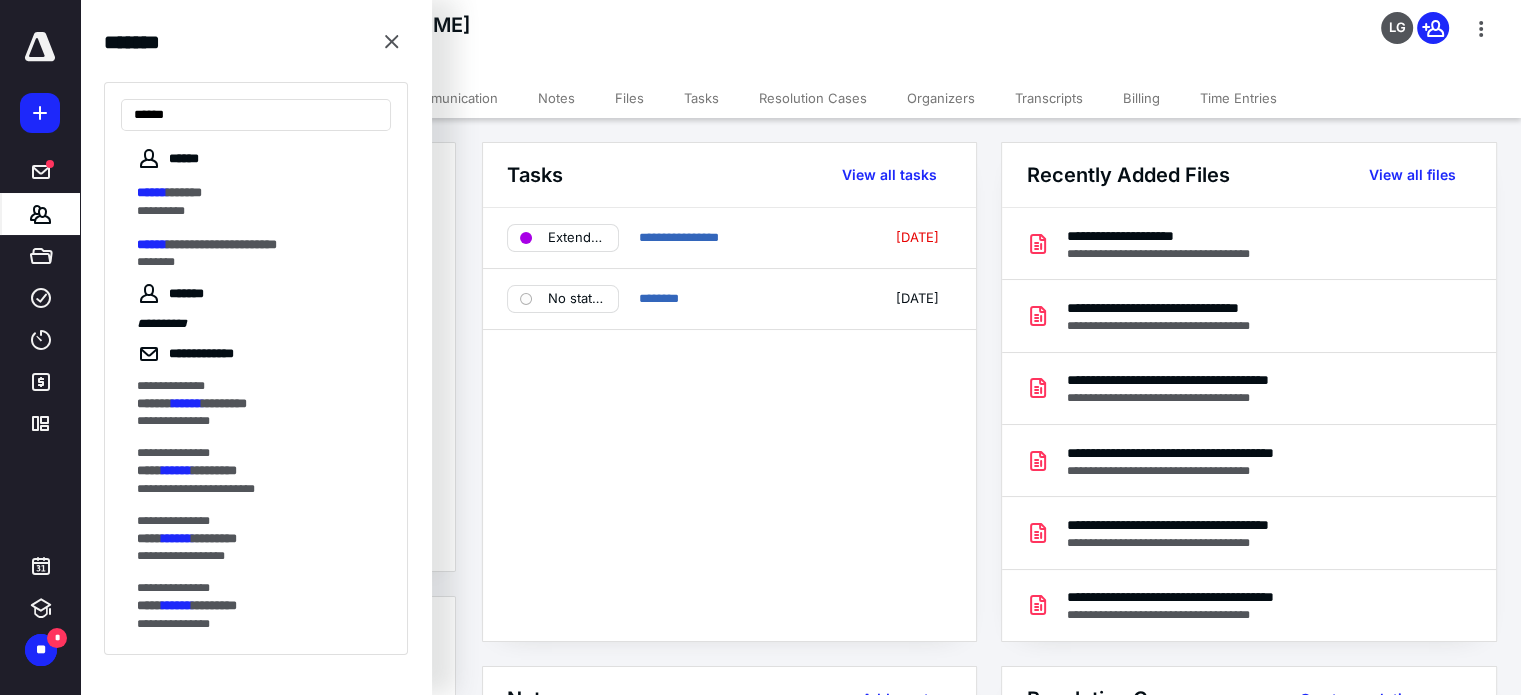 click on "*******" at bounding box center [184, 192] 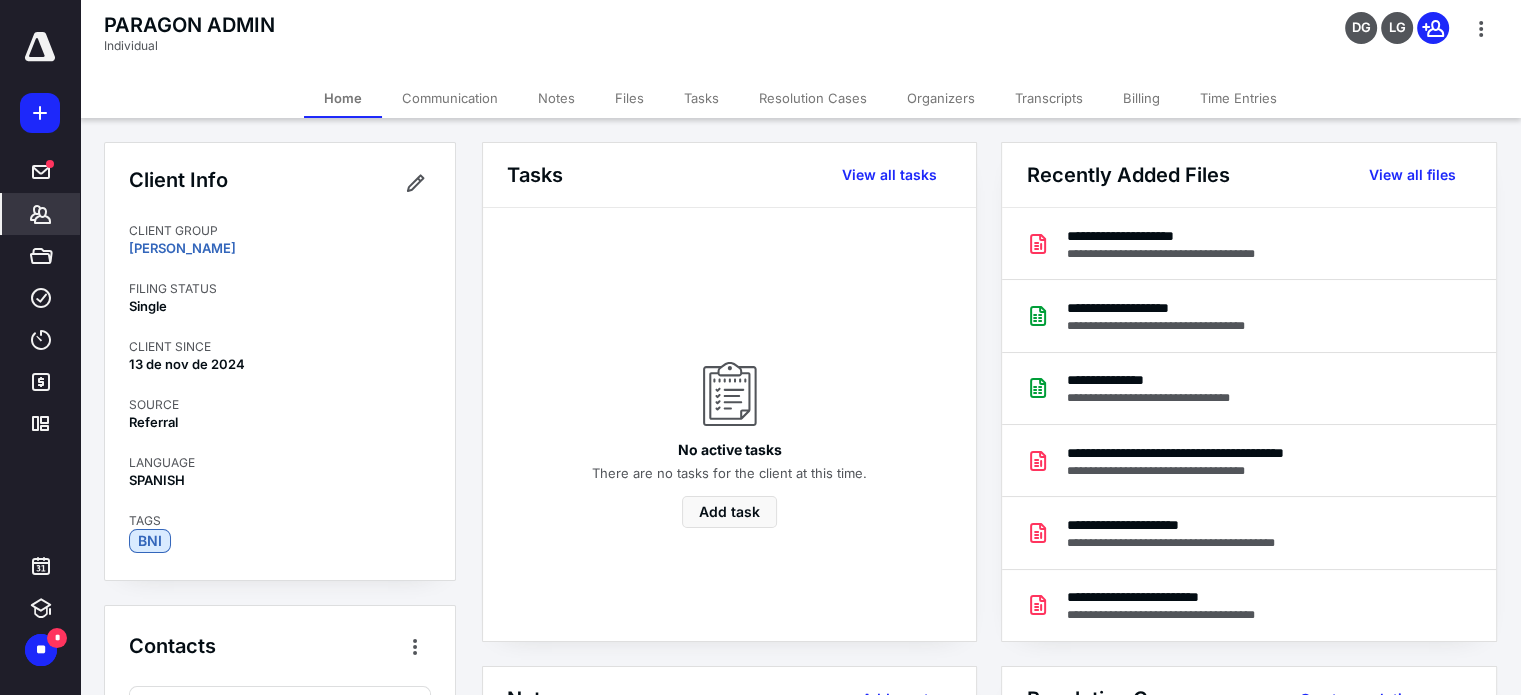 click on "Files" at bounding box center (629, 98) 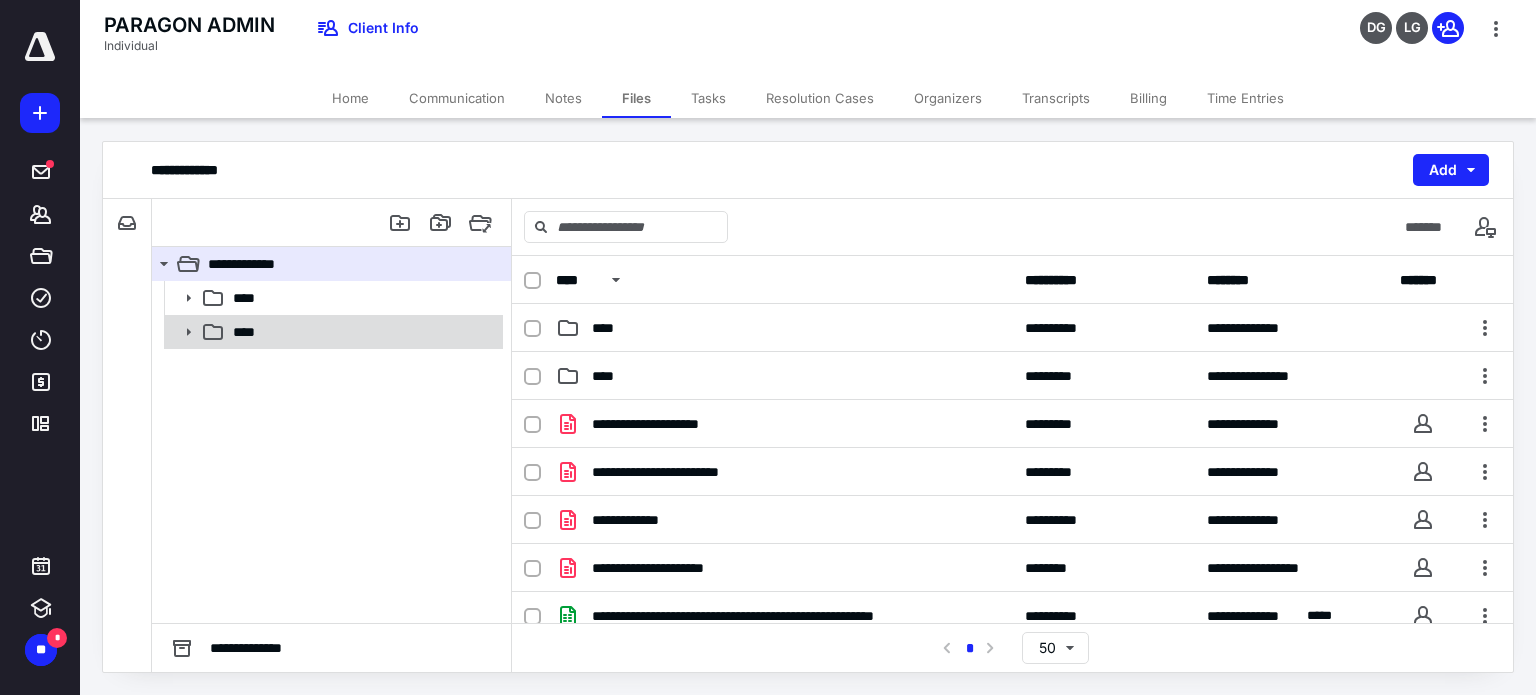 click 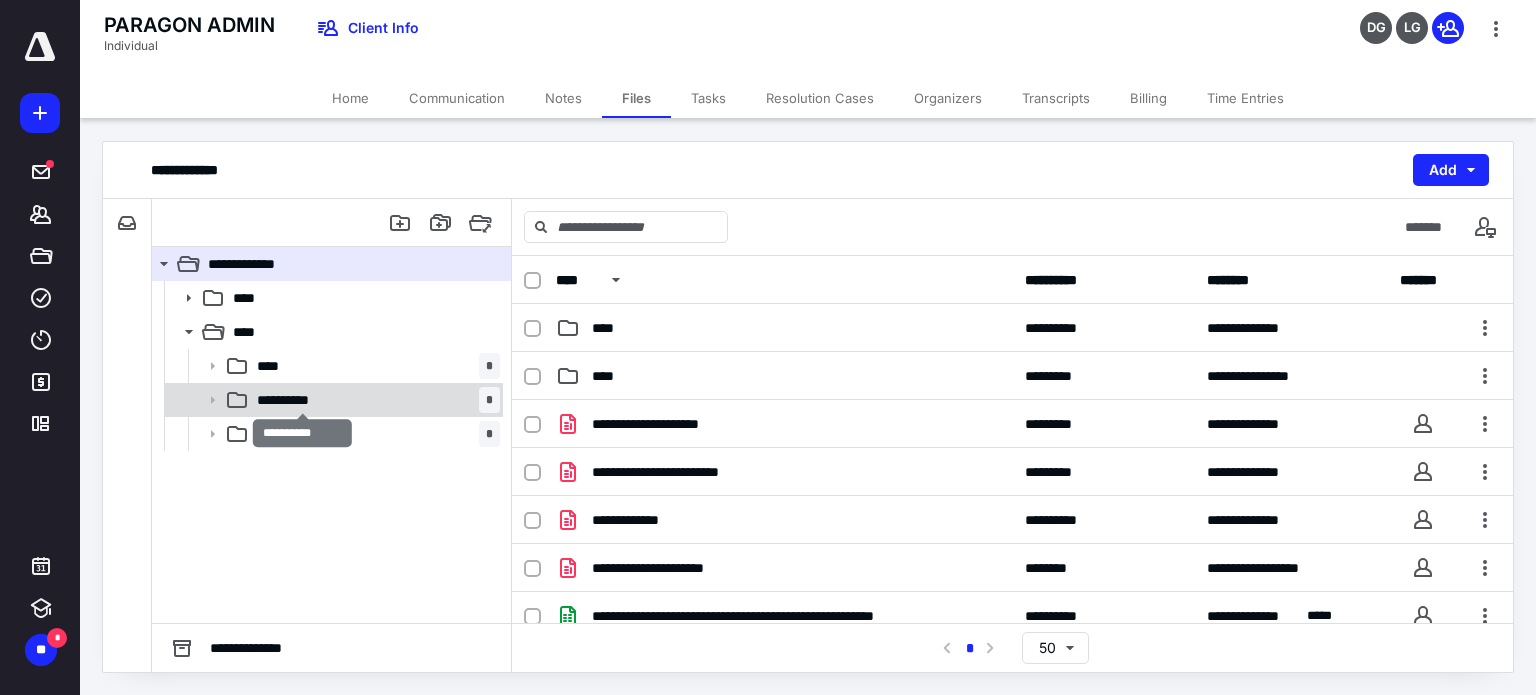 click on "**********" at bounding box center [303, 400] 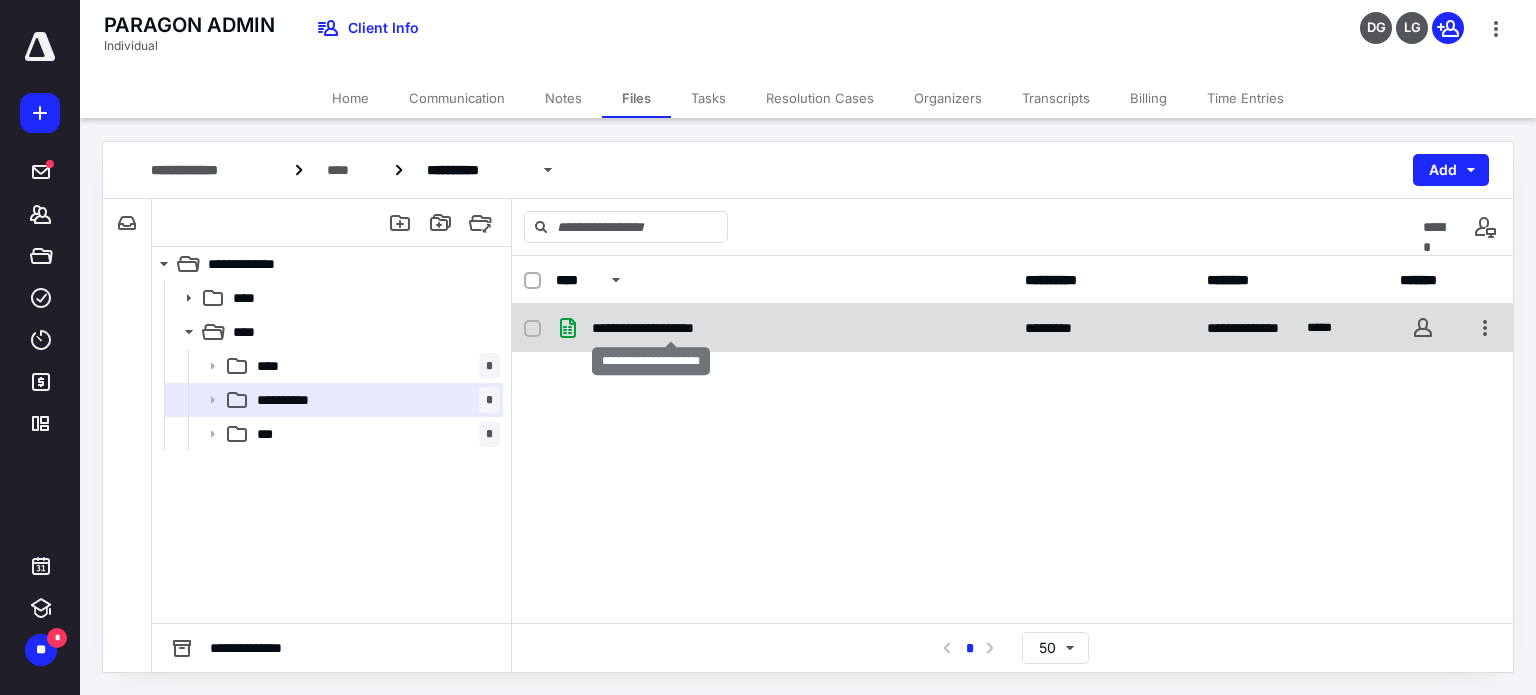 click on "**********" at bounding box center (672, 328) 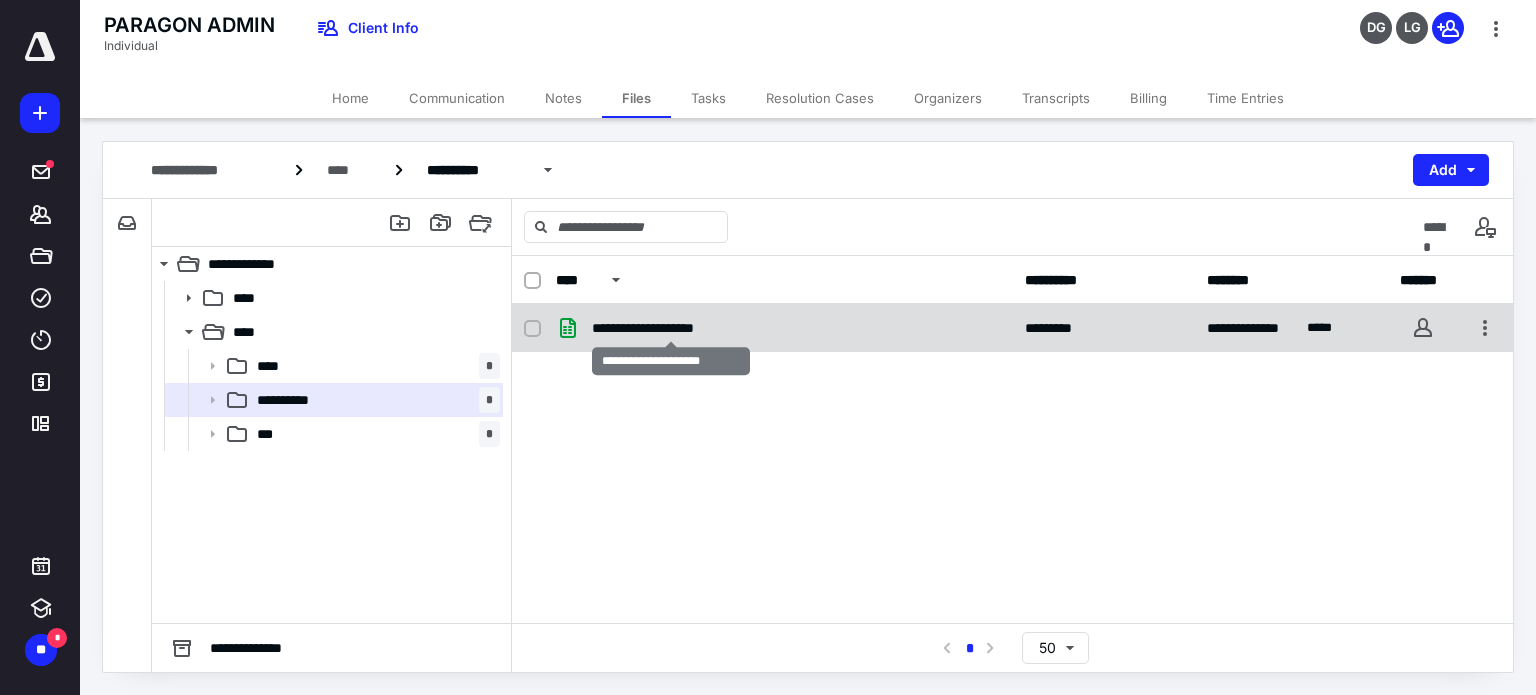 click on "**********" at bounding box center (672, 328) 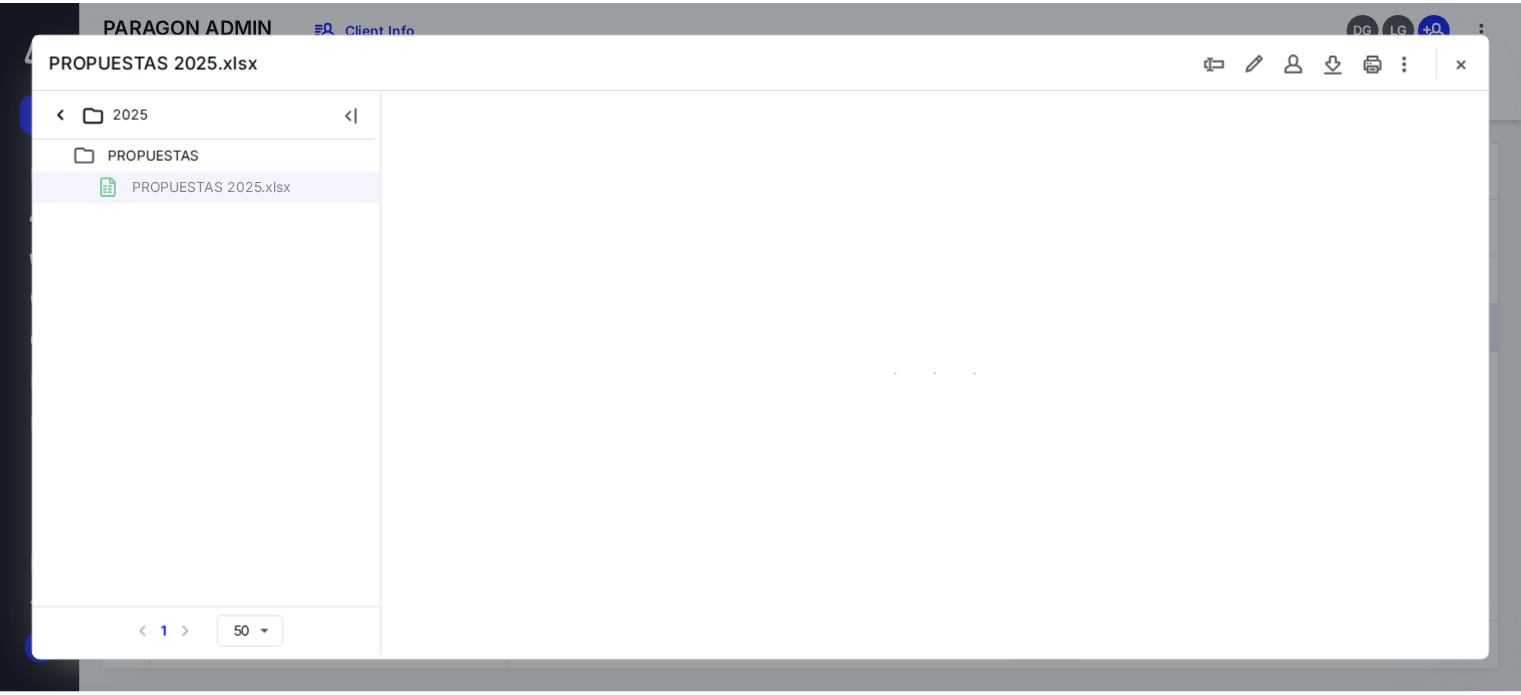 scroll, scrollTop: 0, scrollLeft: 0, axis: both 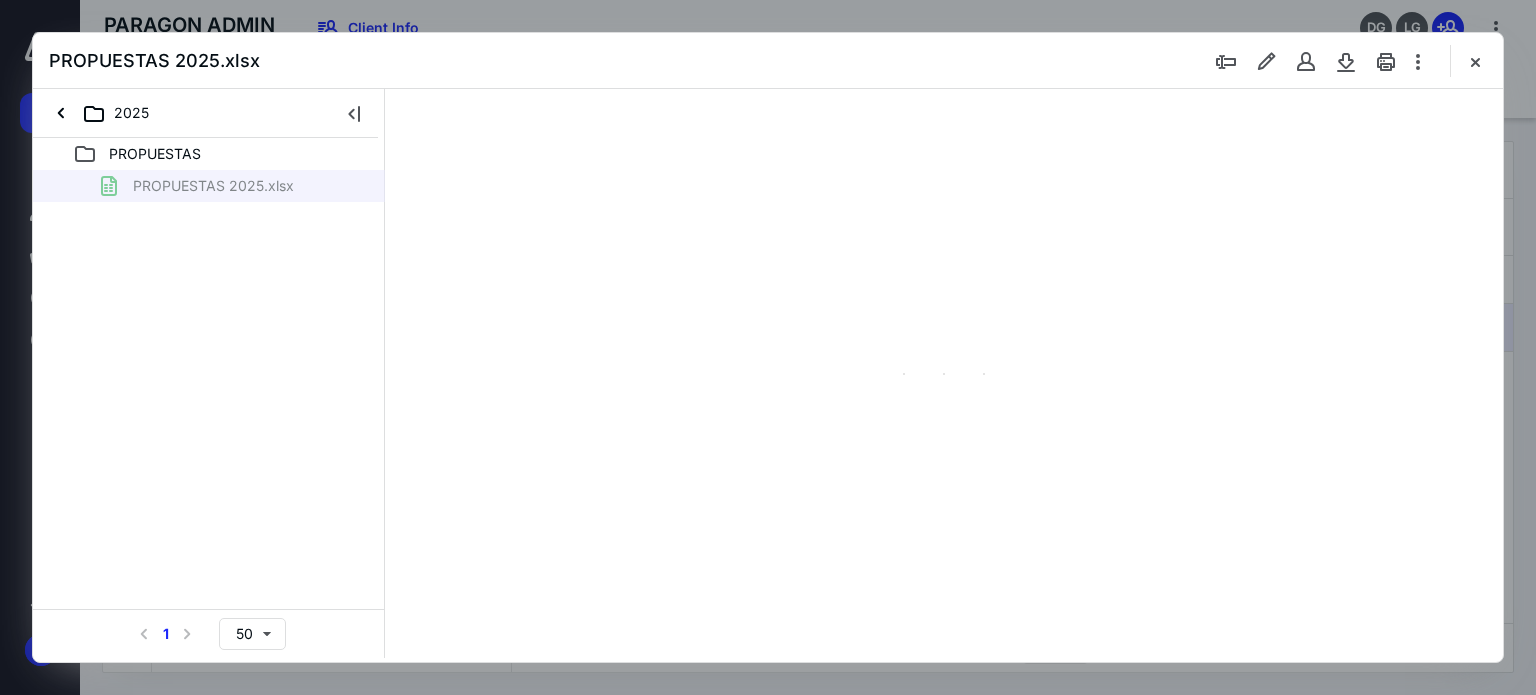 type on "76" 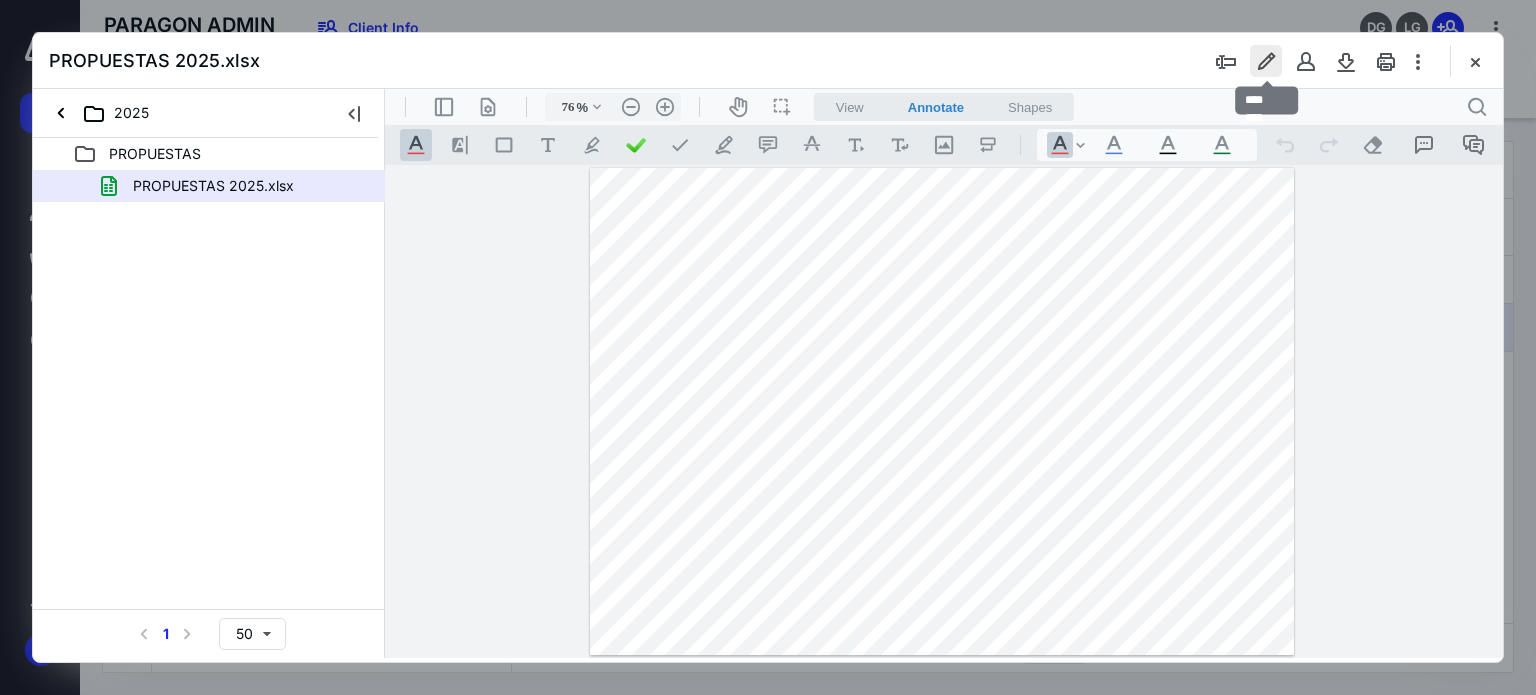 click at bounding box center [1266, 61] 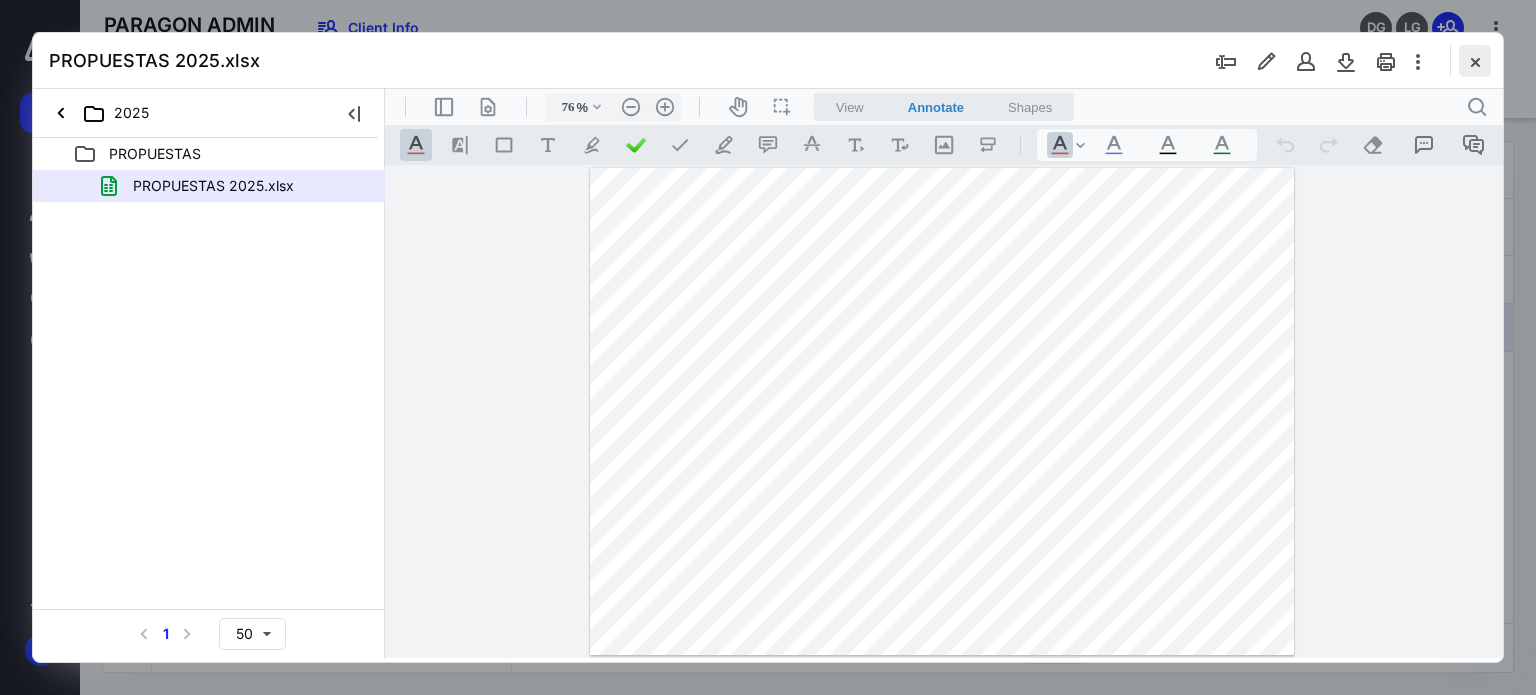 click at bounding box center (1475, 61) 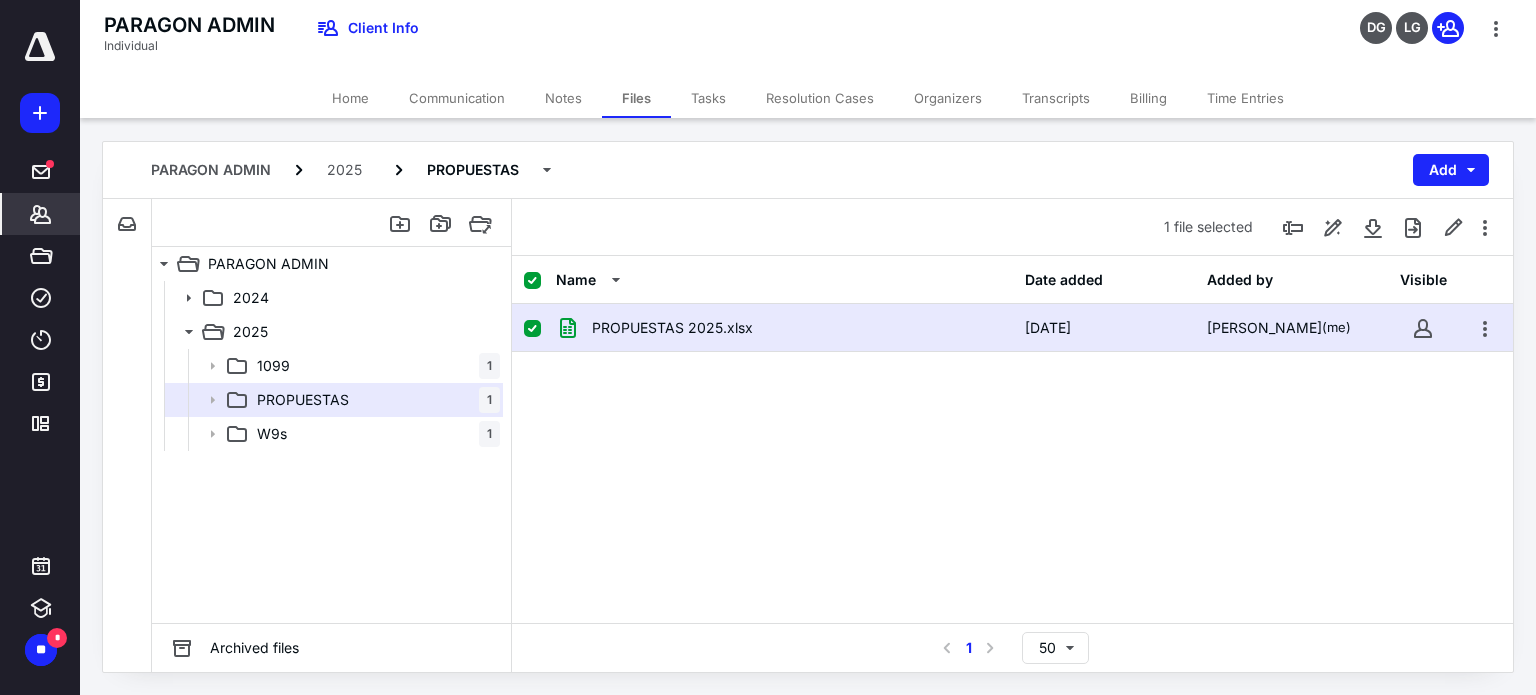 click 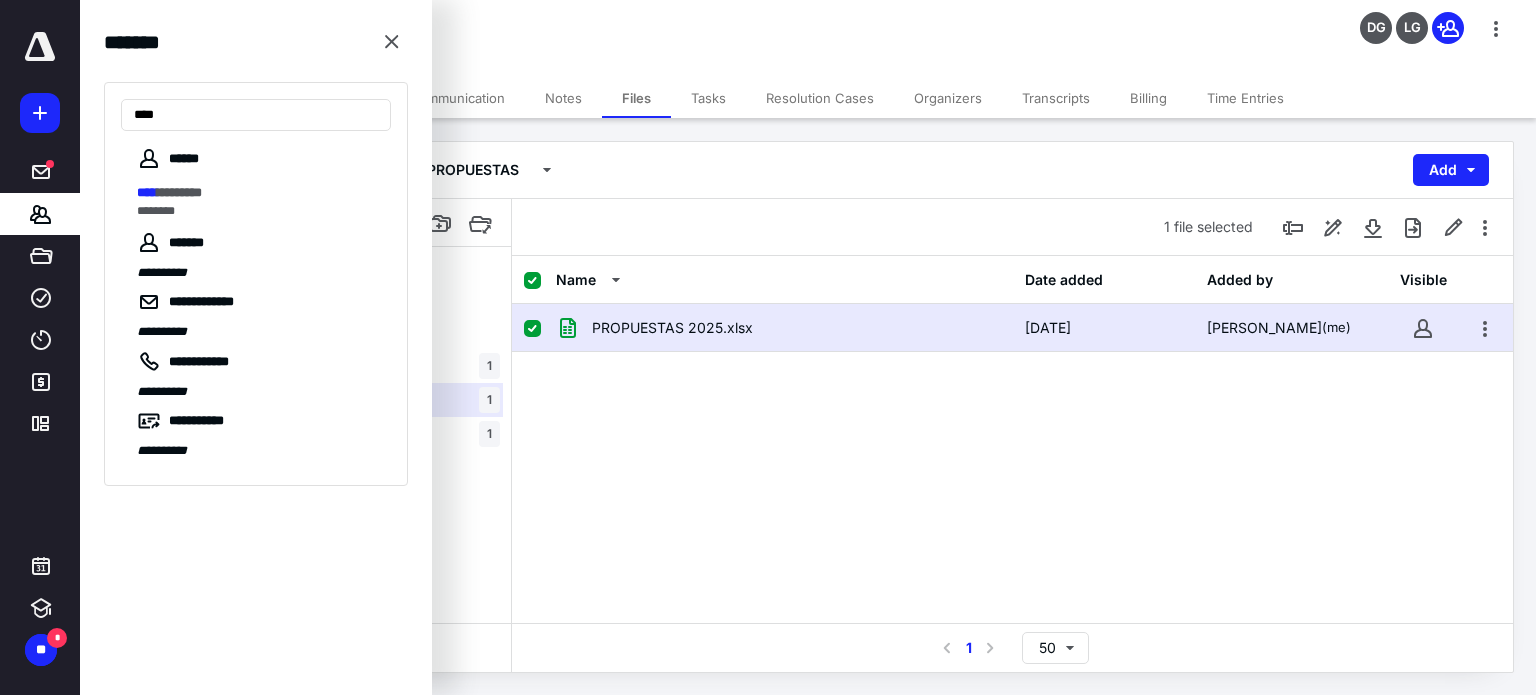 type on "****" 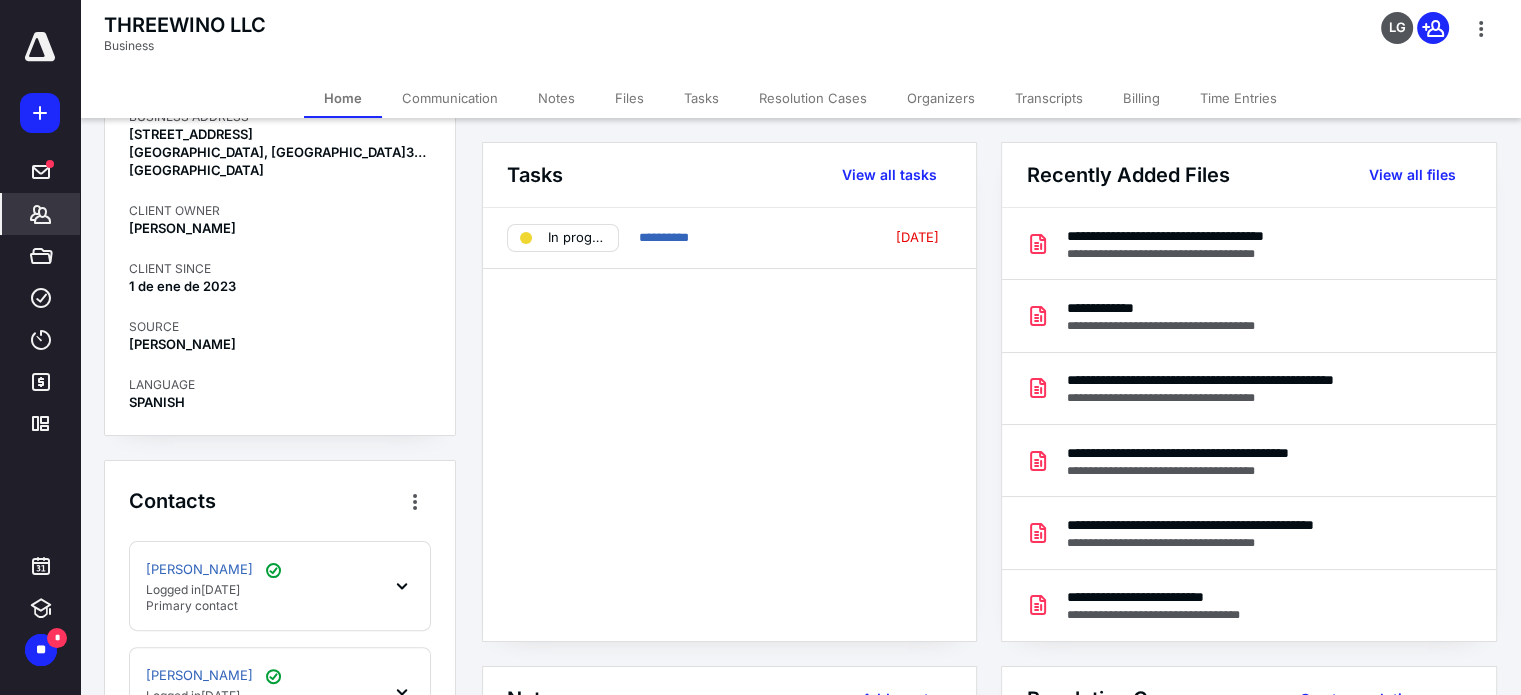 scroll, scrollTop: 500, scrollLeft: 0, axis: vertical 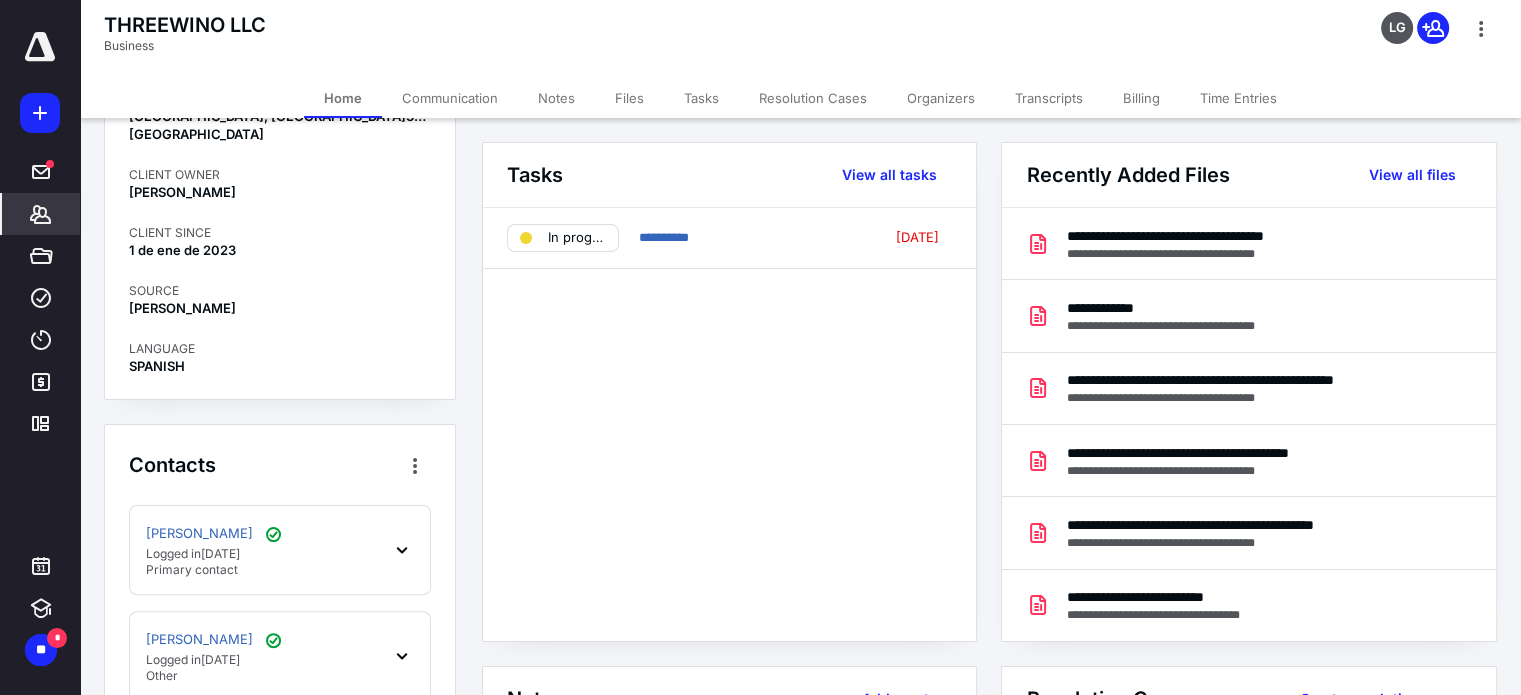 click on "Billing" at bounding box center (1141, 98) 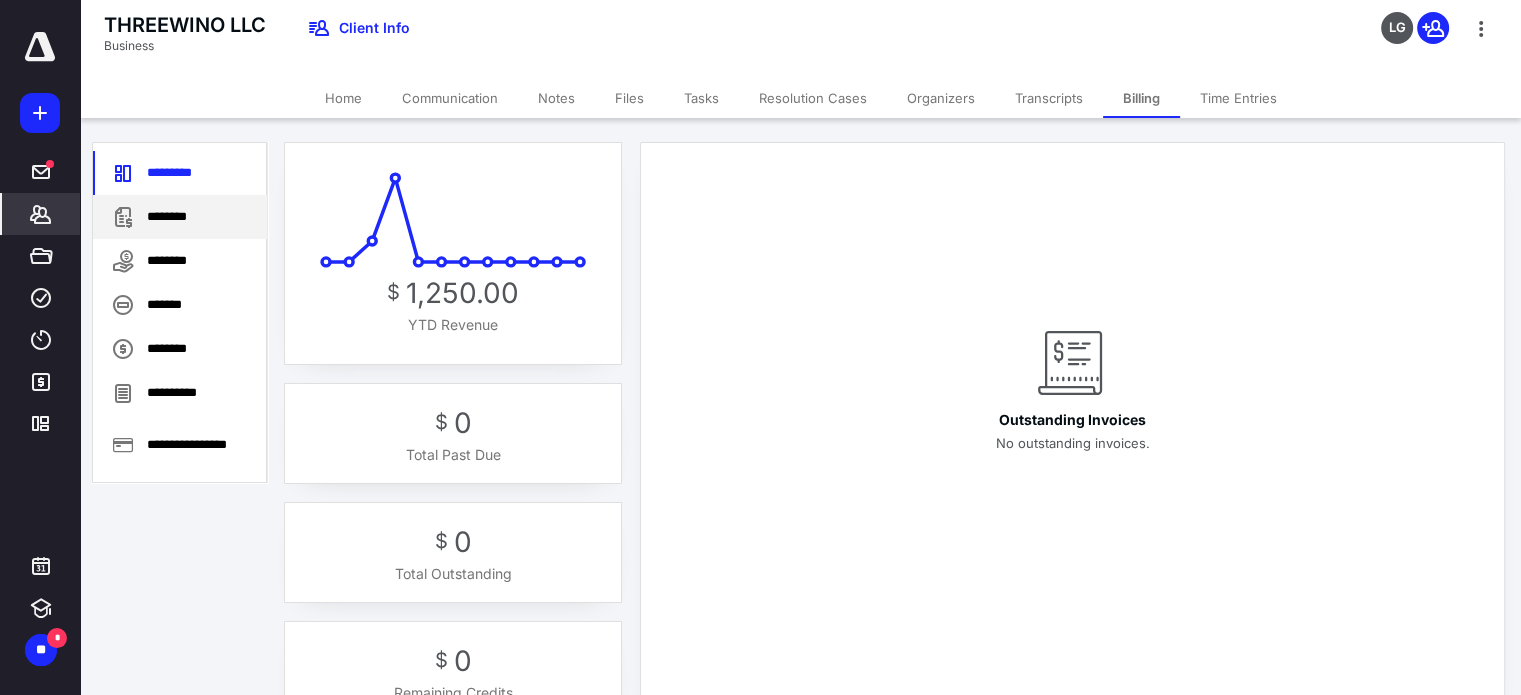 click on "********" at bounding box center [180, 217] 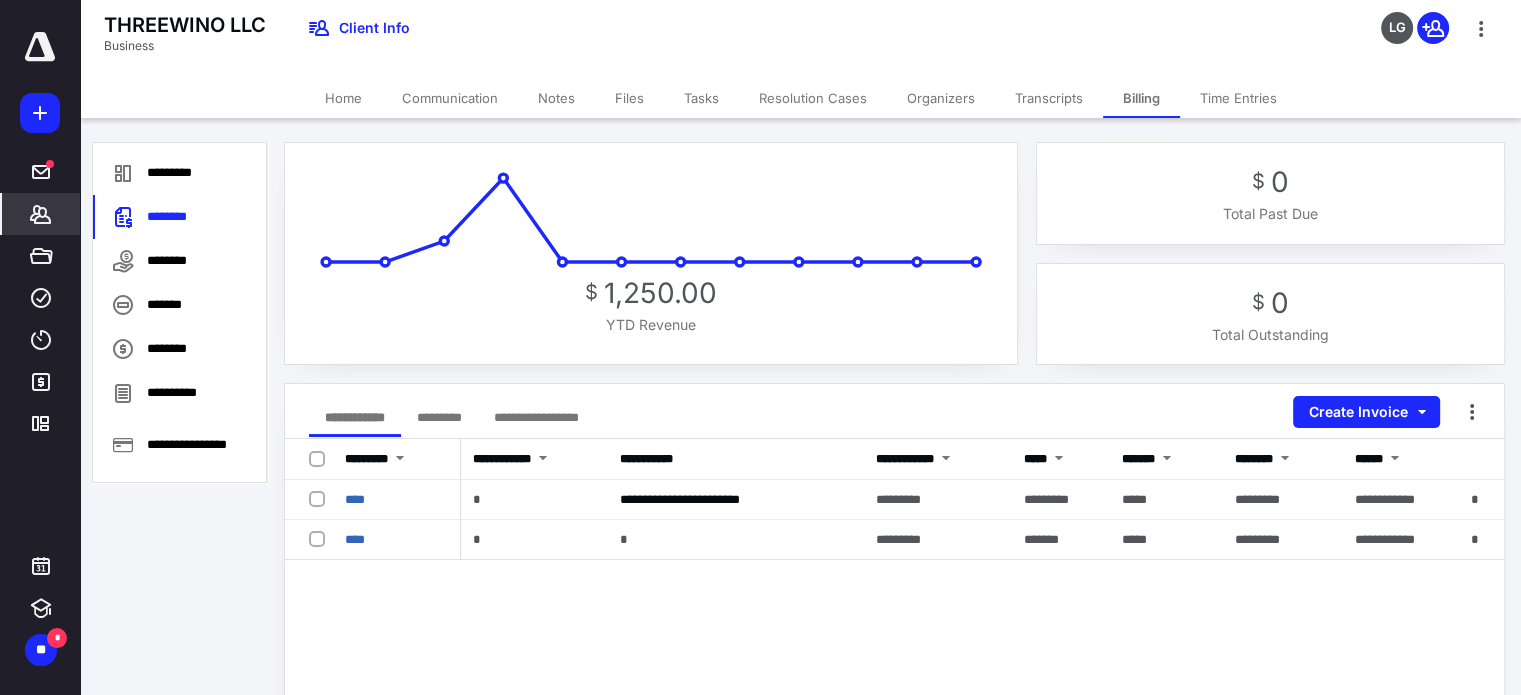 click on "Home" at bounding box center [343, 98] 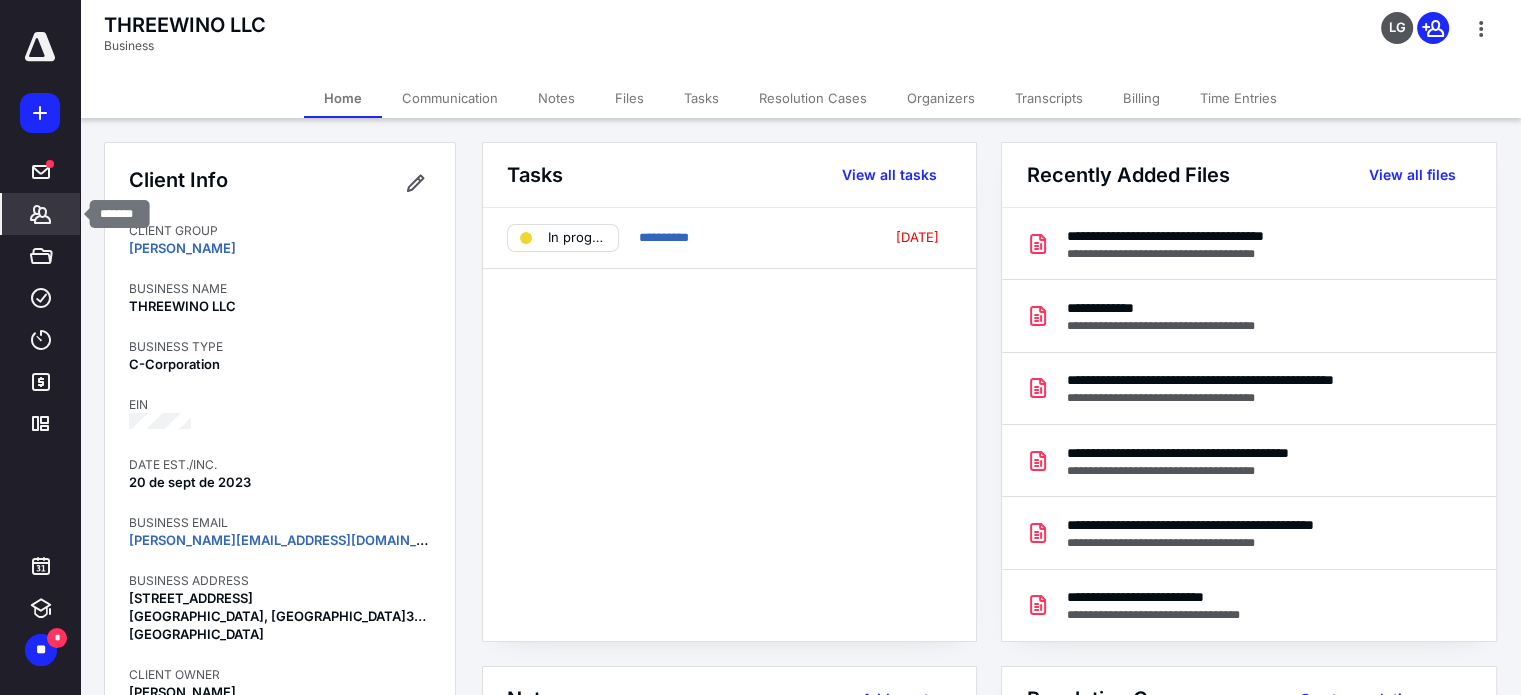 click 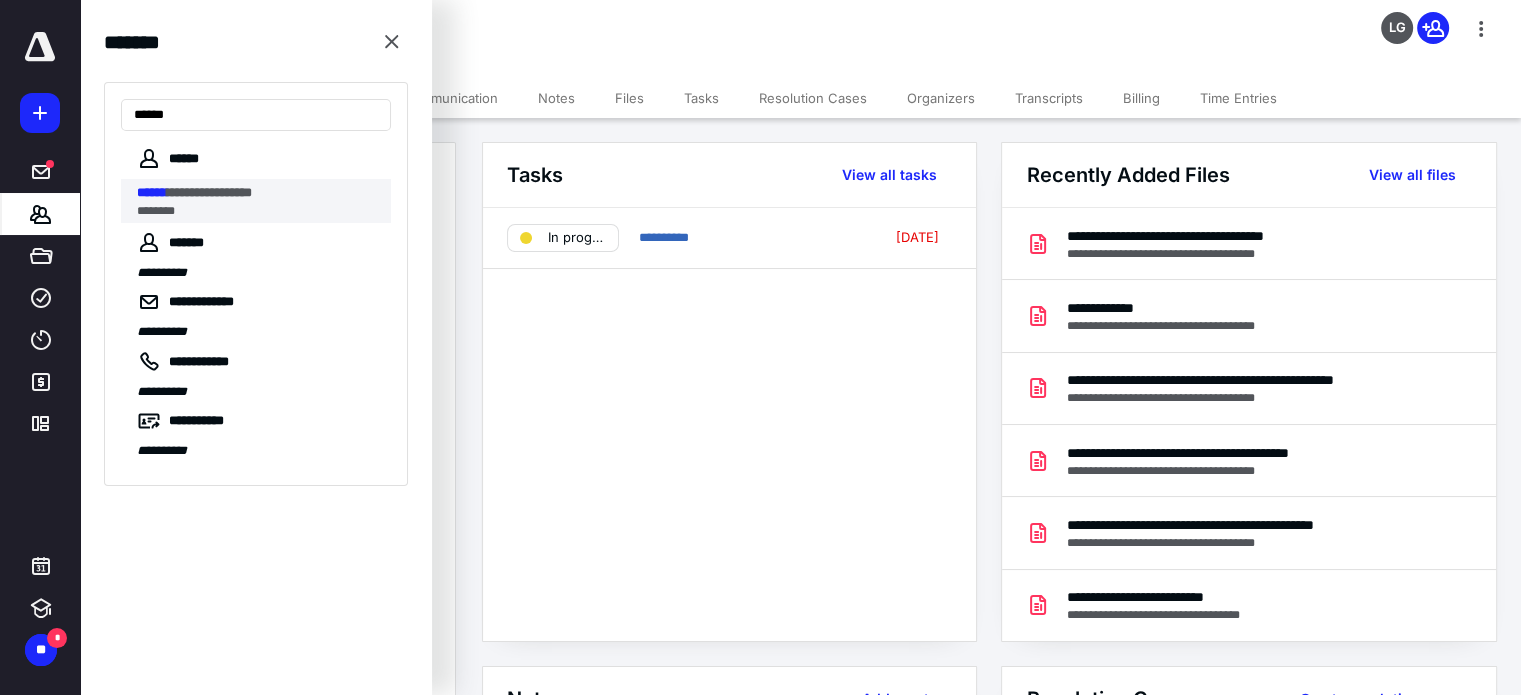 type on "******" 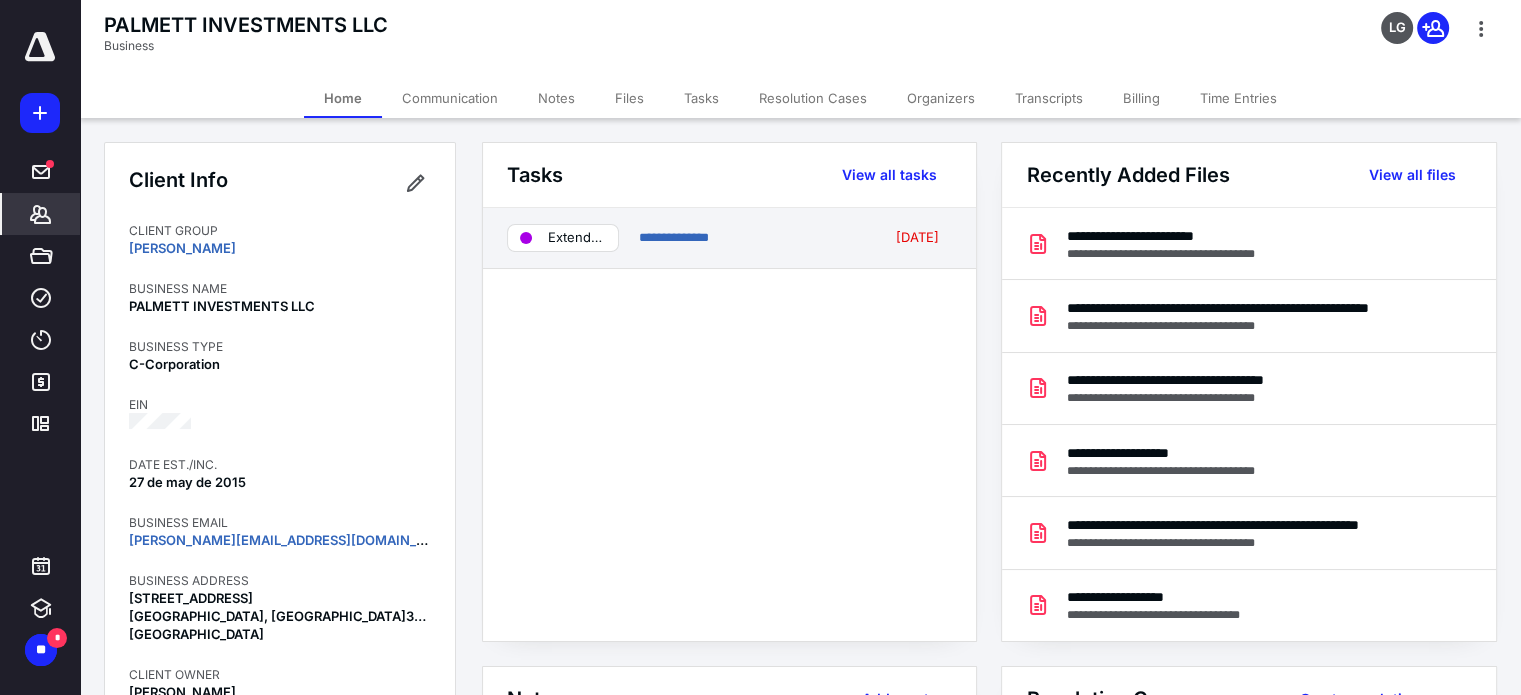 click on "**********" at bounding box center (729, 238) 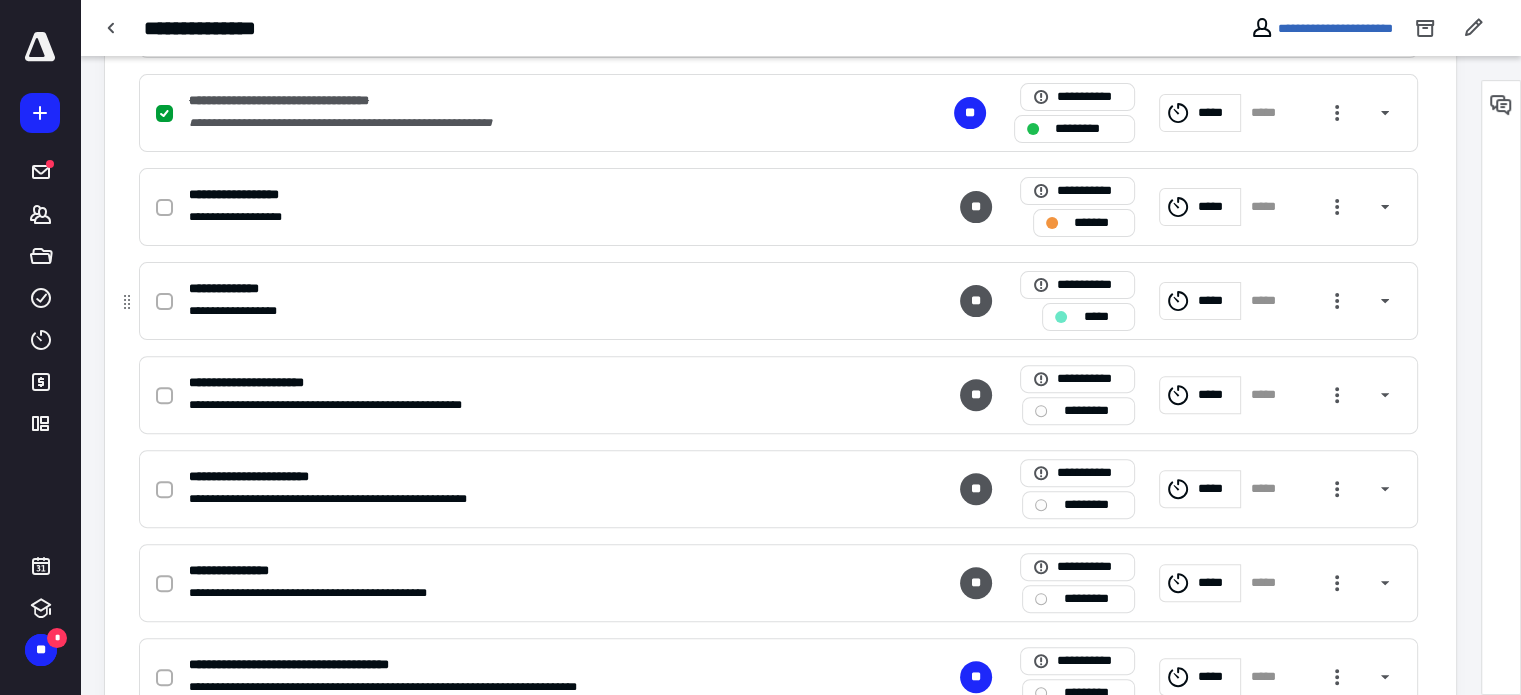 scroll, scrollTop: 400, scrollLeft: 0, axis: vertical 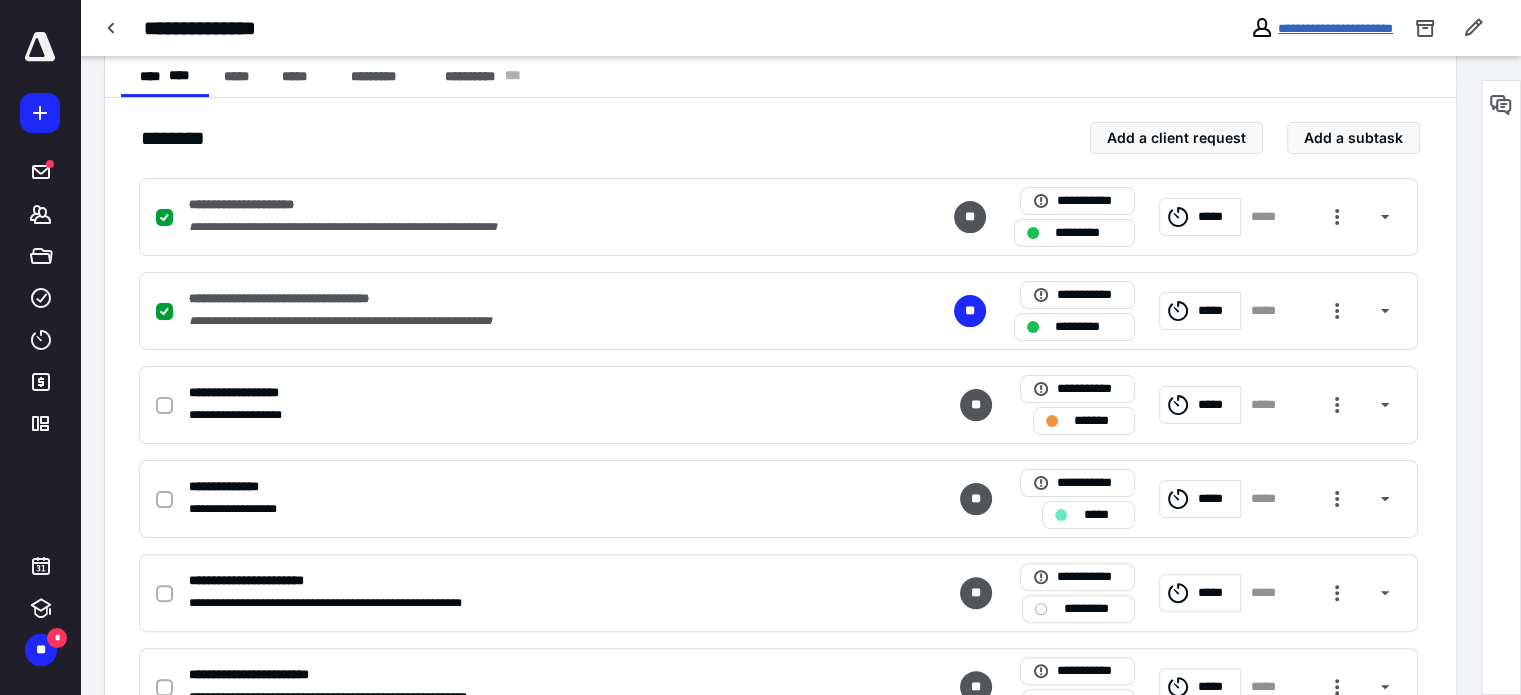click on "**********" at bounding box center [1335, 28] 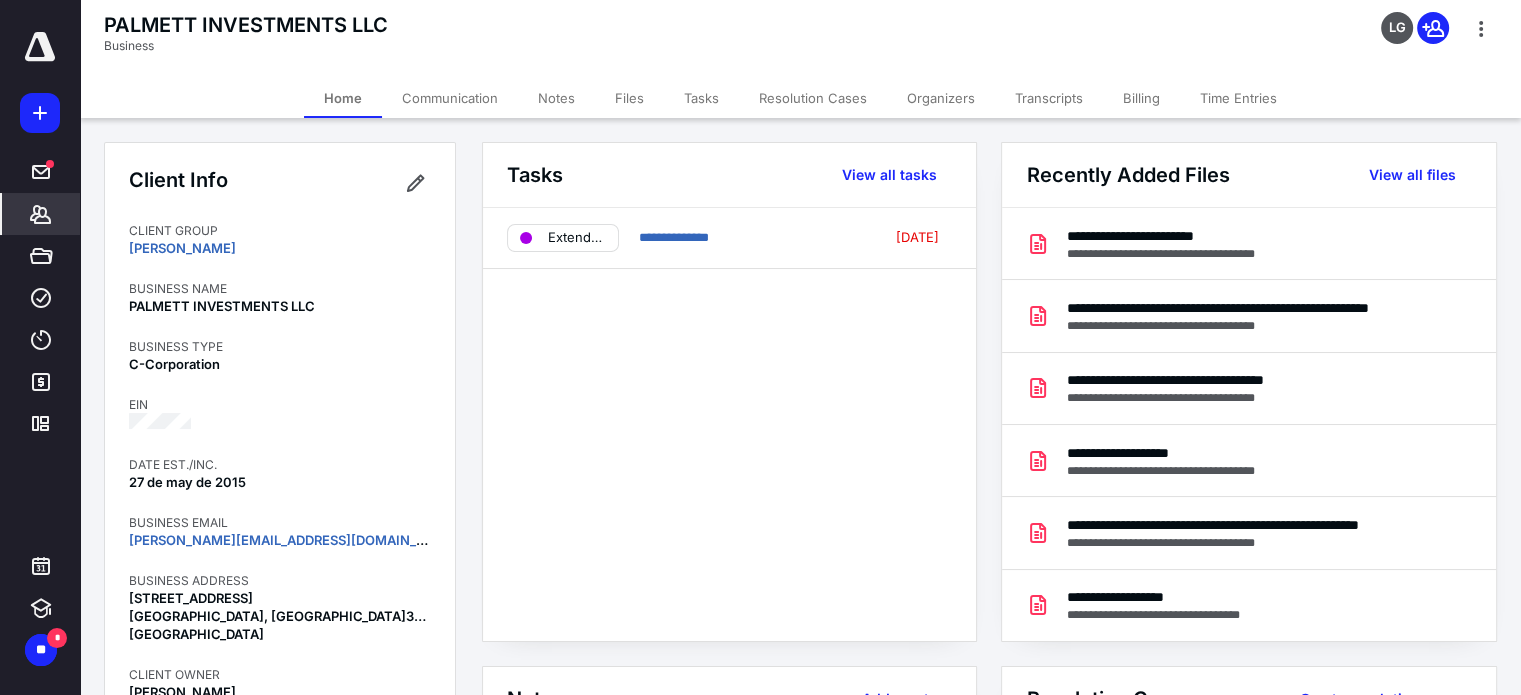 click on "Files" at bounding box center [629, 98] 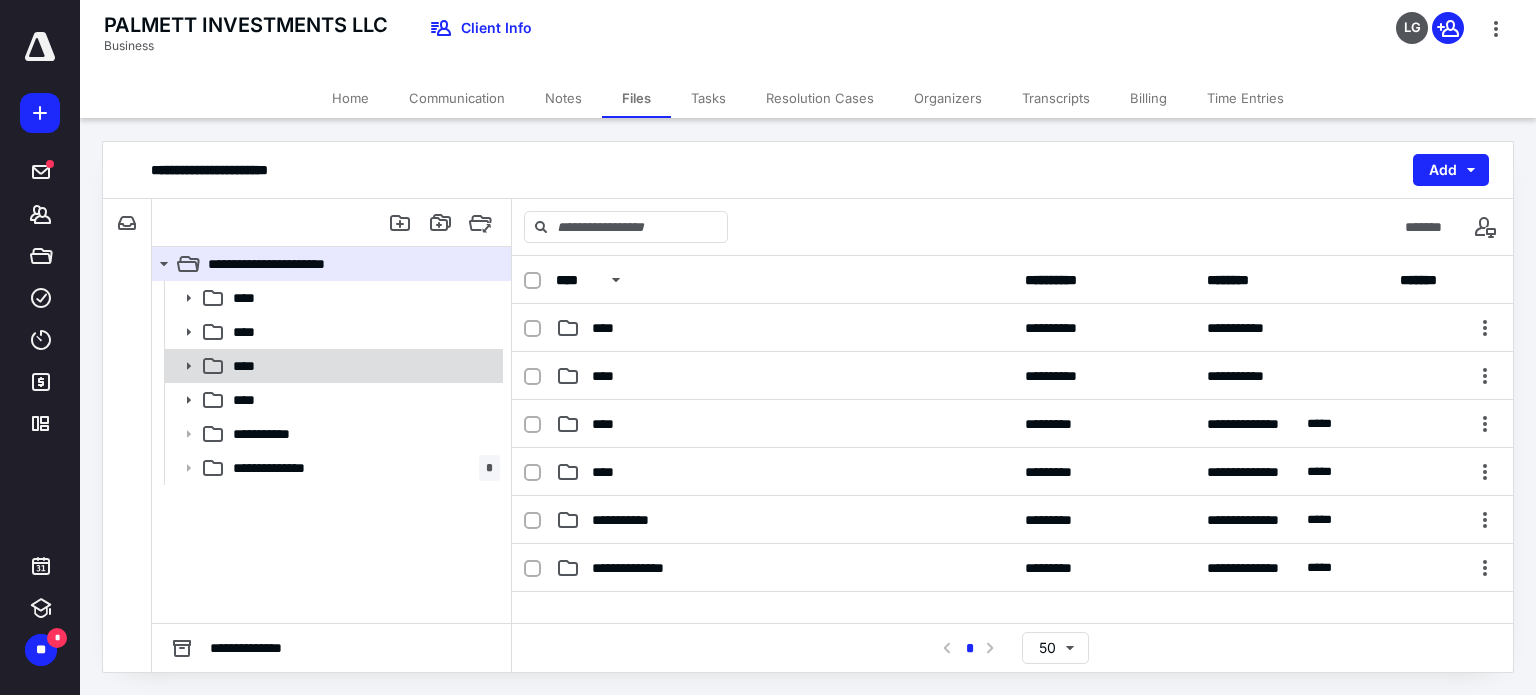 click 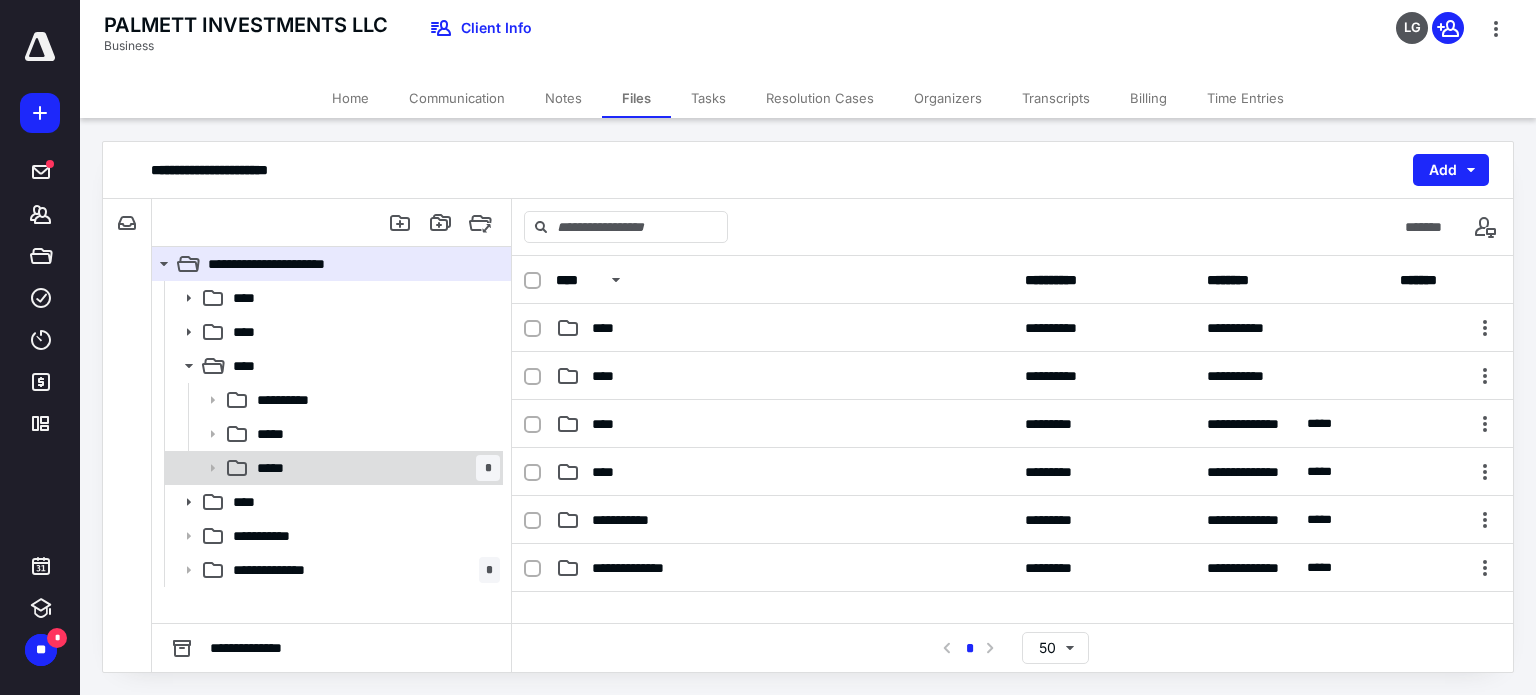 click on "*****" at bounding box center (279, 468) 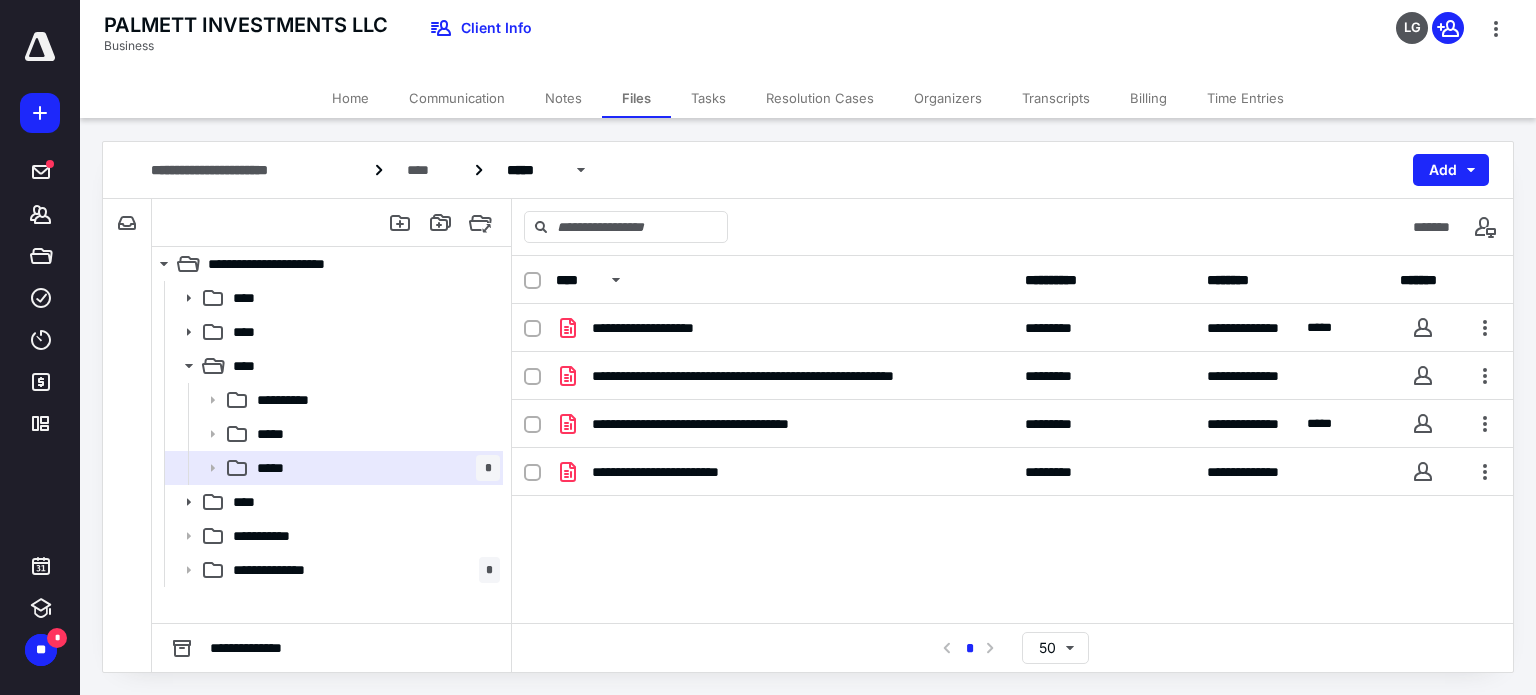 click on "Home" at bounding box center (350, 98) 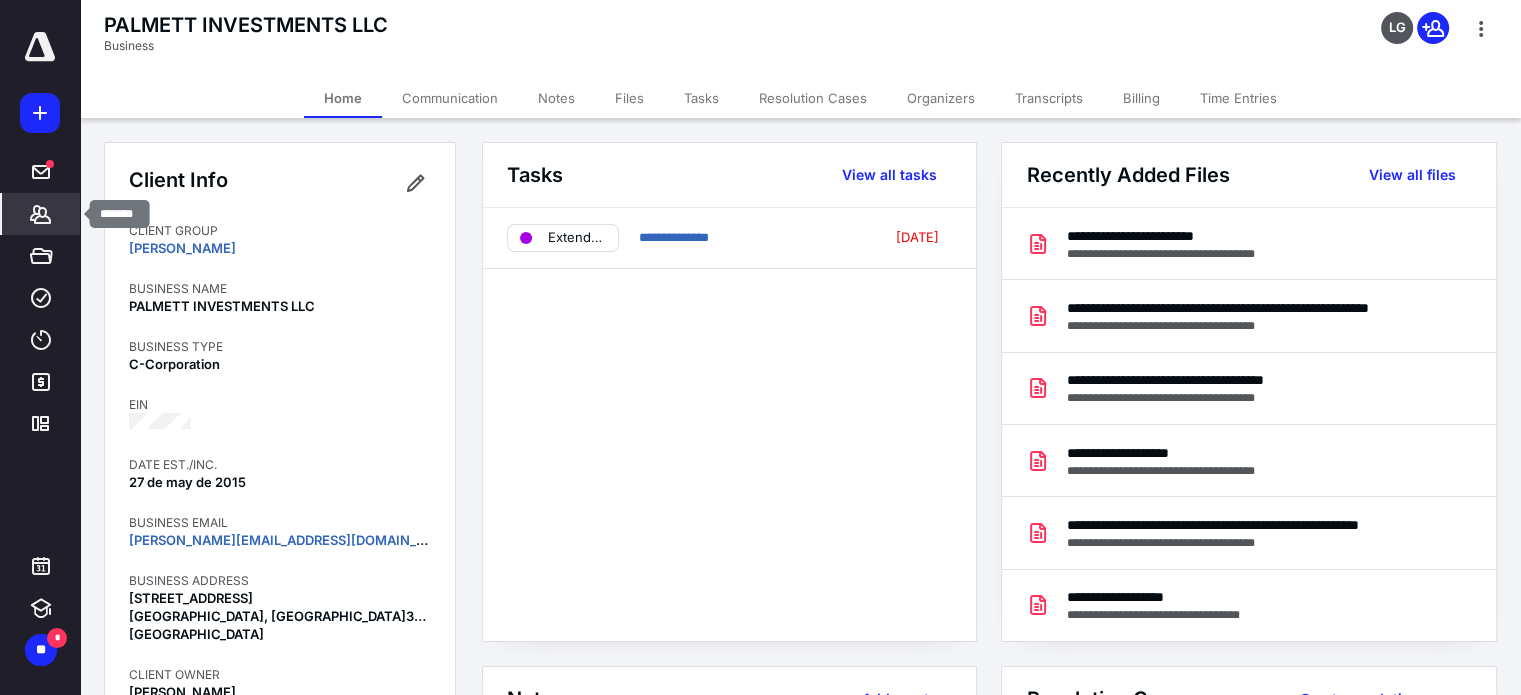 click 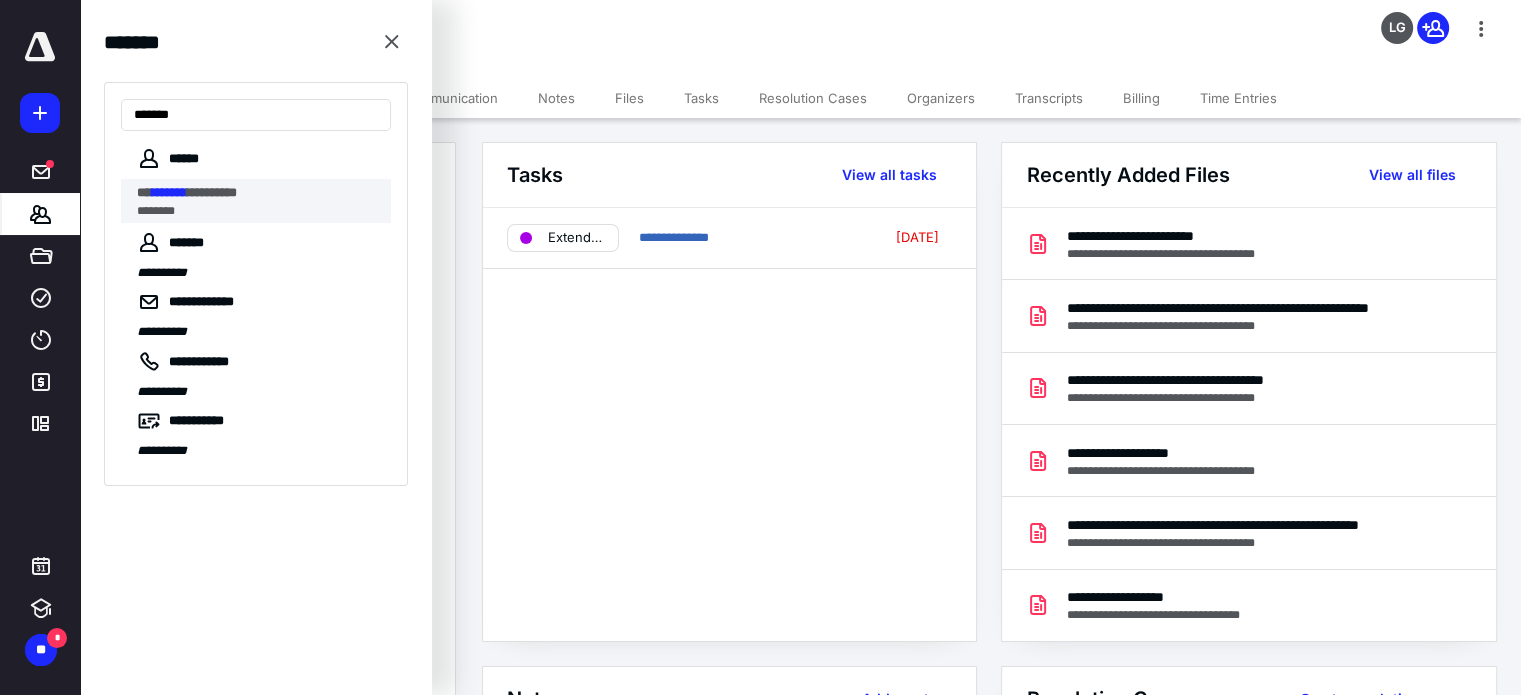 type on "*******" 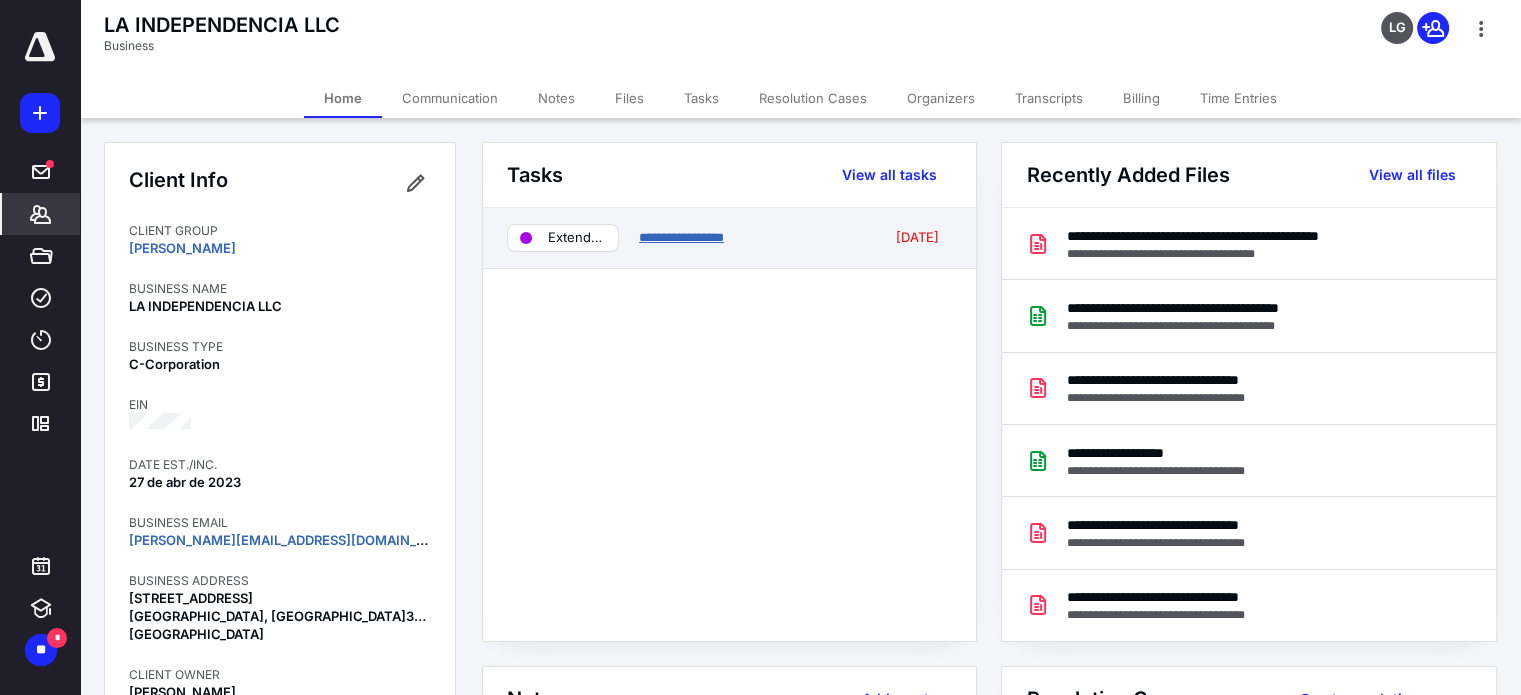 click on "**********" at bounding box center (681, 237) 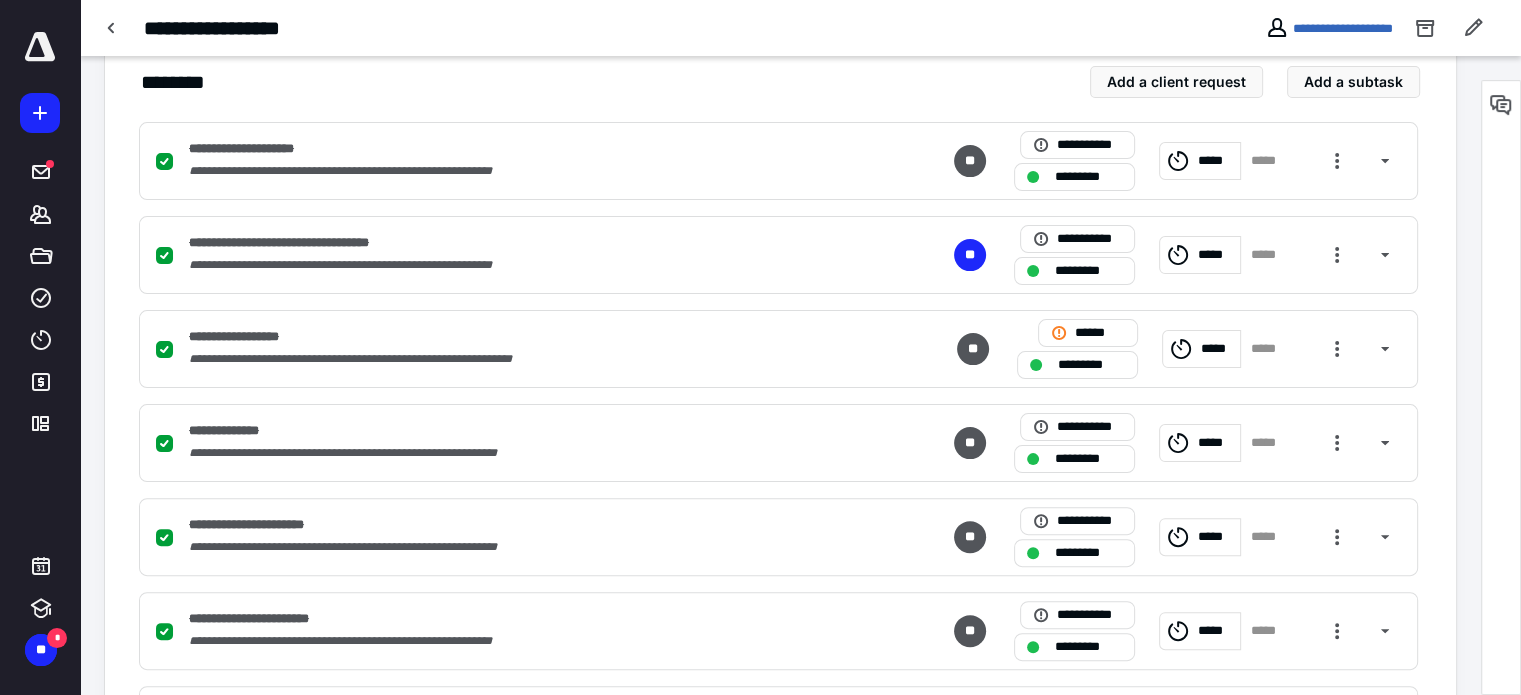 scroll, scrollTop: 455, scrollLeft: 0, axis: vertical 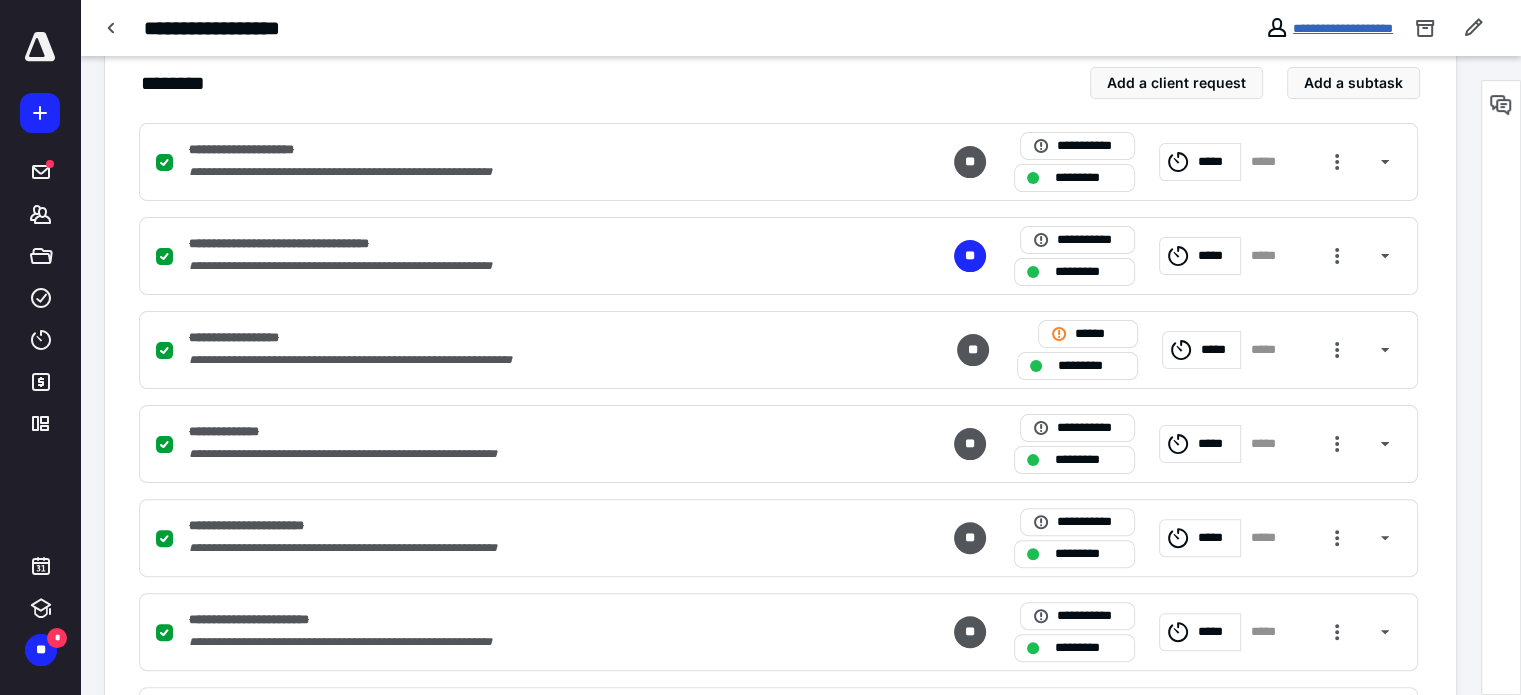 click on "**********" at bounding box center (1343, 28) 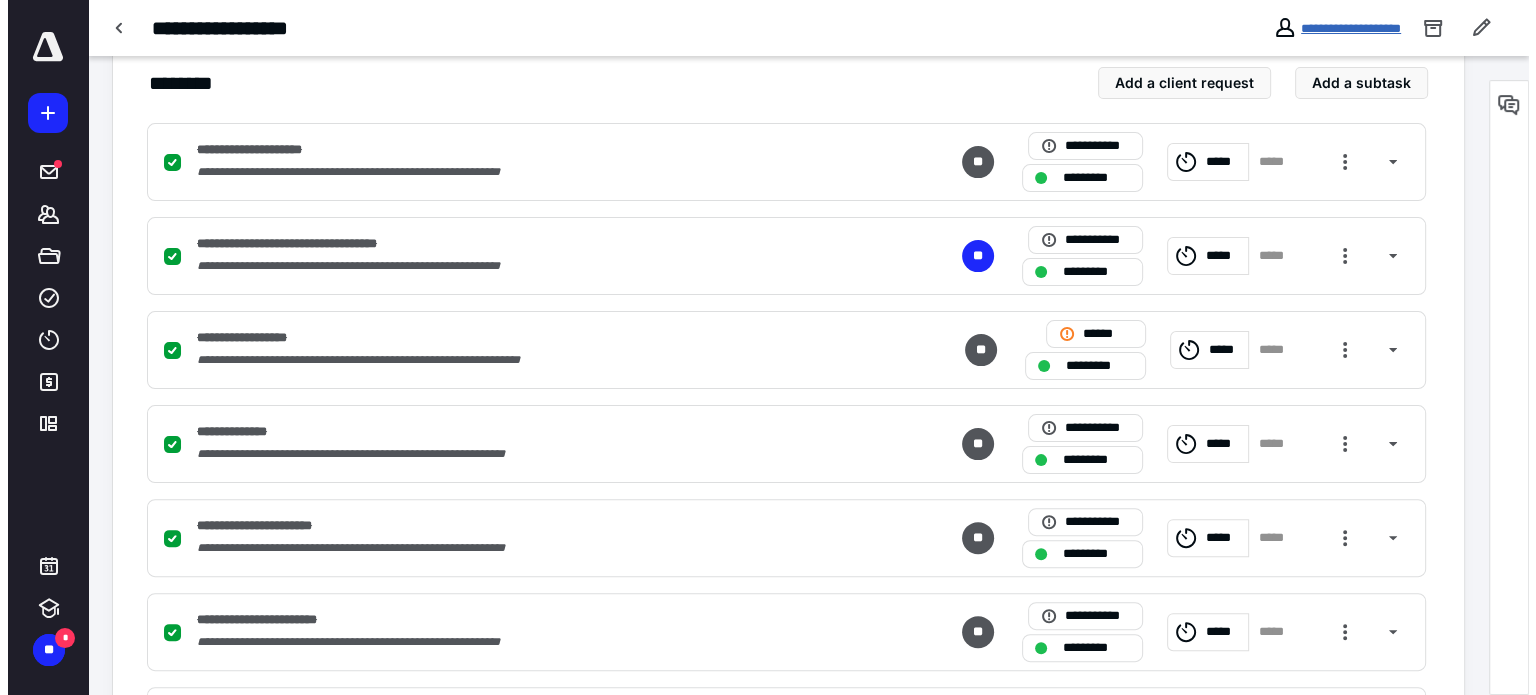 scroll, scrollTop: 0, scrollLeft: 0, axis: both 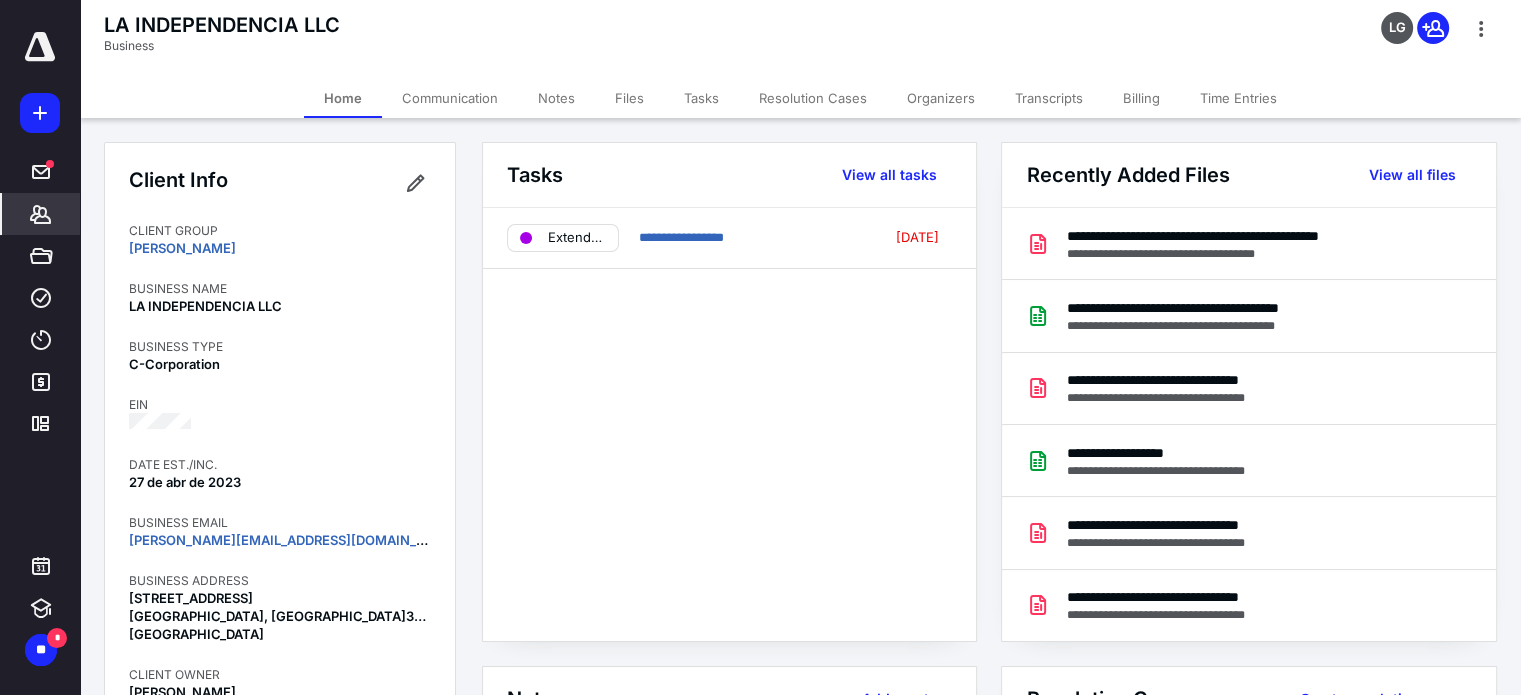 click on "Files" at bounding box center [629, 98] 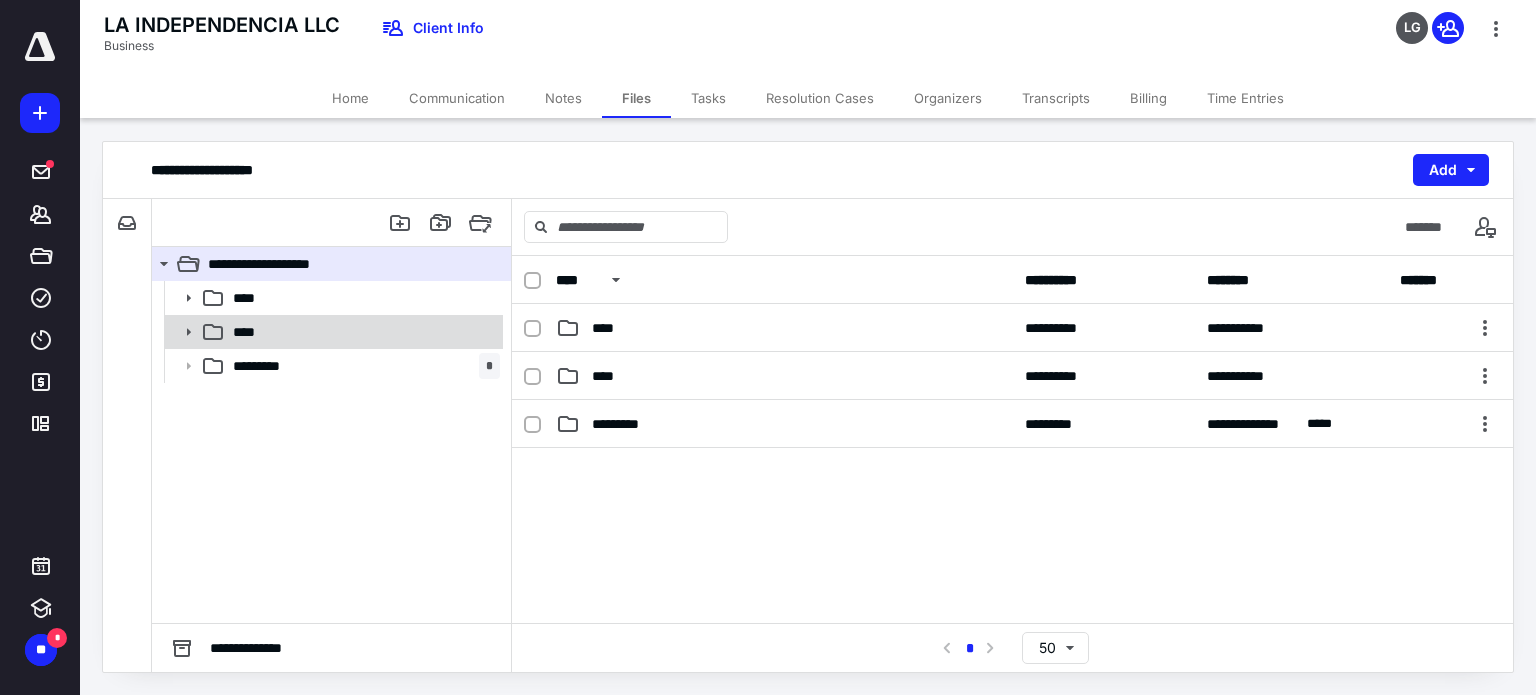 click 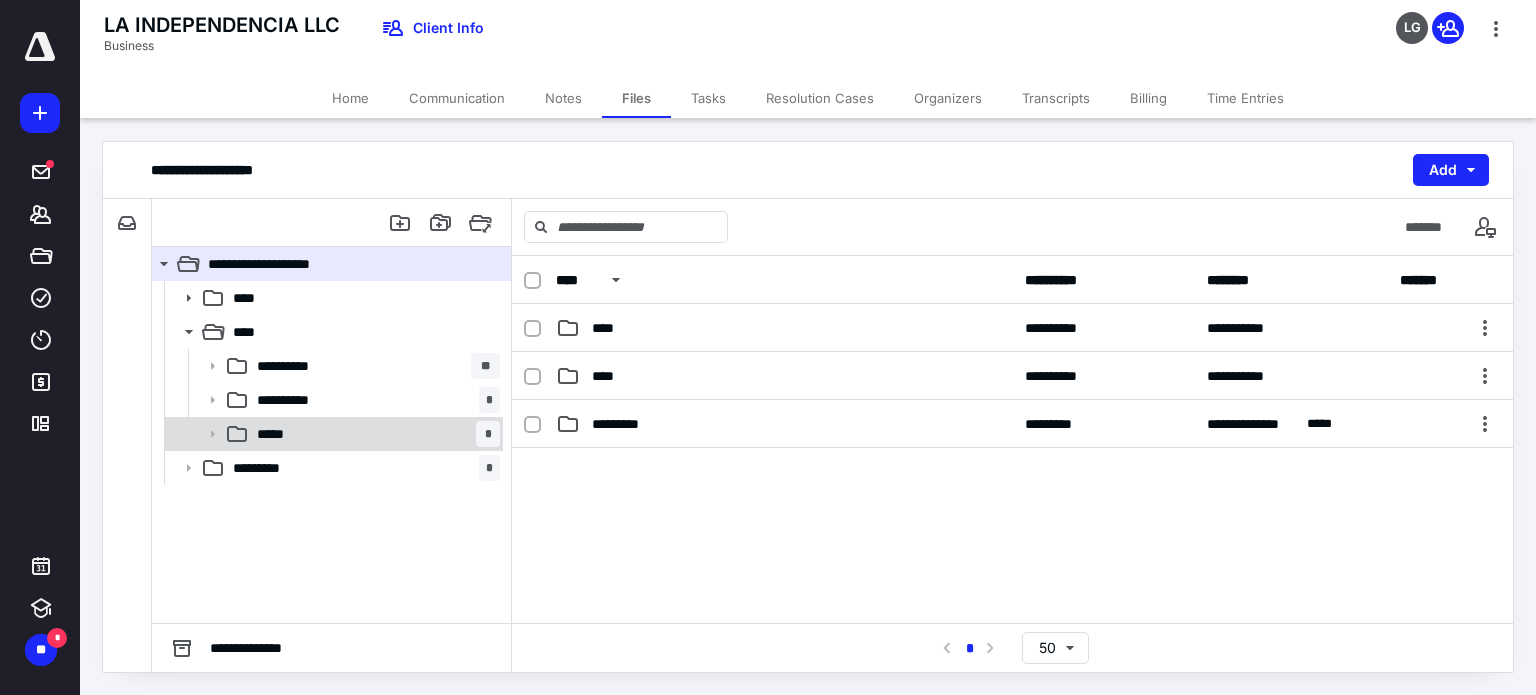 click on "*****" at bounding box center (279, 434) 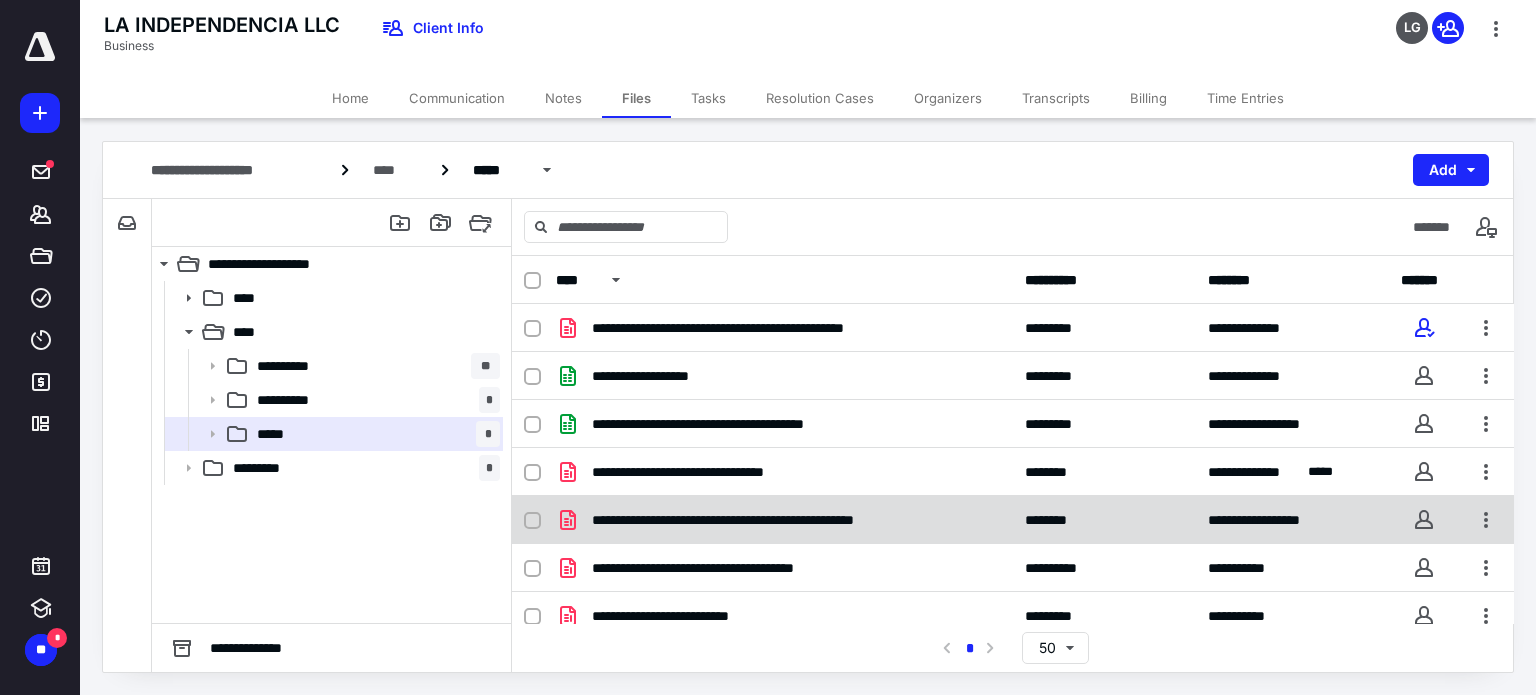 scroll, scrollTop: 0, scrollLeft: 0, axis: both 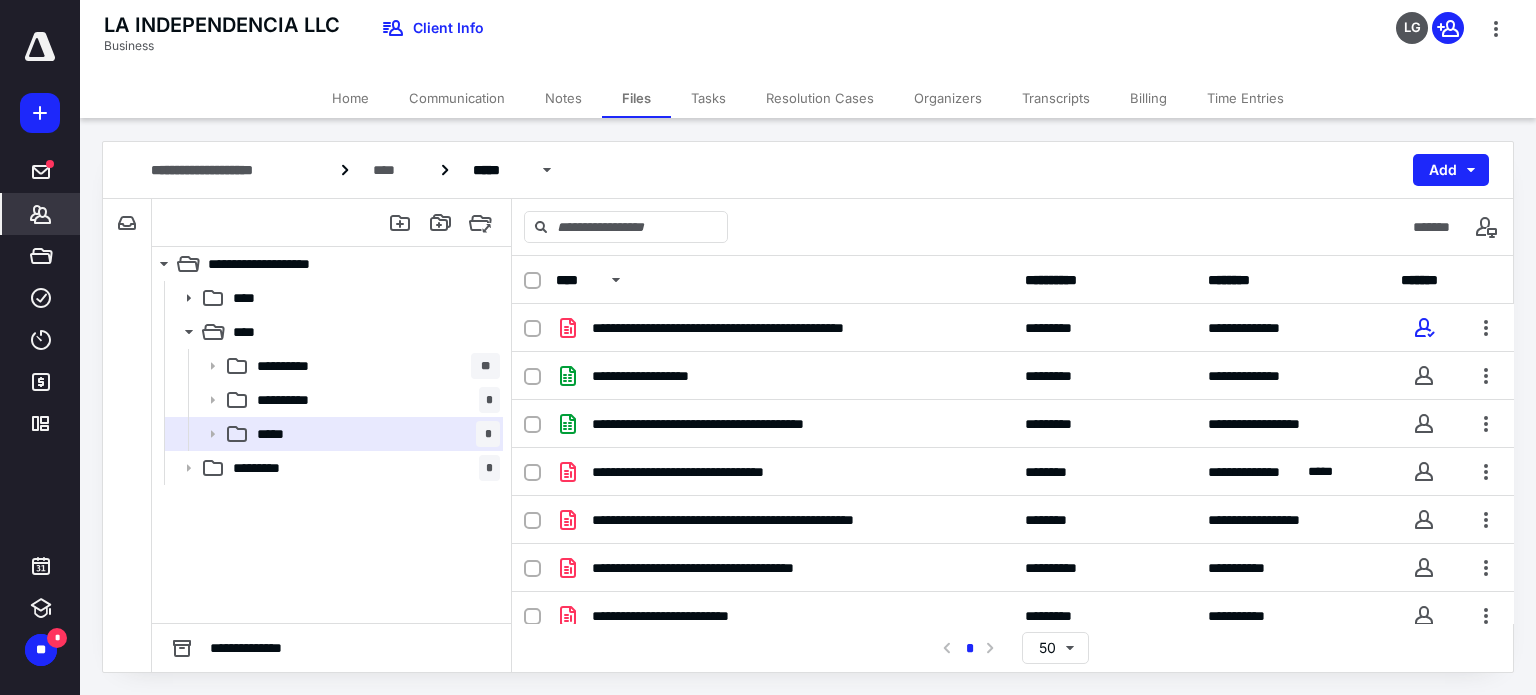 click on "*******" at bounding box center (41, 214) 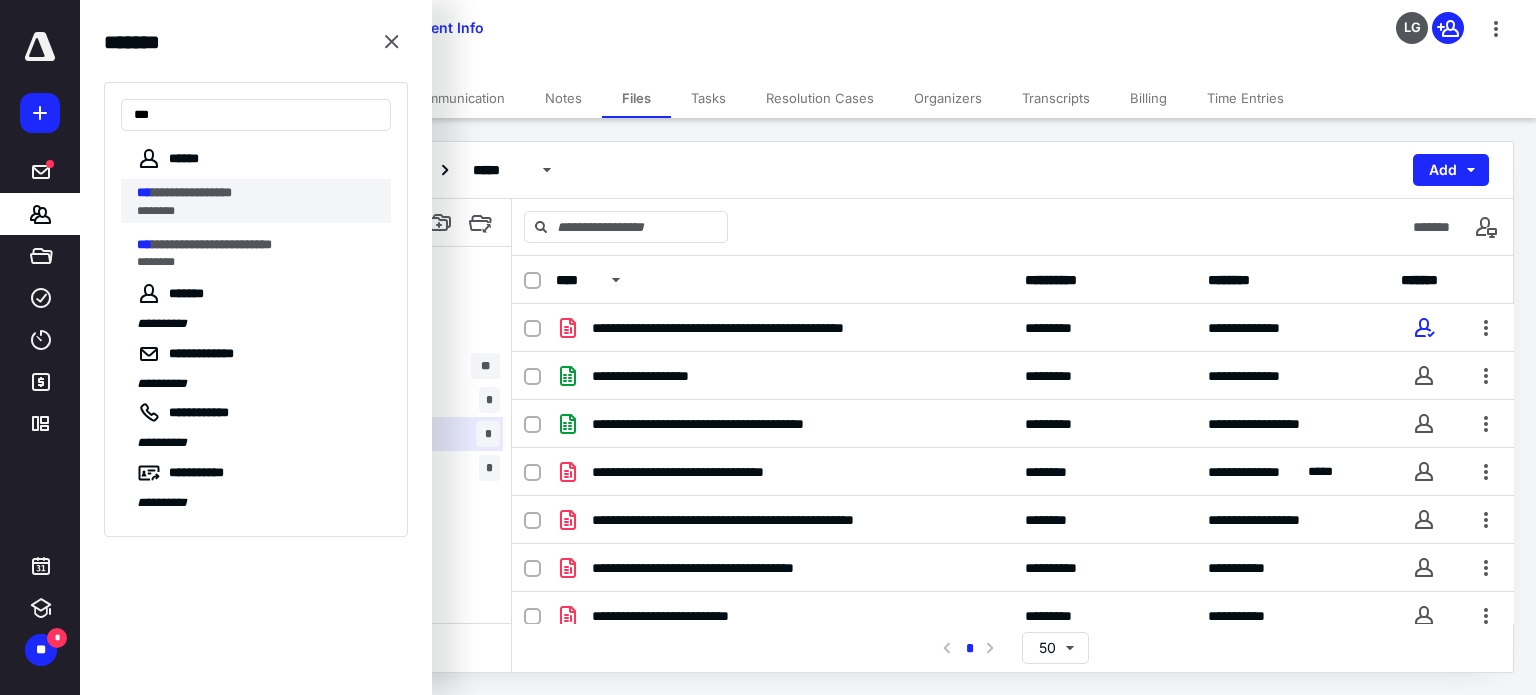 type on "***" 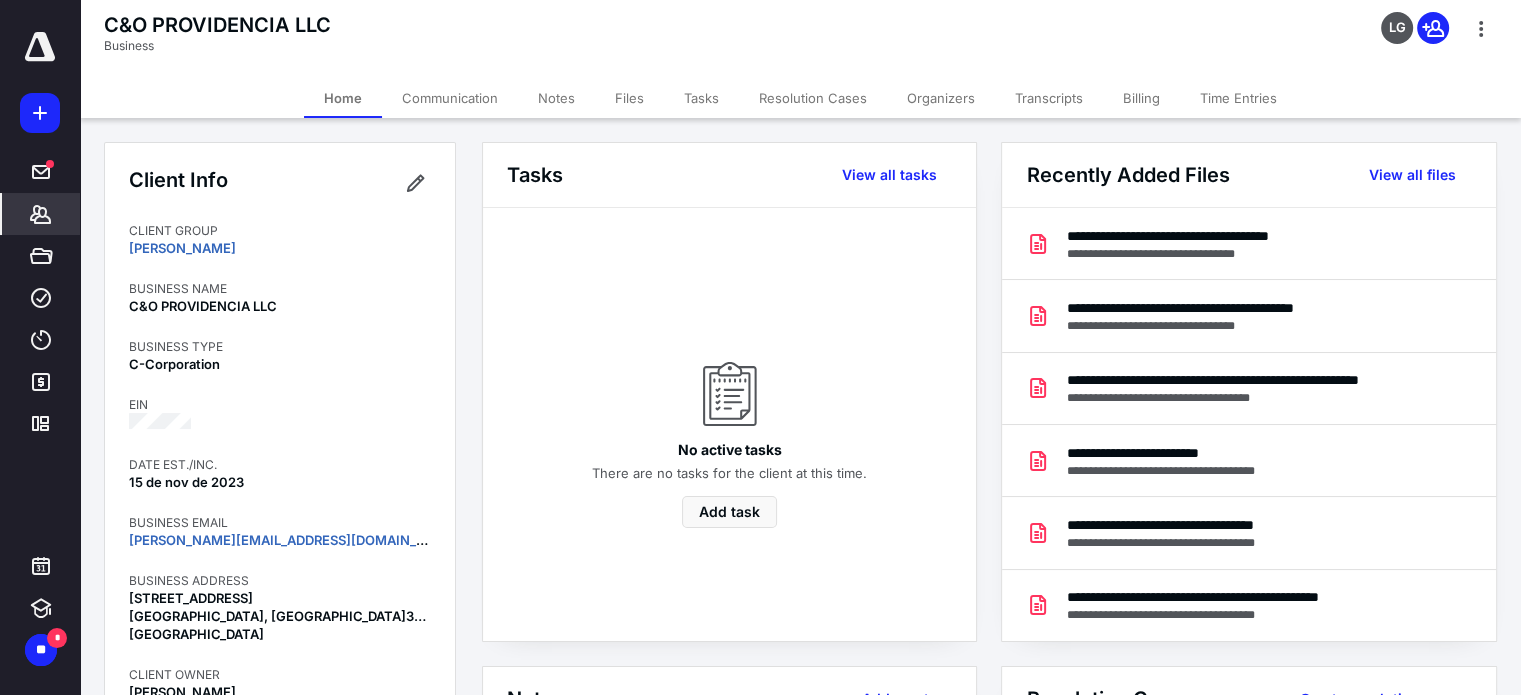 click on "Tasks" at bounding box center [701, 98] 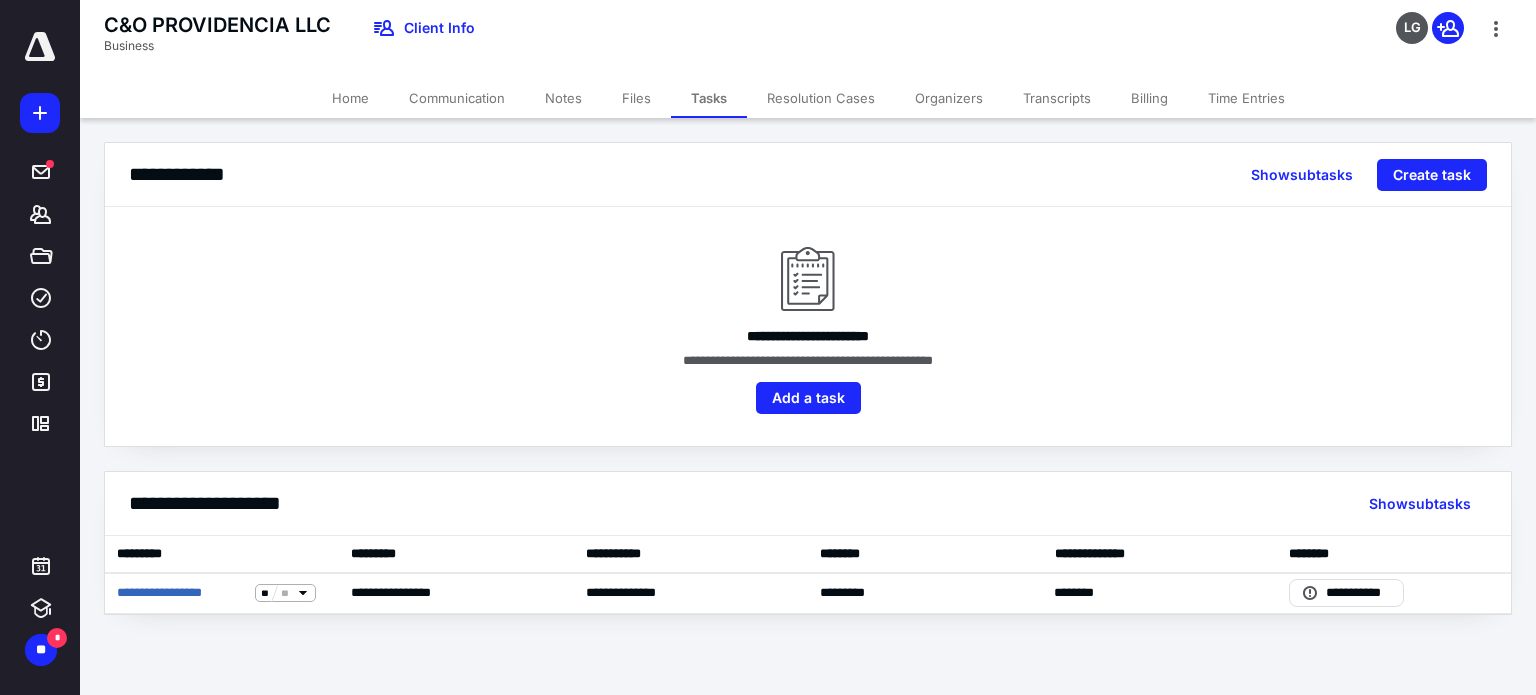 click on "Home" at bounding box center [350, 98] 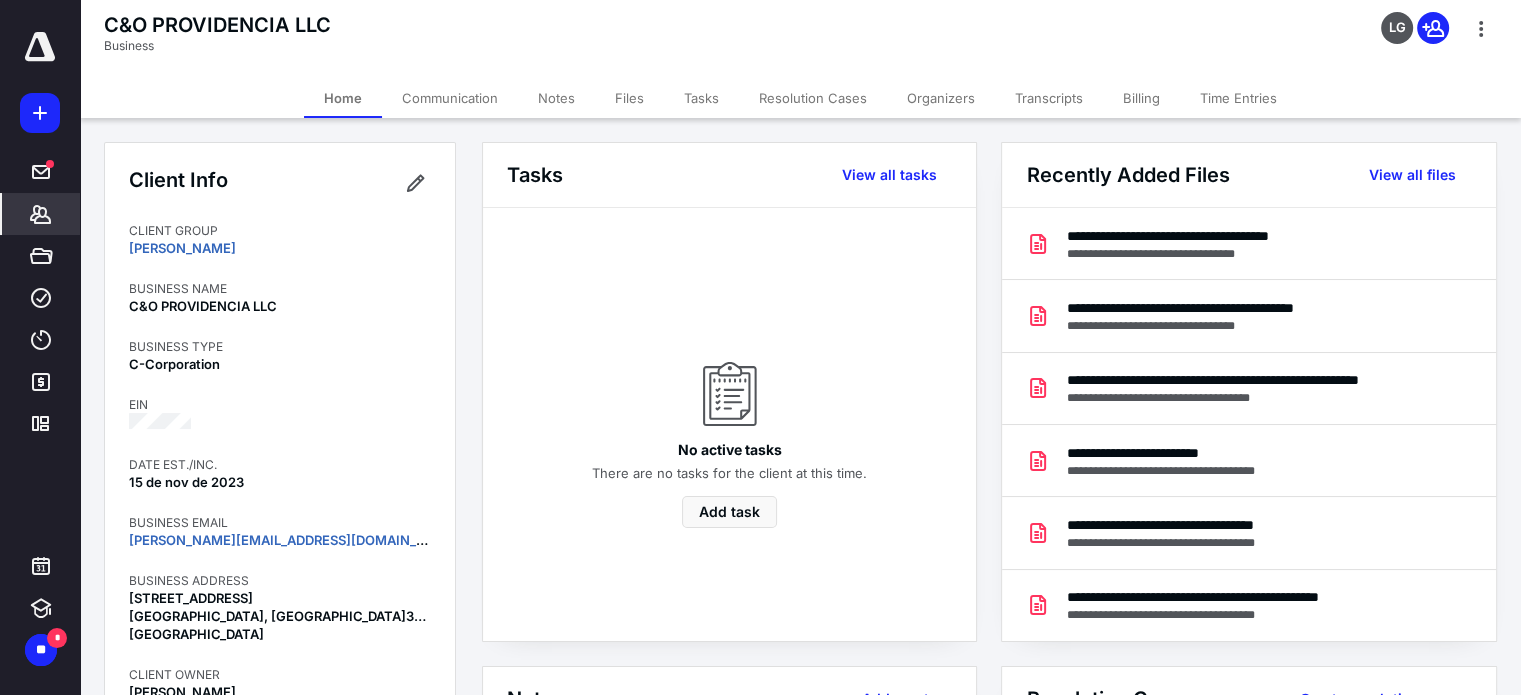 drag, startPoint x: 1148, startPoint y: 95, endPoint x: 1132, endPoint y: 107, distance: 20 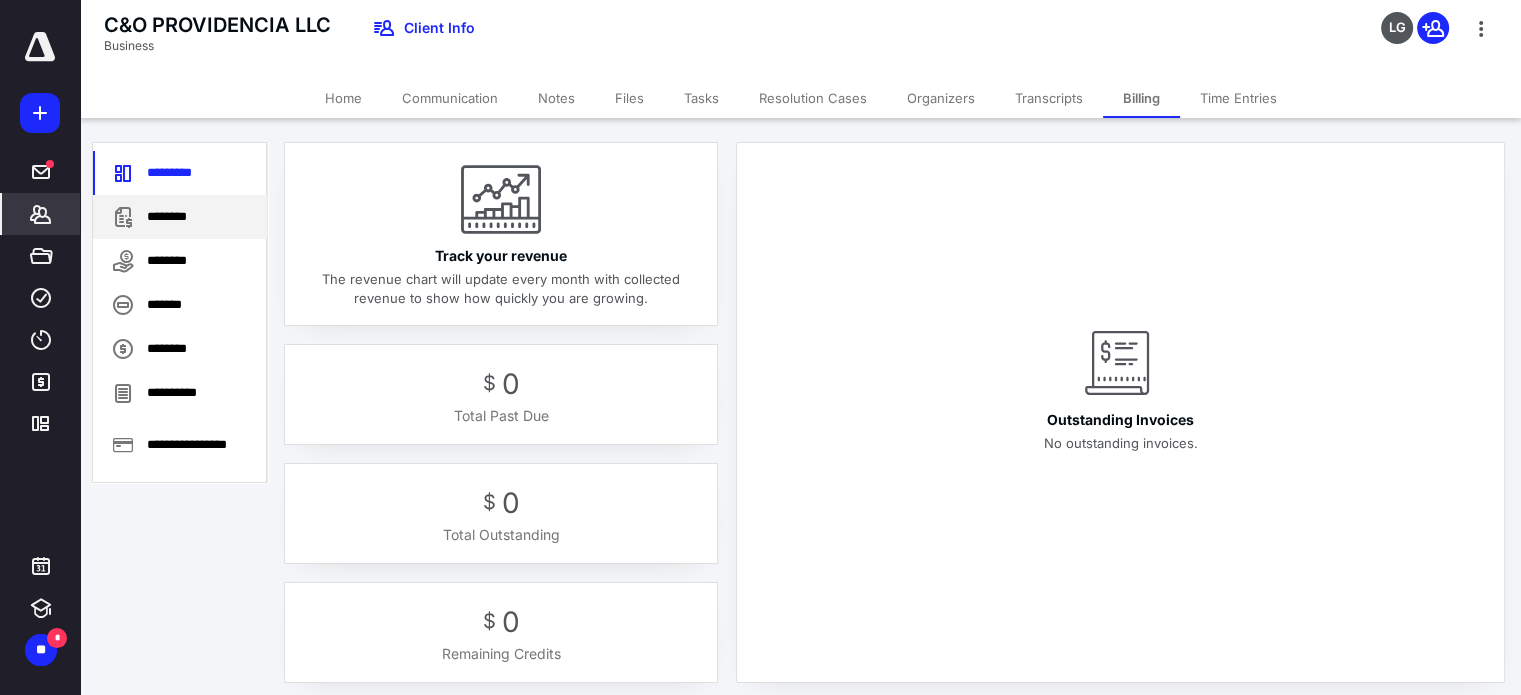 click on "********" at bounding box center (180, 217) 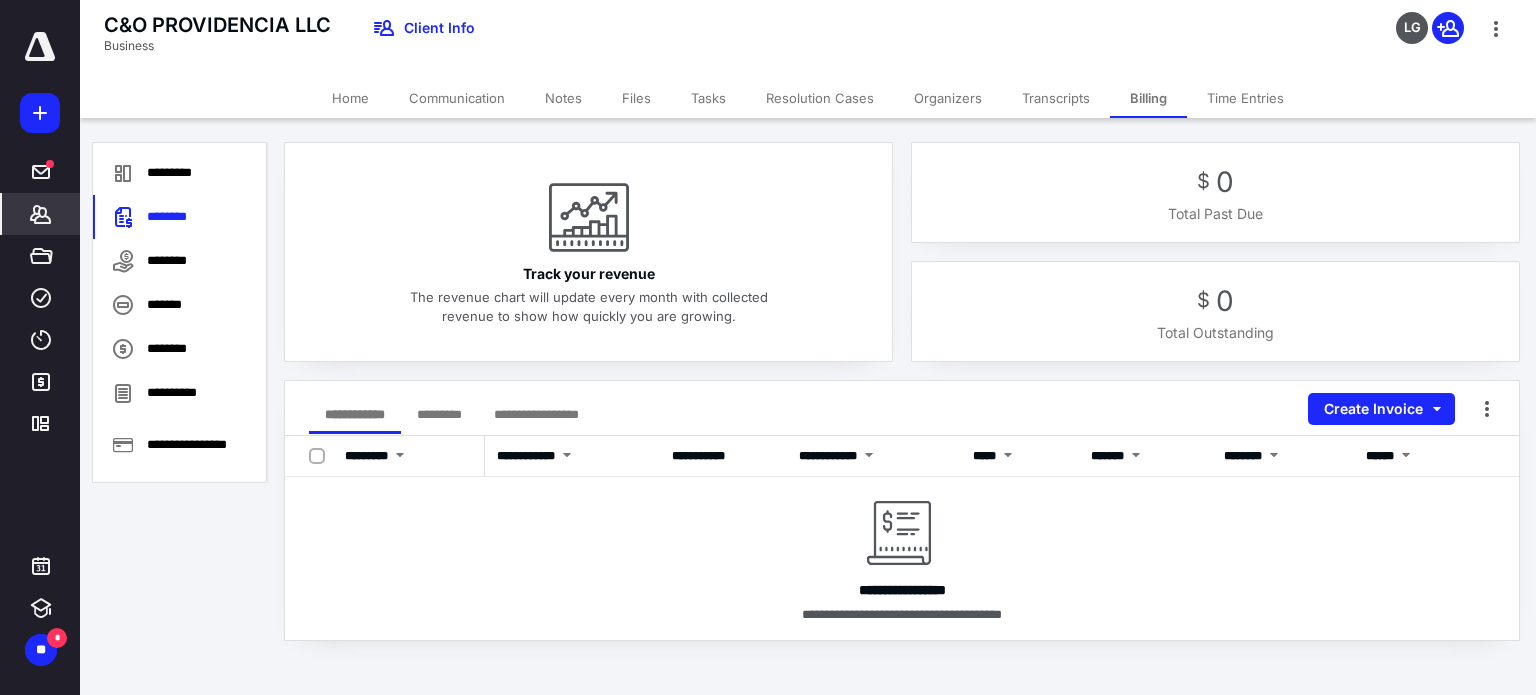 click on "*********" at bounding box center [439, 414] 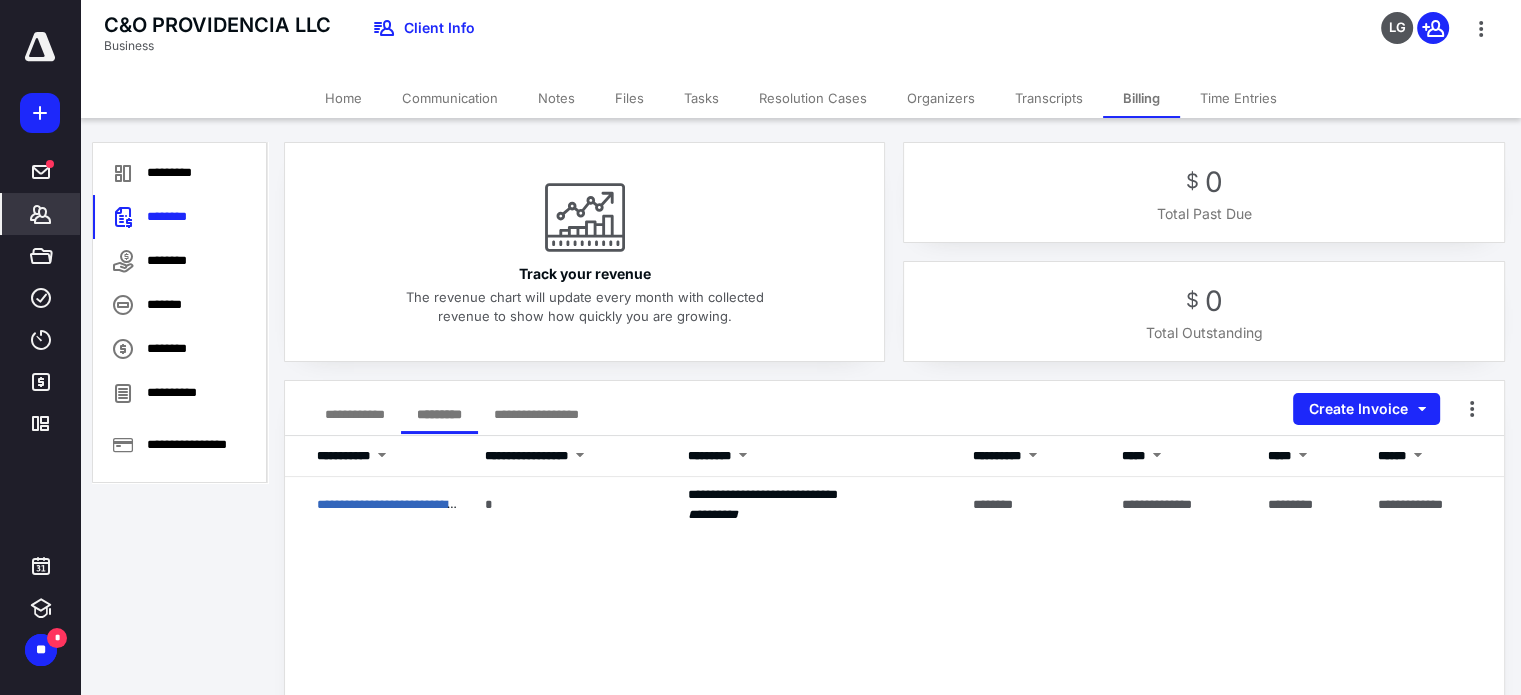 click on "**********" at bounding box center (536, 414) 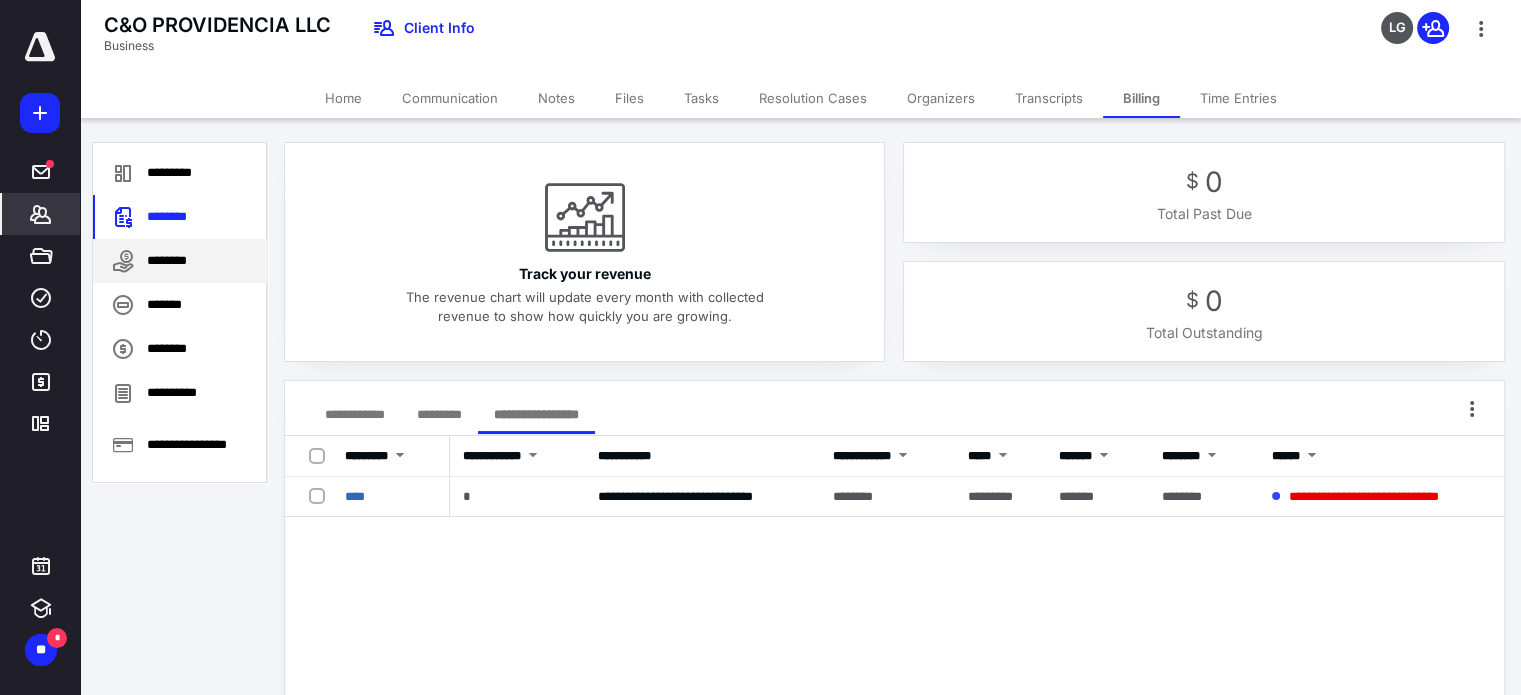 click on "********" at bounding box center (180, 261) 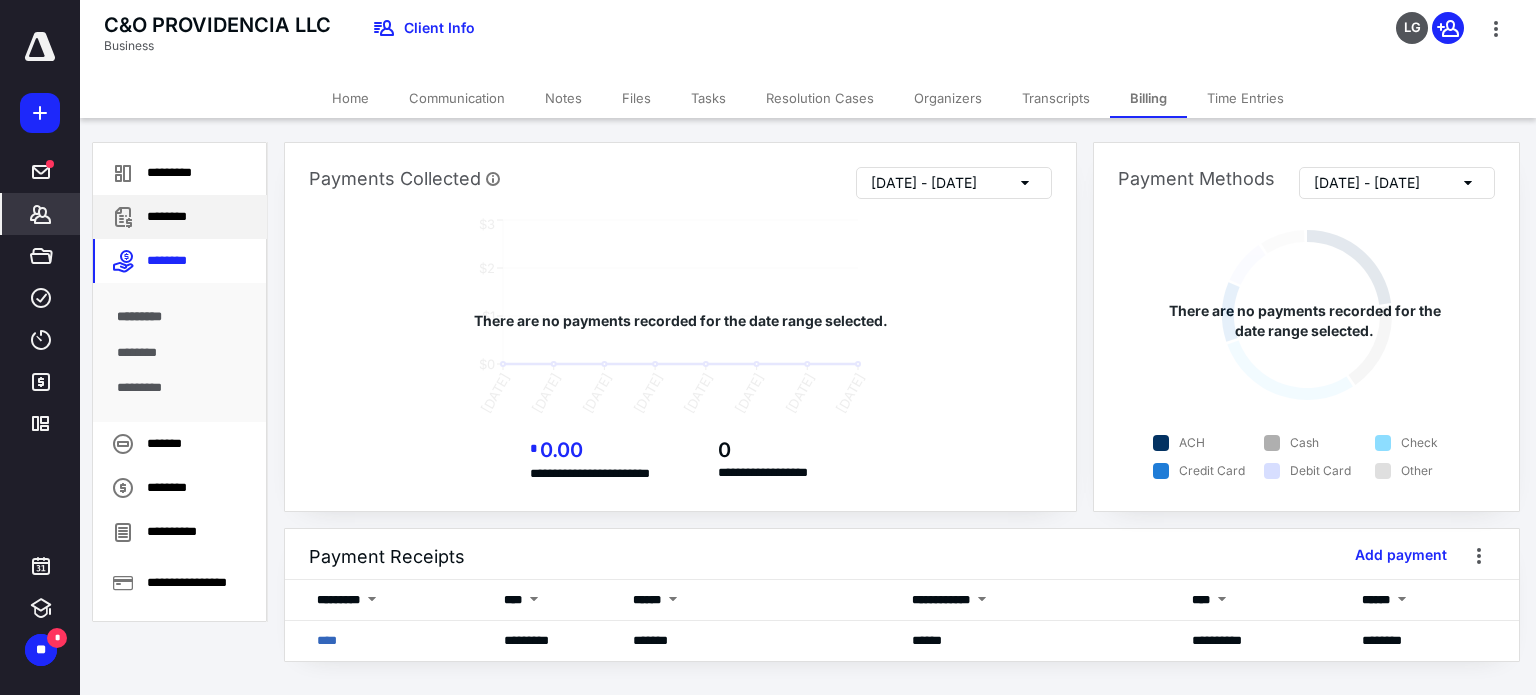 click on "********" at bounding box center [180, 217] 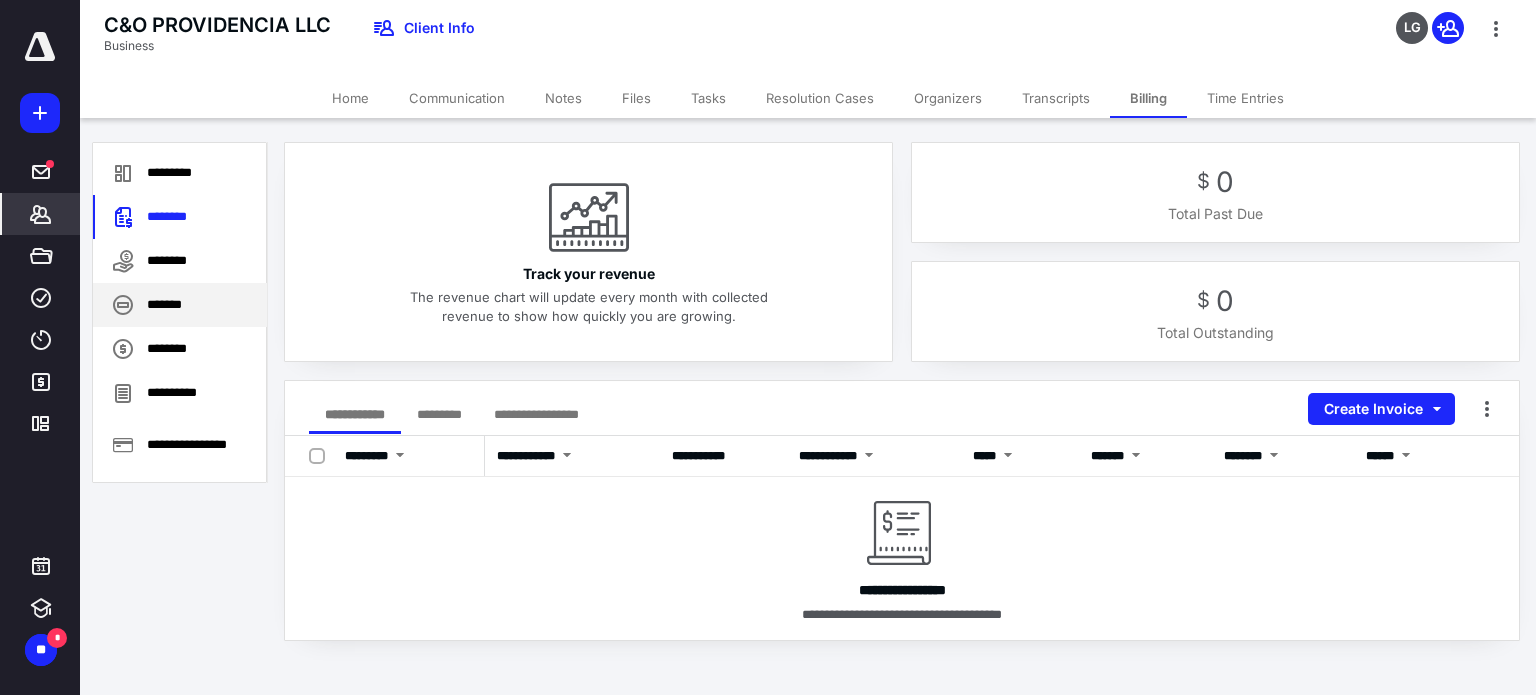 click on "*******" at bounding box center (180, 305) 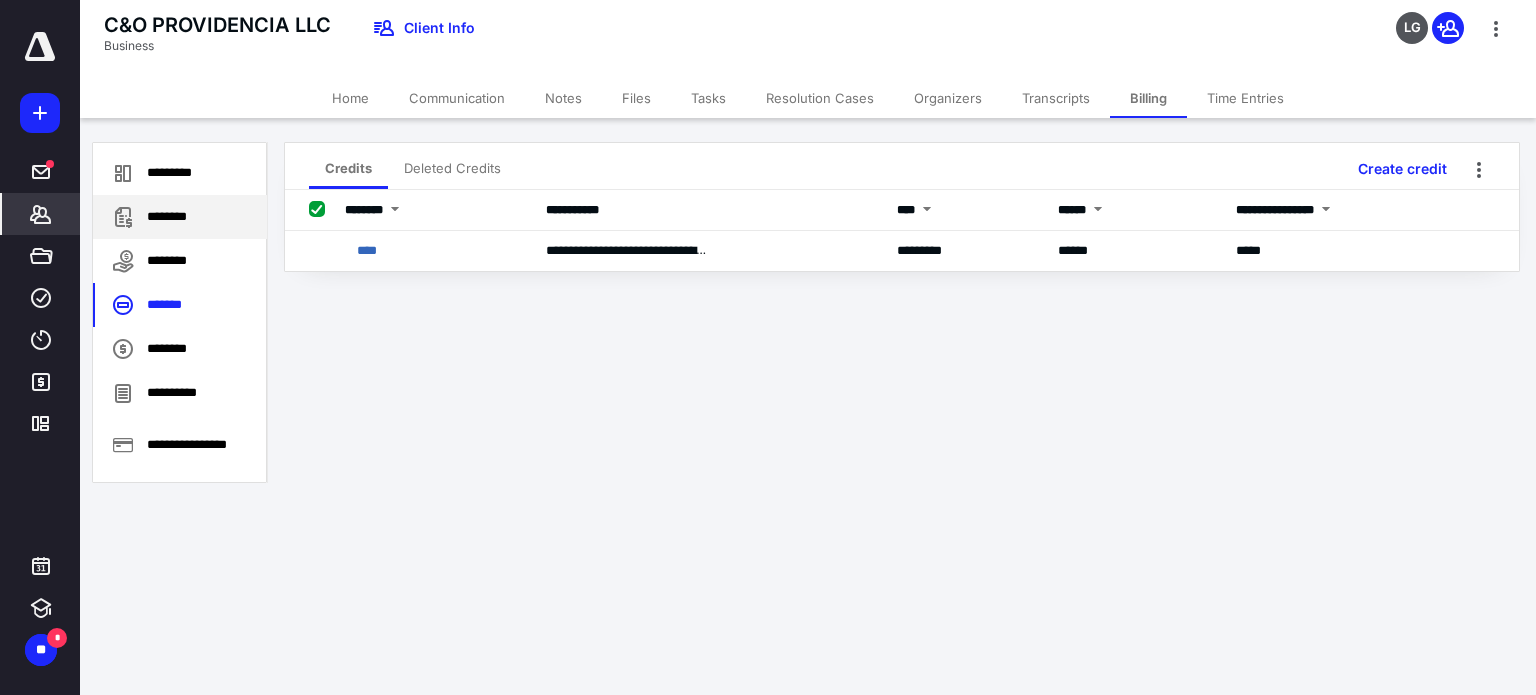 click on "********" at bounding box center (180, 217) 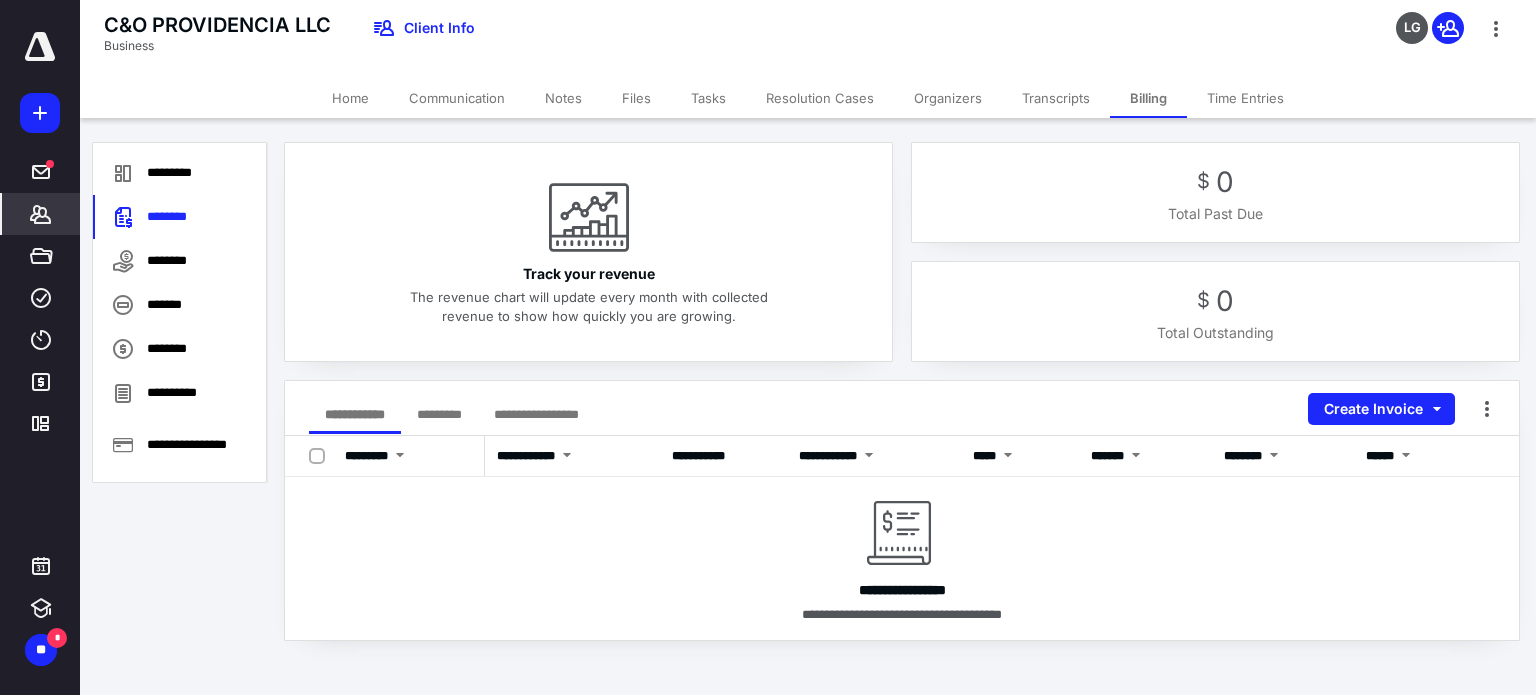 click on "*********" at bounding box center [439, 414] 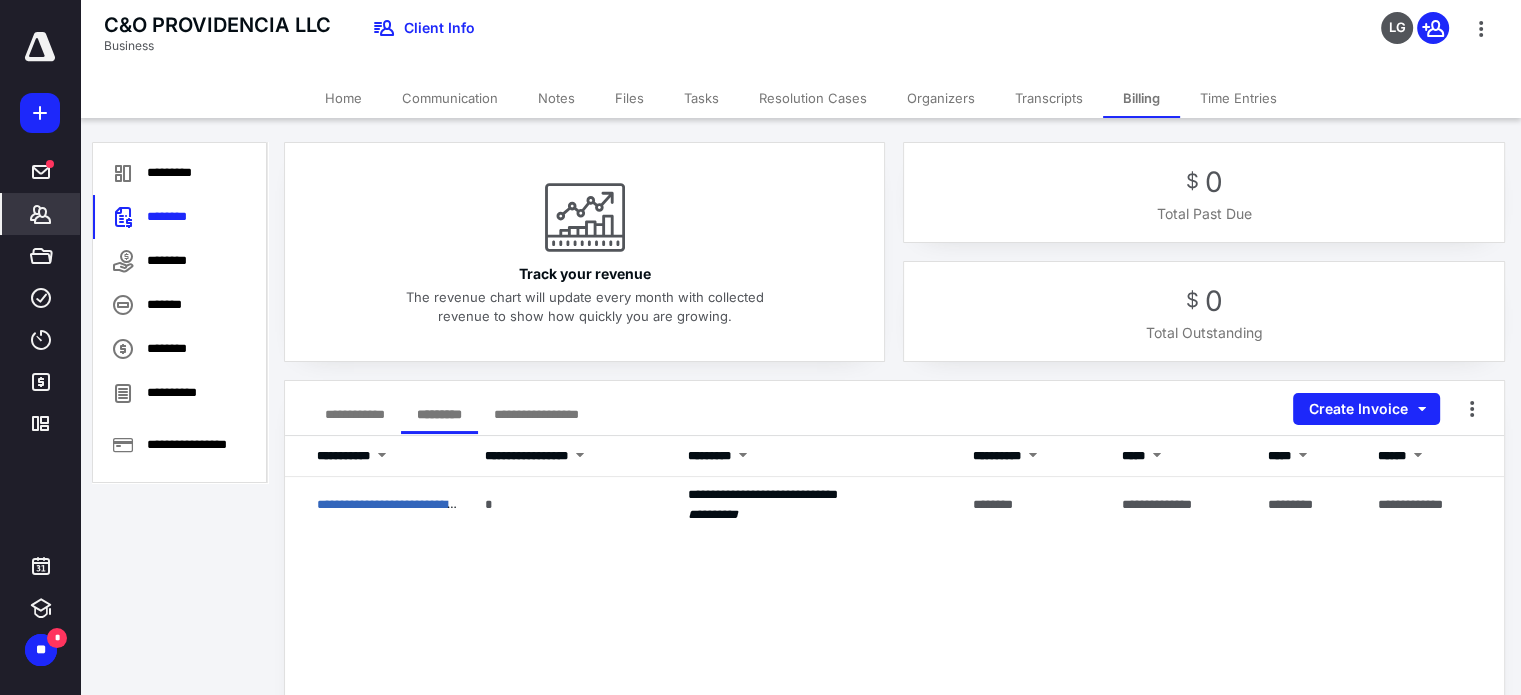click on "**********" at bounding box center (355, 414) 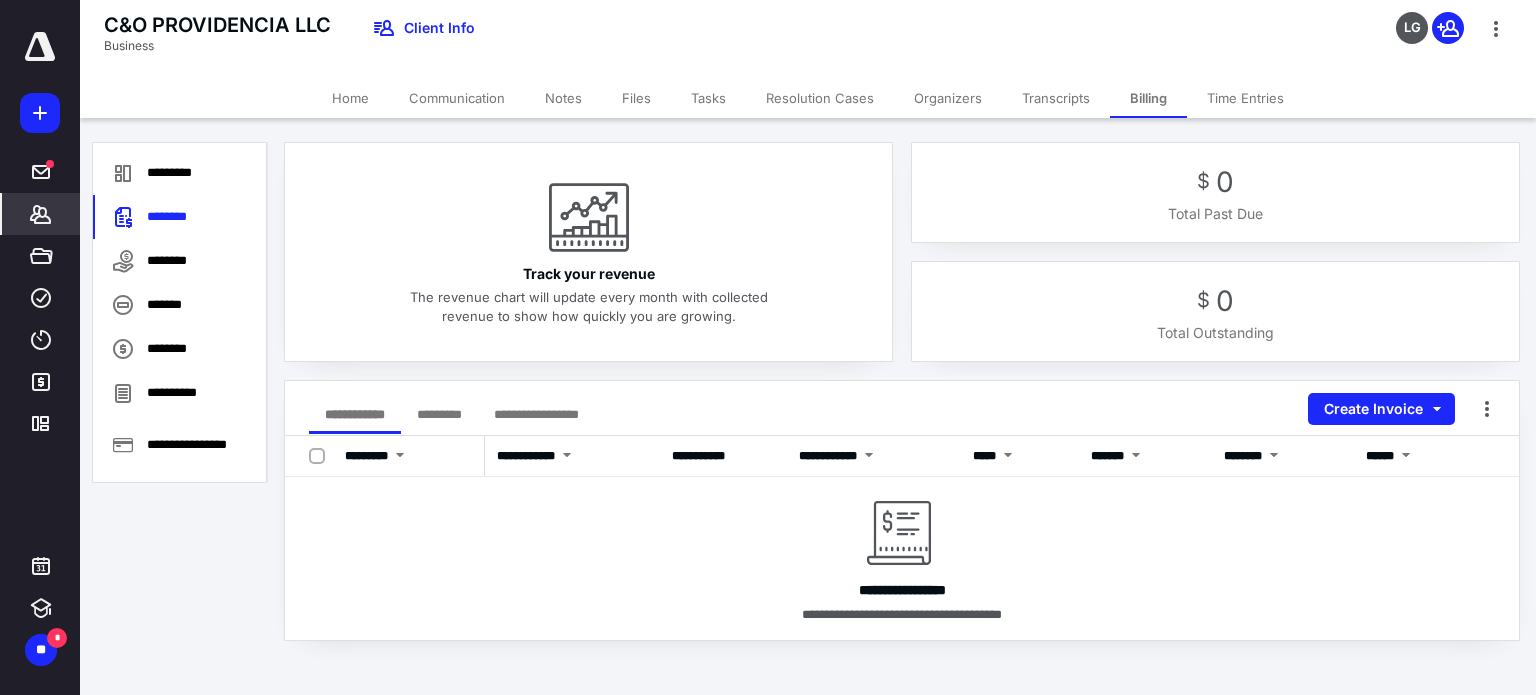 click on "**********" at bounding box center (536, 414) 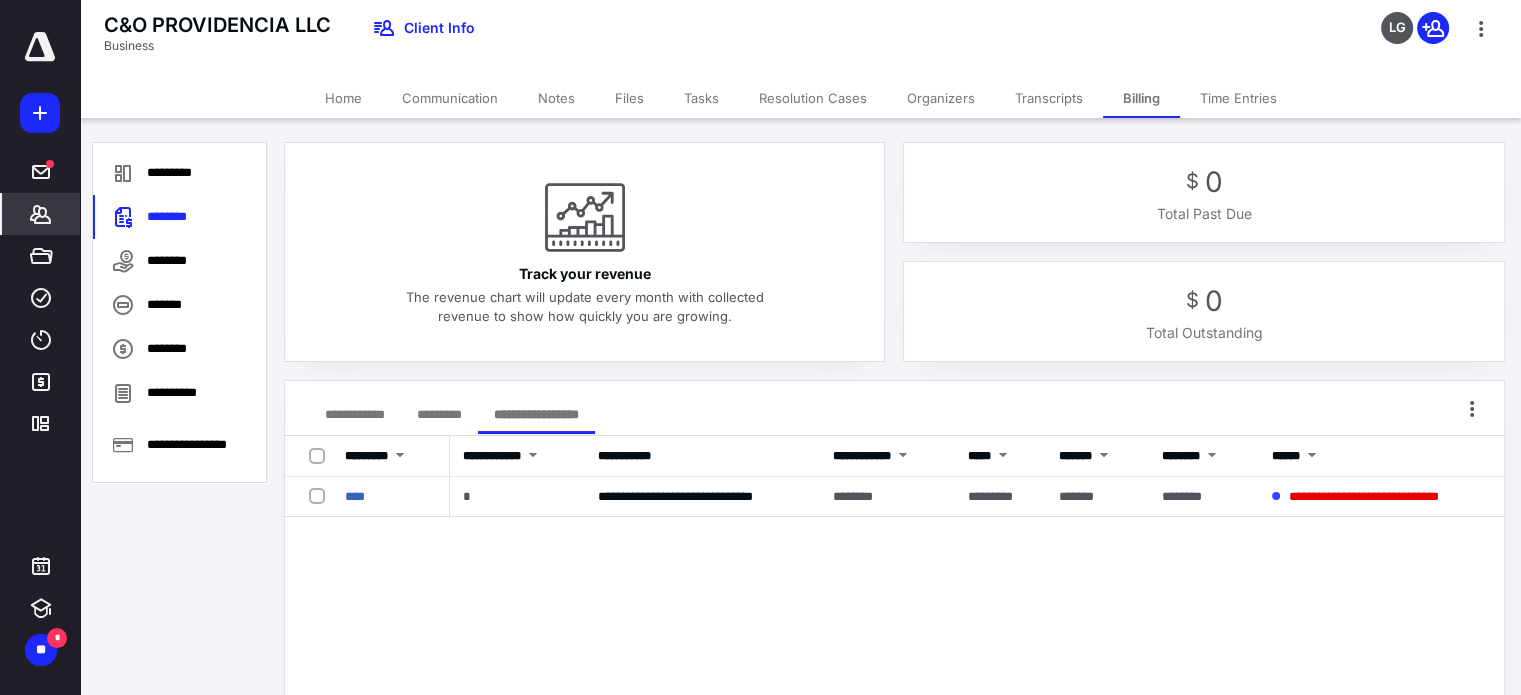 click on "*********" at bounding box center [439, 414] 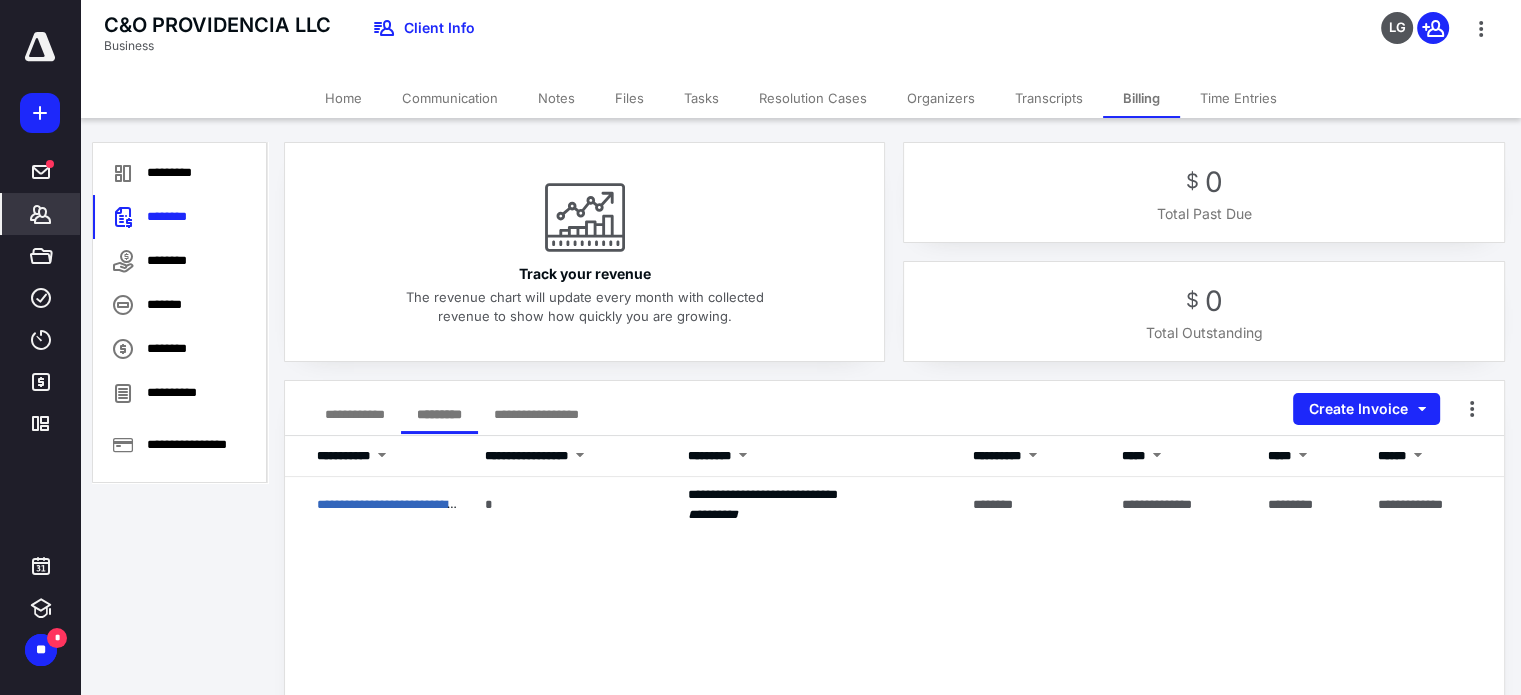 click on "**********" at bounding box center [355, 414] 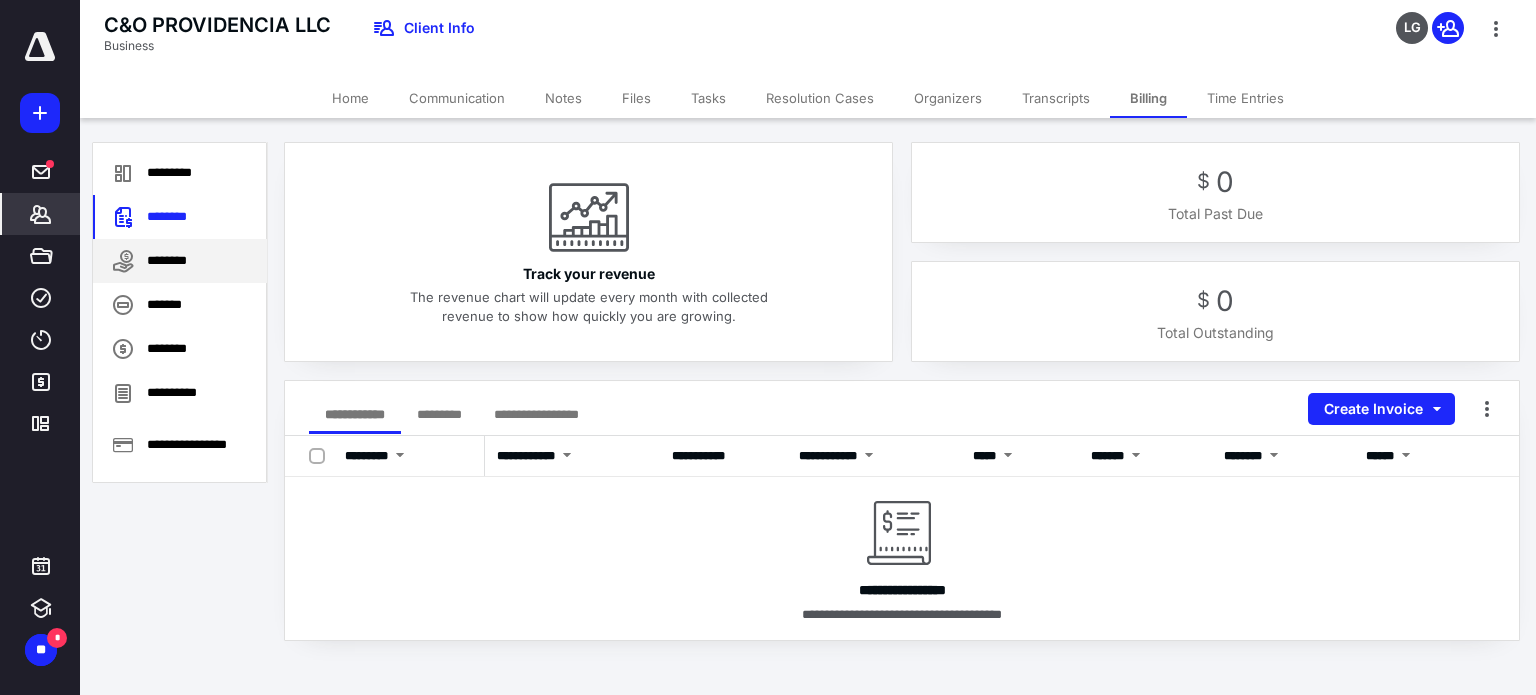 click on "********" at bounding box center [180, 261] 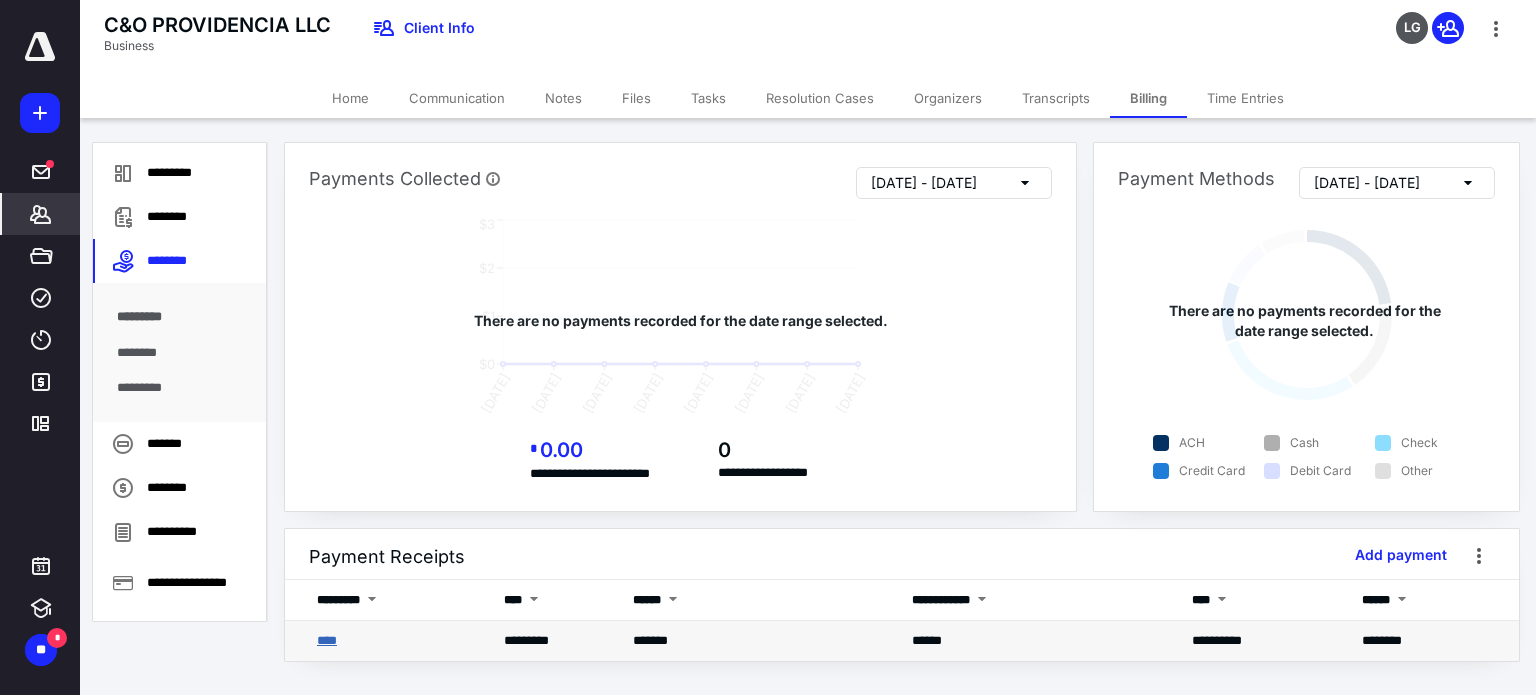 click on "****" at bounding box center [327, 640] 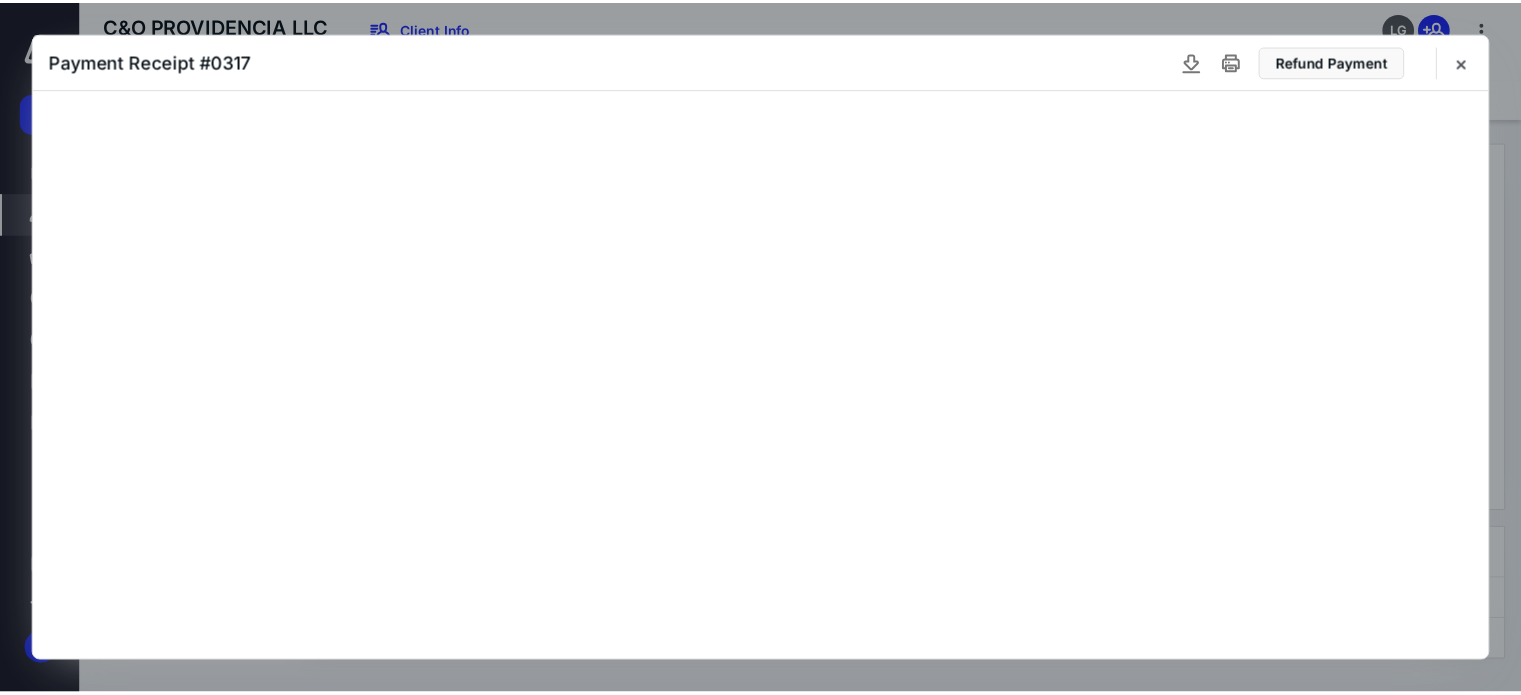scroll, scrollTop: 0, scrollLeft: 0, axis: both 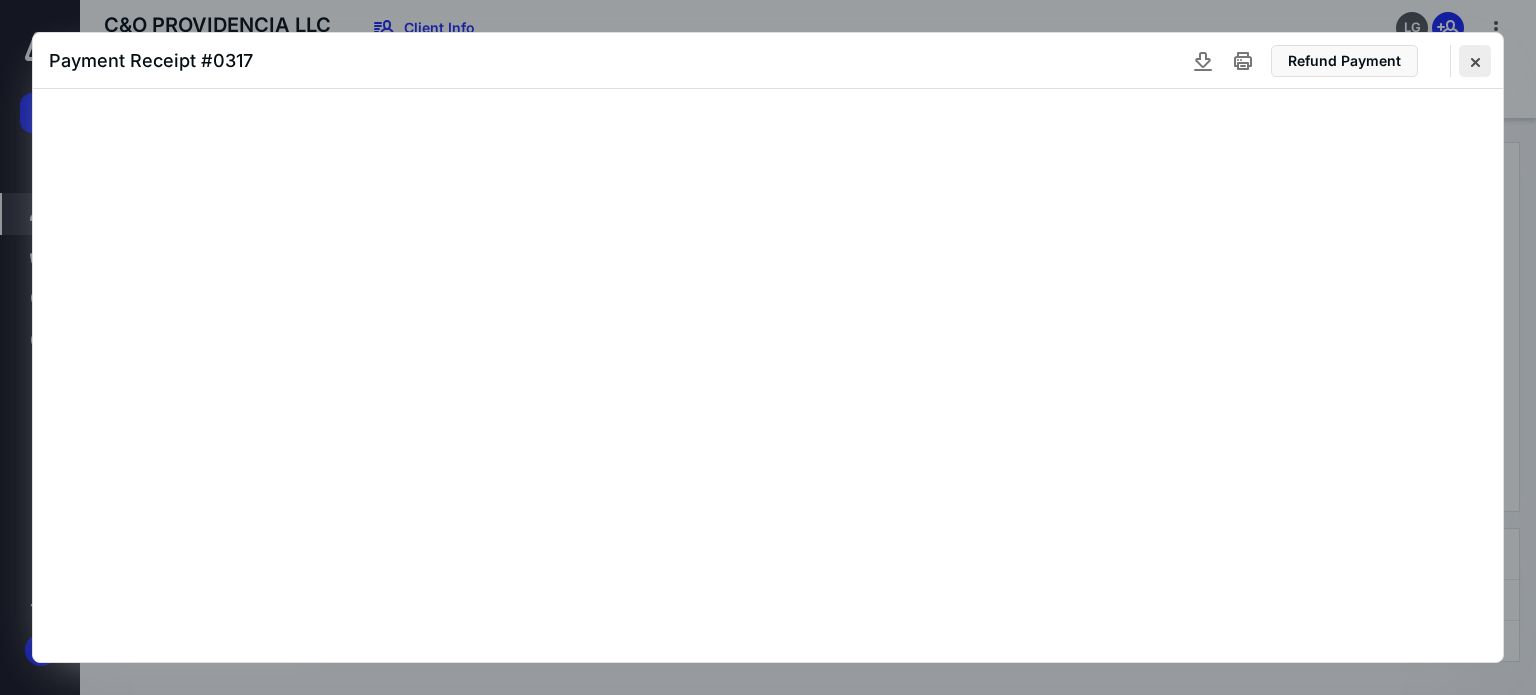 click at bounding box center (1475, 61) 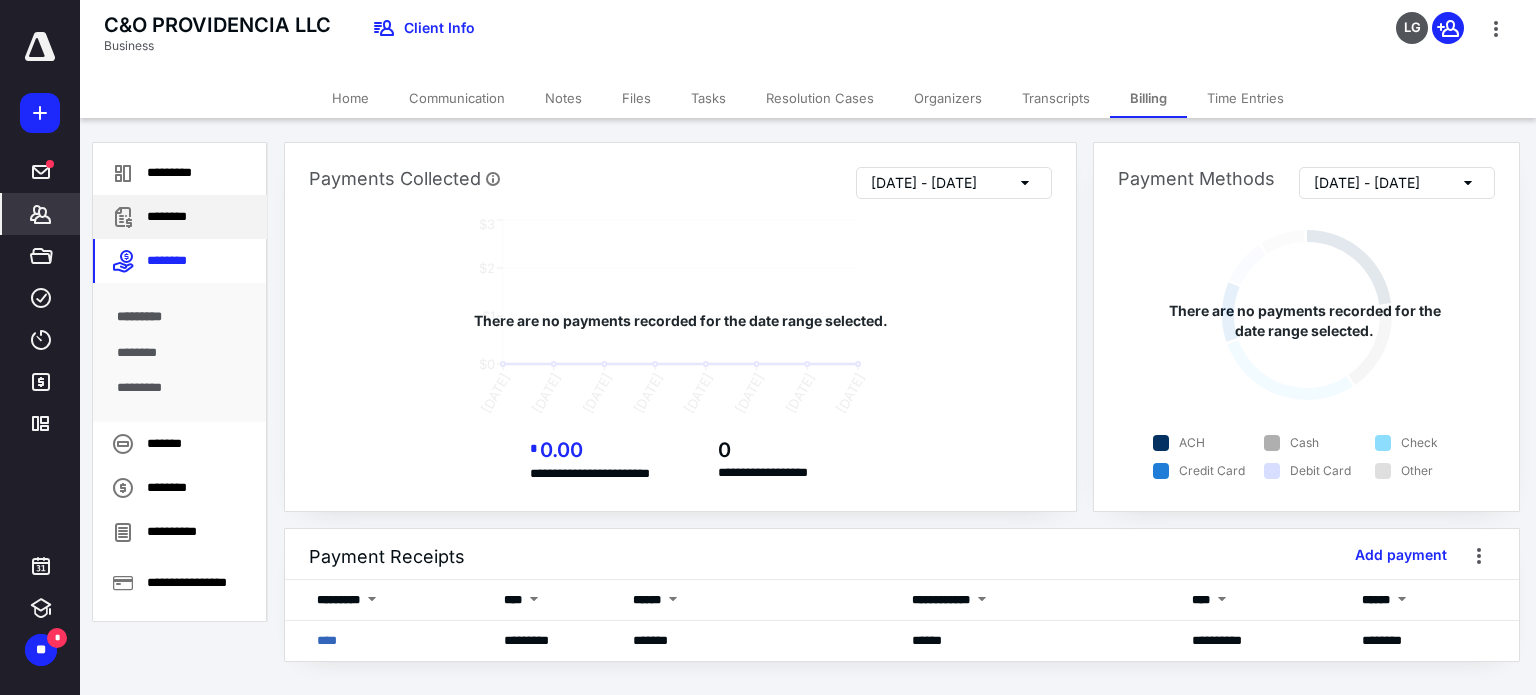 click on "********" at bounding box center [180, 217] 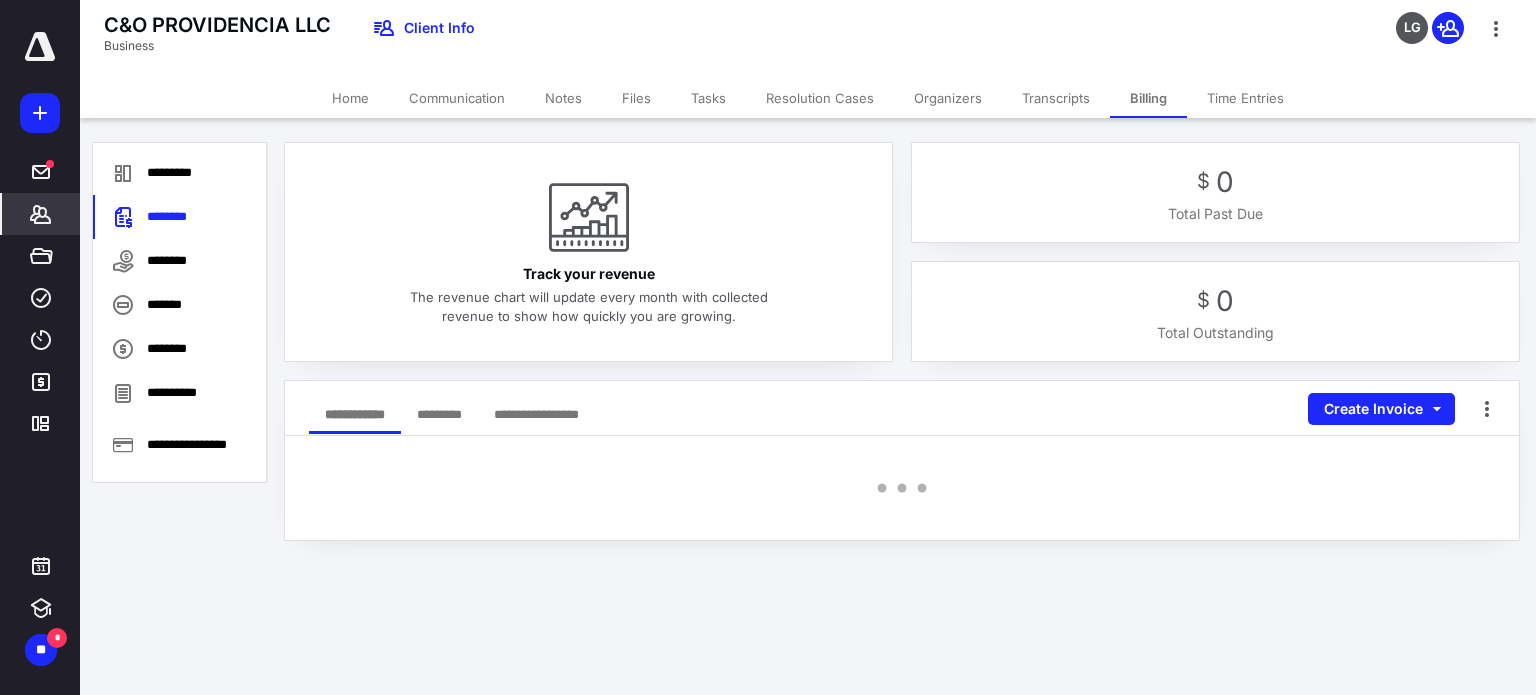 click on "Home" at bounding box center (350, 98) 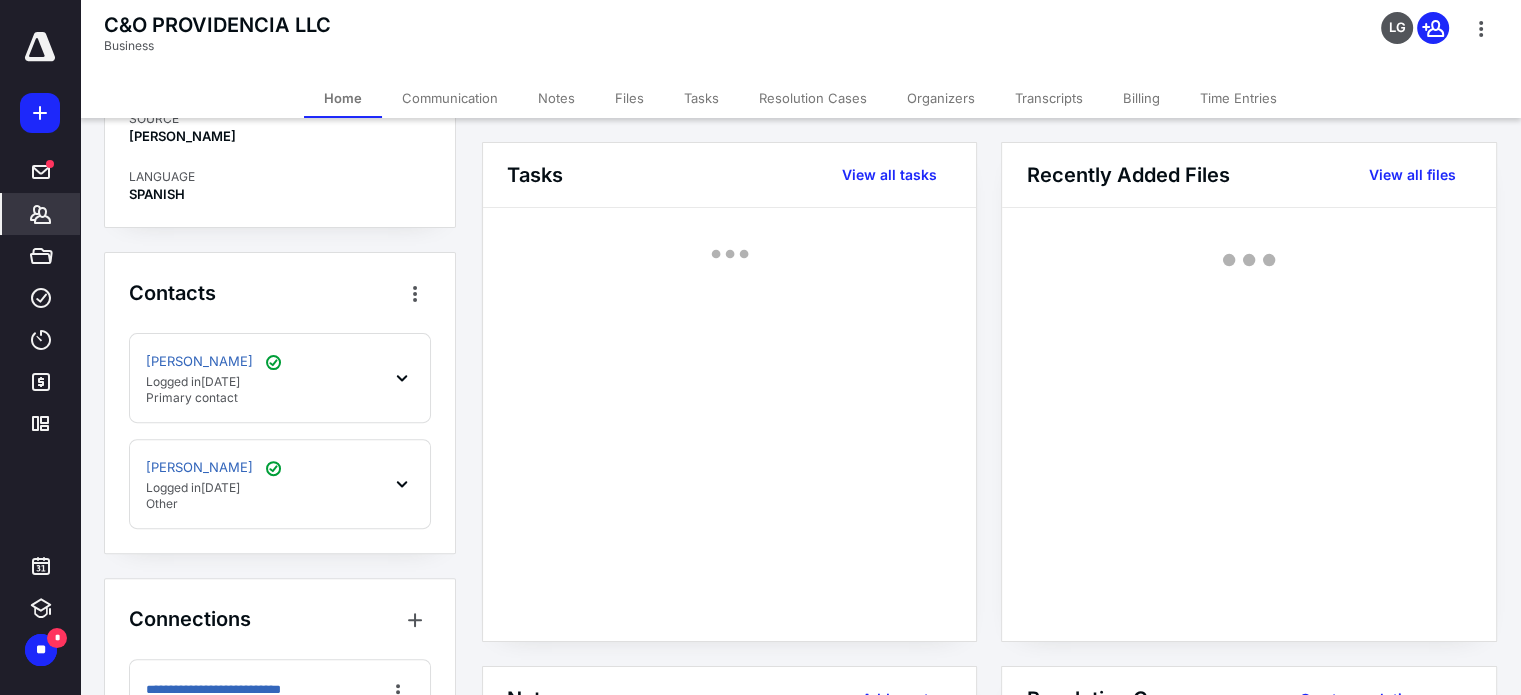 scroll, scrollTop: 746, scrollLeft: 0, axis: vertical 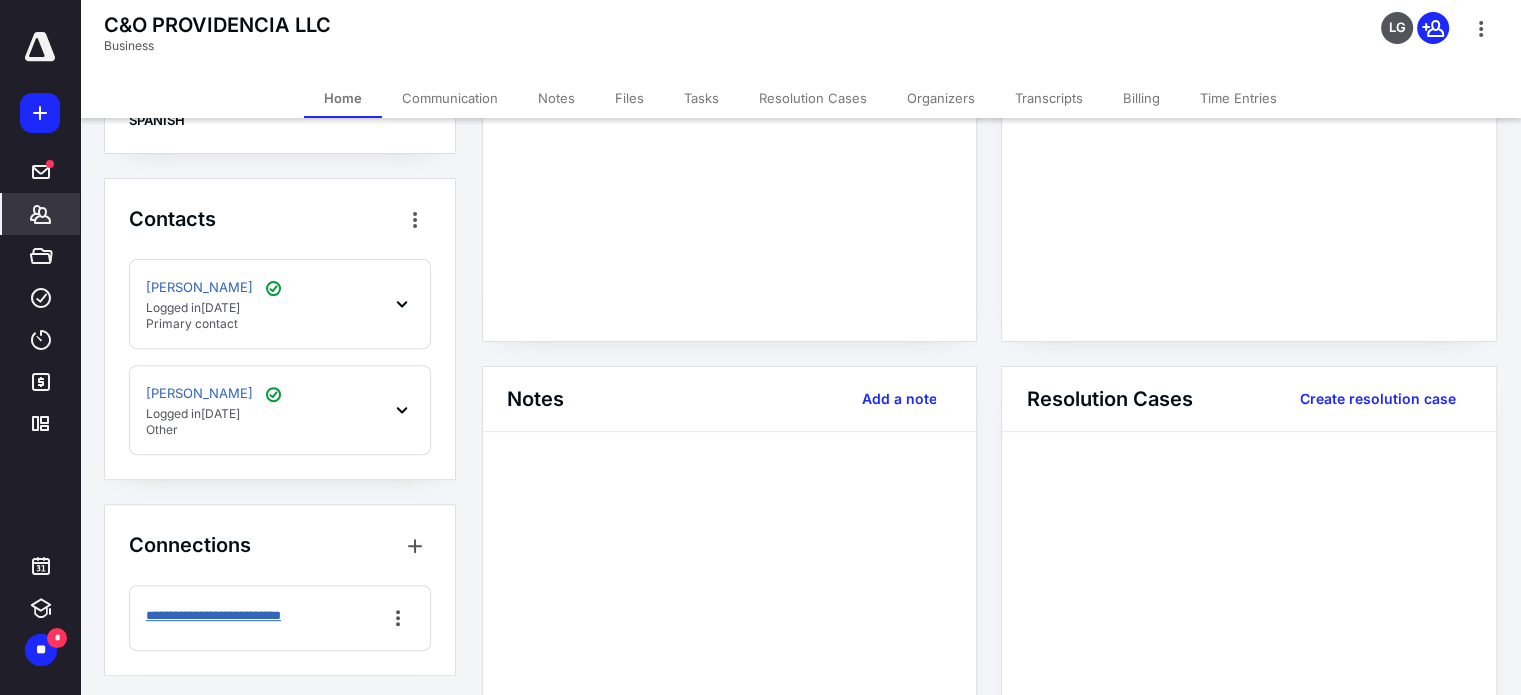 click on "**********" at bounding box center [253, 616] 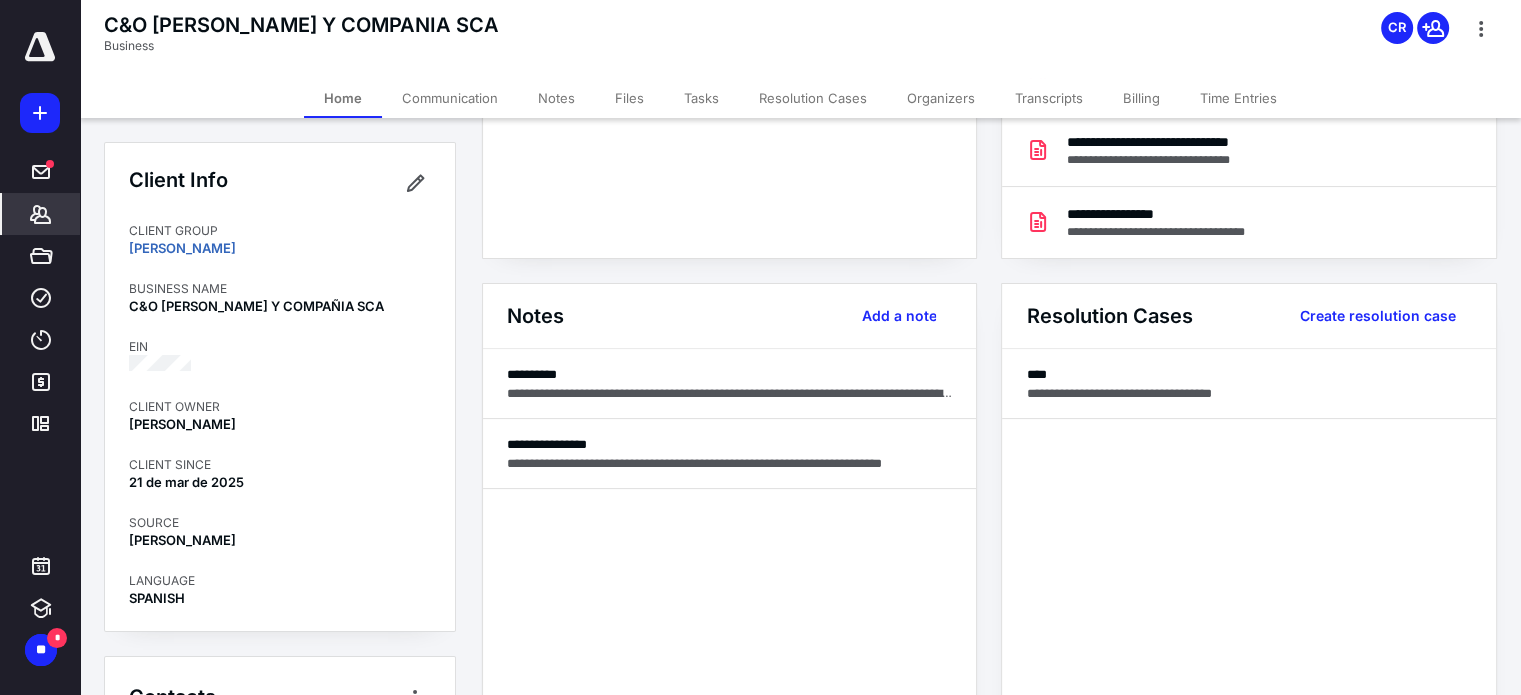 scroll, scrollTop: 400, scrollLeft: 0, axis: vertical 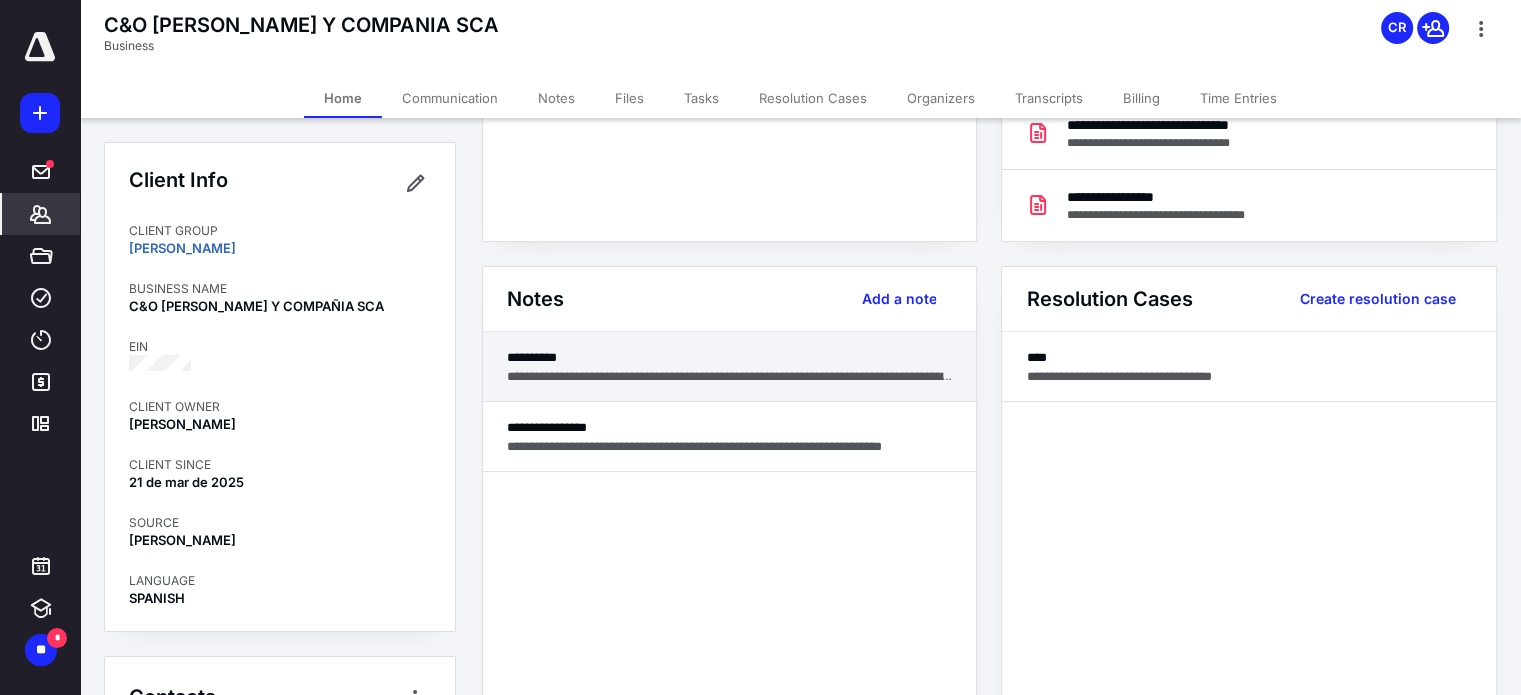 click on "**********" at bounding box center (730, 376) 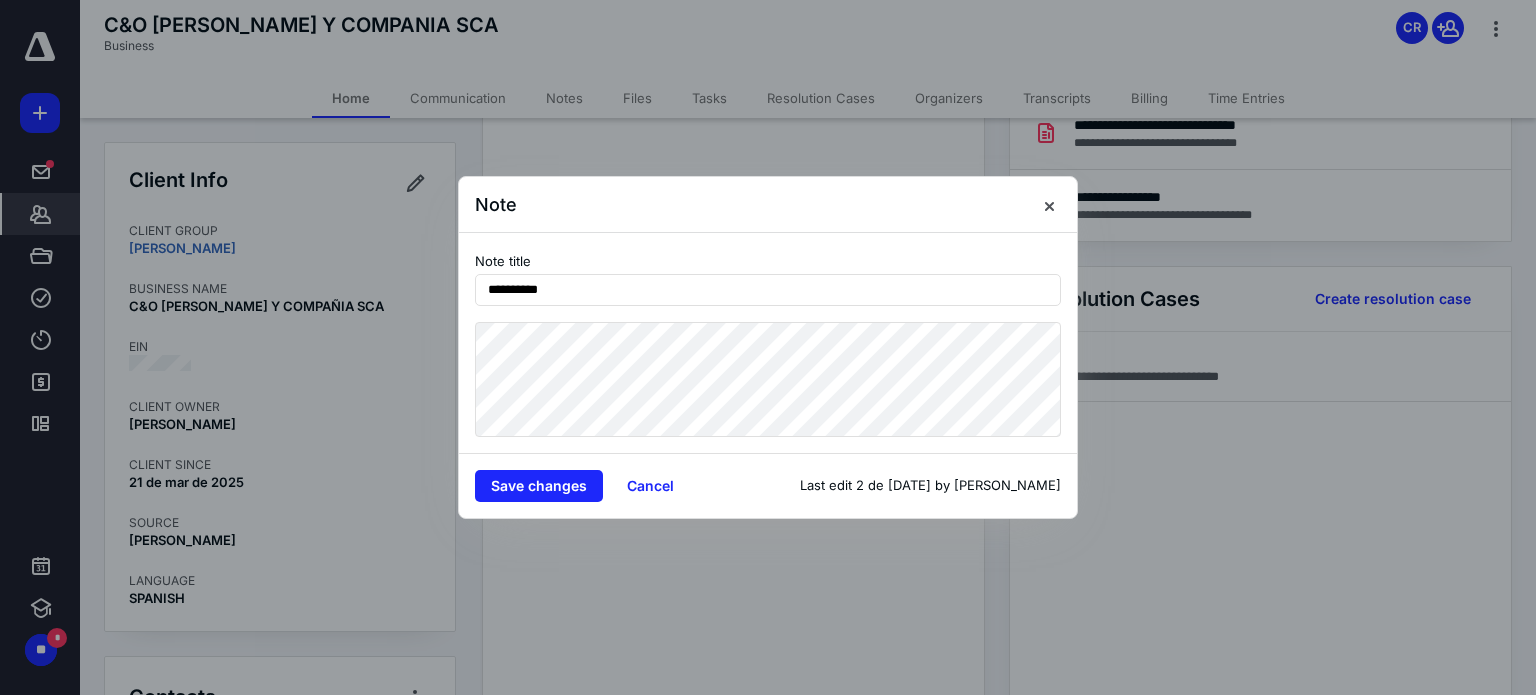 click at bounding box center [768, 347] 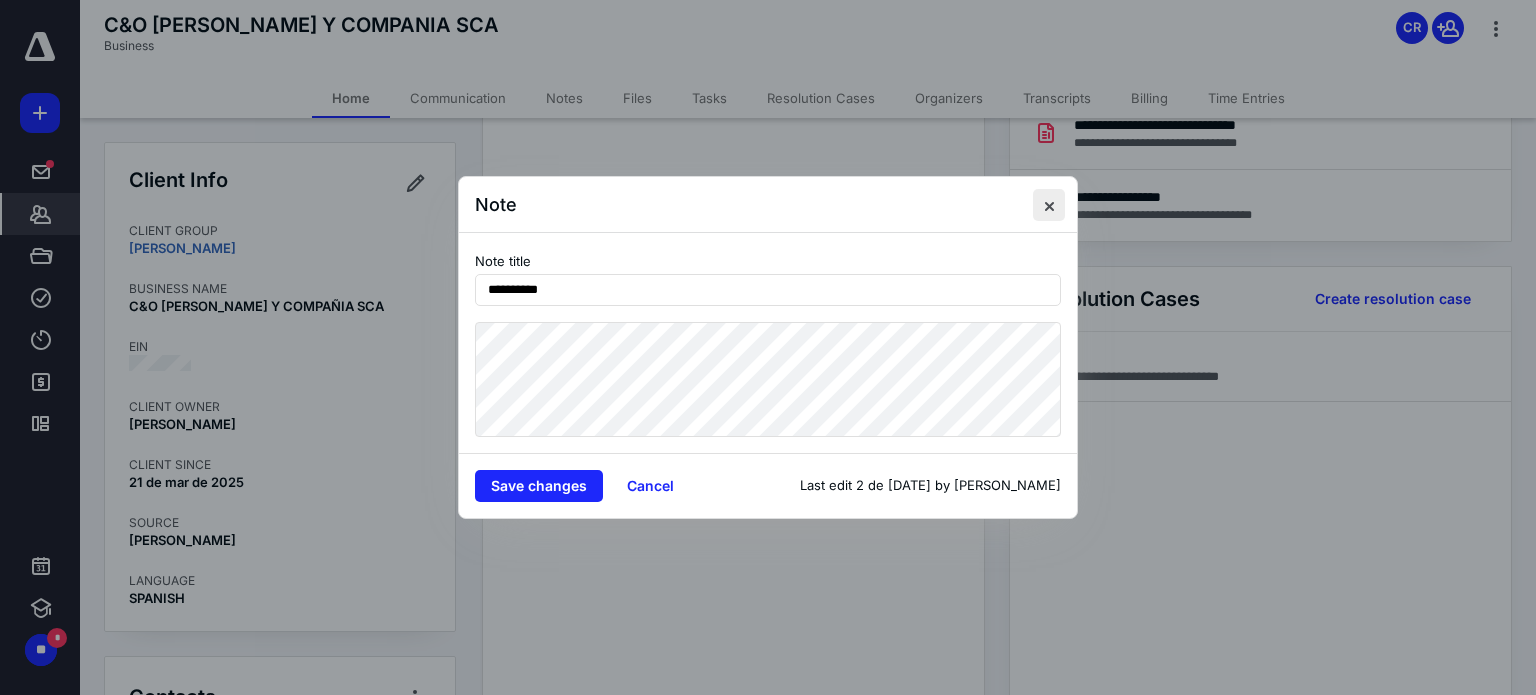 click at bounding box center [1049, 205] 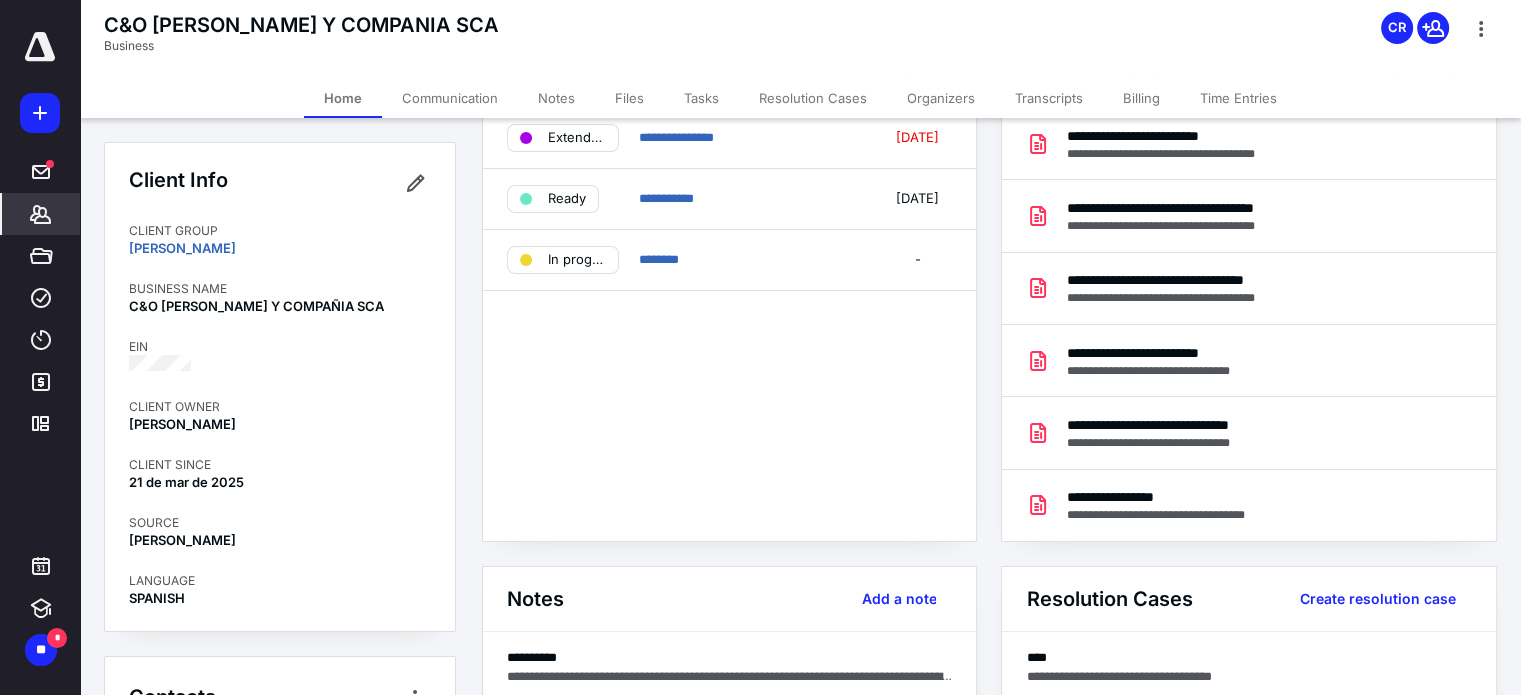 scroll, scrollTop: 0, scrollLeft: 0, axis: both 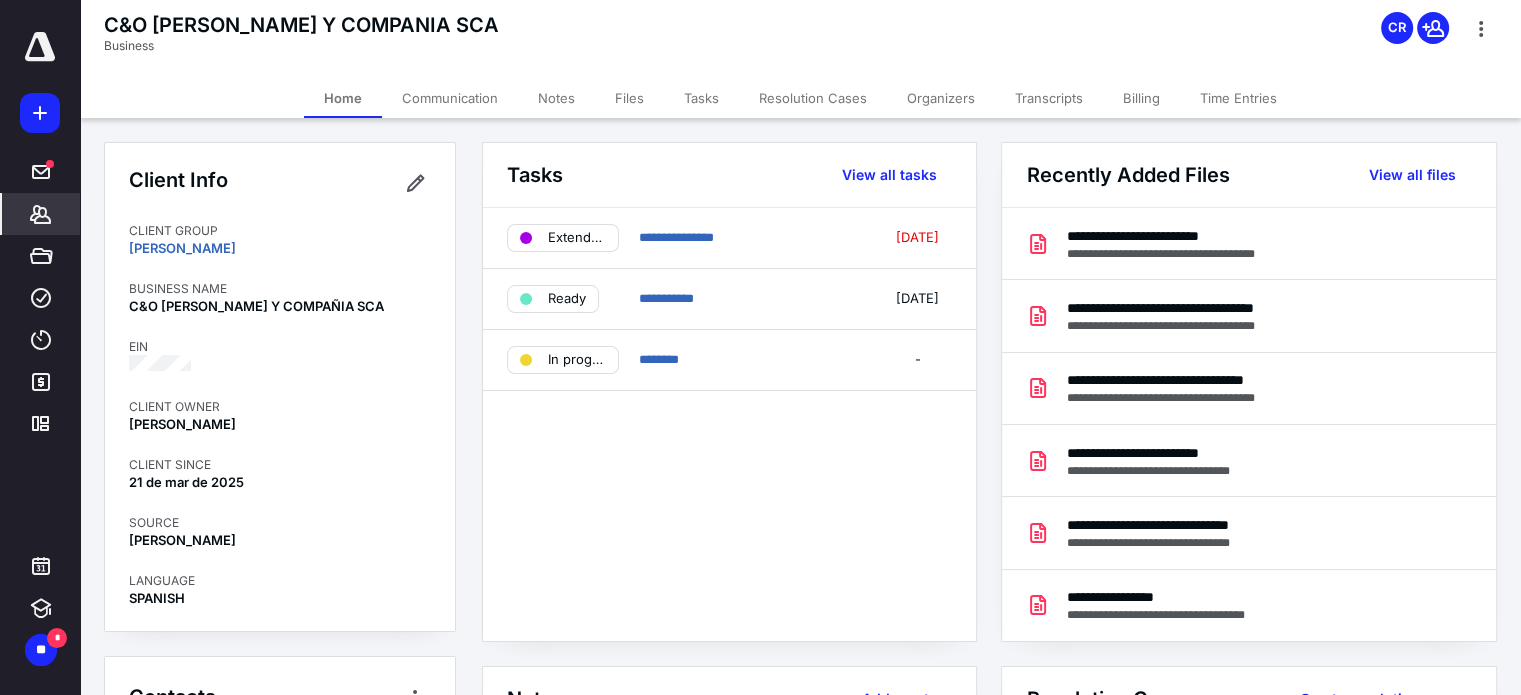 click on "Billing" at bounding box center [1141, 98] 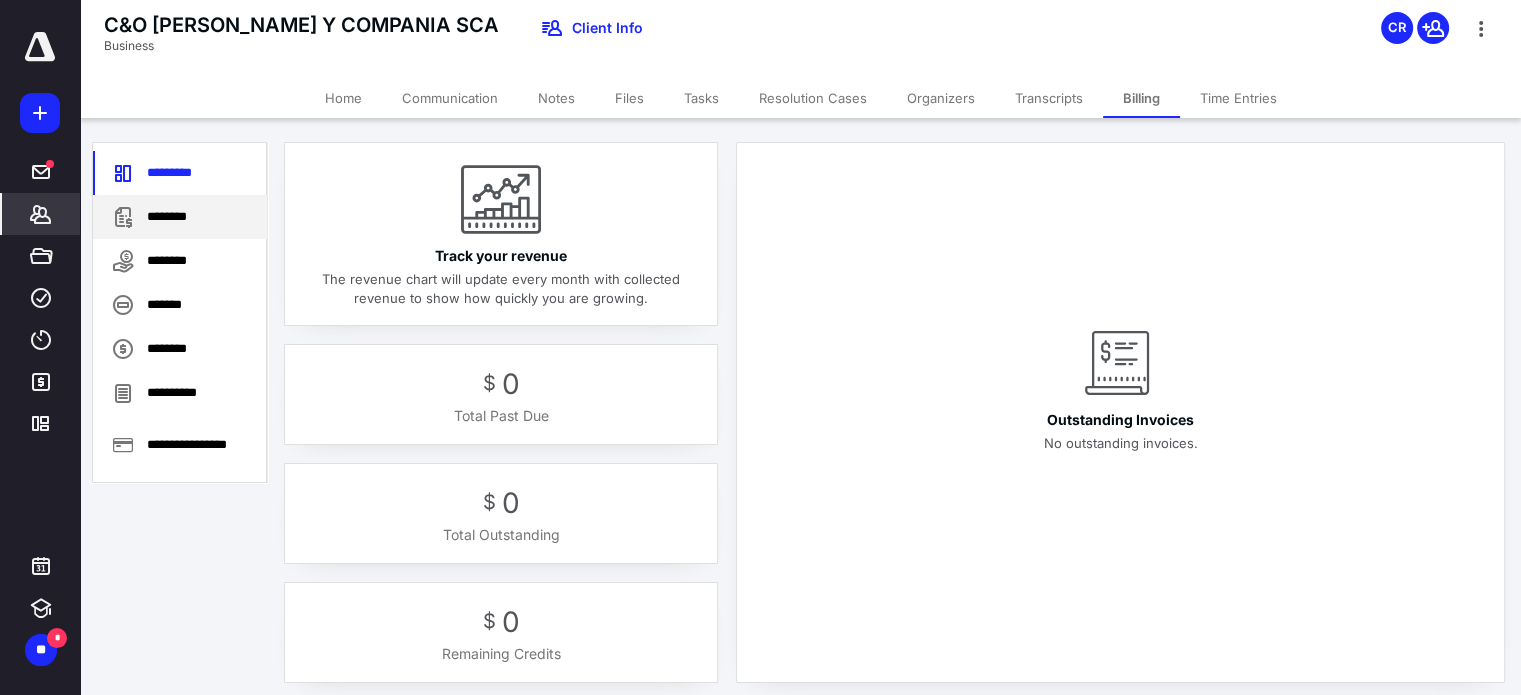 click on "********" at bounding box center [180, 217] 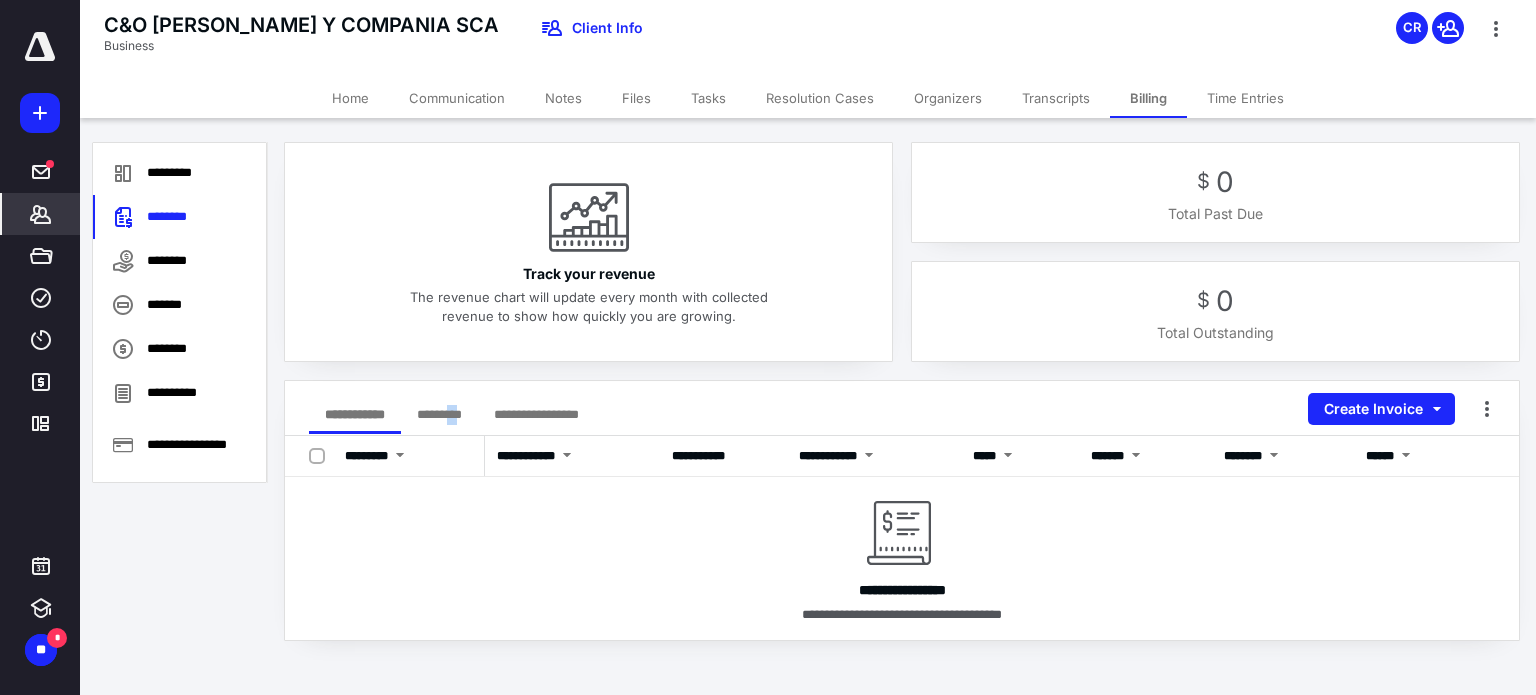 drag, startPoint x: 479, startPoint y: 404, endPoint x: 471, endPoint y: 415, distance: 13.601471 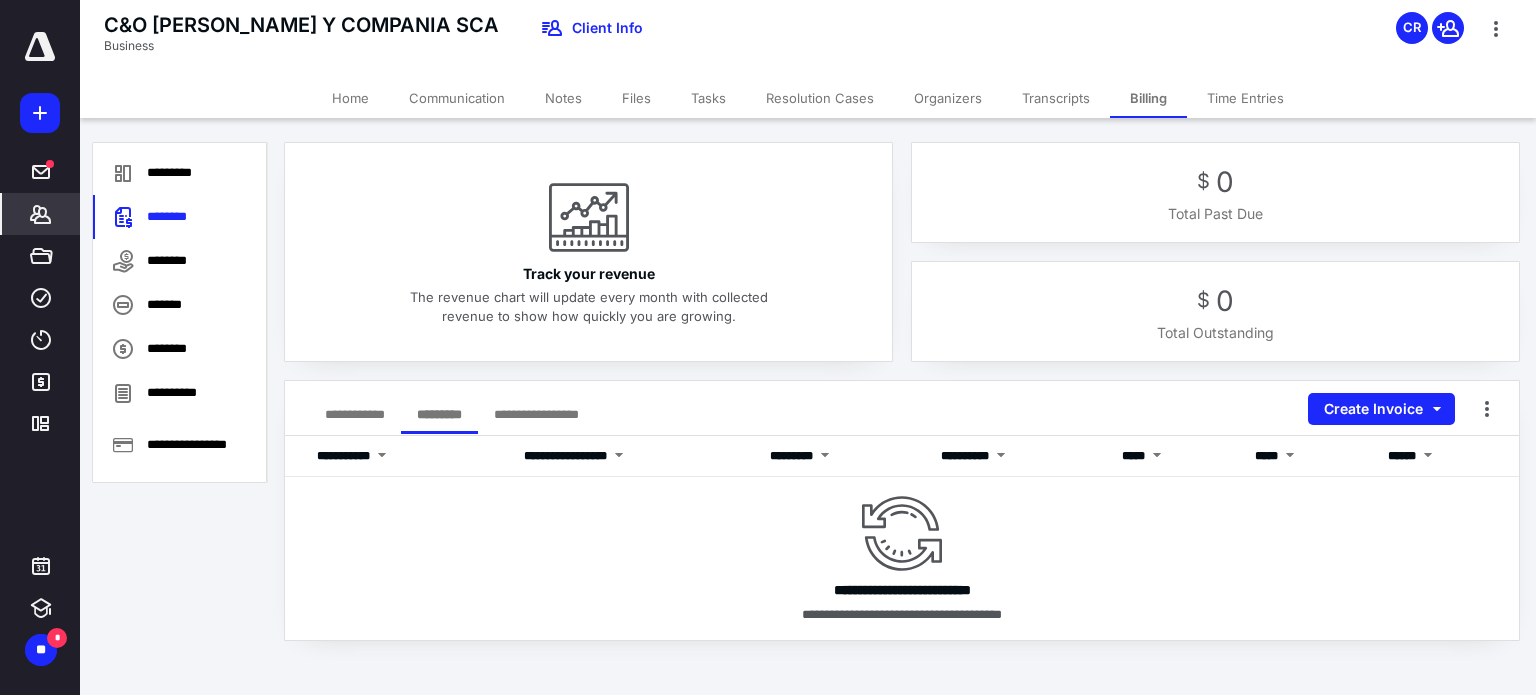 click on "**********" at bounding box center [536, 414] 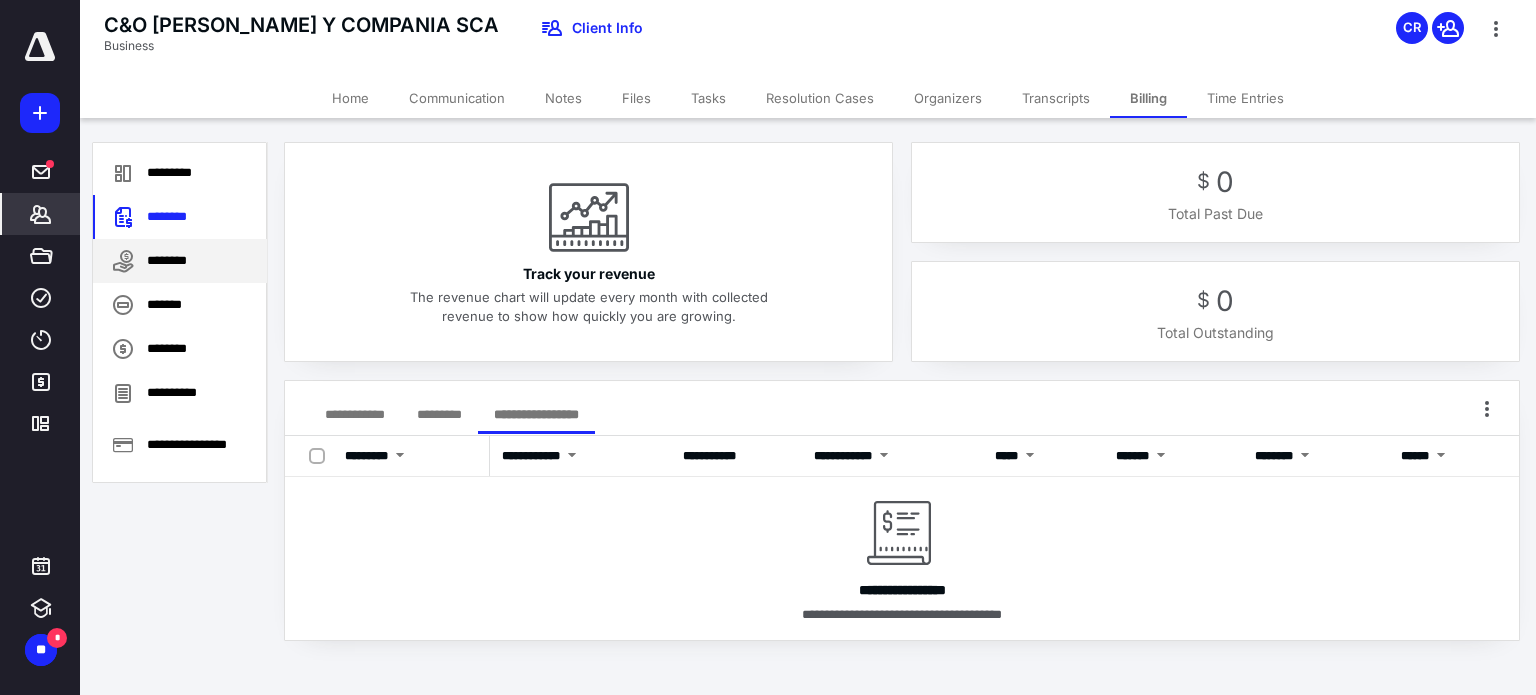 click on "********" at bounding box center [180, 261] 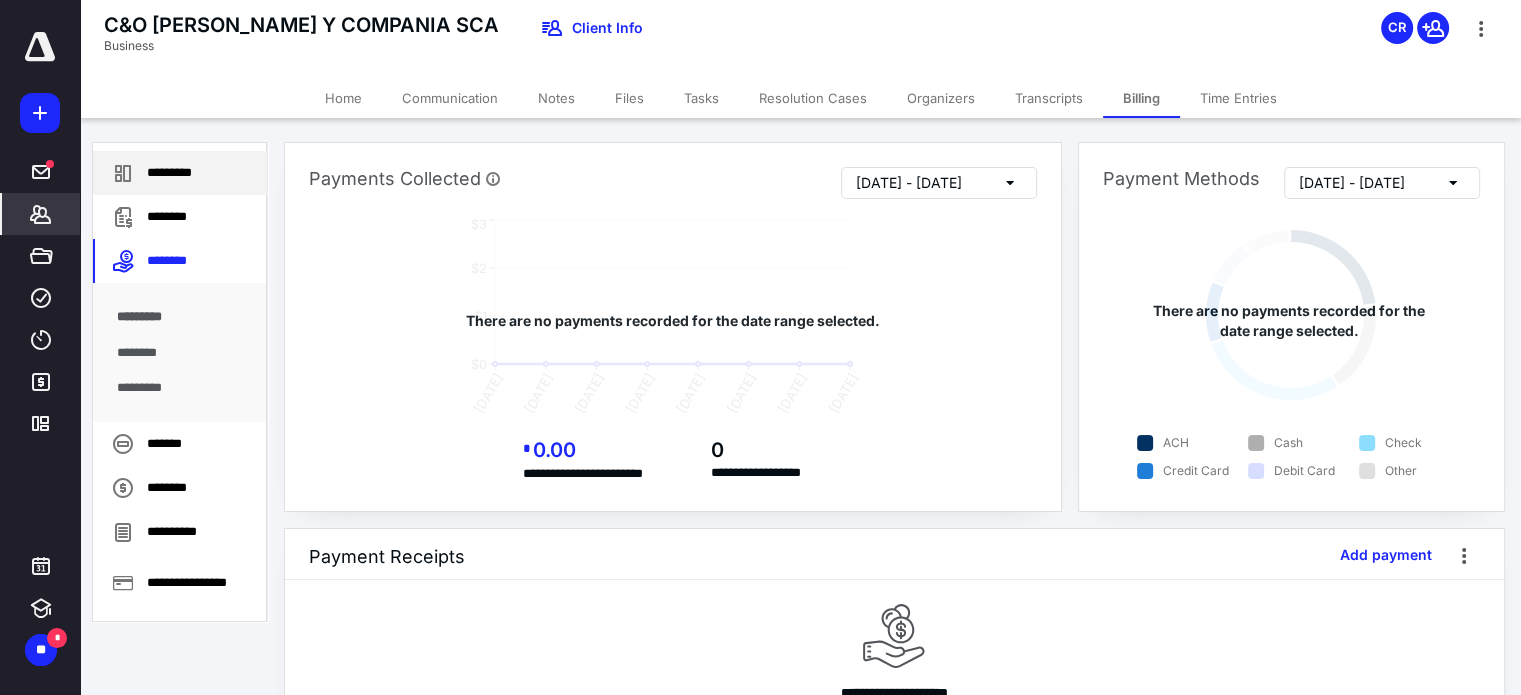 click on "*********" at bounding box center (180, 173) 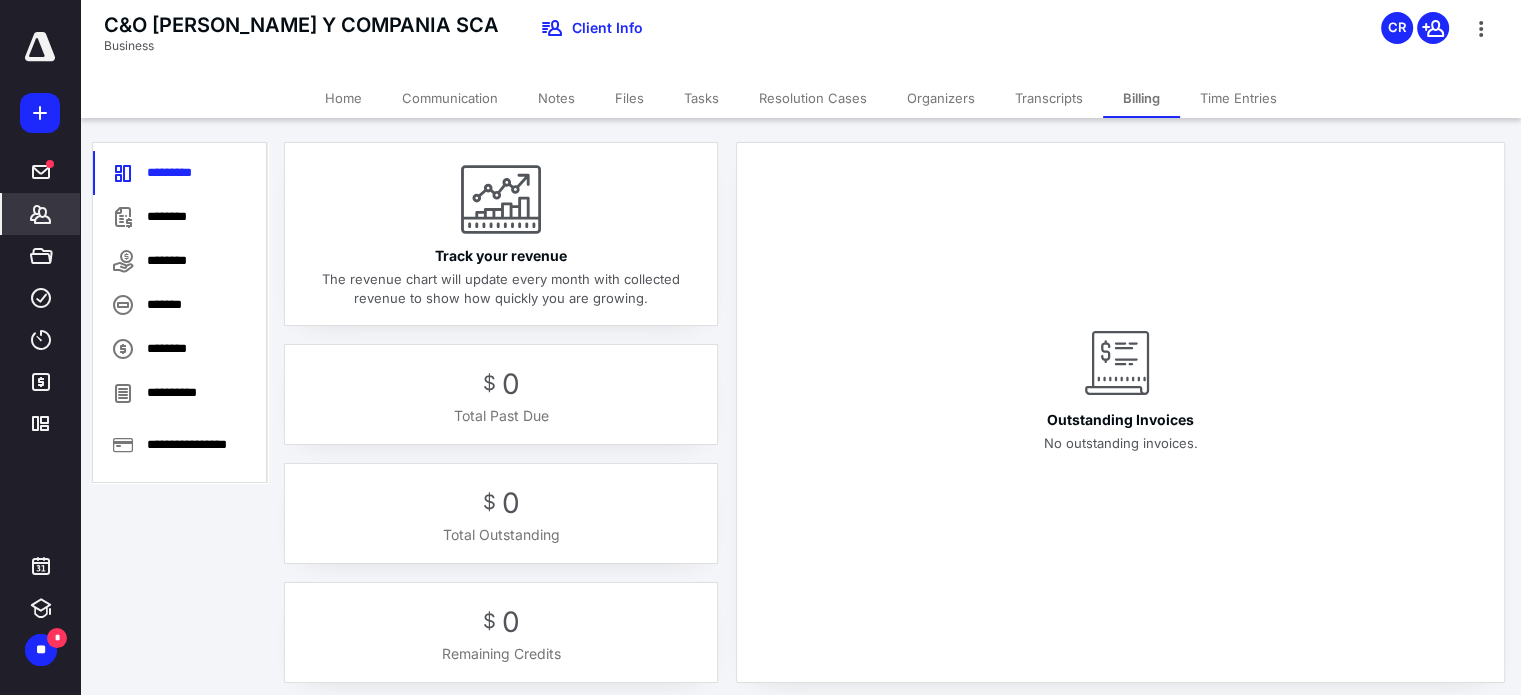 click on "Home" at bounding box center (343, 98) 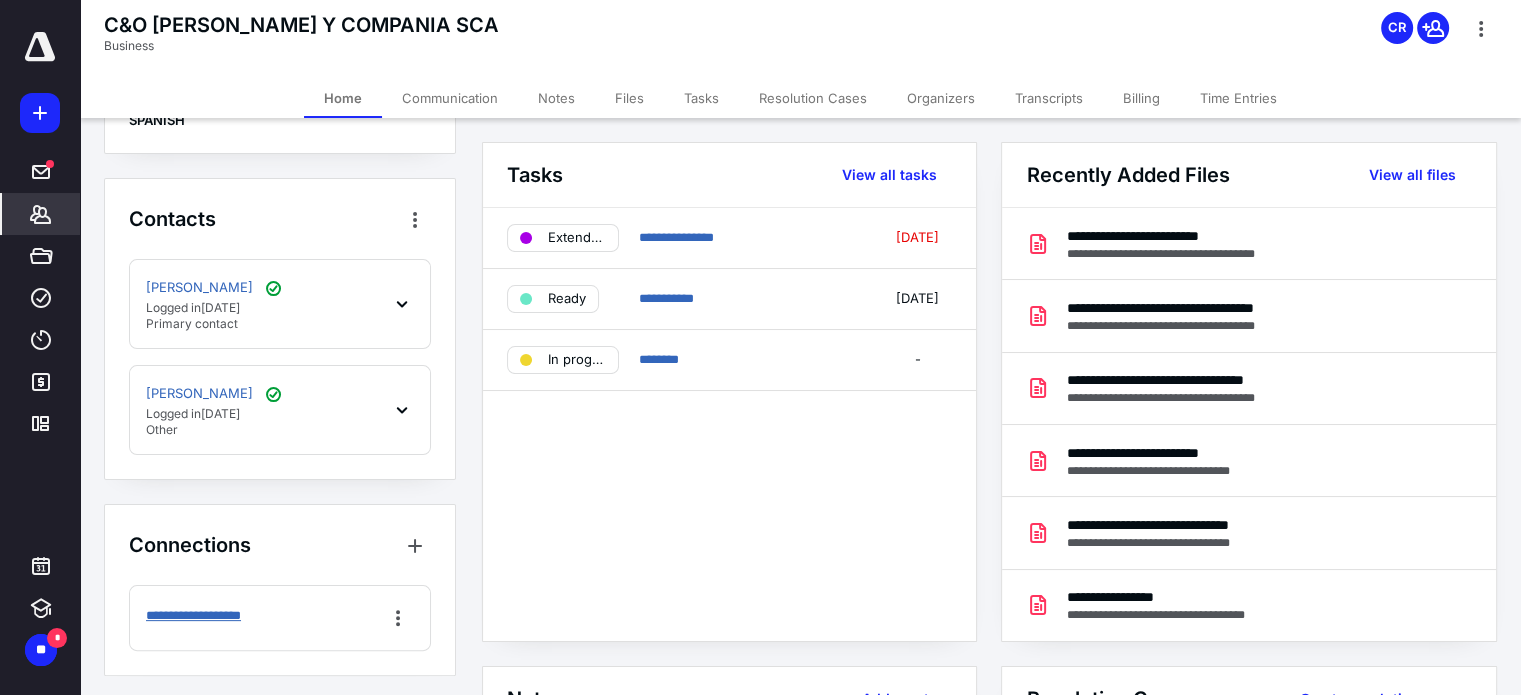 click on "**********" at bounding box center [219, 616] 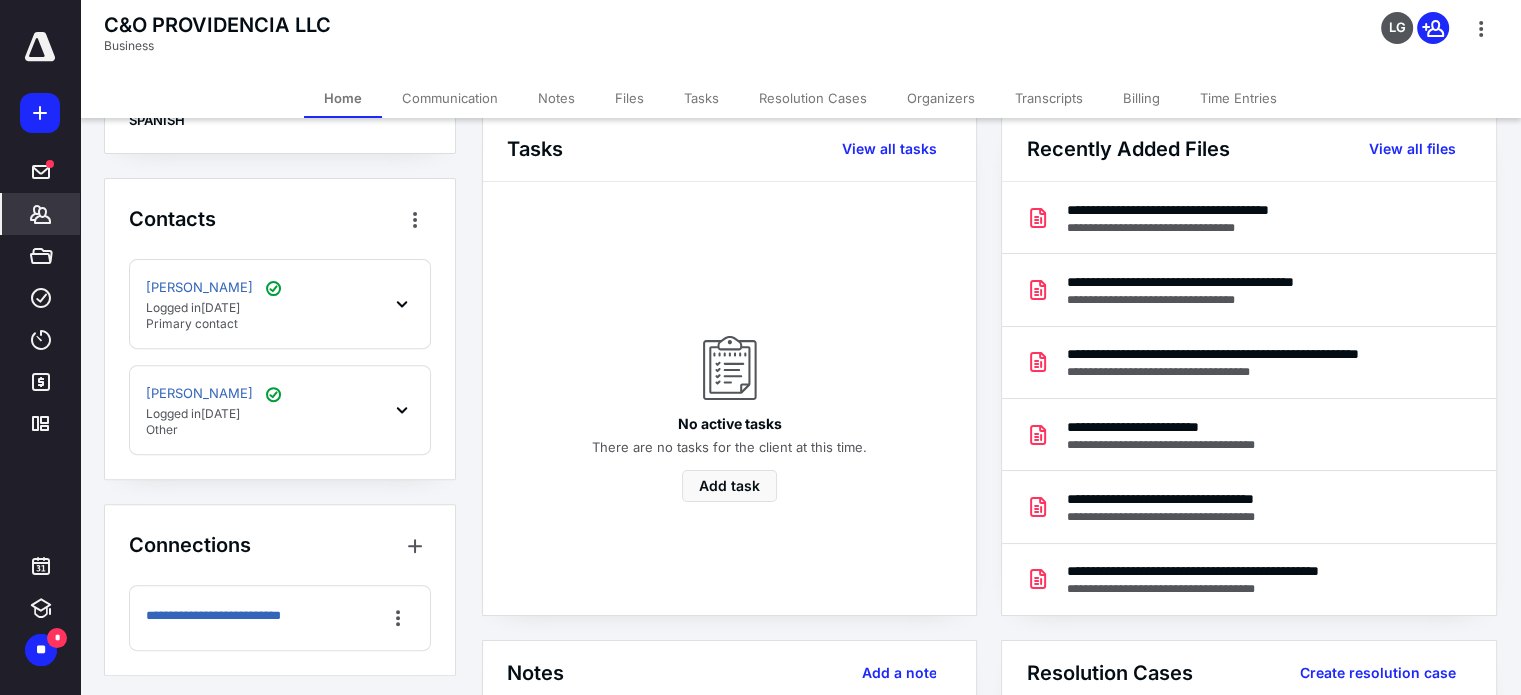 scroll, scrollTop: 0, scrollLeft: 0, axis: both 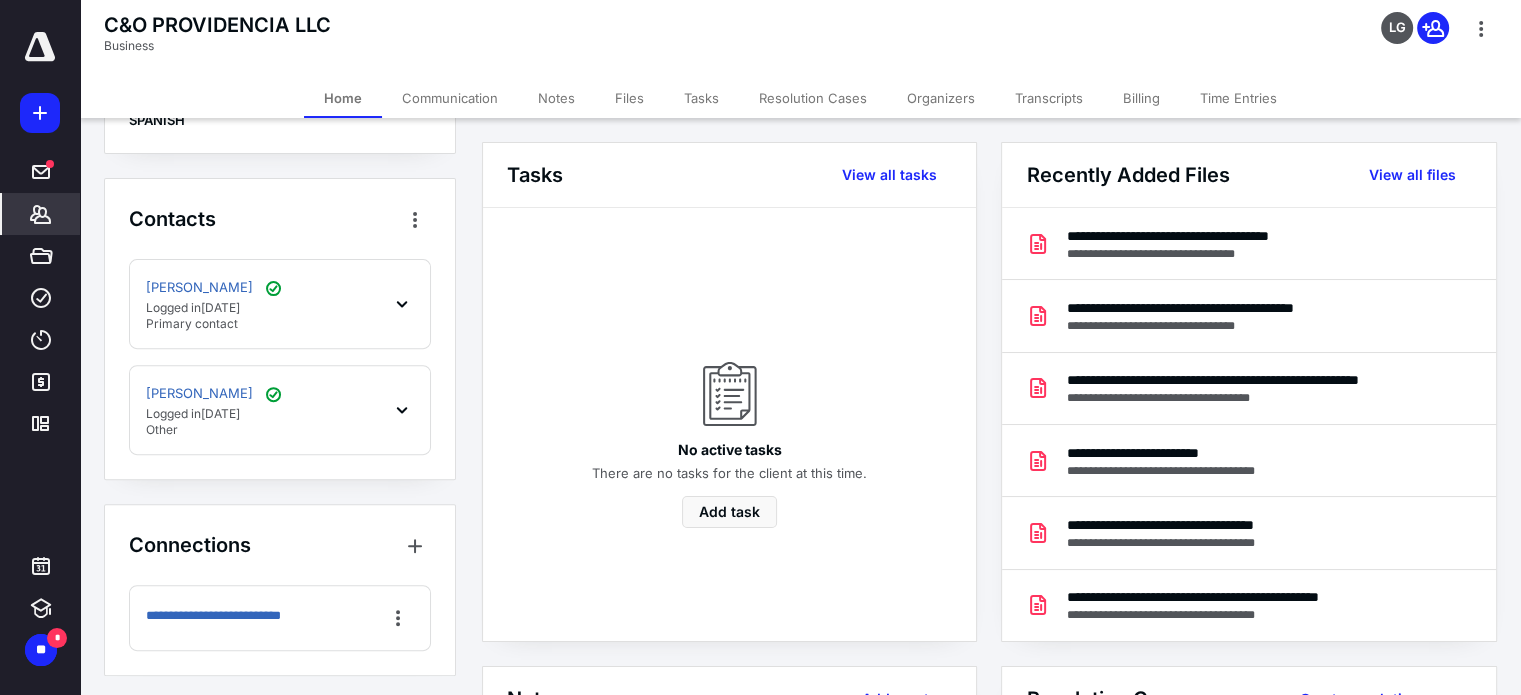 click on "Billing" at bounding box center (1141, 98) 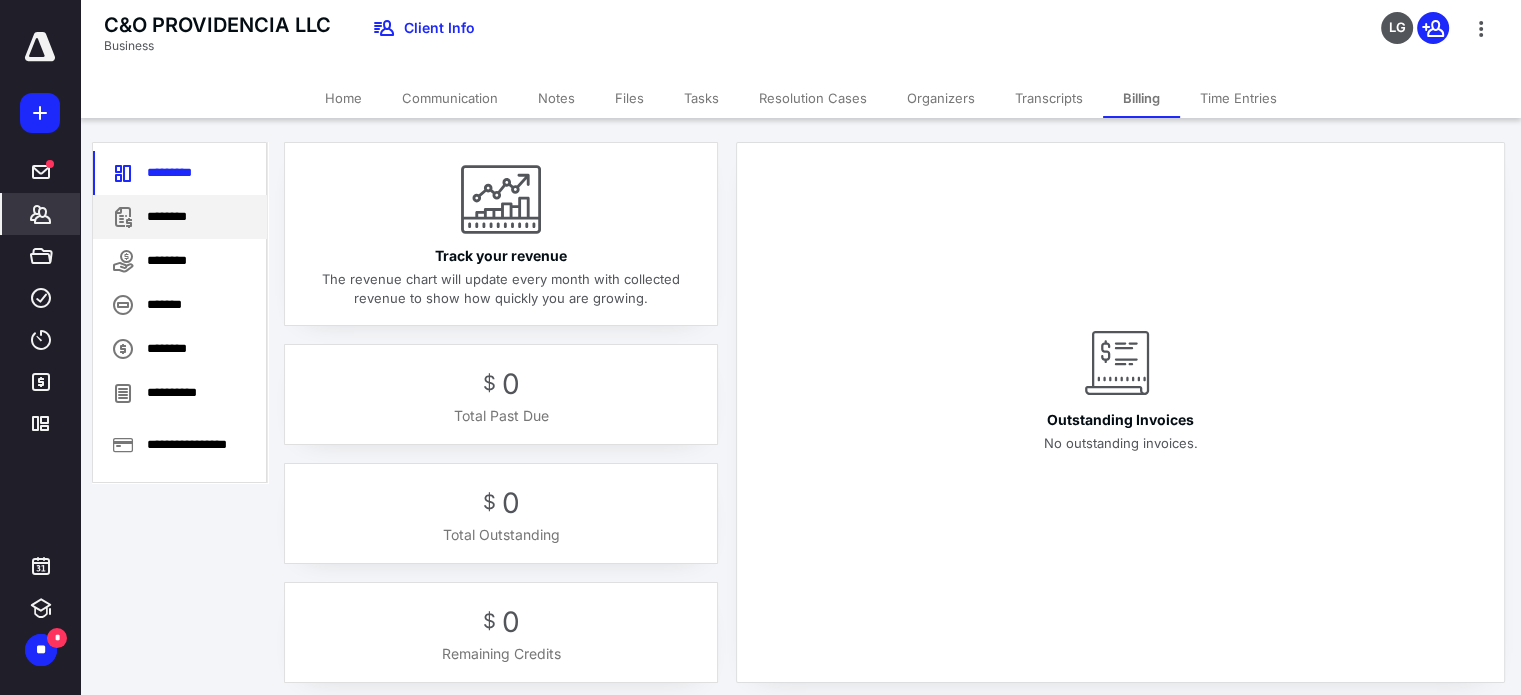 click on "********" at bounding box center (180, 217) 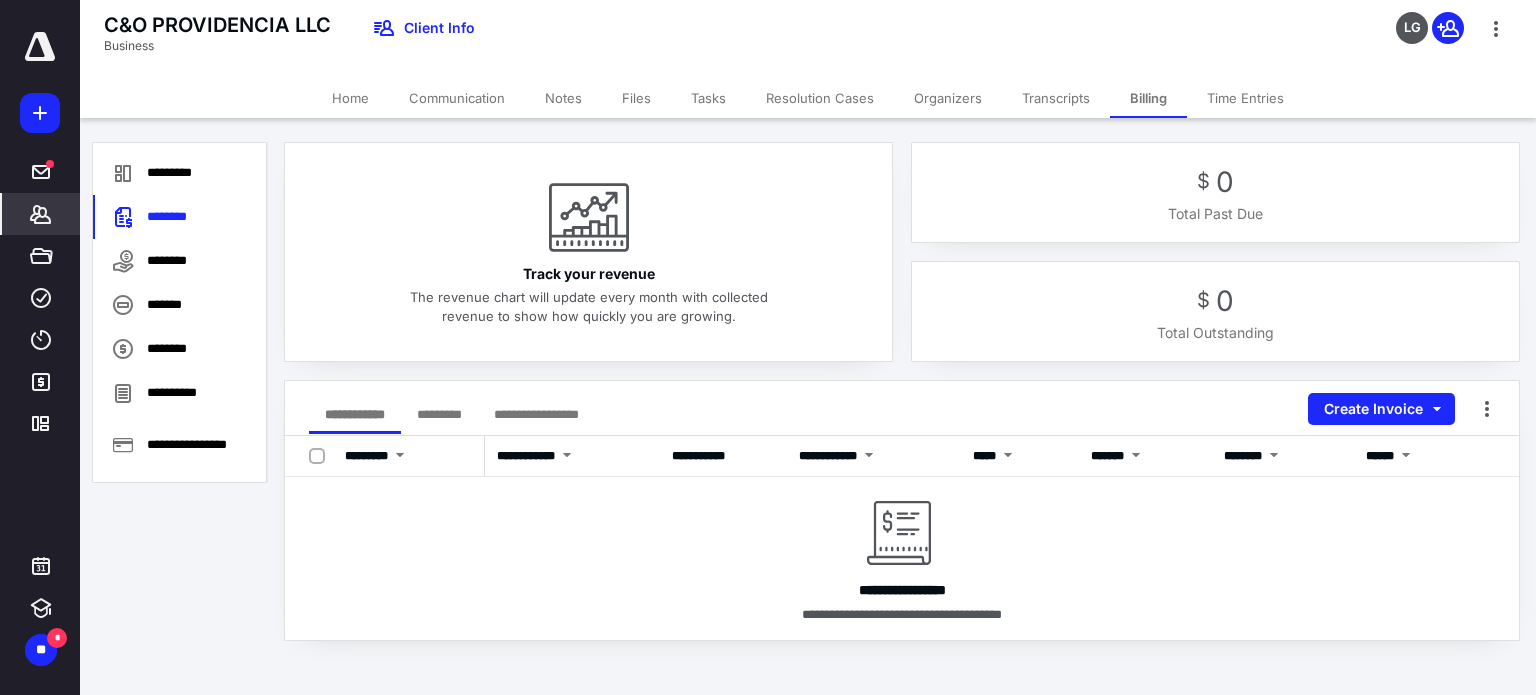 click on "*********" at bounding box center [439, 414] 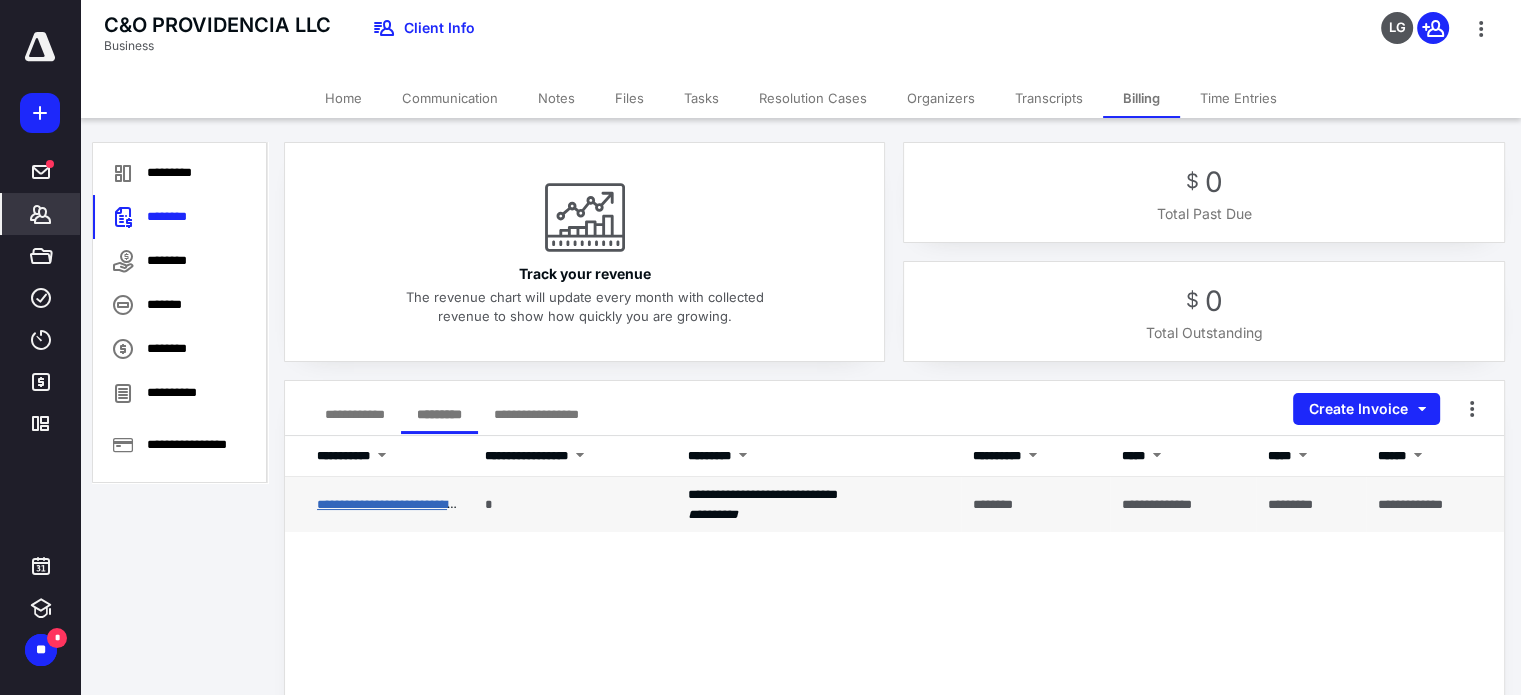 click on "**********" at bounding box center (394, 504) 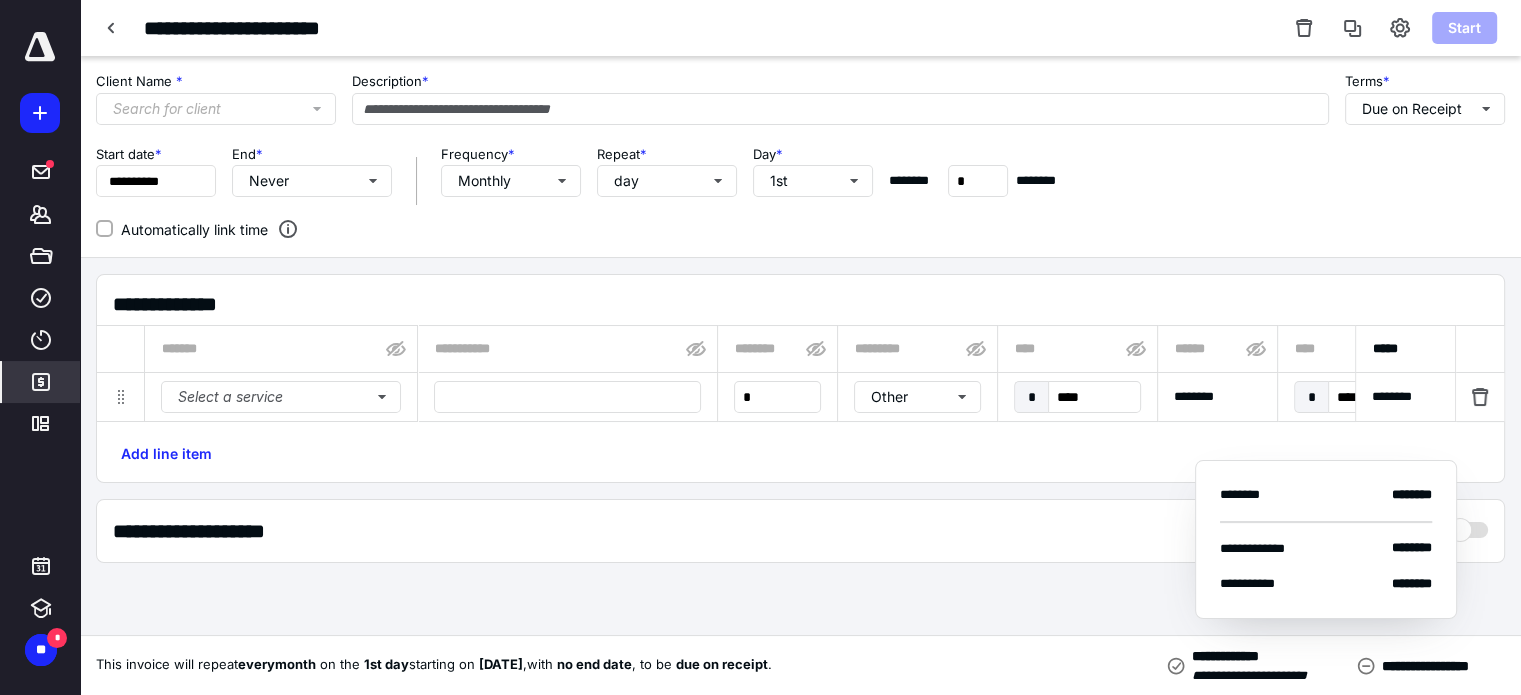 type on "**********" 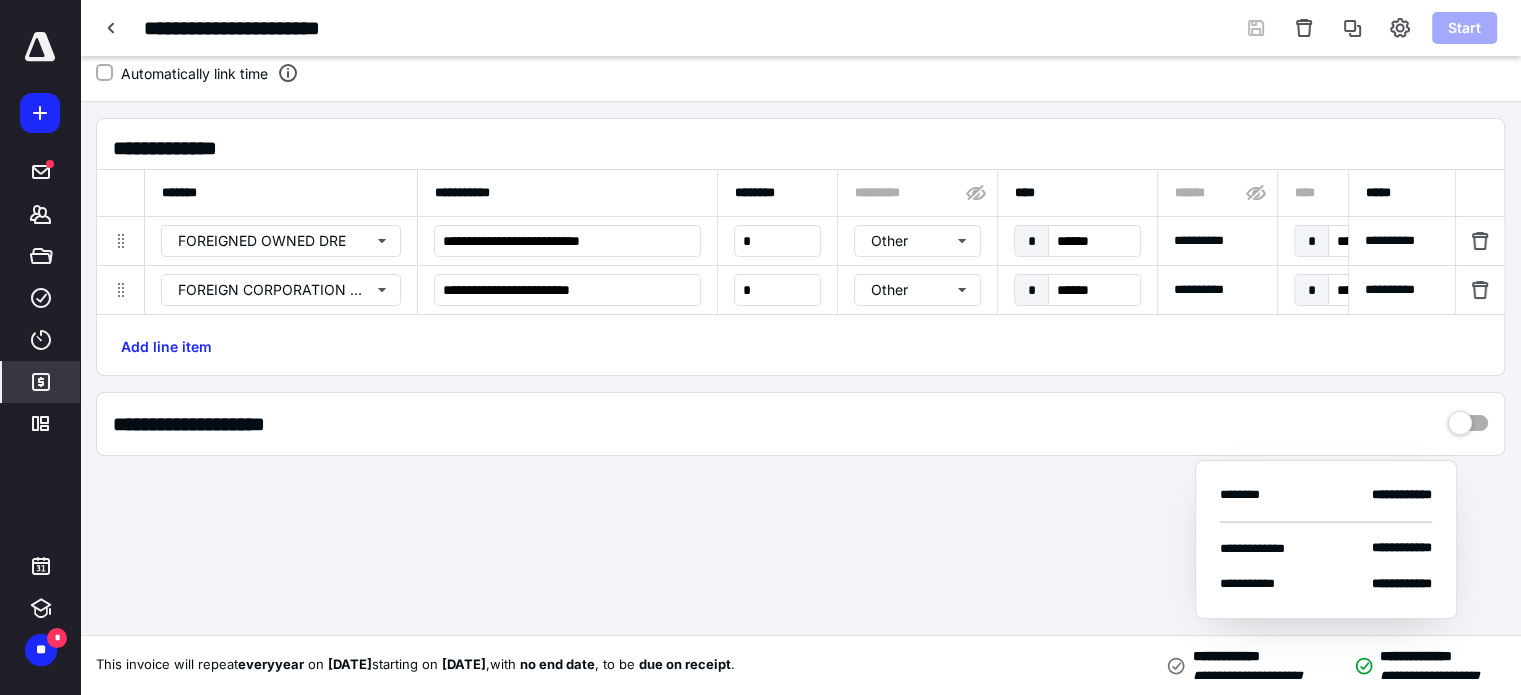 scroll, scrollTop: 0, scrollLeft: 0, axis: both 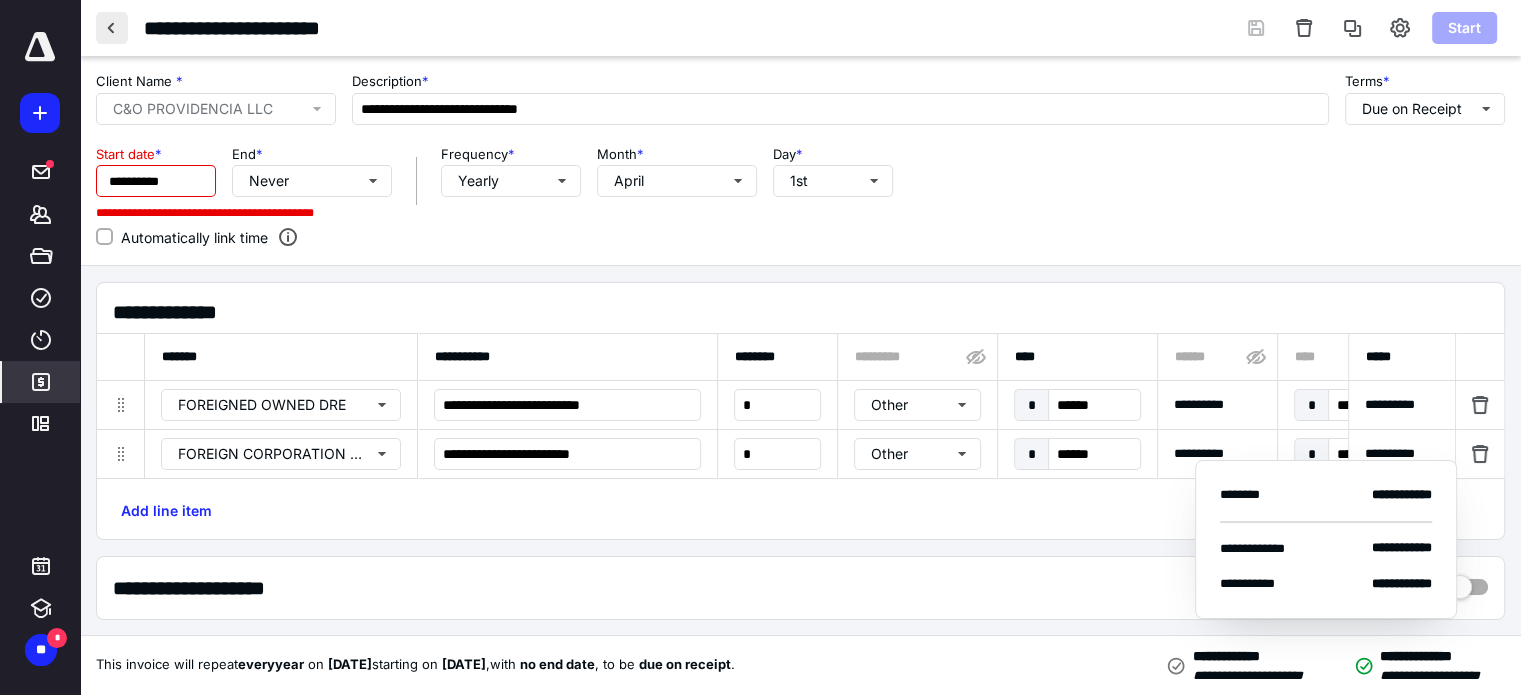 click at bounding box center (112, 28) 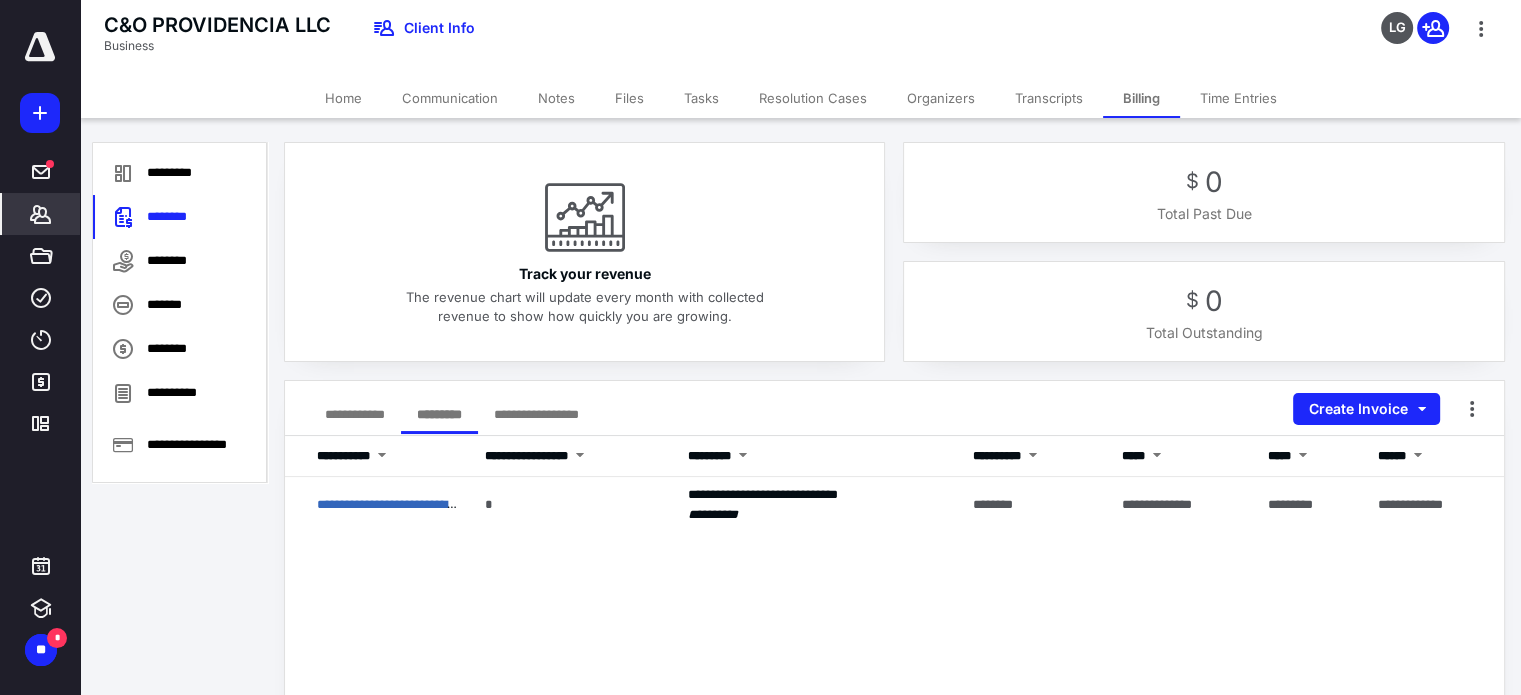 click on "**********" at bounding box center (355, 414) 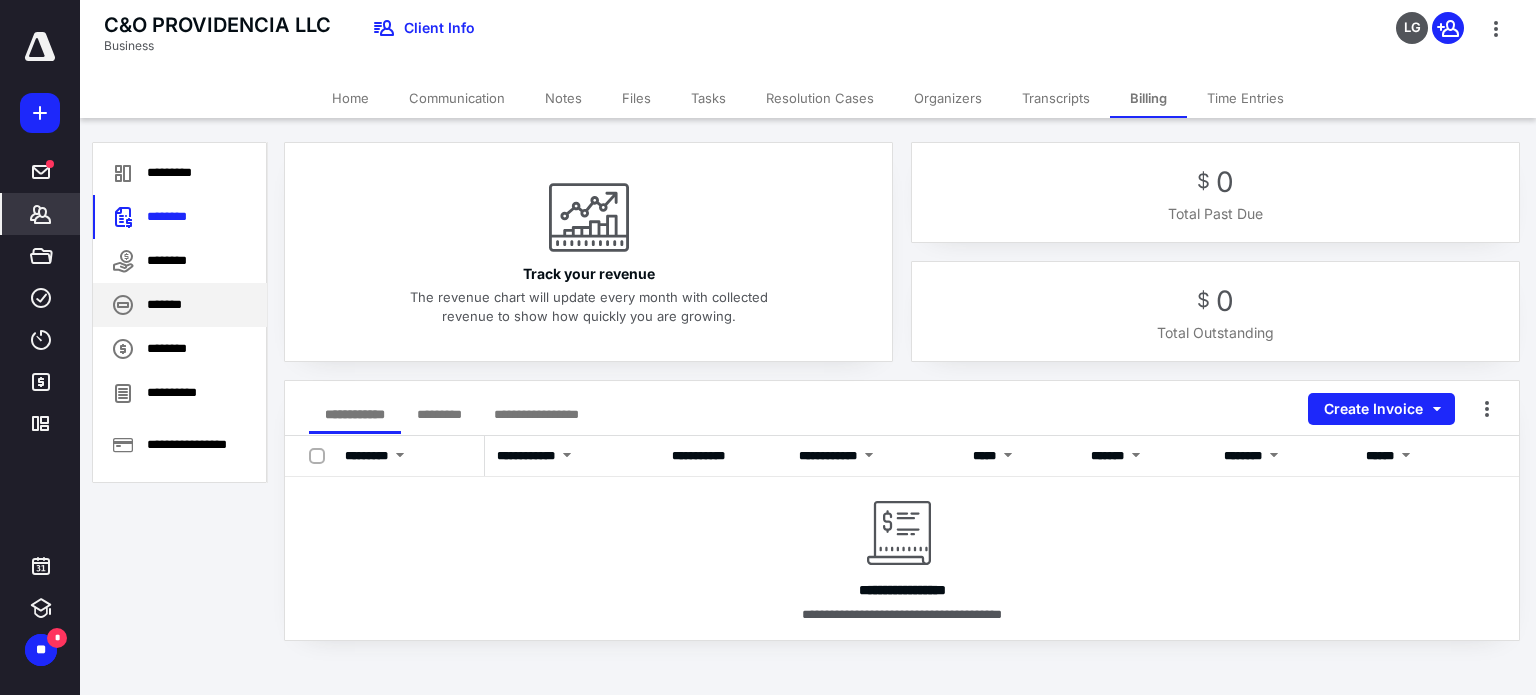 click on "*******" at bounding box center (180, 305) 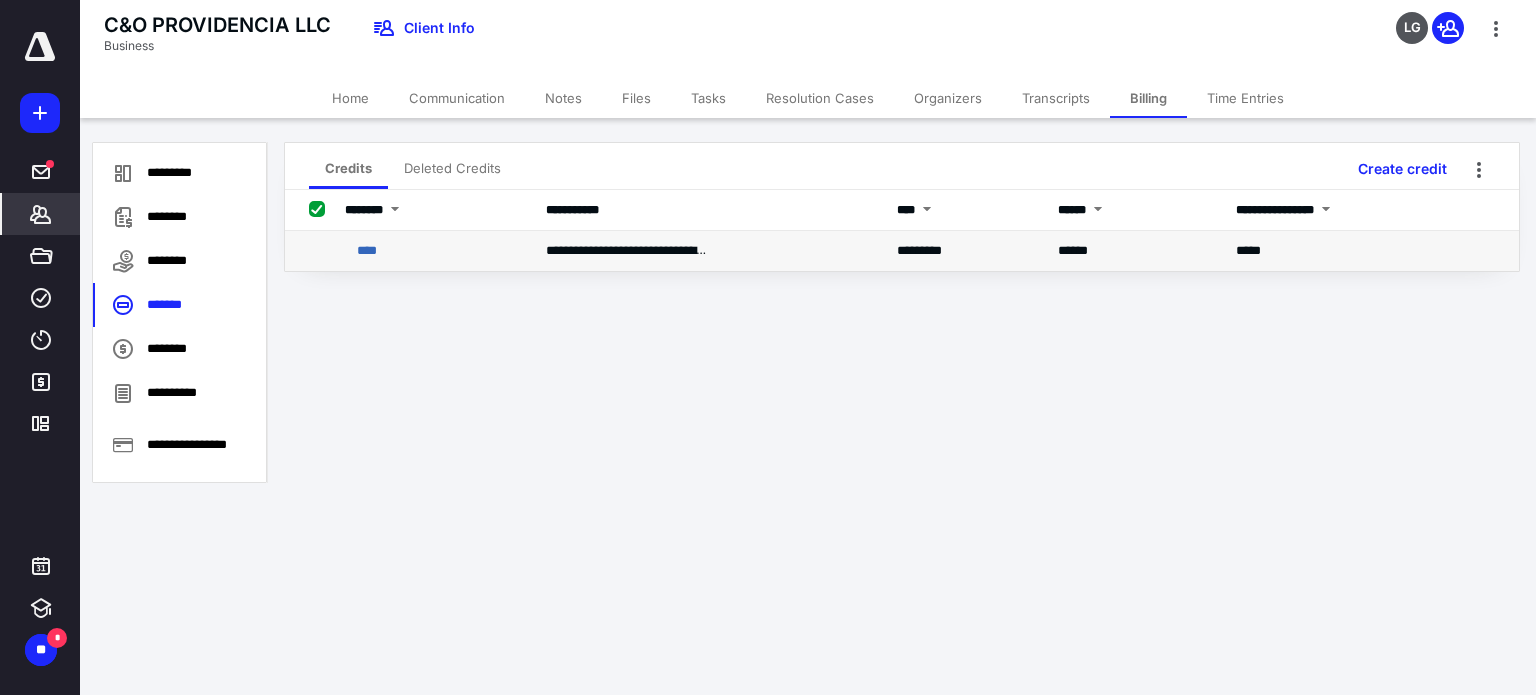 click on "****" at bounding box center (433, 251) 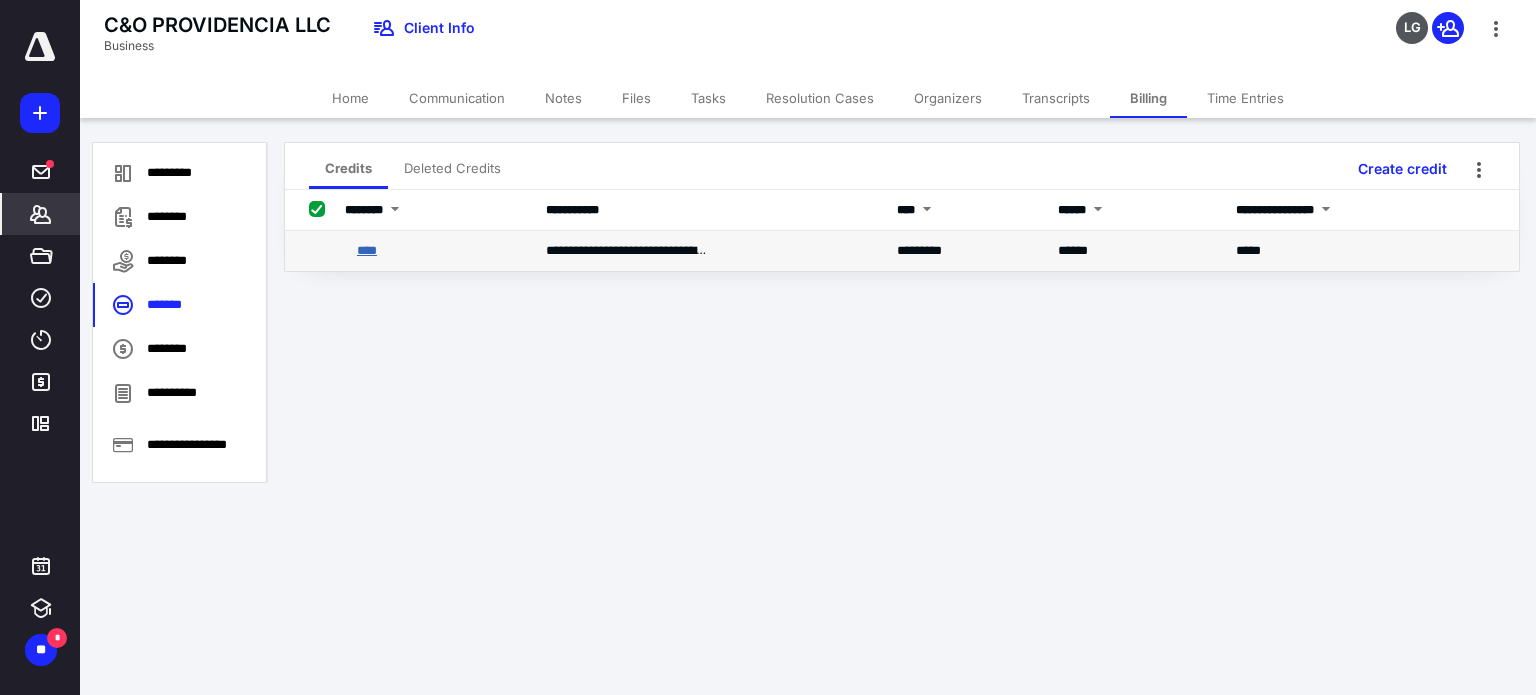click on "****" at bounding box center [367, 250] 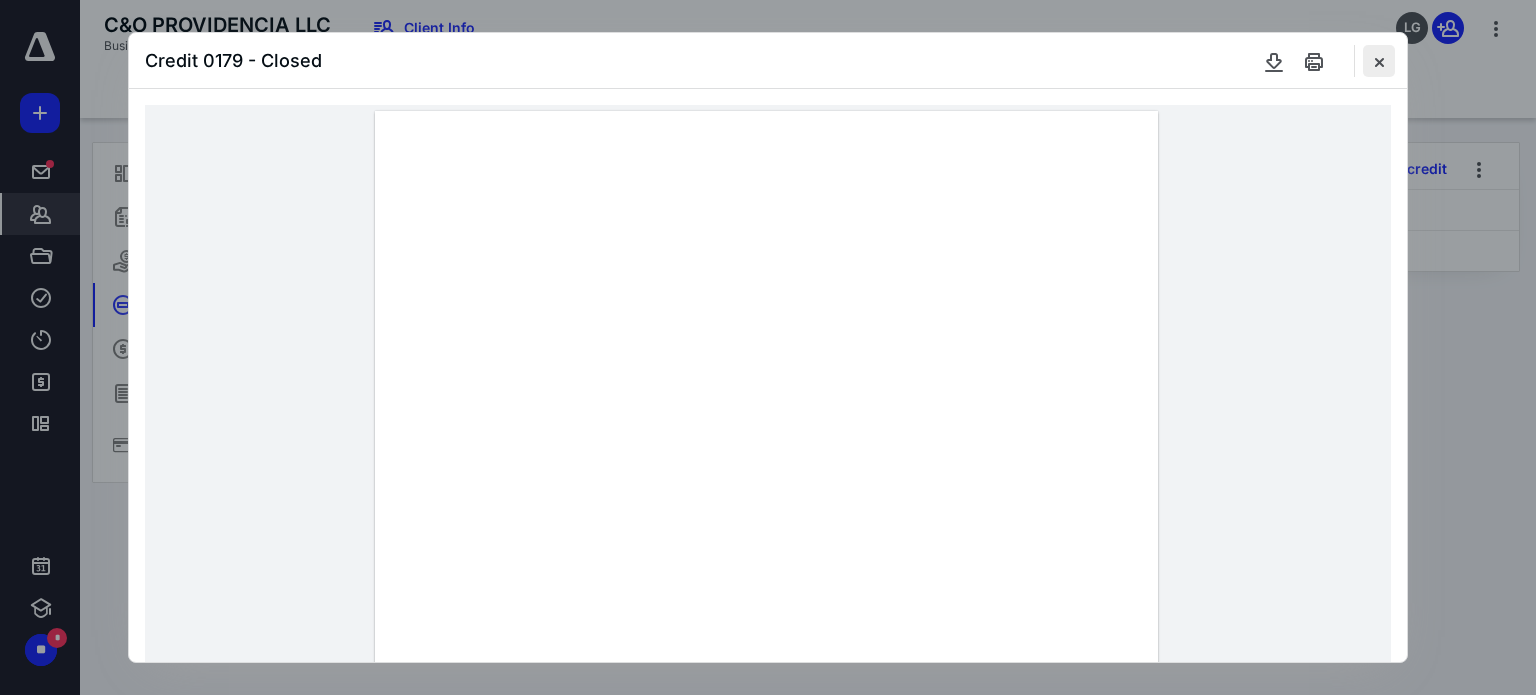 click at bounding box center (1379, 61) 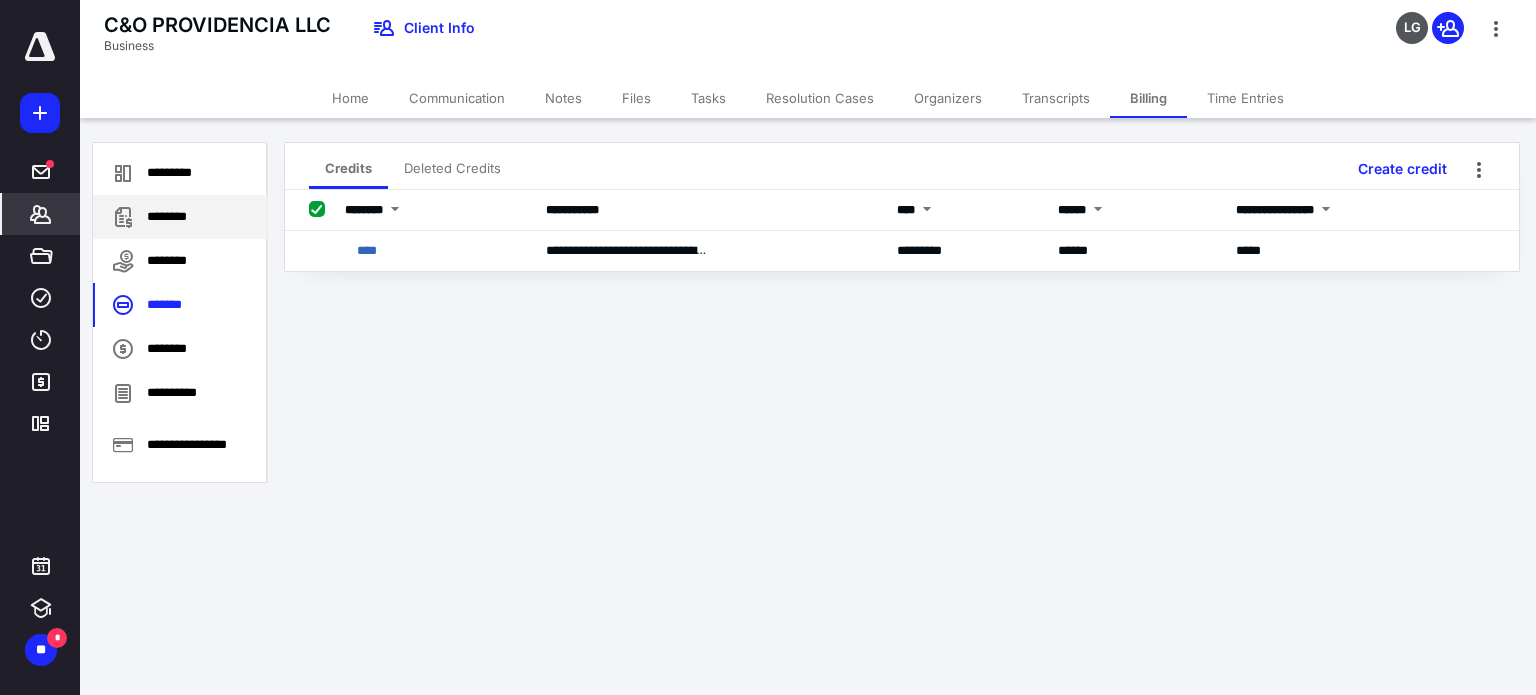 click on "********" at bounding box center (180, 217) 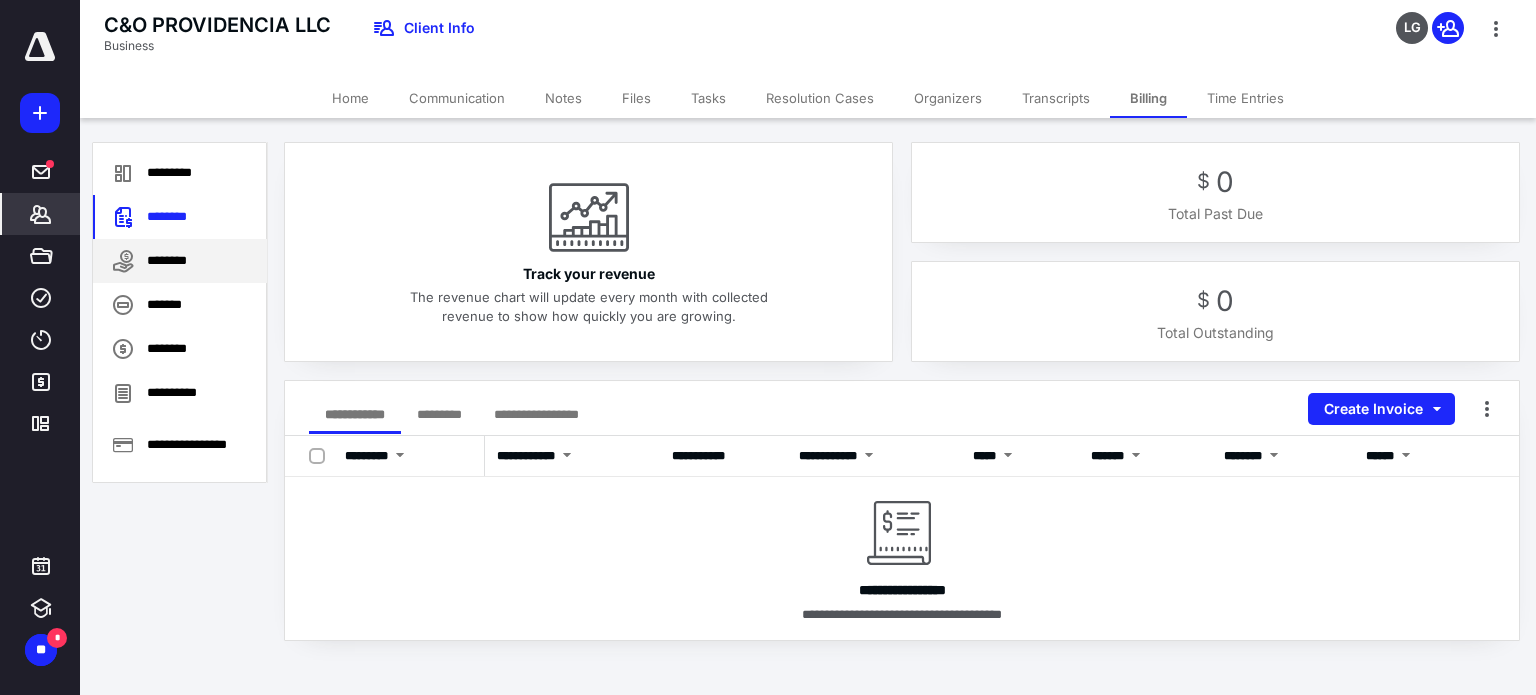 click on "********" at bounding box center (180, 261) 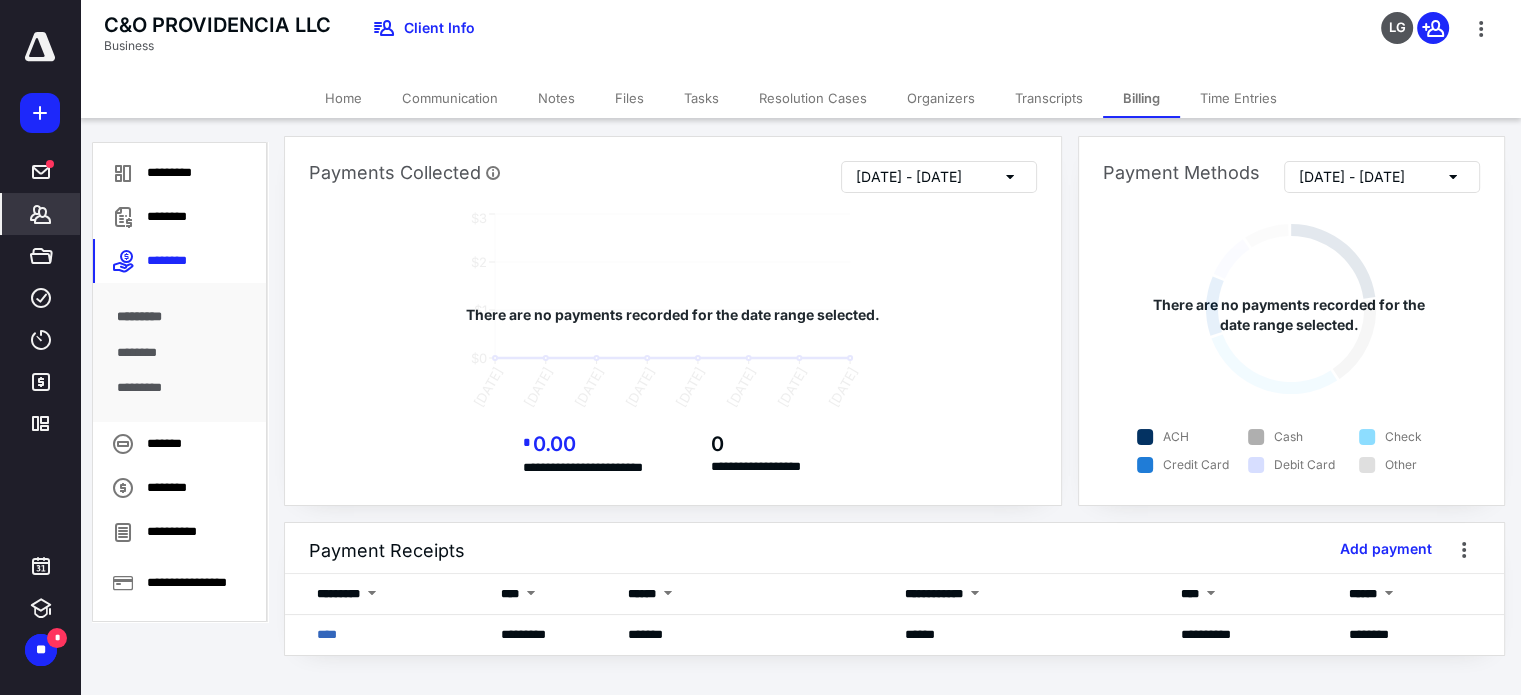 scroll, scrollTop: 9, scrollLeft: 0, axis: vertical 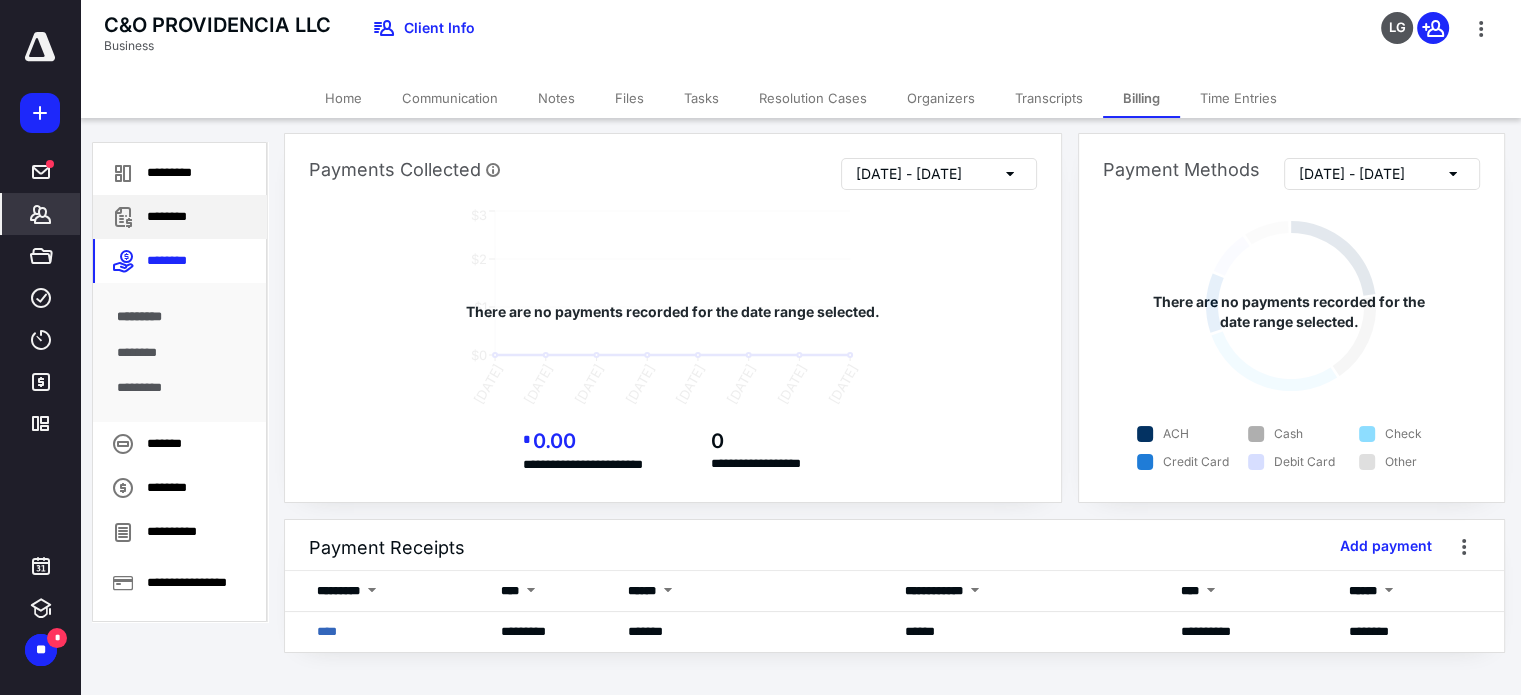 click on "********" at bounding box center (180, 217) 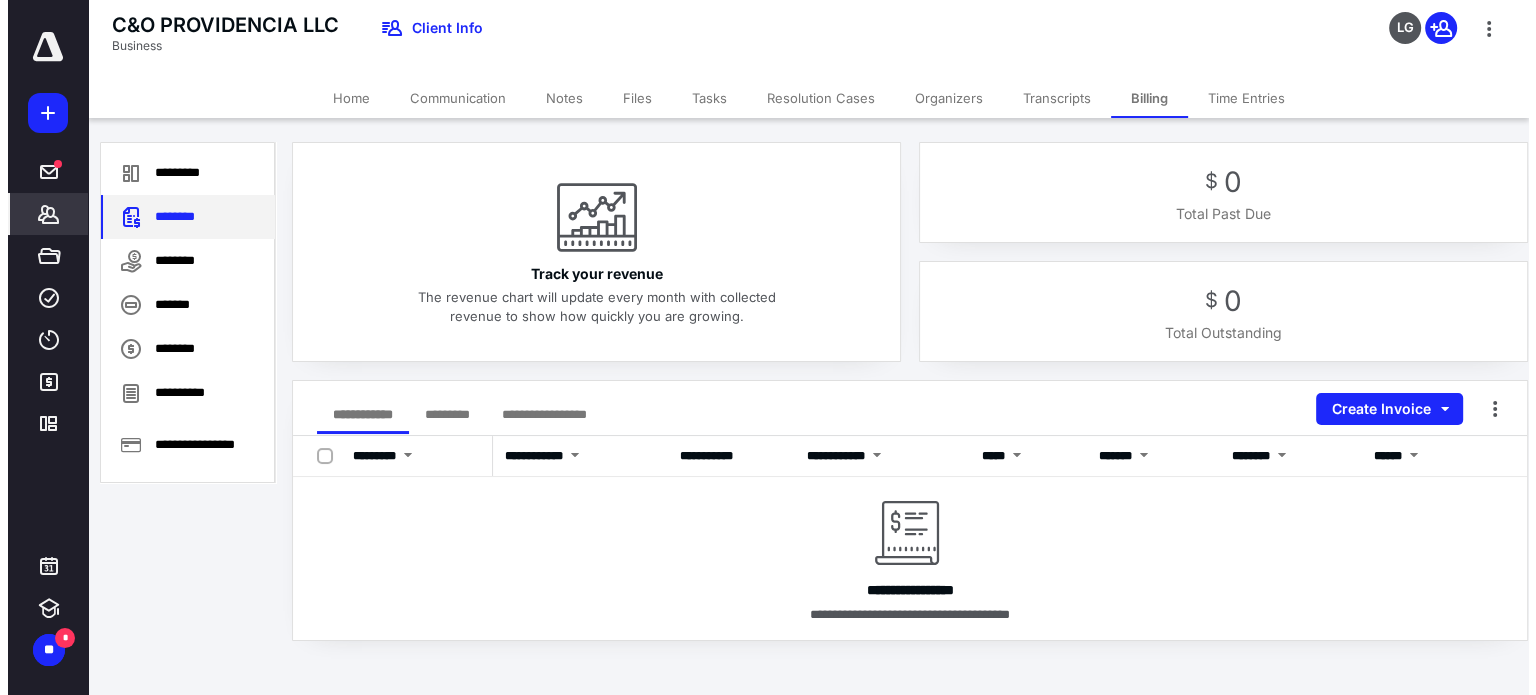 scroll, scrollTop: 0, scrollLeft: 0, axis: both 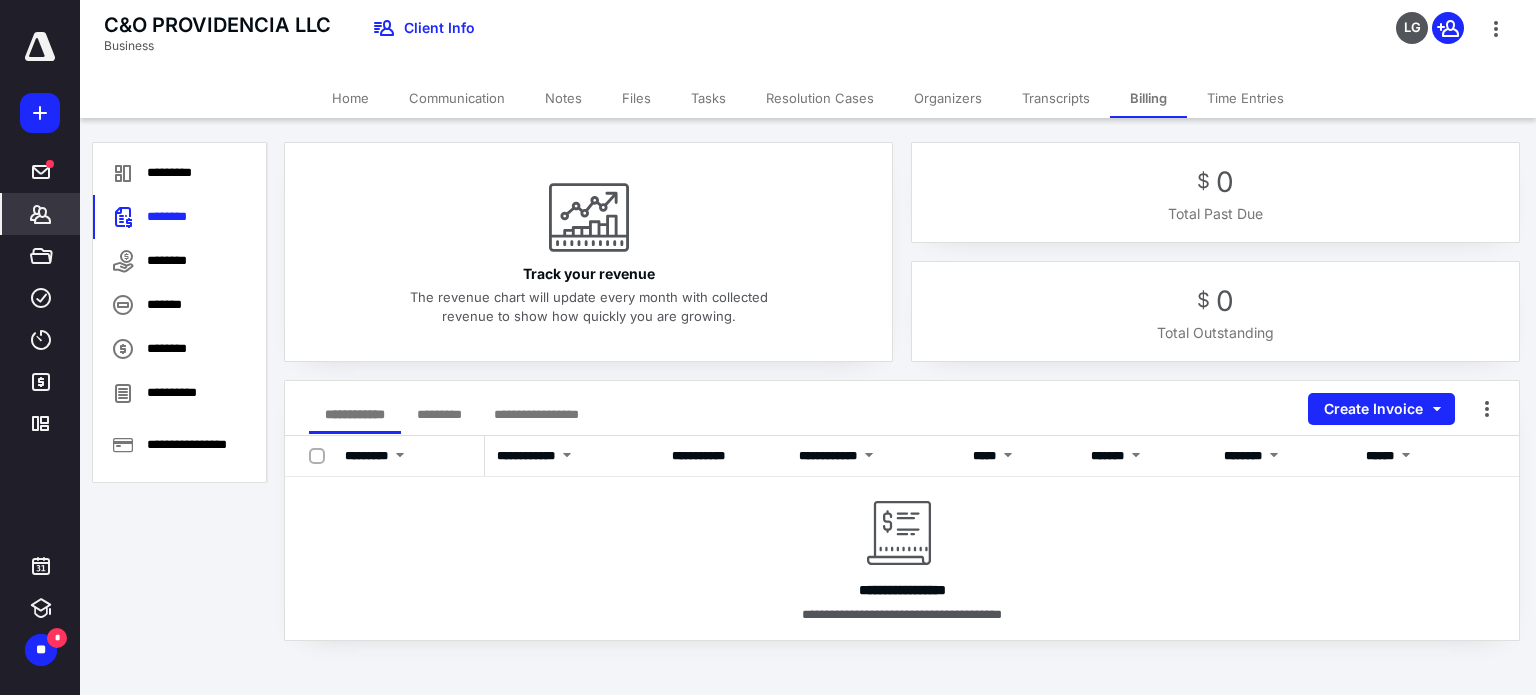 click on "**********" at bounding box center (355, 414) 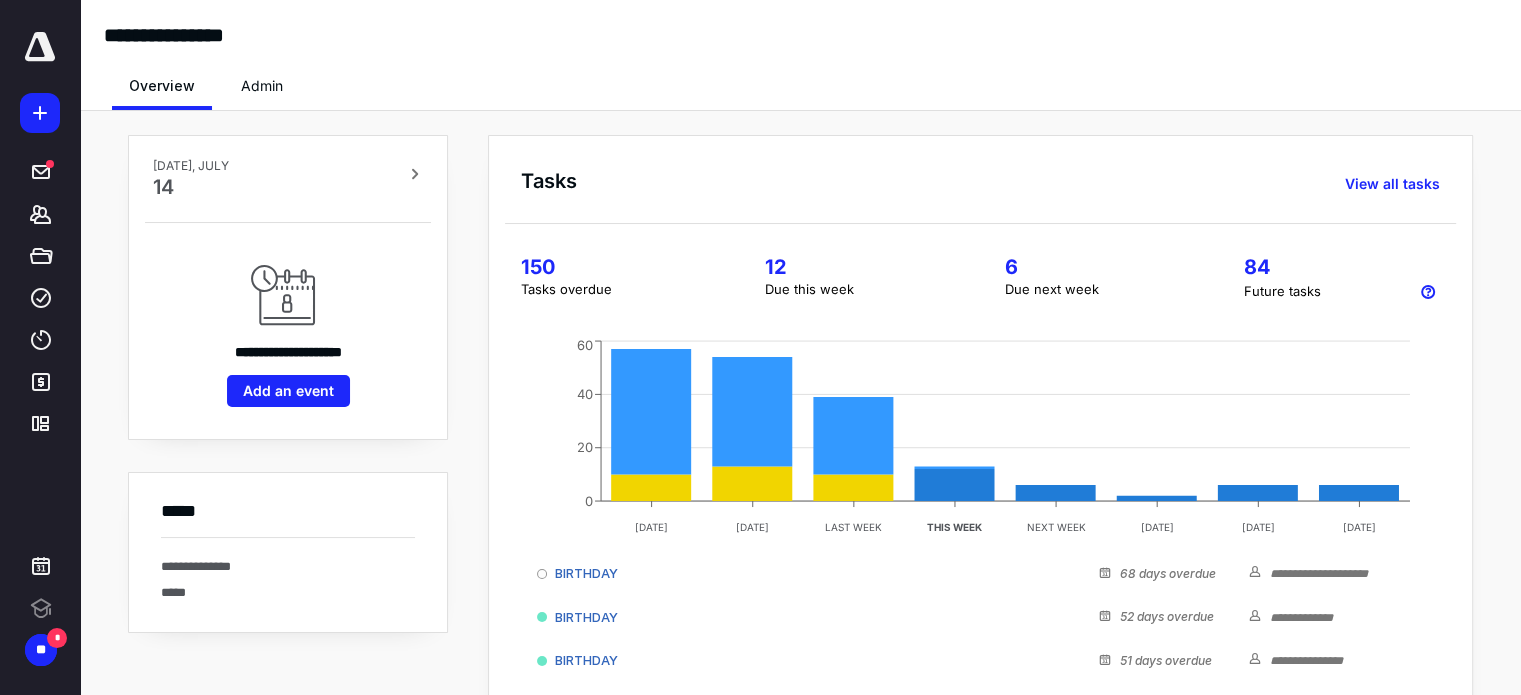 scroll, scrollTop: 0, scrollLeft: 0, axis: both 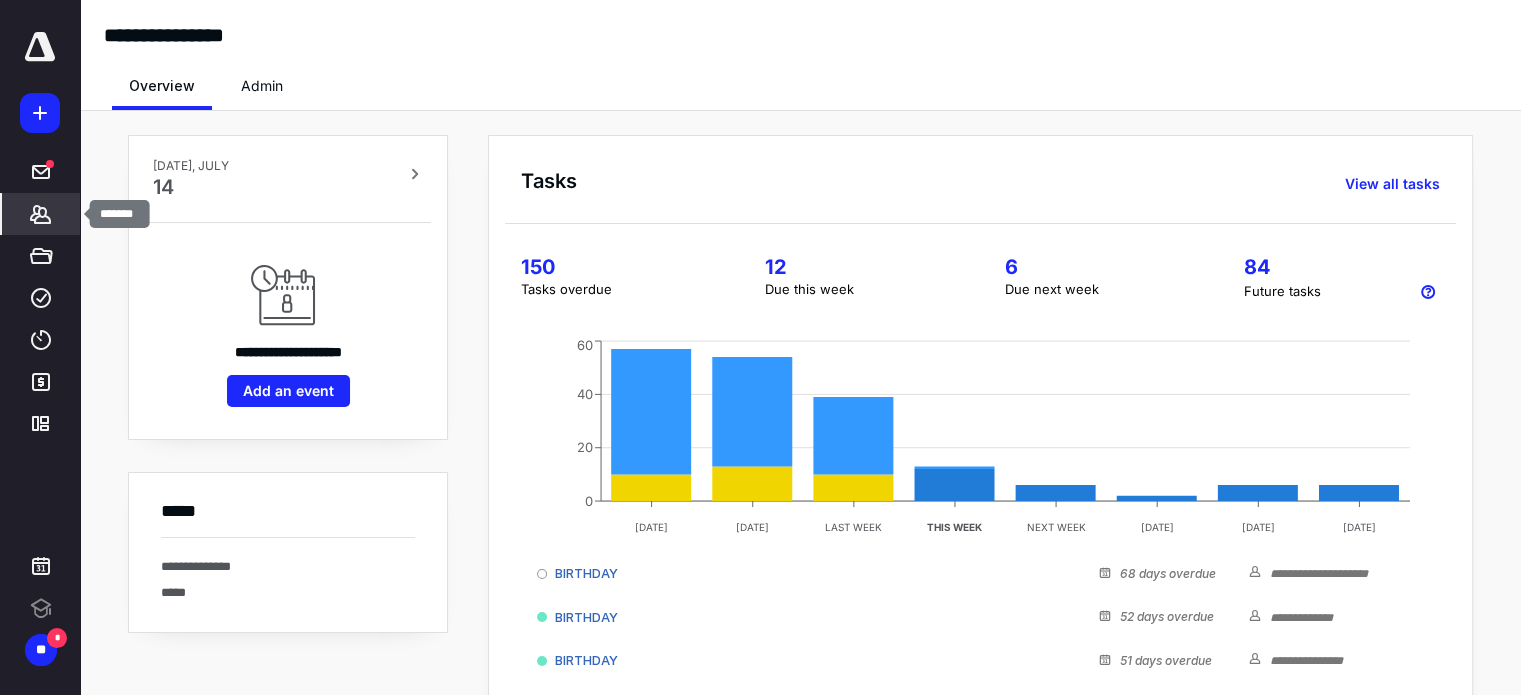 click 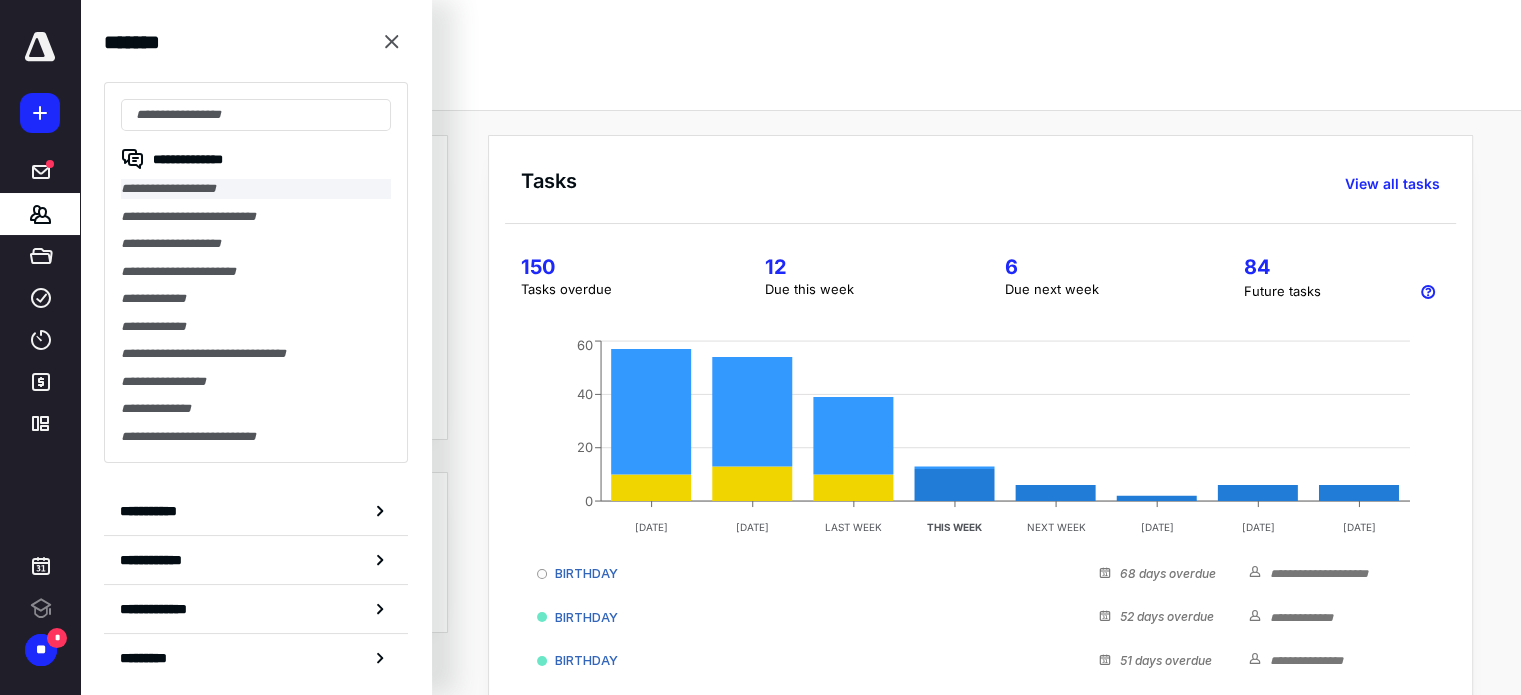 click on "**********" at bounding box center [256, 189] 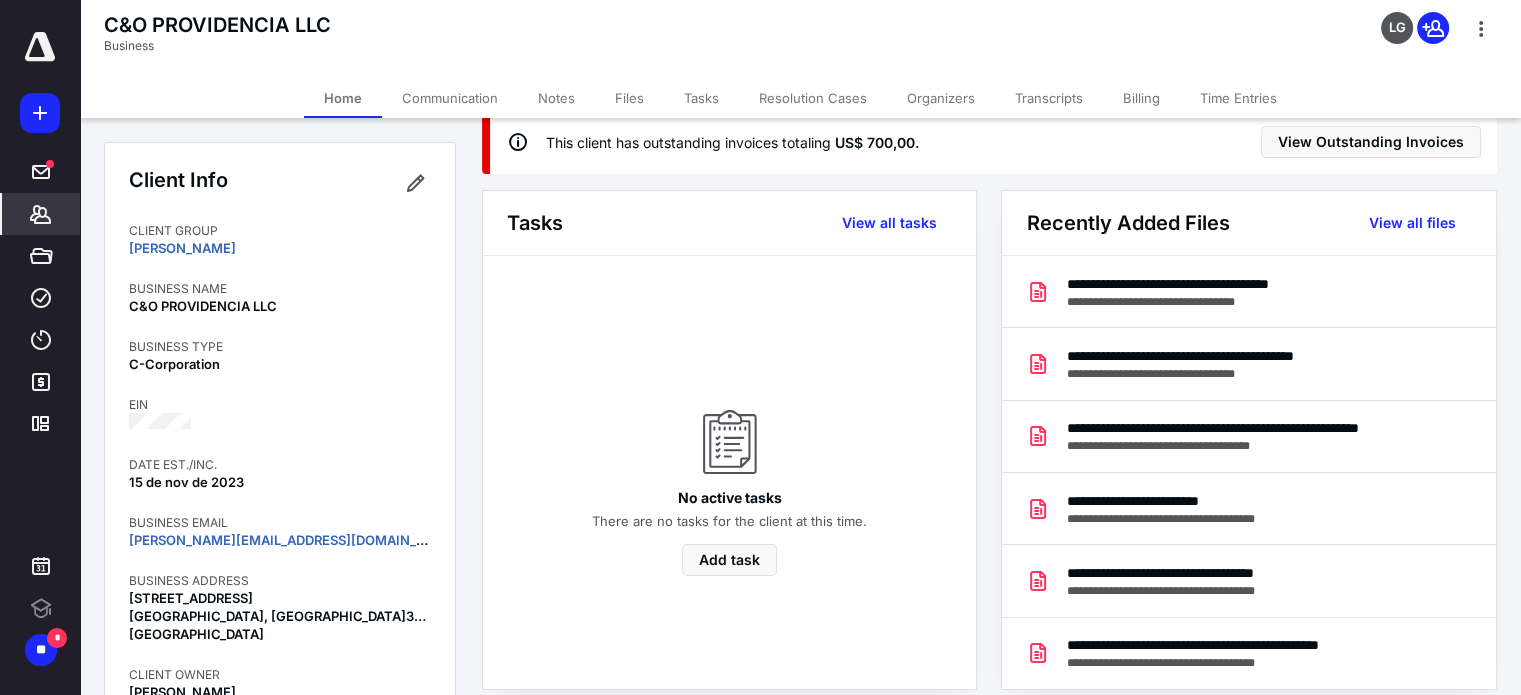 scroll, scrollTop: 0, scrollLeft: 0, axis: both 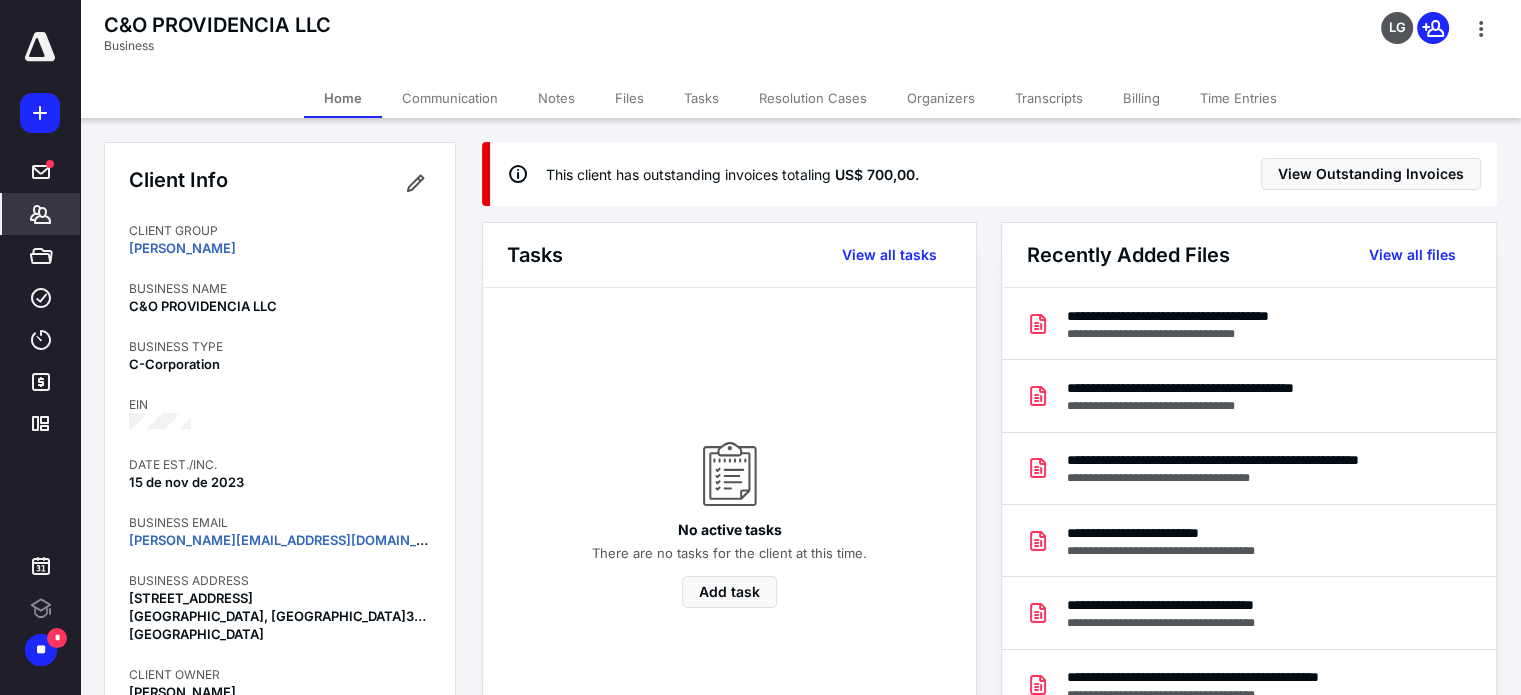 click on "Tasks" at bounding box center [701, 98] 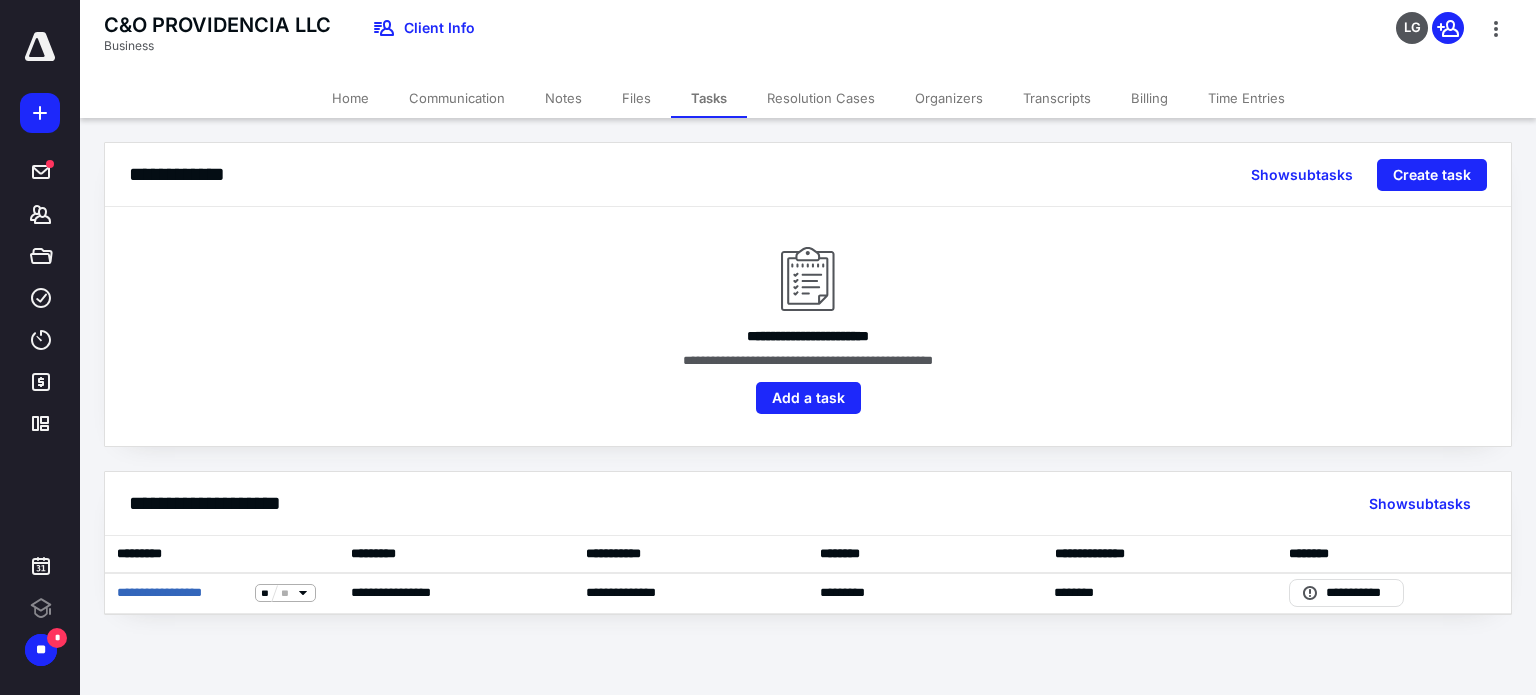 click on "Home" at bounding box center [350, 98] 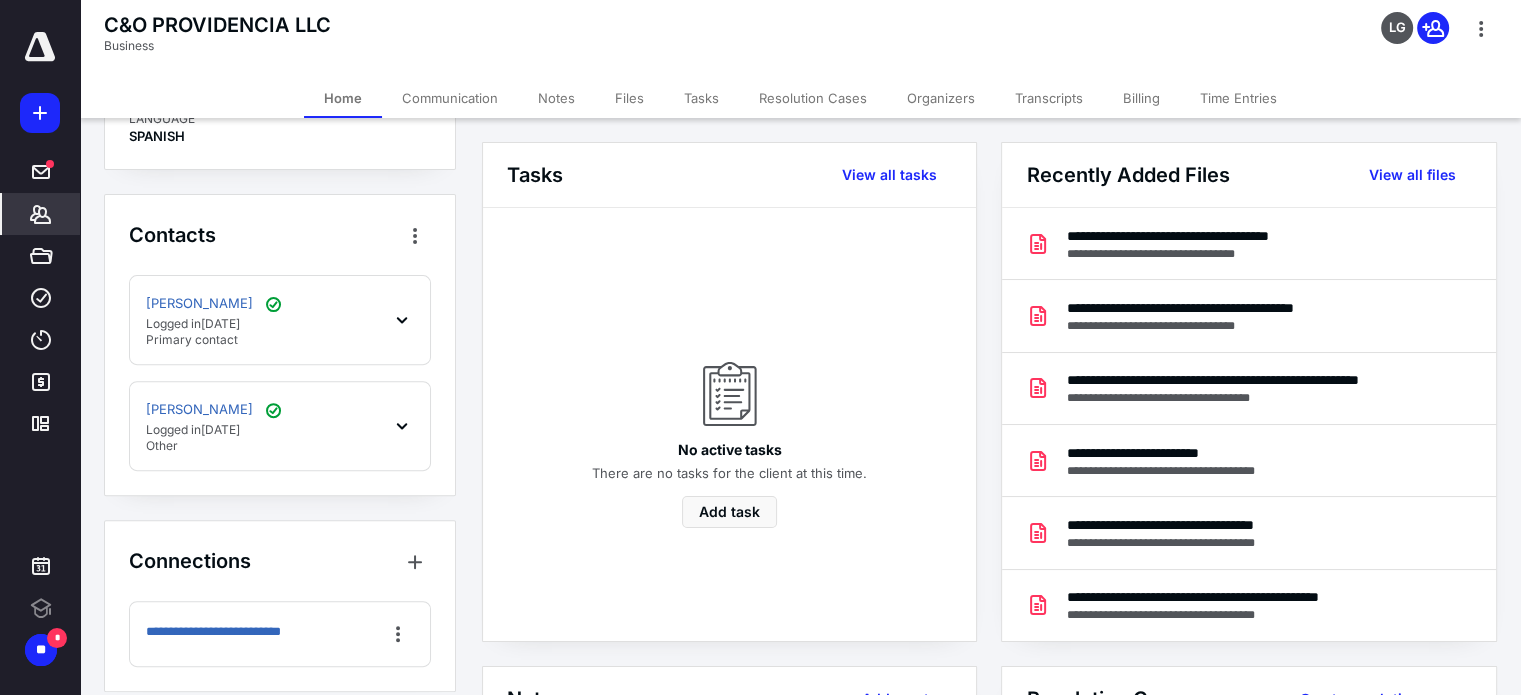 scroll, scrollTop: 746, scrollLeft: 0, axis: vertical 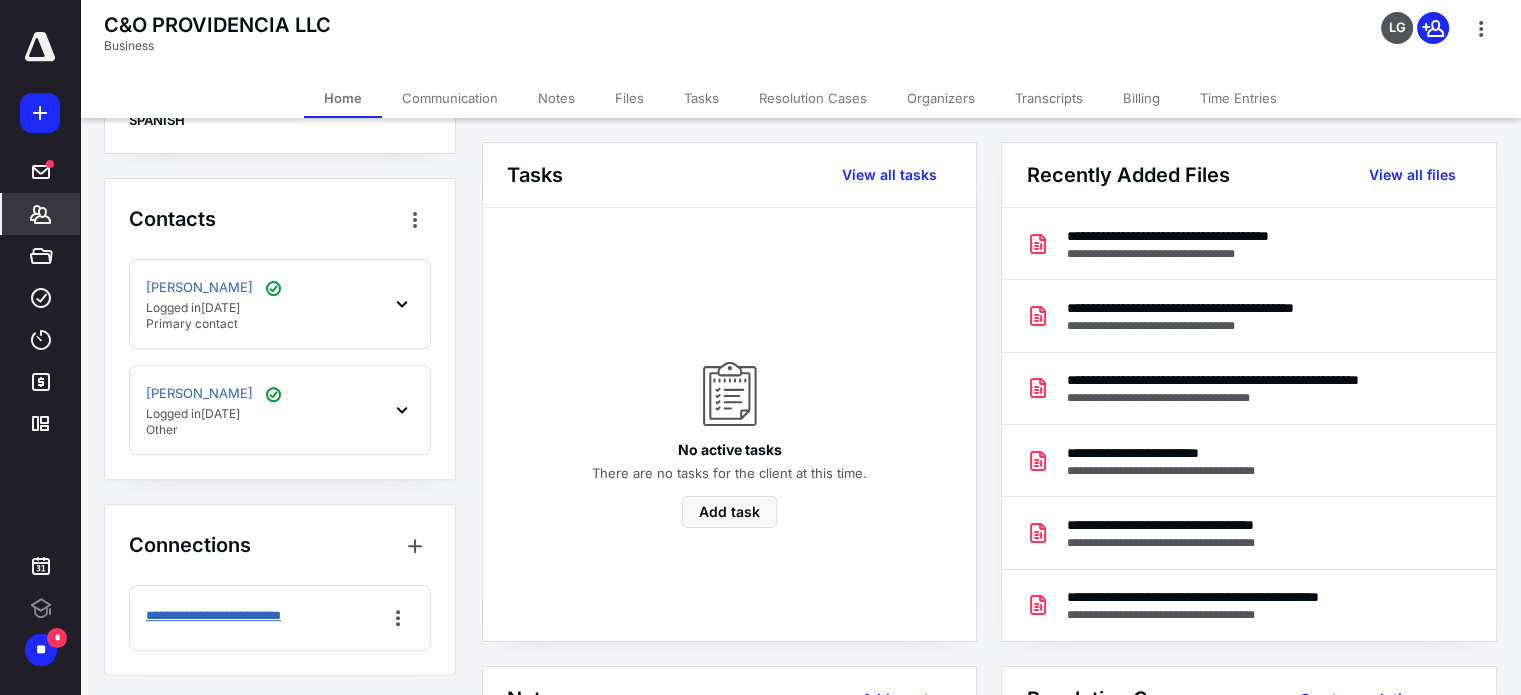 click on "**********" at bounding box center [253, 616] 